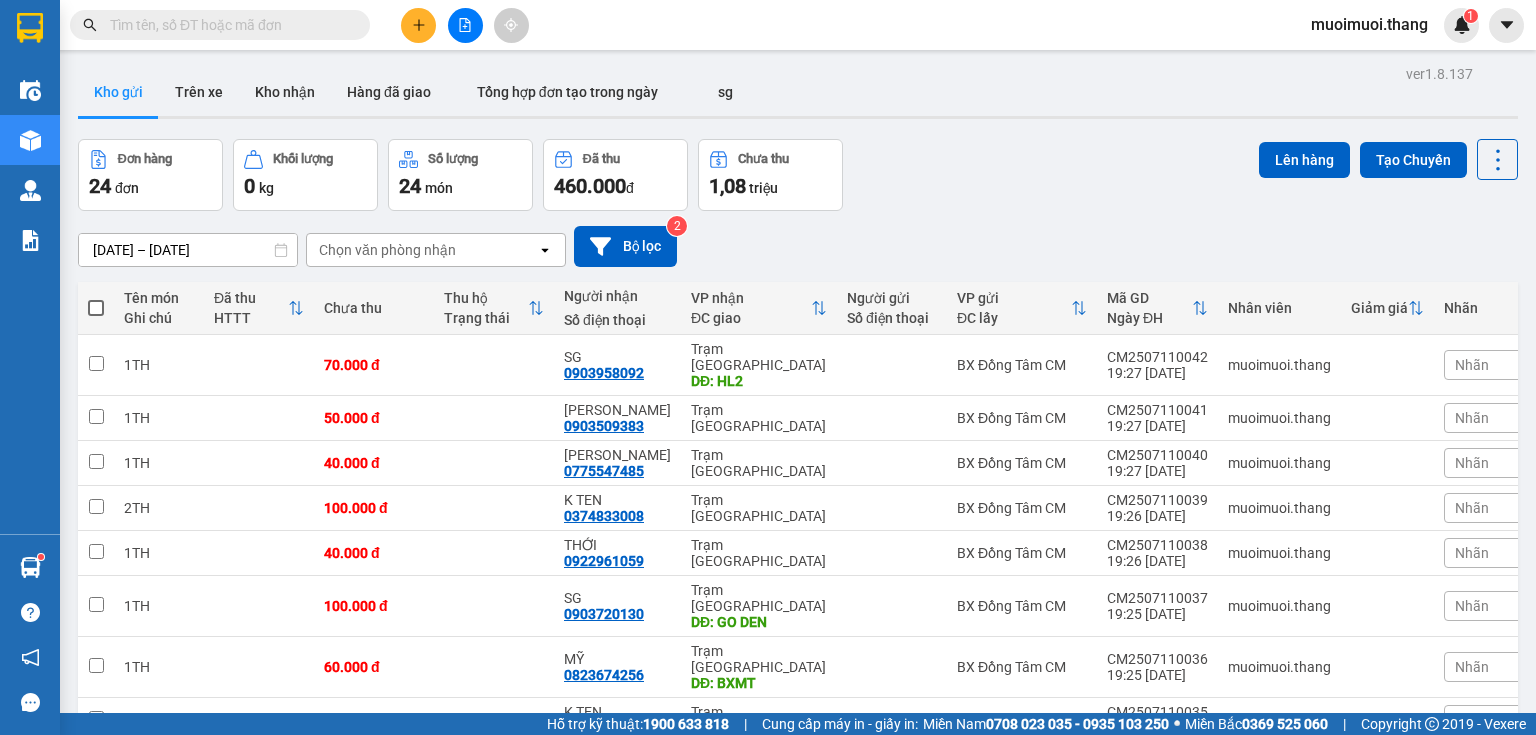 scroll, scrollTop: 0, scrollLeft: 0, axis: both 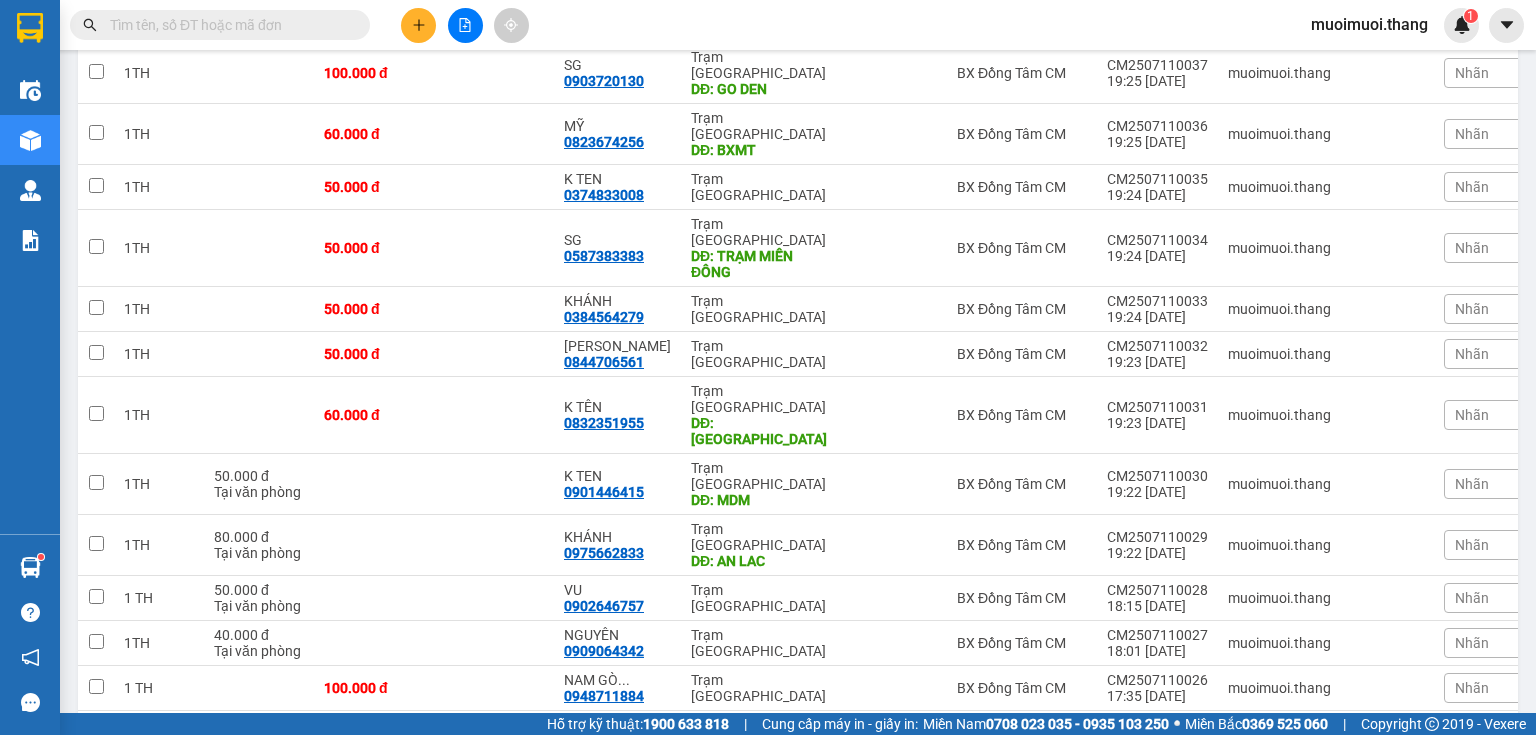 click 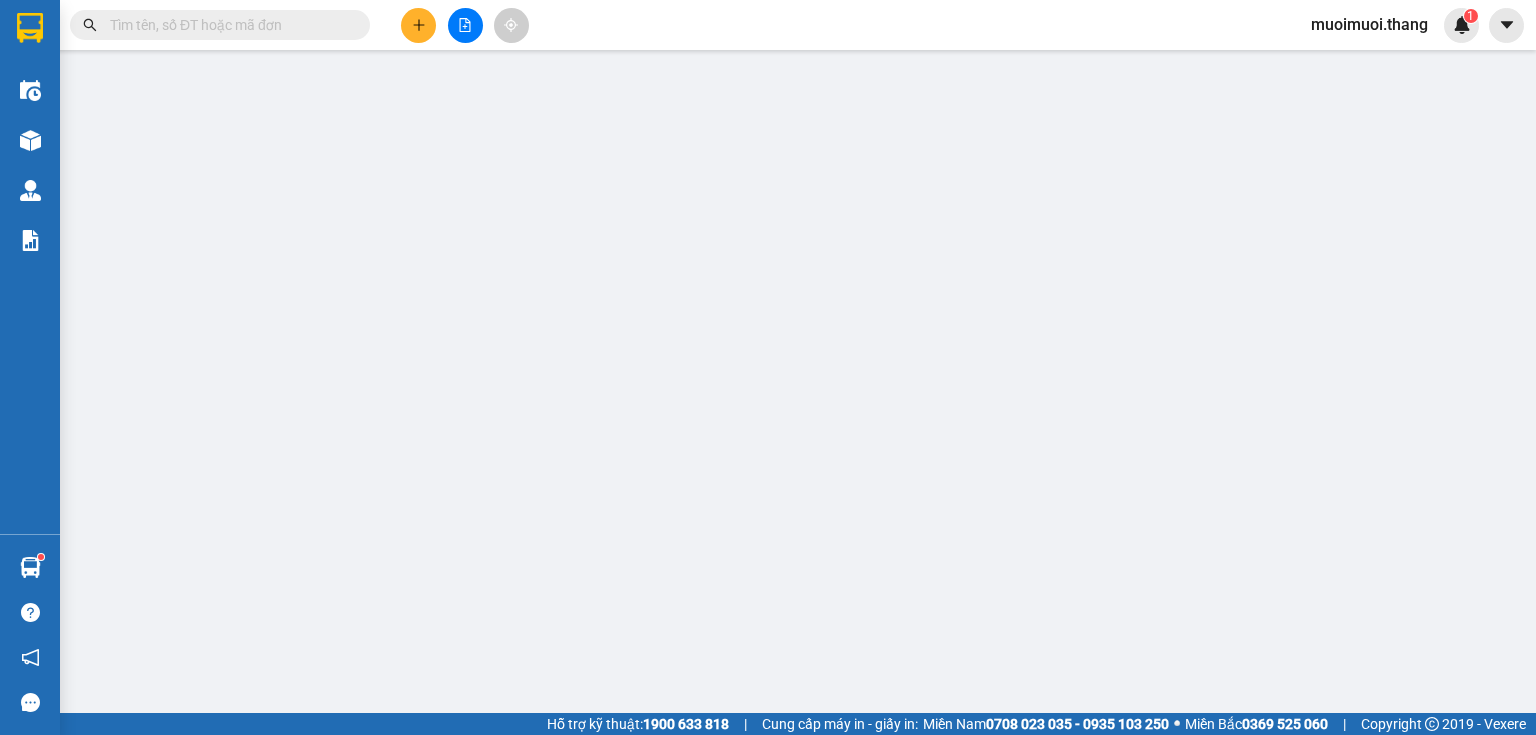 scroll, scrollTop: 0, scrollLeft: 0, axis: both 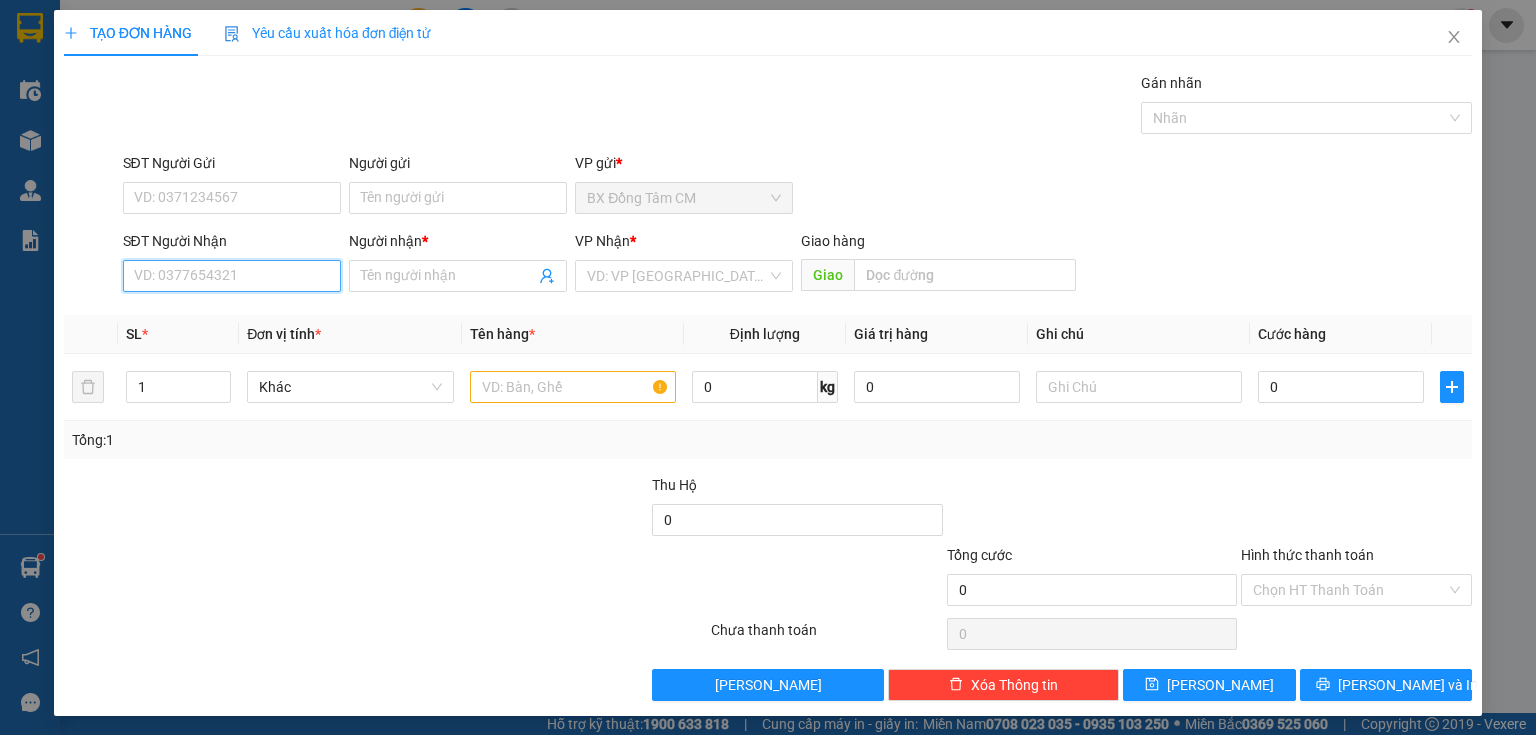 click on "SĐT Người Nhận" at bounding box center [232, 276] 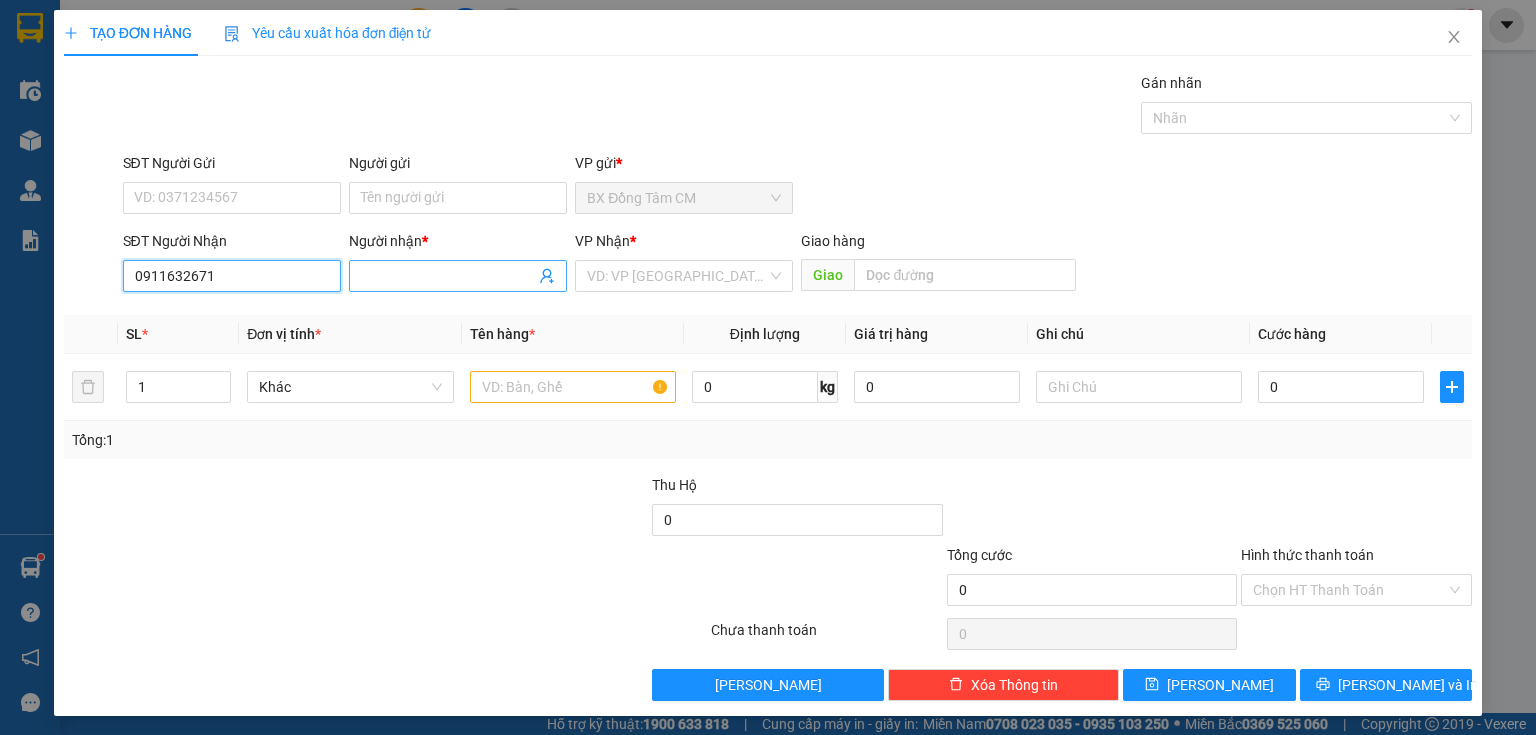 type on "0911632671" 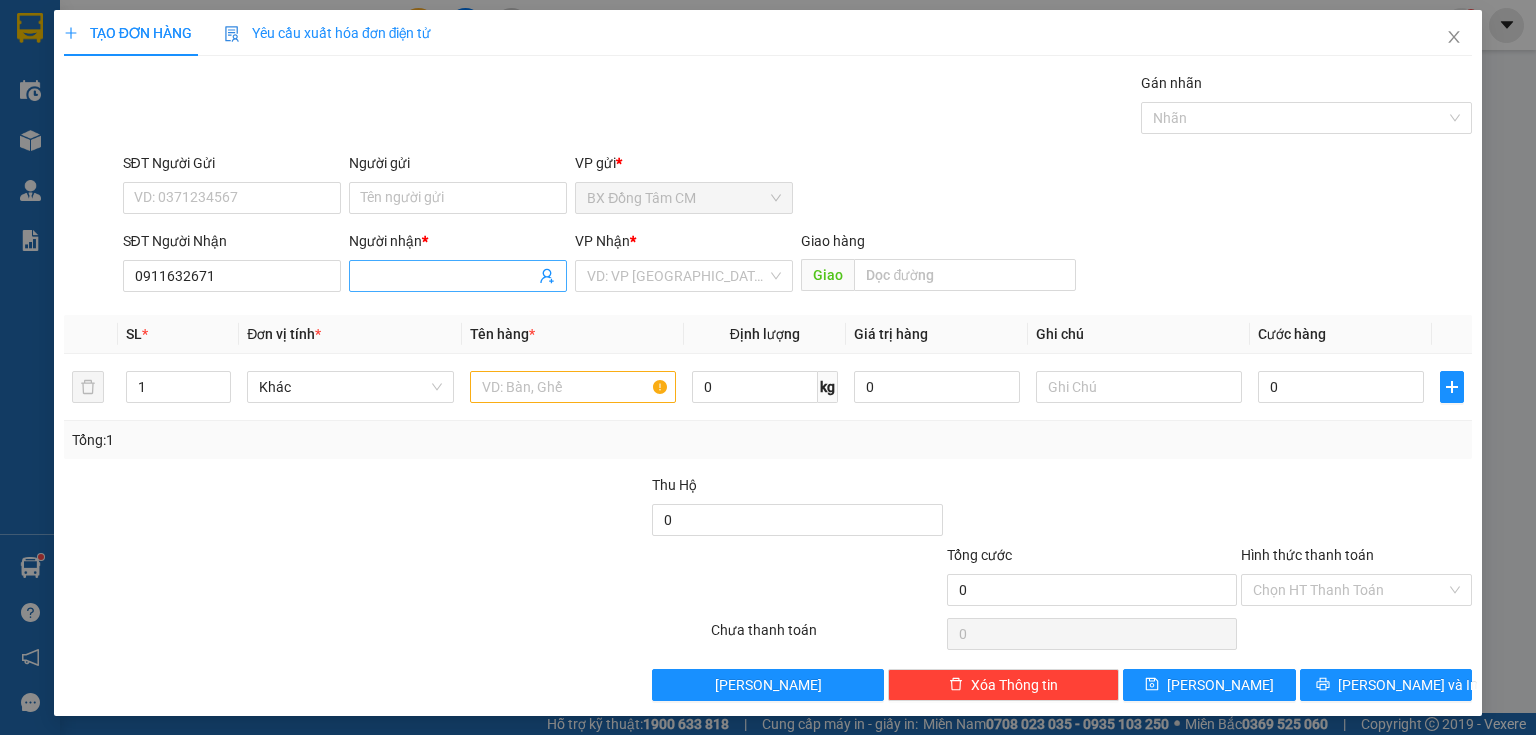 click at bounding box center (458, 276) 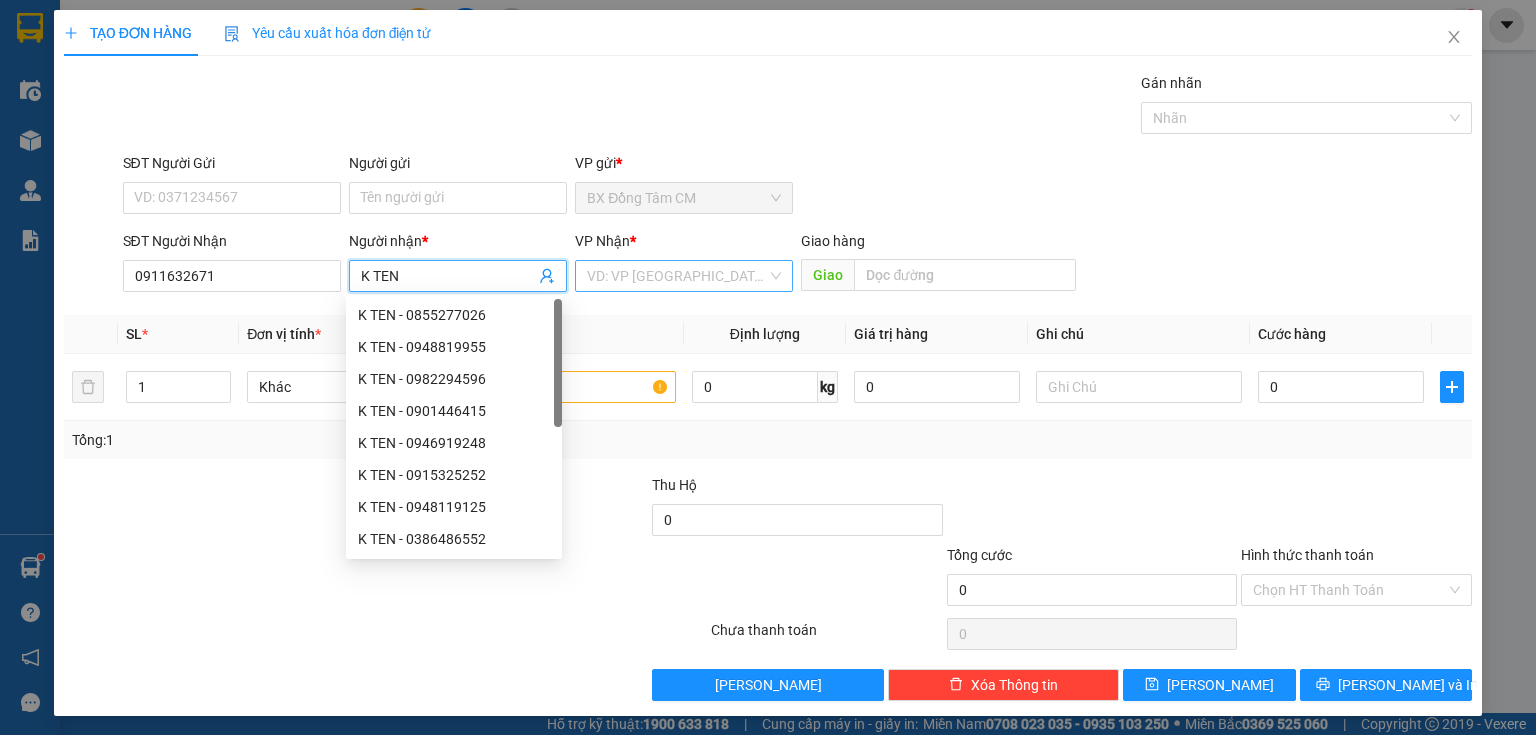 type on "K TEN" 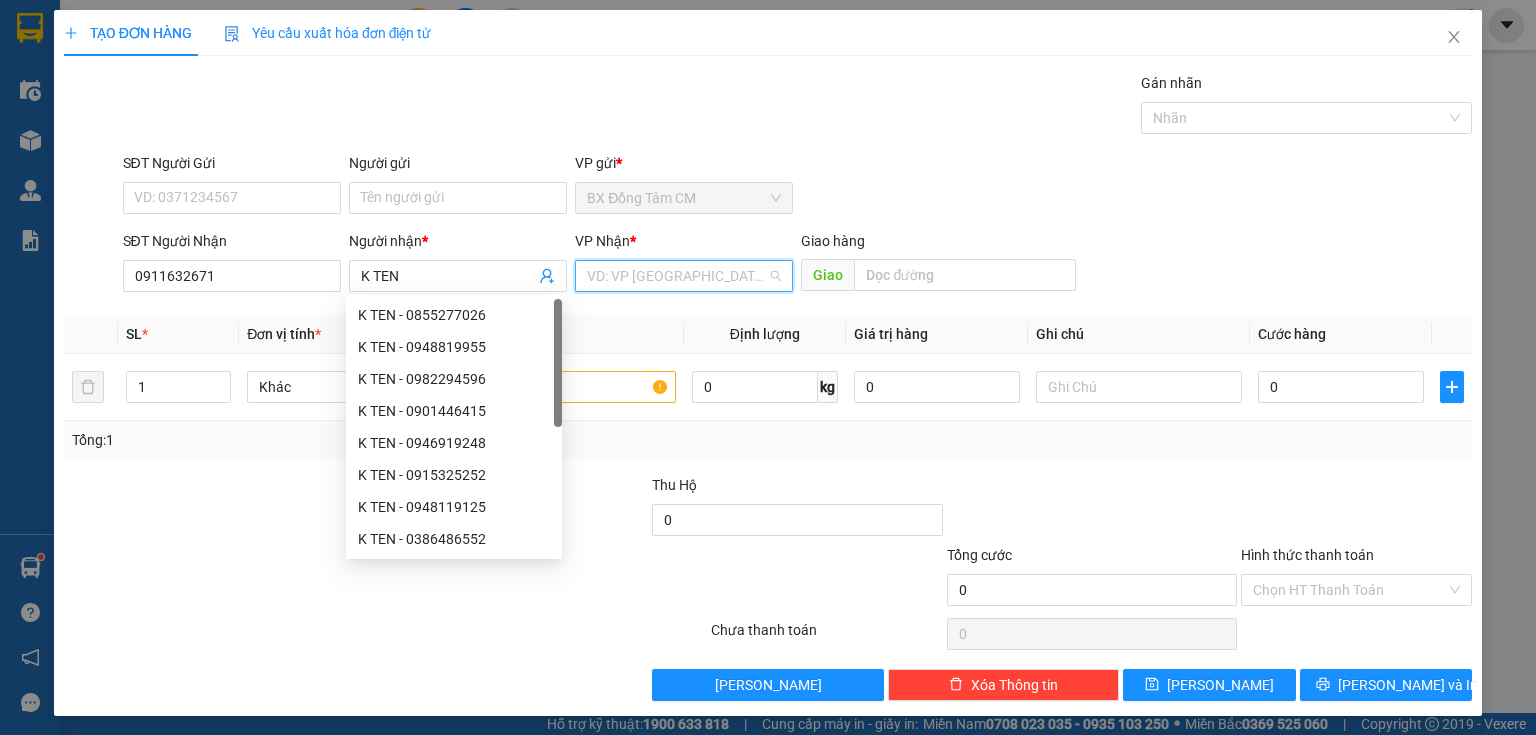 click at bounding box center [677, 276] 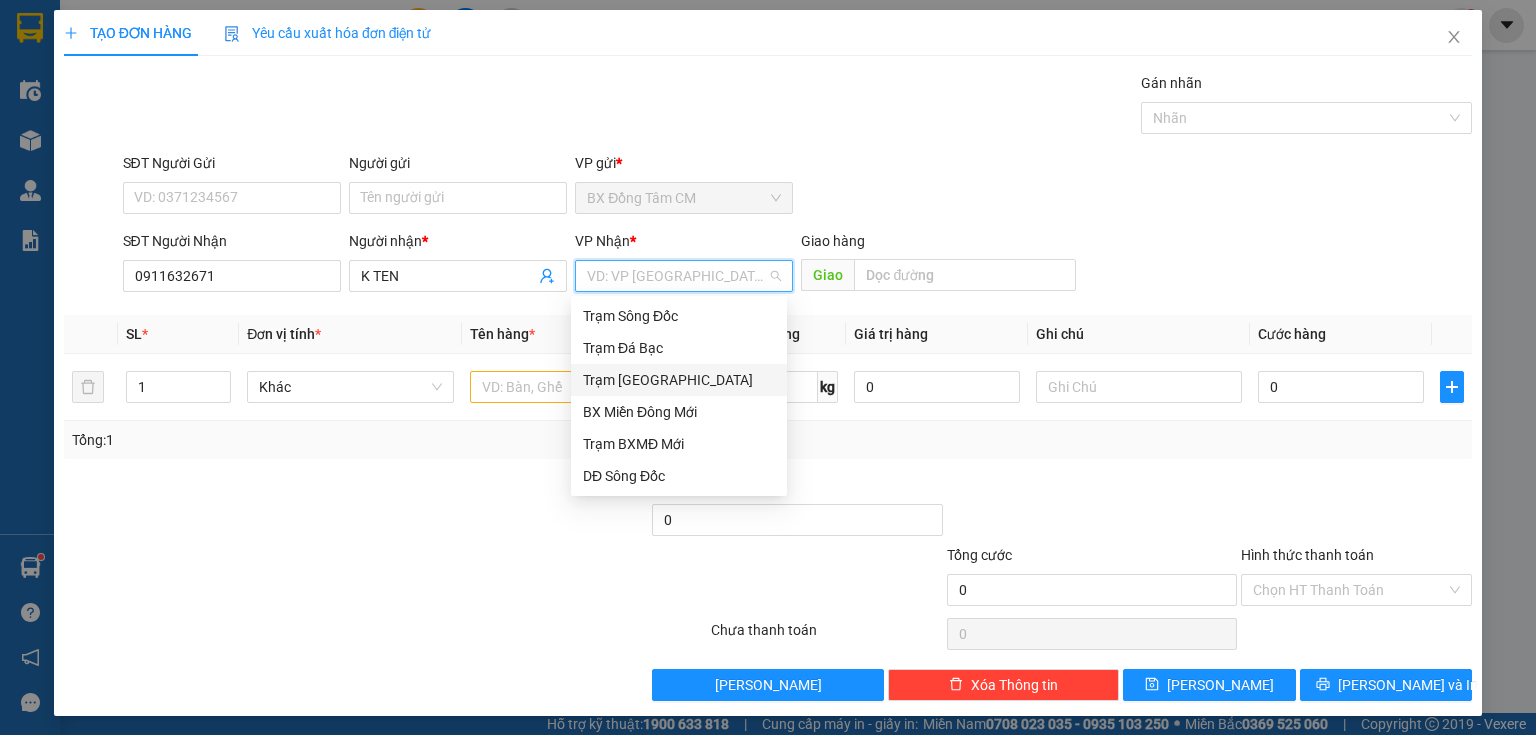 click on "Trạm [GEOGRAPHIC_DATA]" at bounding box center (679, 380) 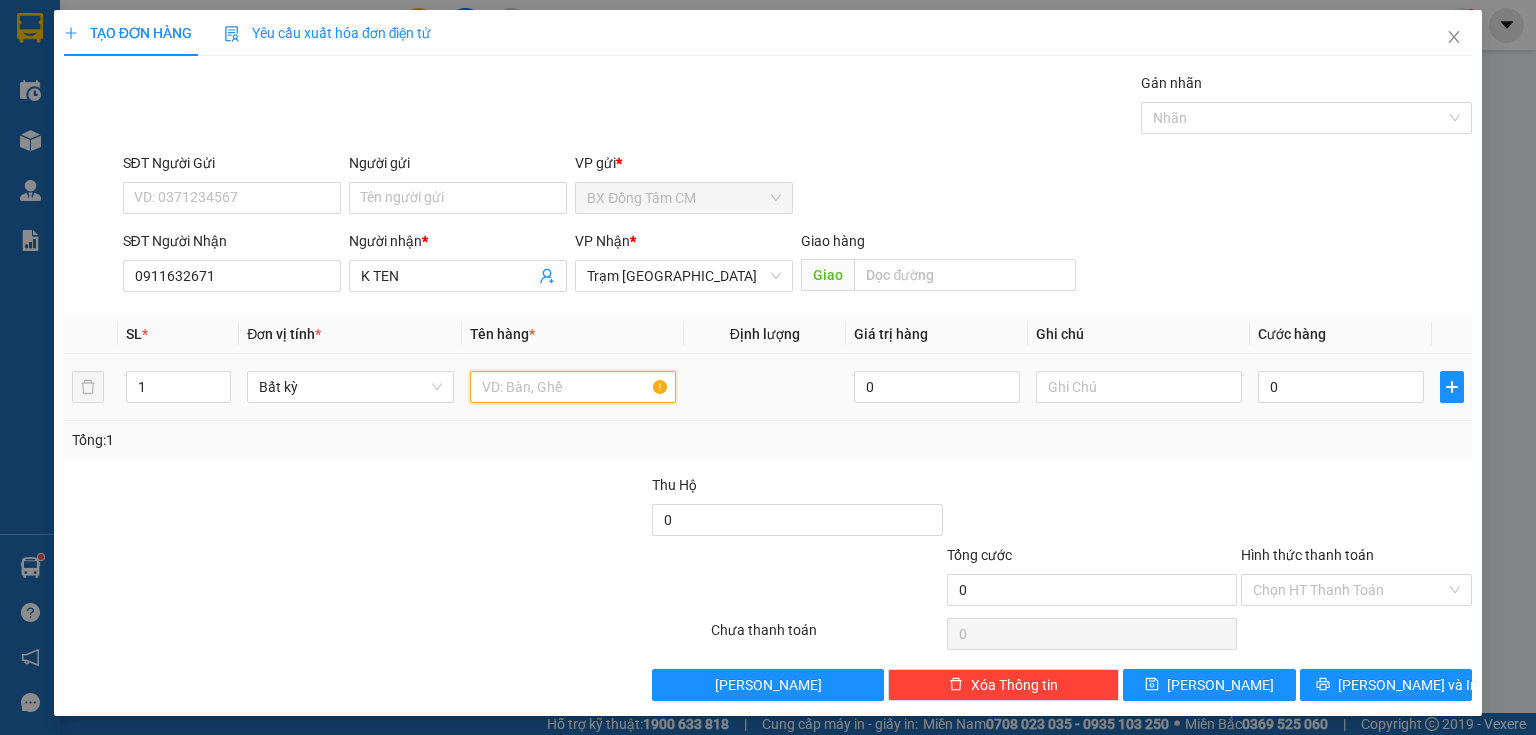 drag, startPoint x: 548, startPoint y: 394, endPoint x: 561, endPoint y: 384, distance: 16.40122 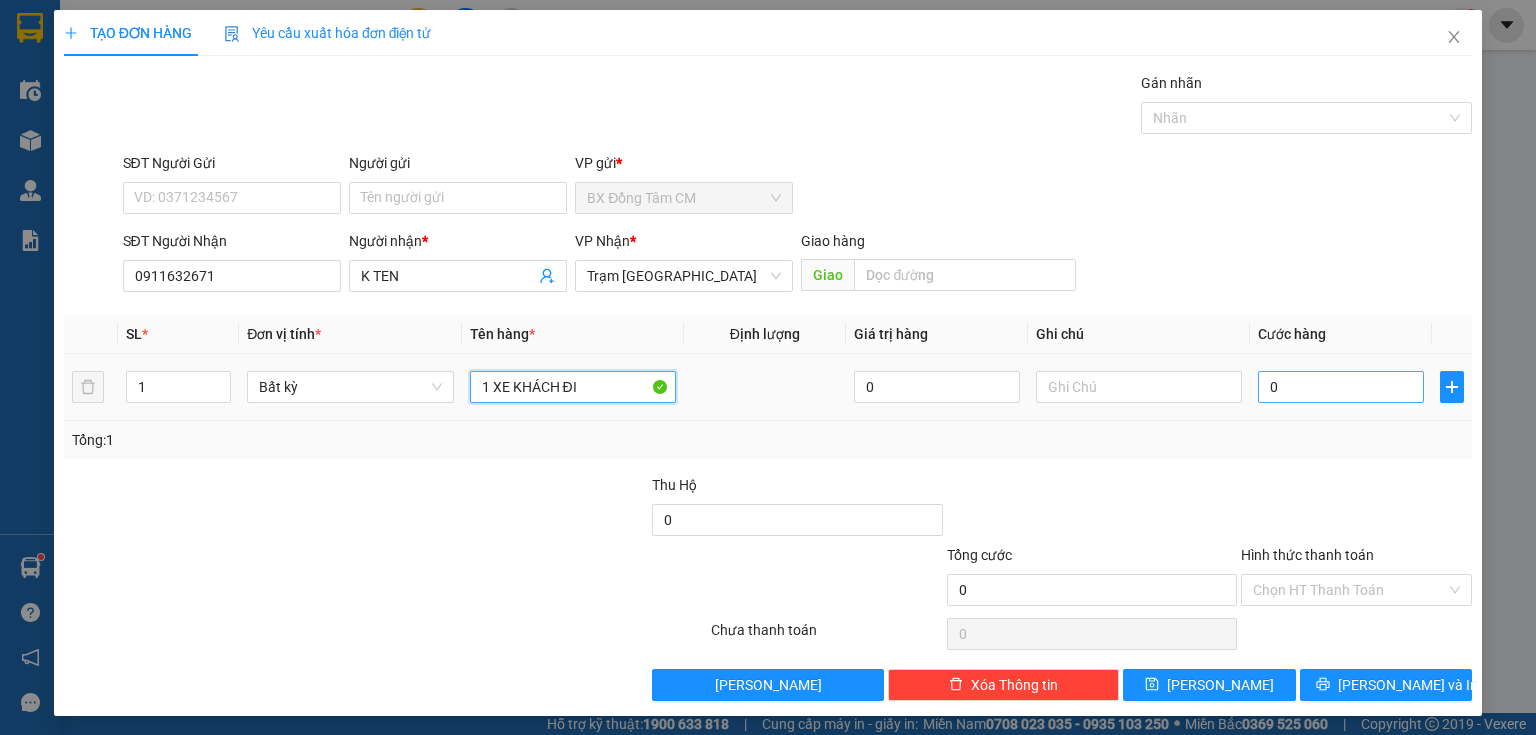 type on "1 XE KHÁCH ĐI" 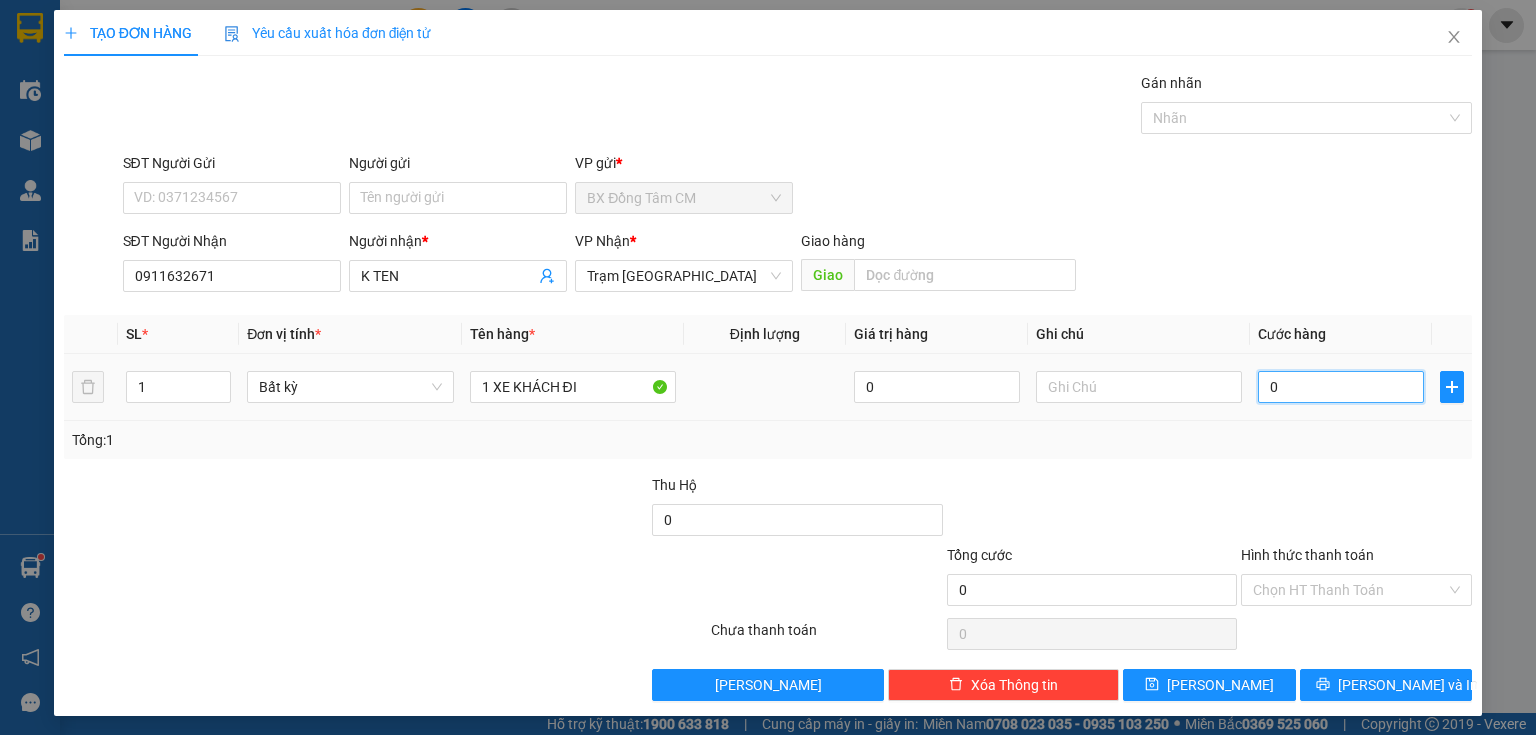click on "0" at bounding box center (1341, 387) 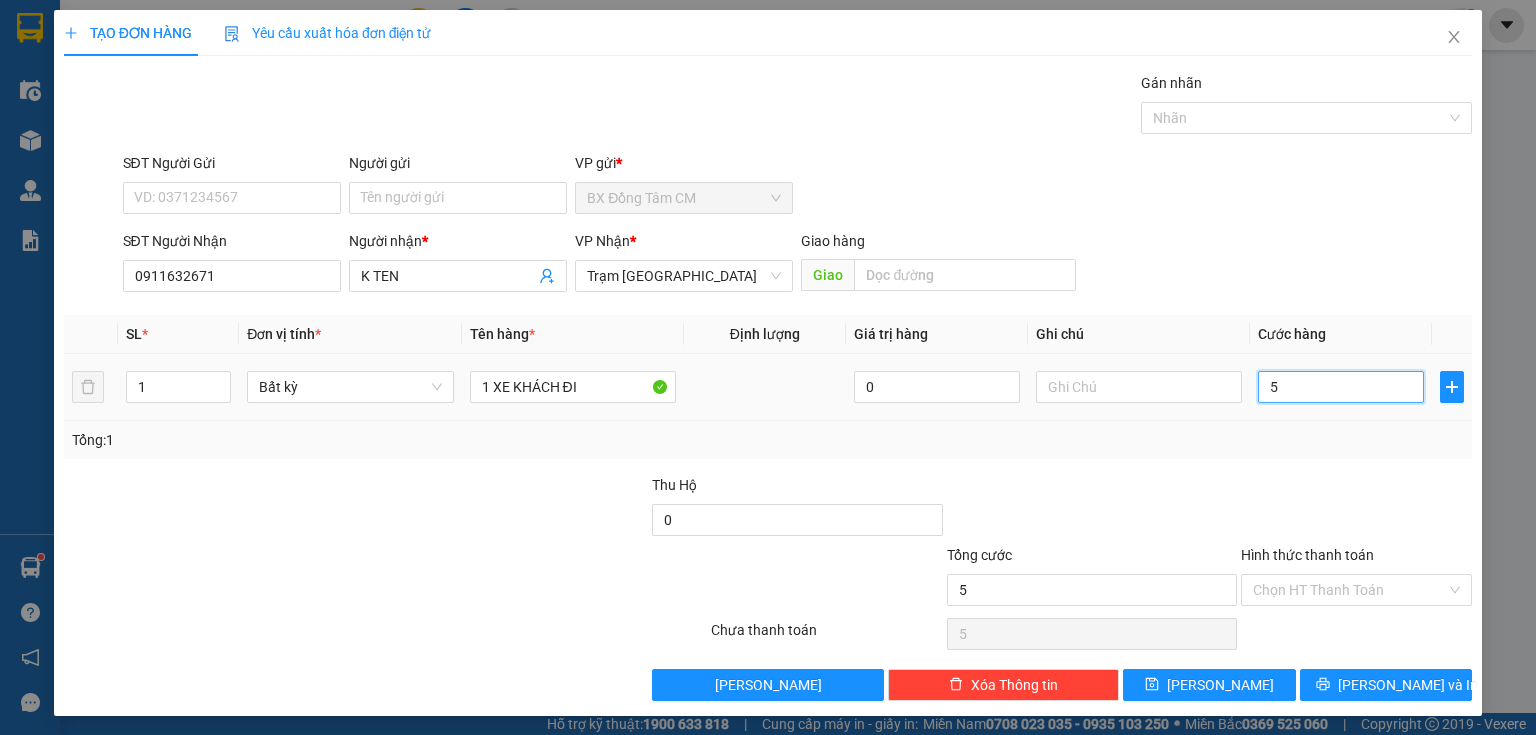 type on "50" 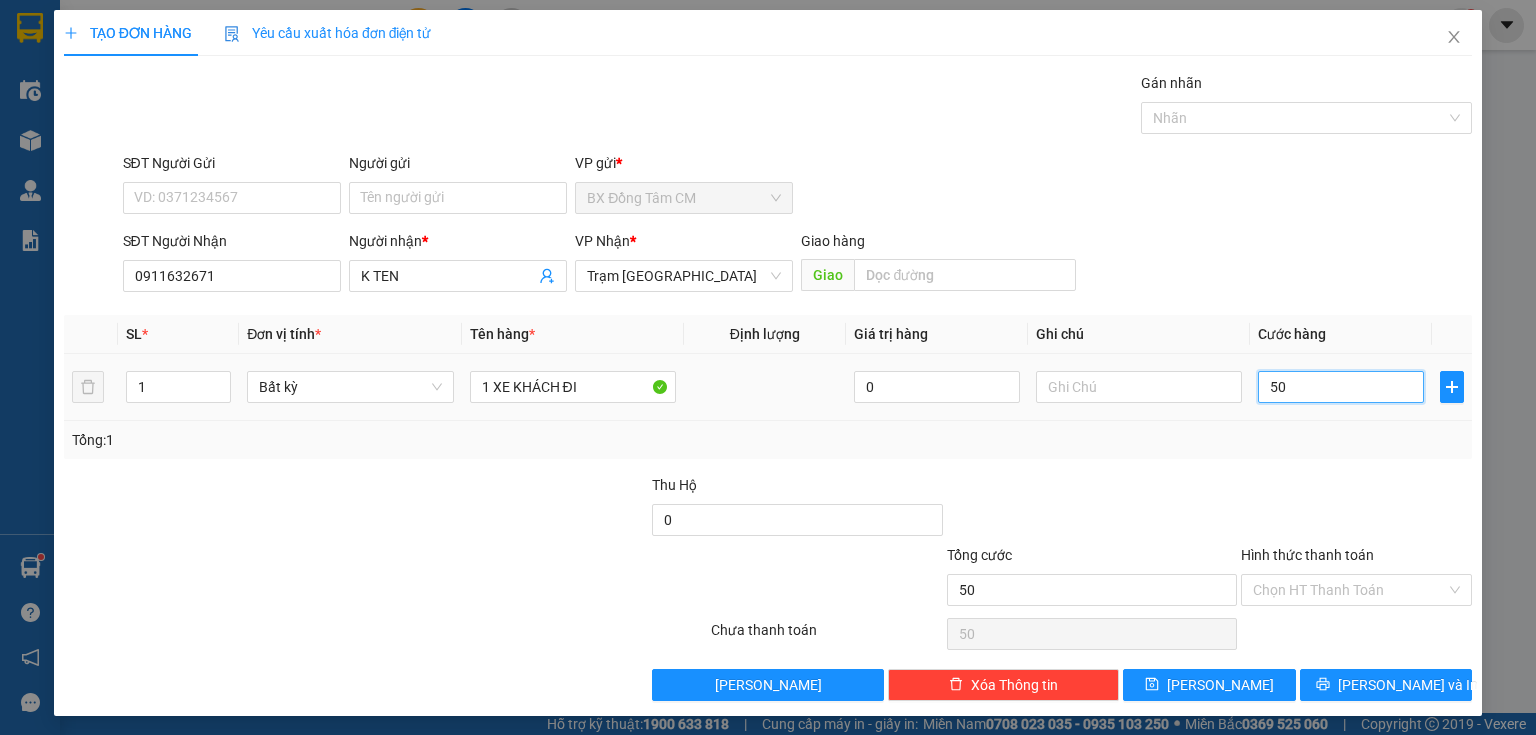 type on "500" 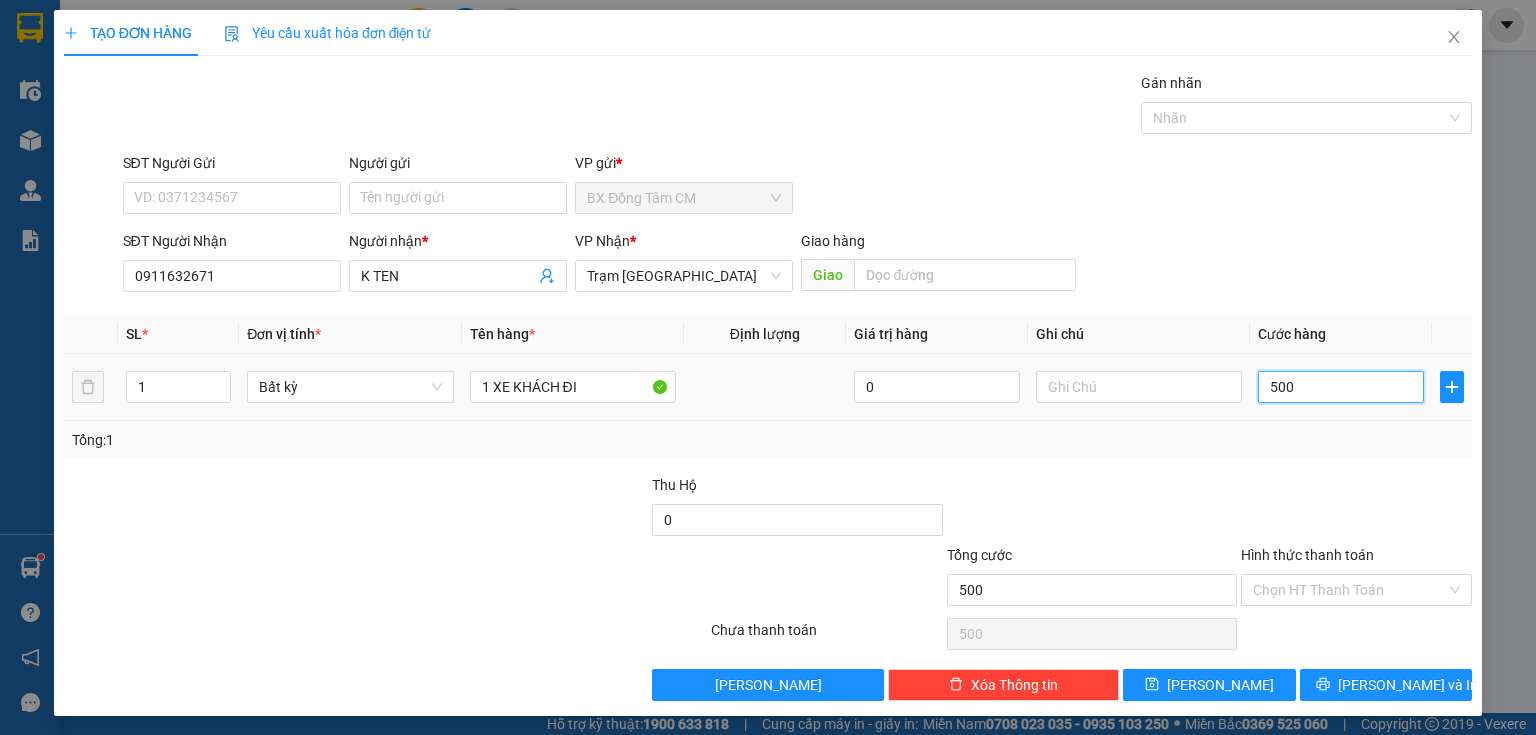 type on "5.000" 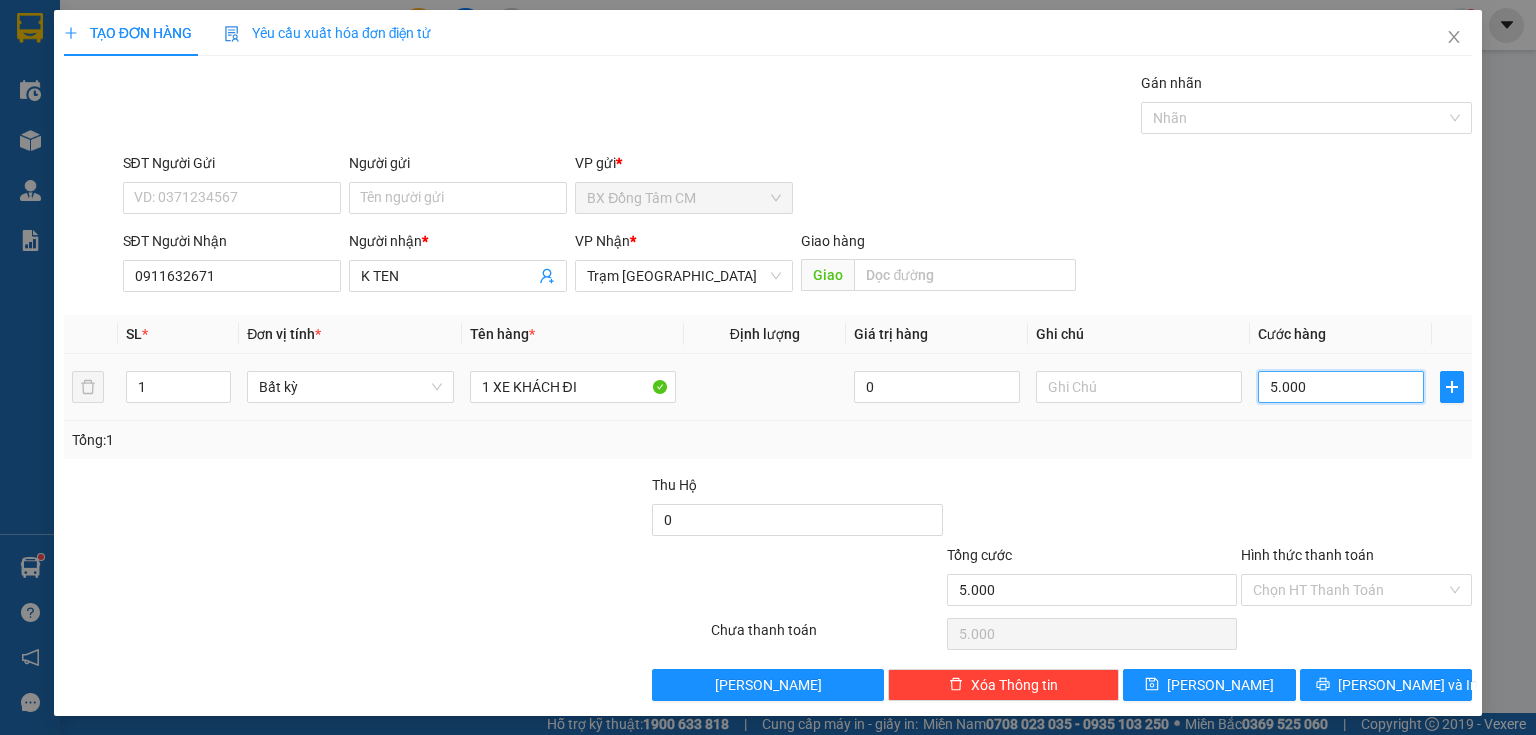 type on "50.000" 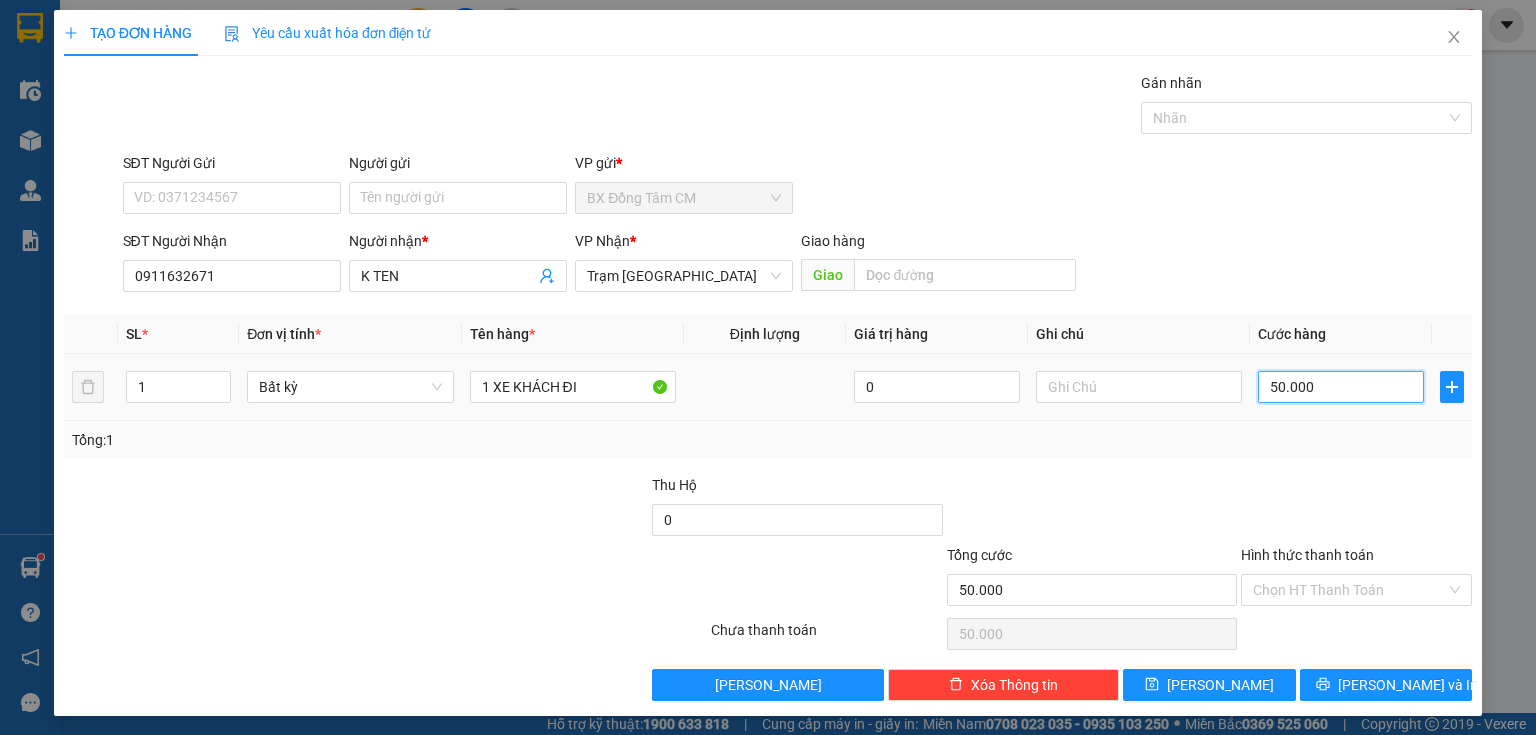 type on "500.000" 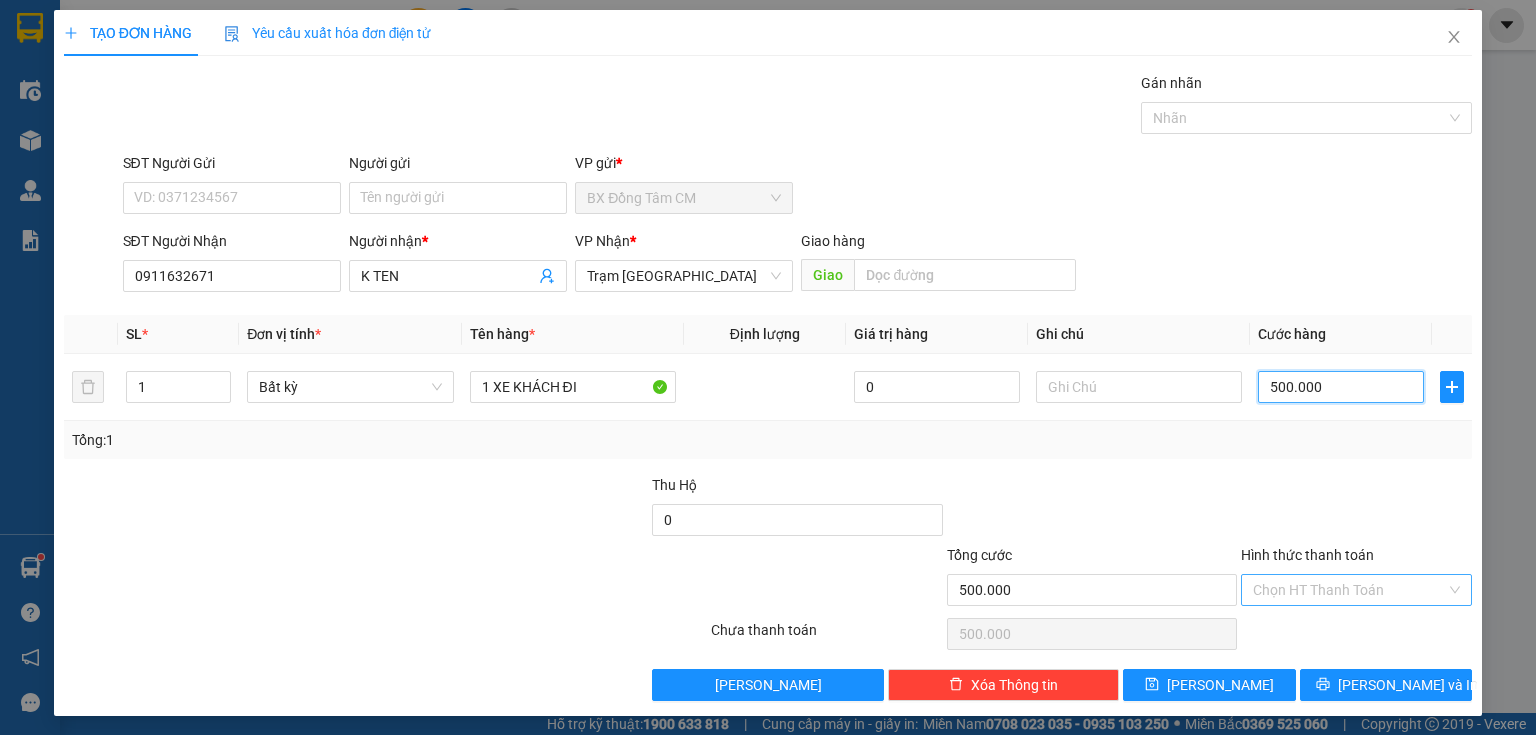 type on "500.000" 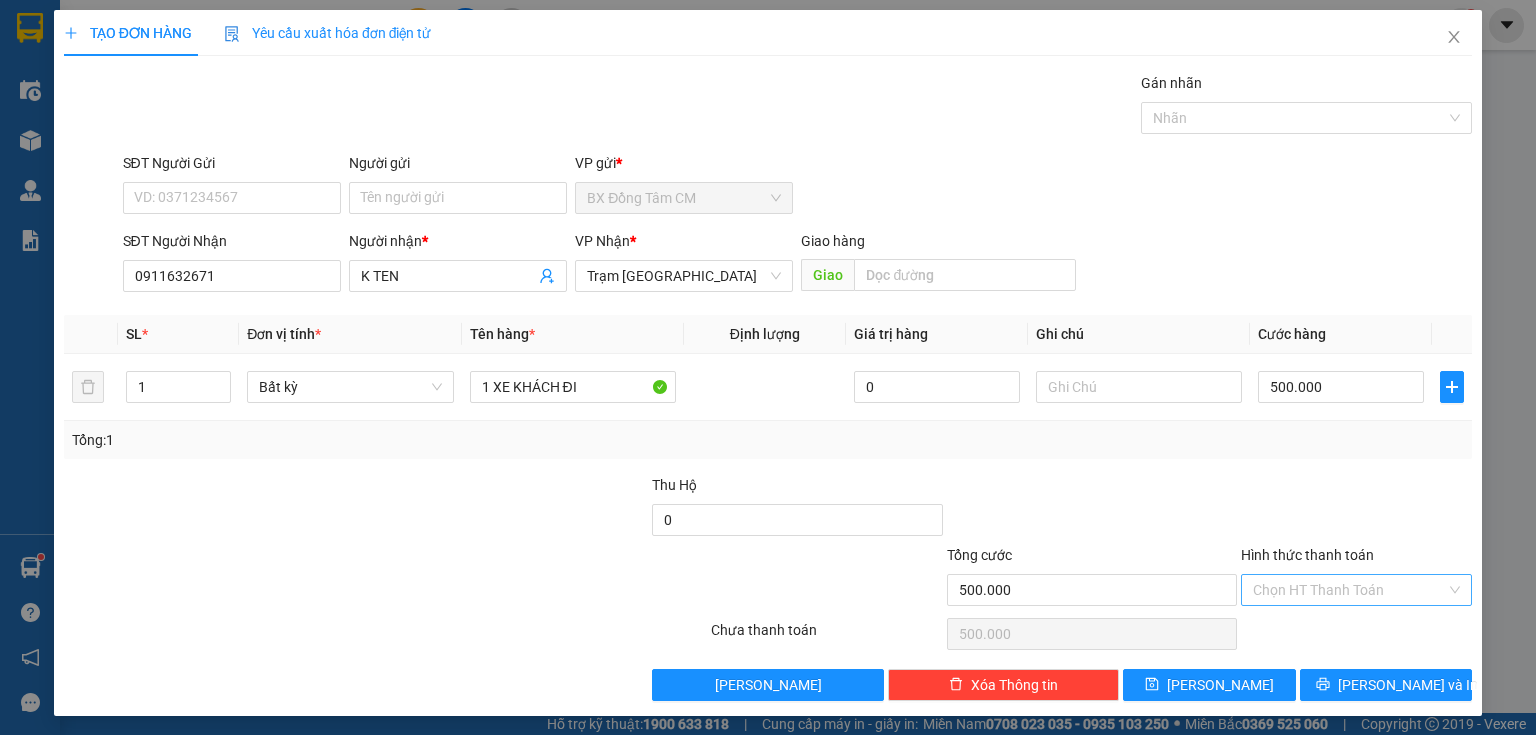 click on "Hình thức thanh toán" at bounding box center [1349, 590] 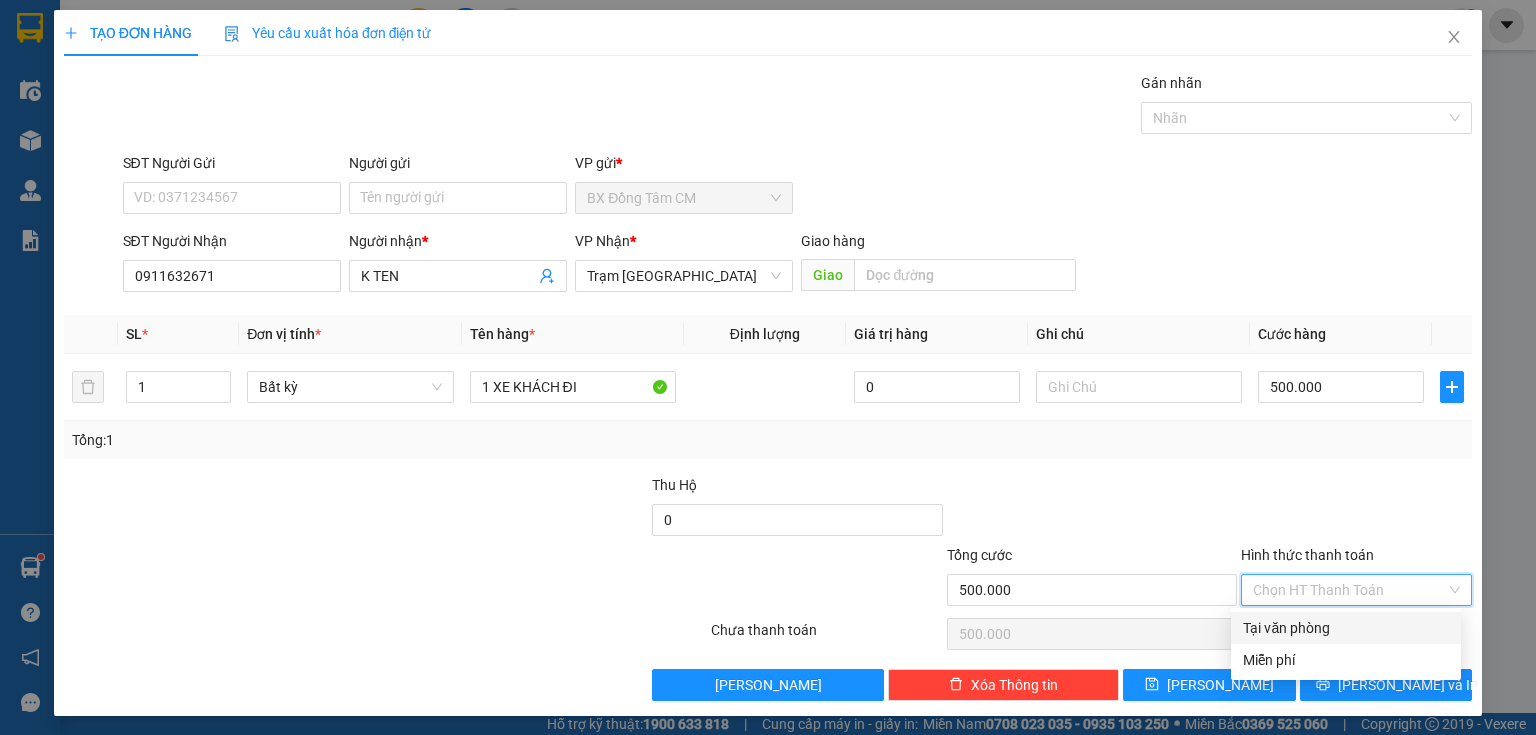 click on "Hình thức thanh toán Chọn HT Thanh Toán" at bounding box center (1356, 579) 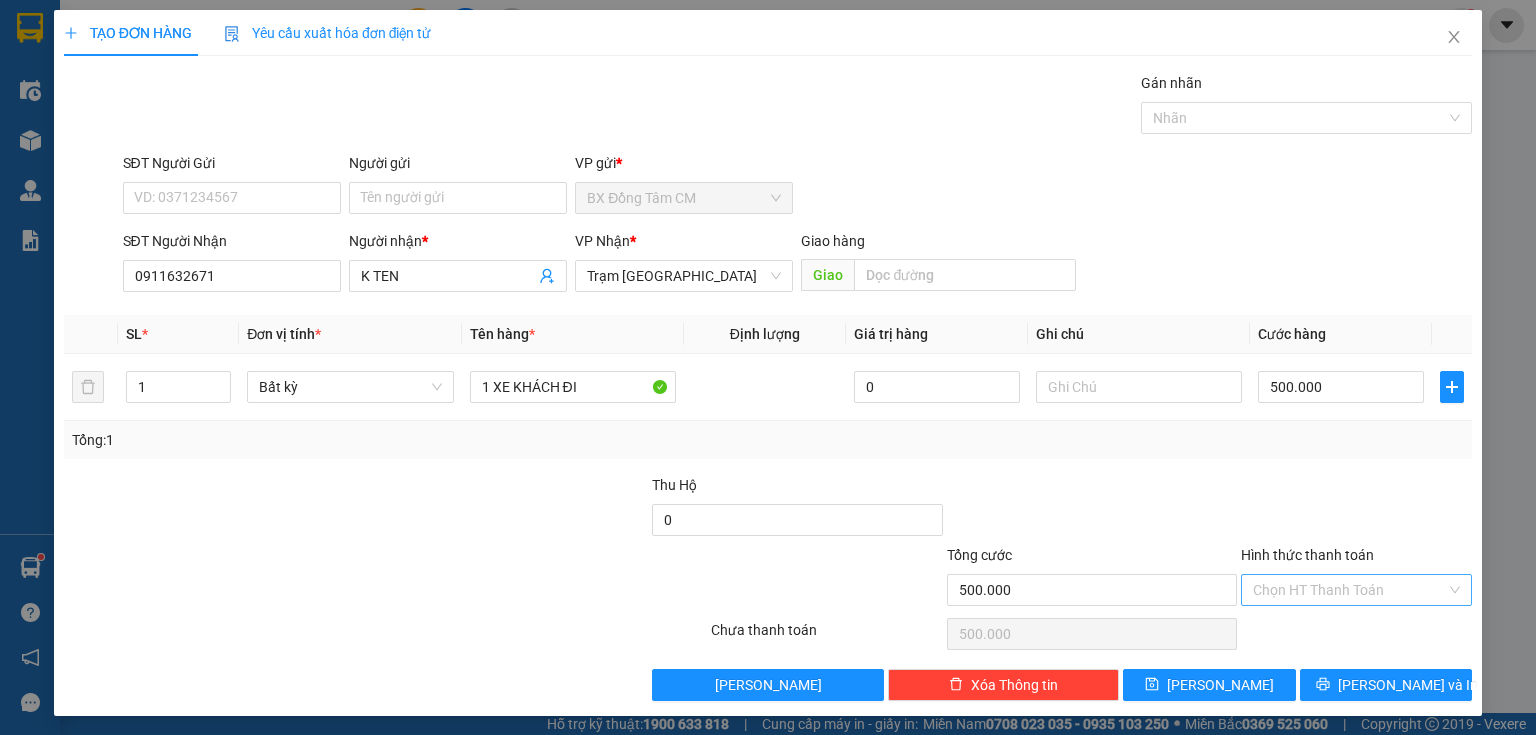 click on "Hình thức thanh toán" at bounding box center (1349, 590) 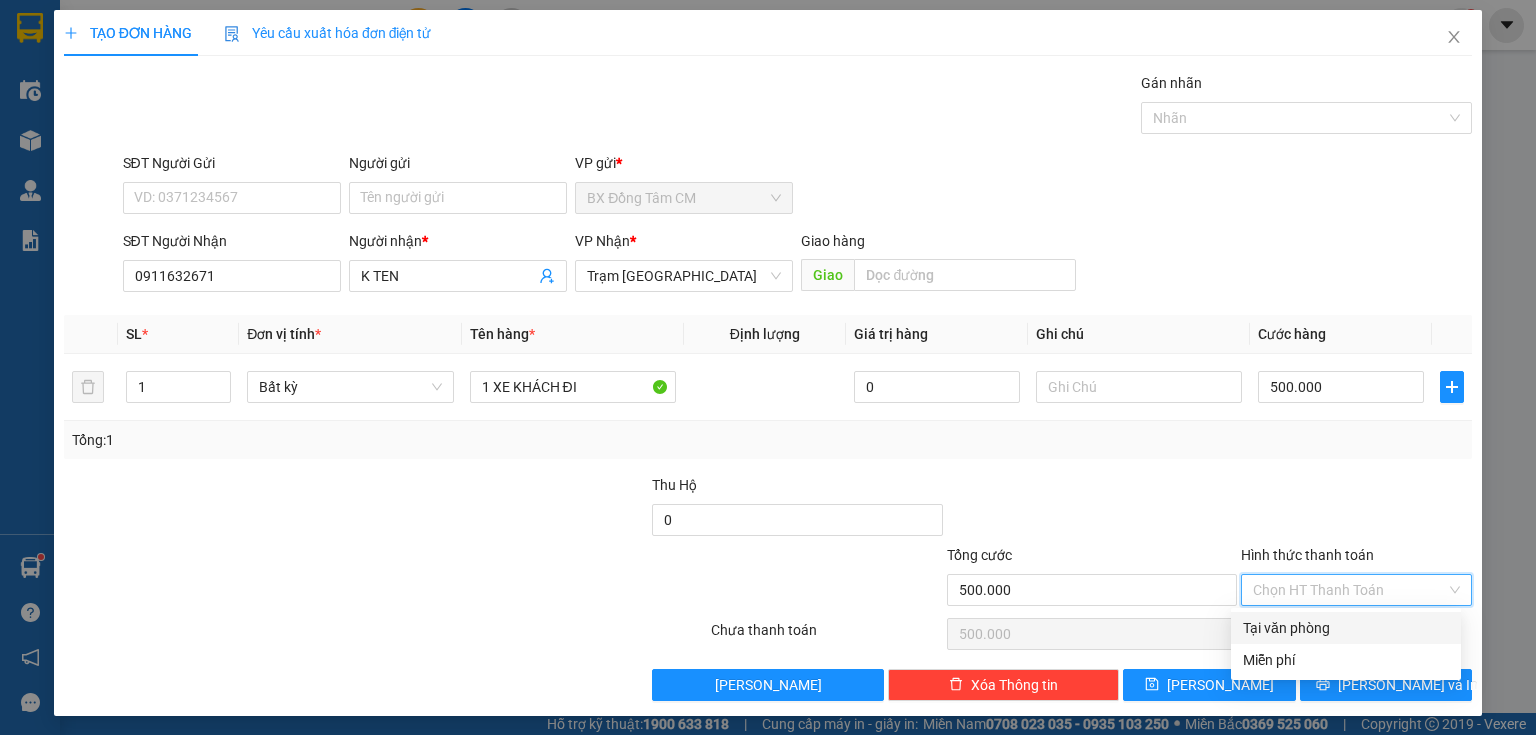 click on "Tại văn phòng" at bounding box center [1346, 628] 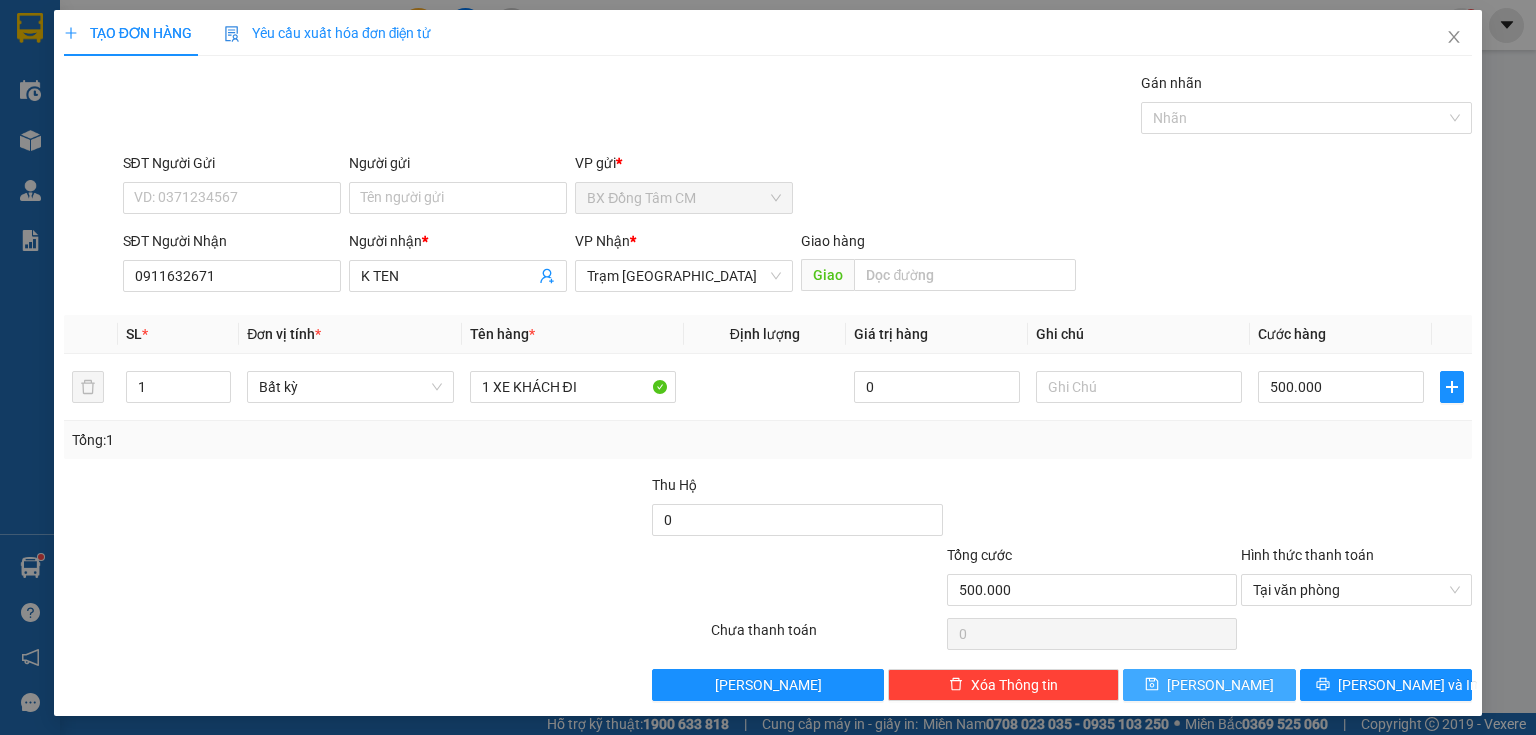 click on "Lưu" at bounding box center (1209, 685) 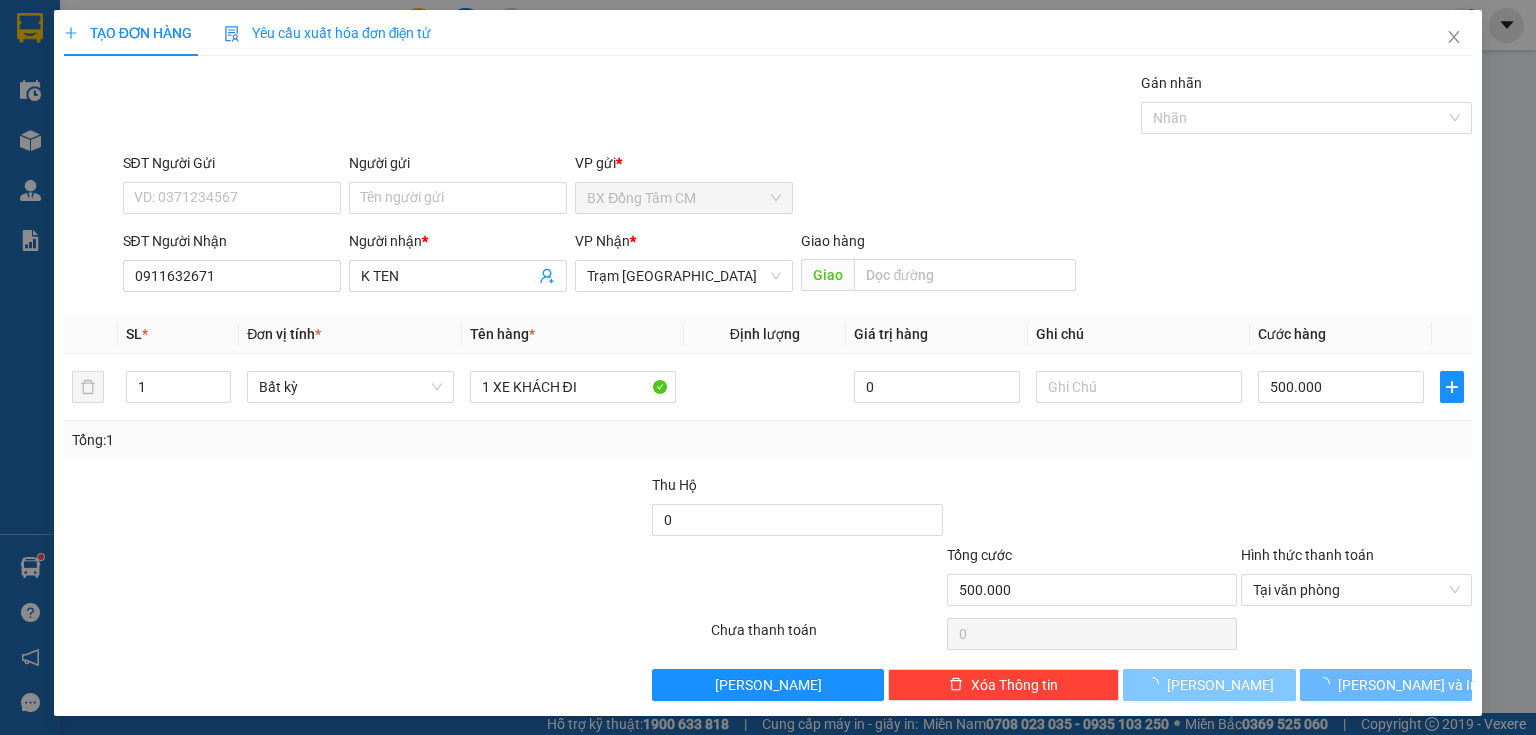 type 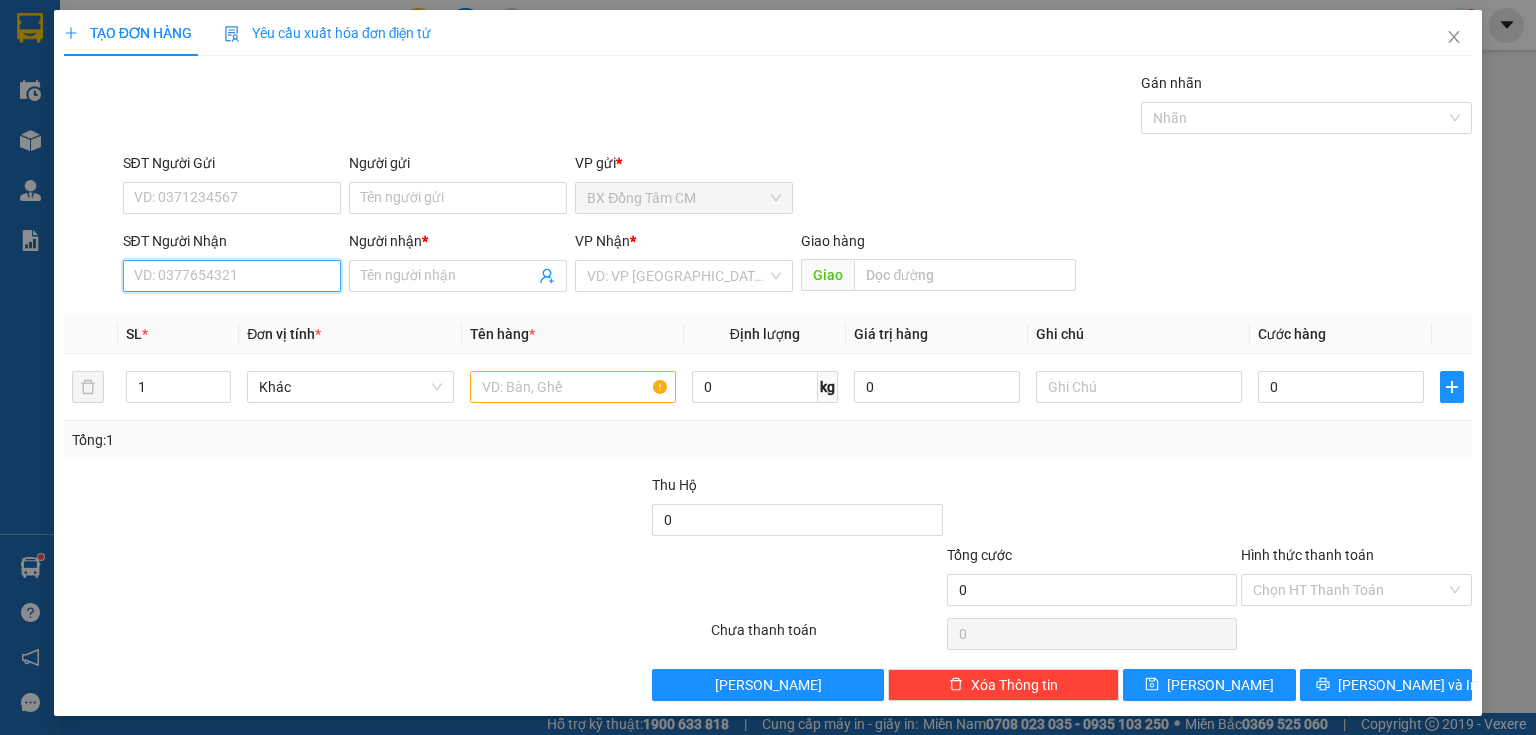 click on "SĐT Người Nhận" at bounding box center [232, 276] 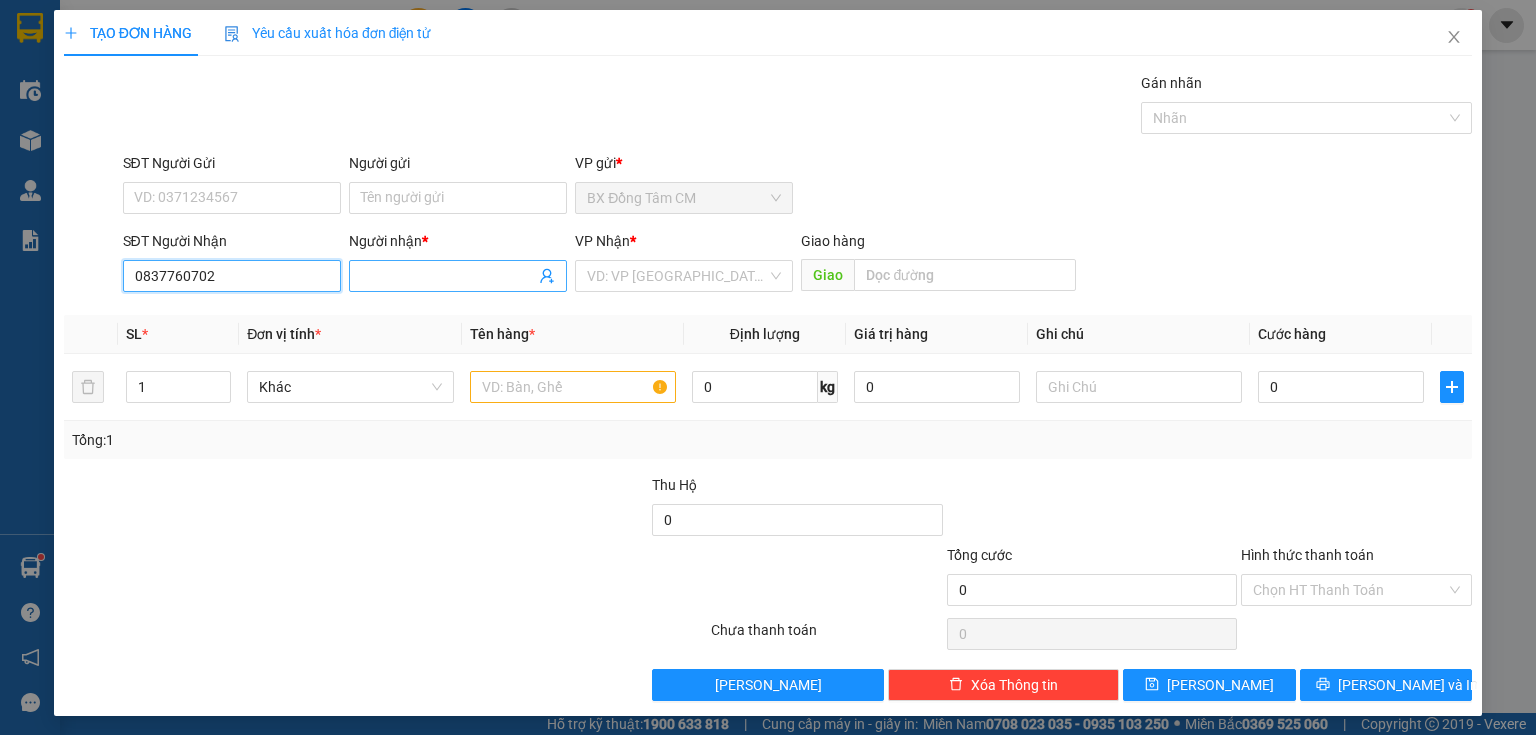 type on "0837760702" 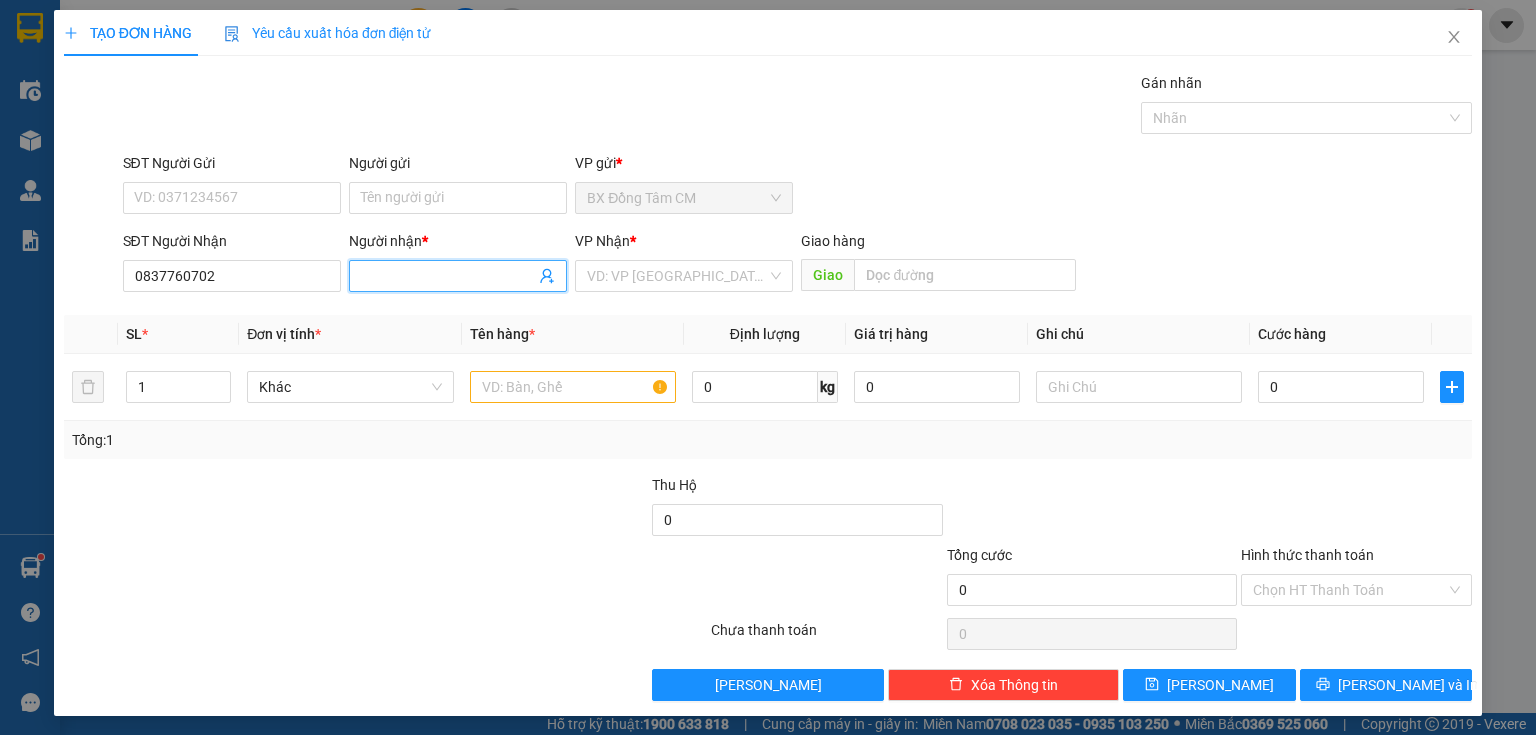 click at bounding box center (458, 276) 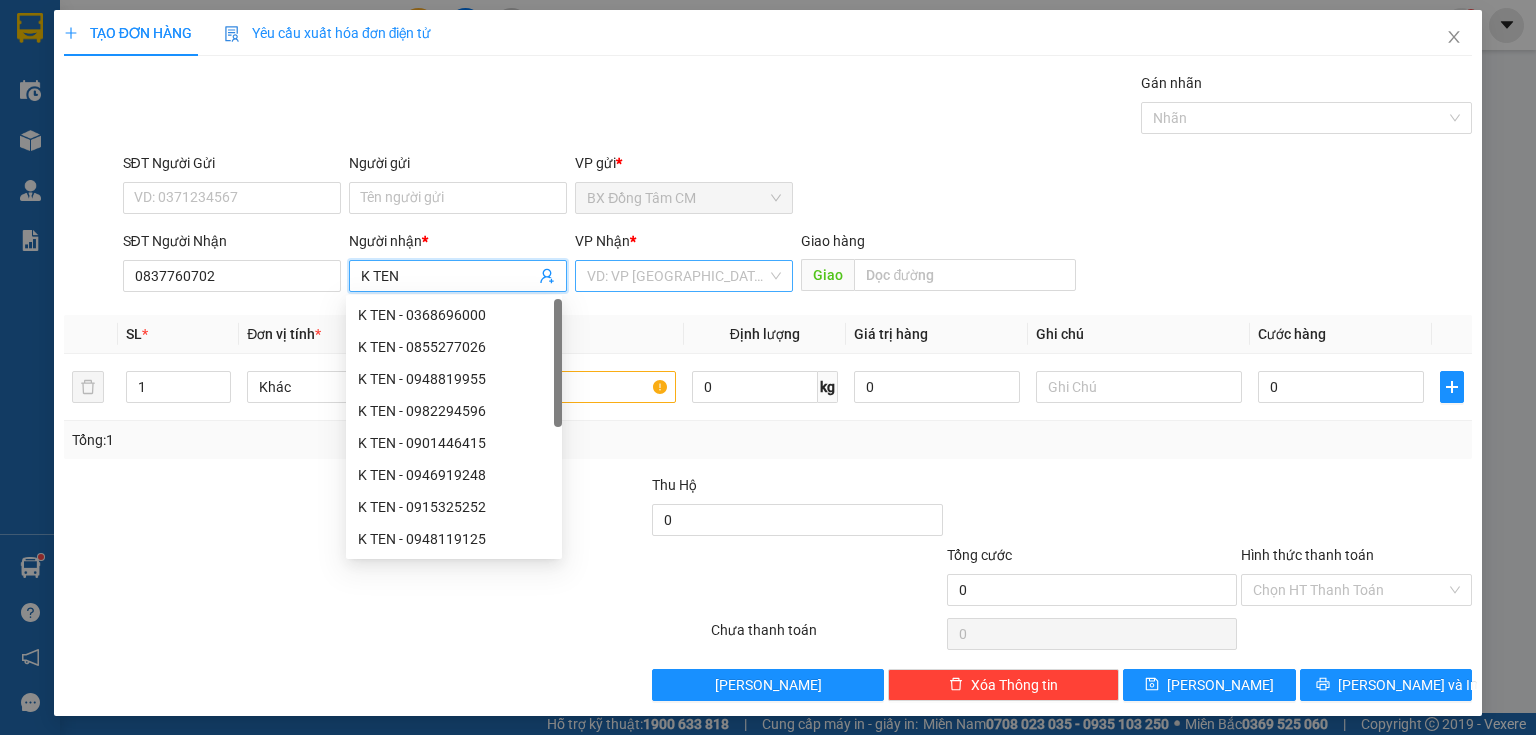 type on "K TEN" 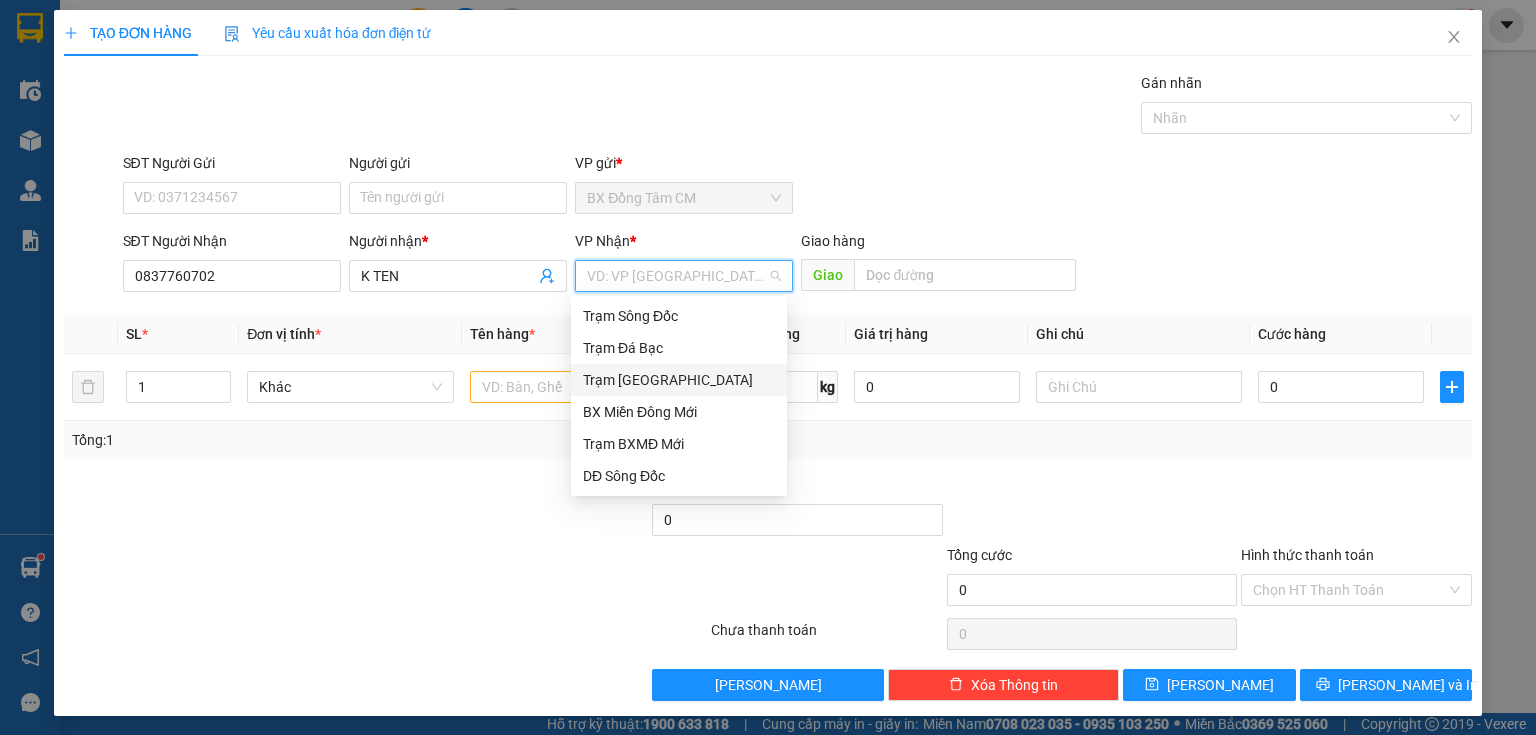 click on "Trạm [GEOGRAPHIC_DATA]" at bounding box center [679, 380] 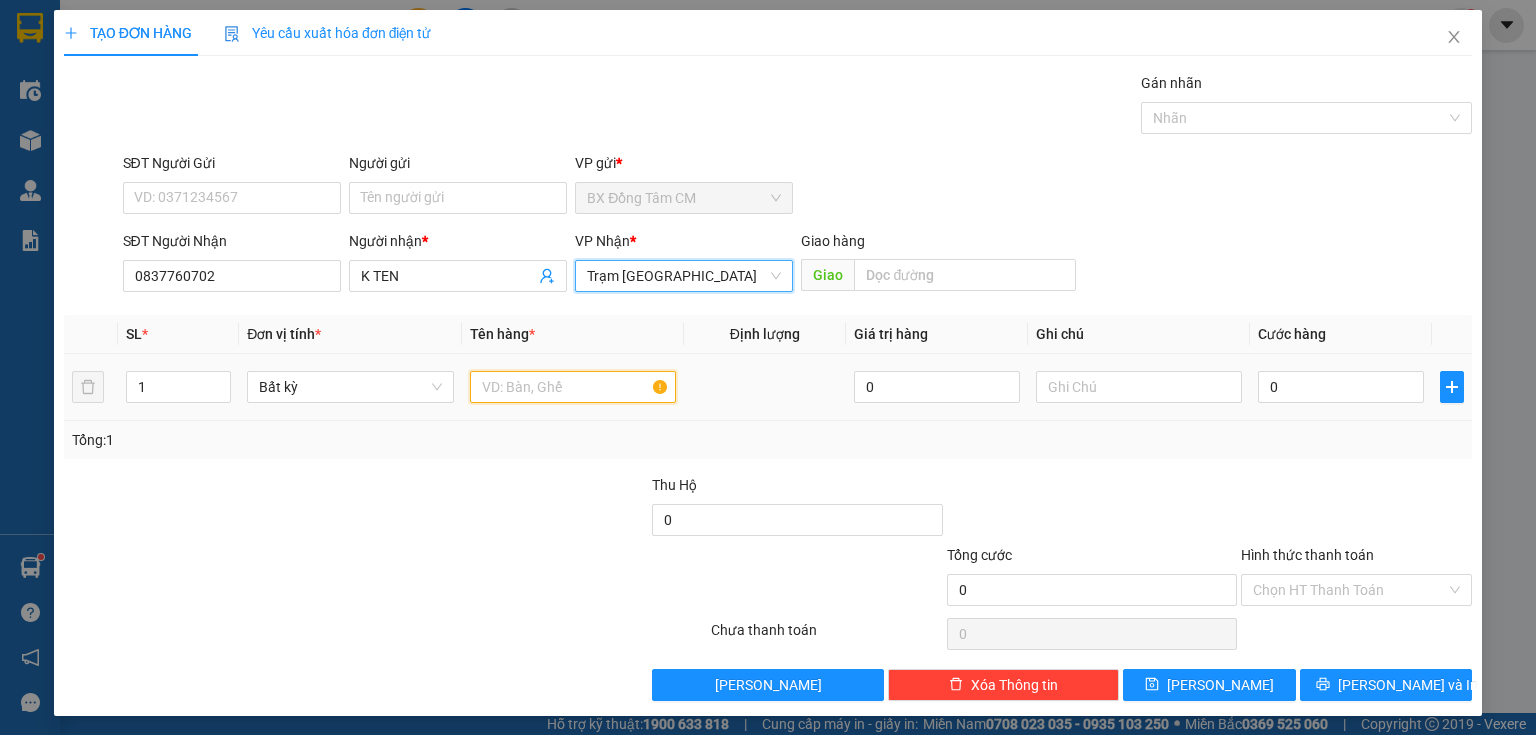 click at bounding box center (573, 387) 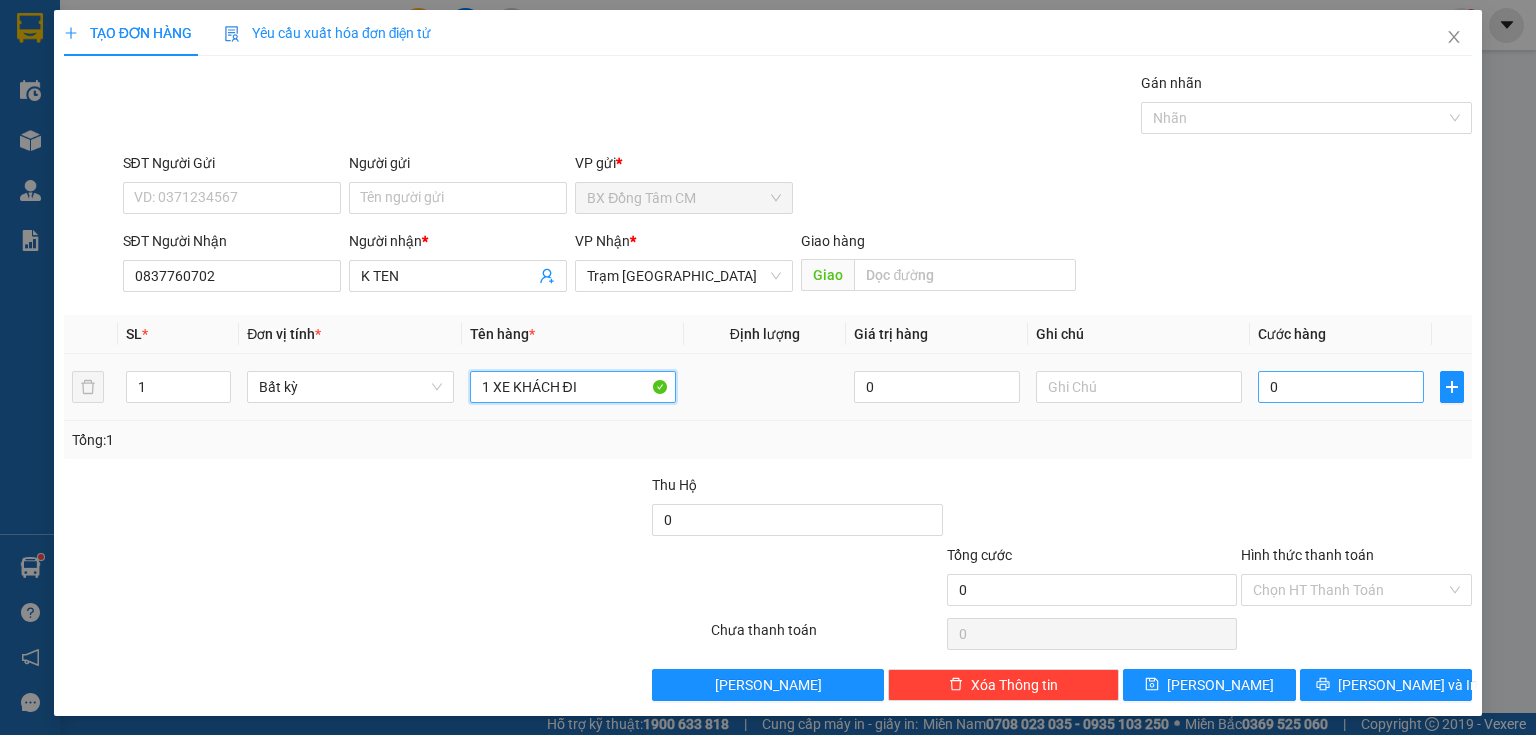 type on "1 XE KHÁCH ĐI" 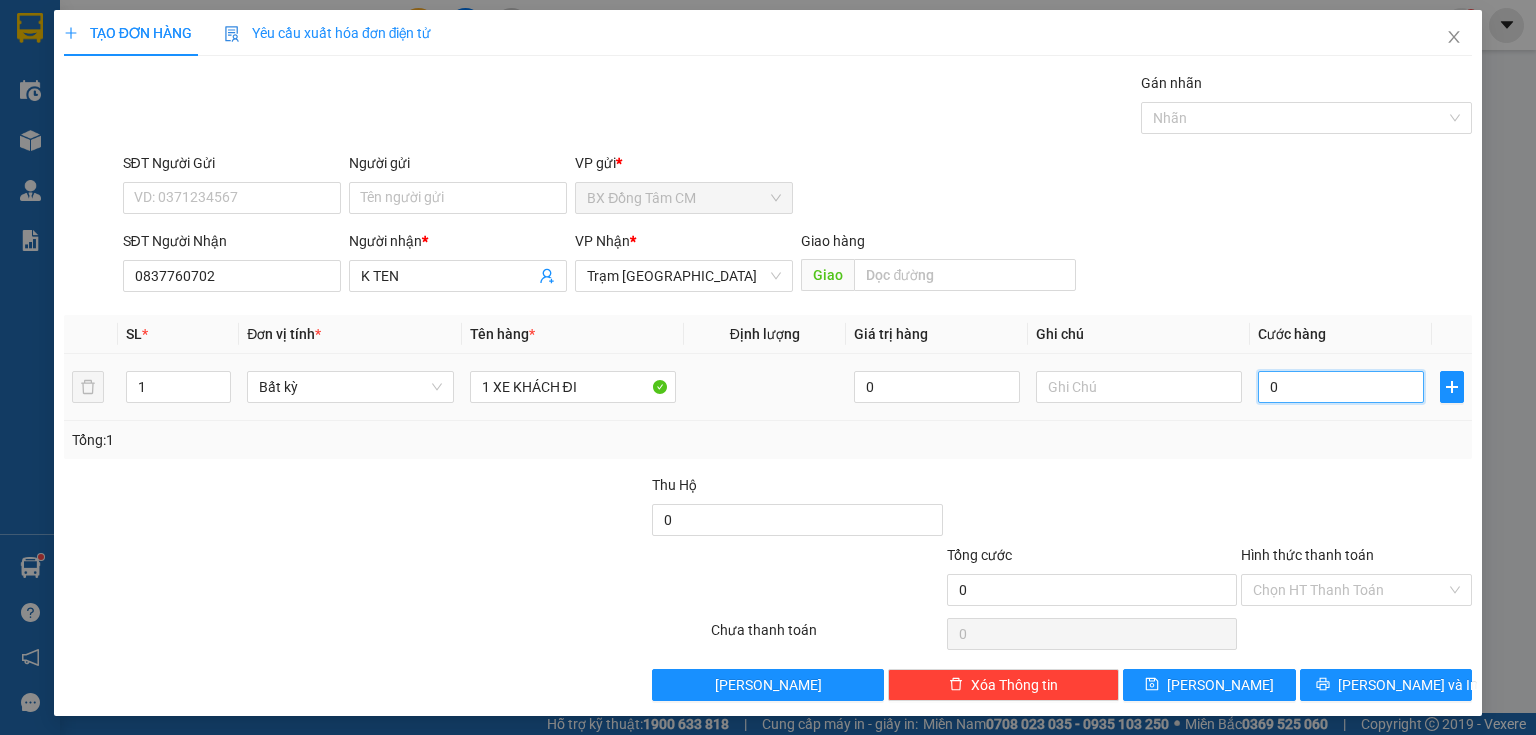 click on "0" at bounding box center [1341, 387] 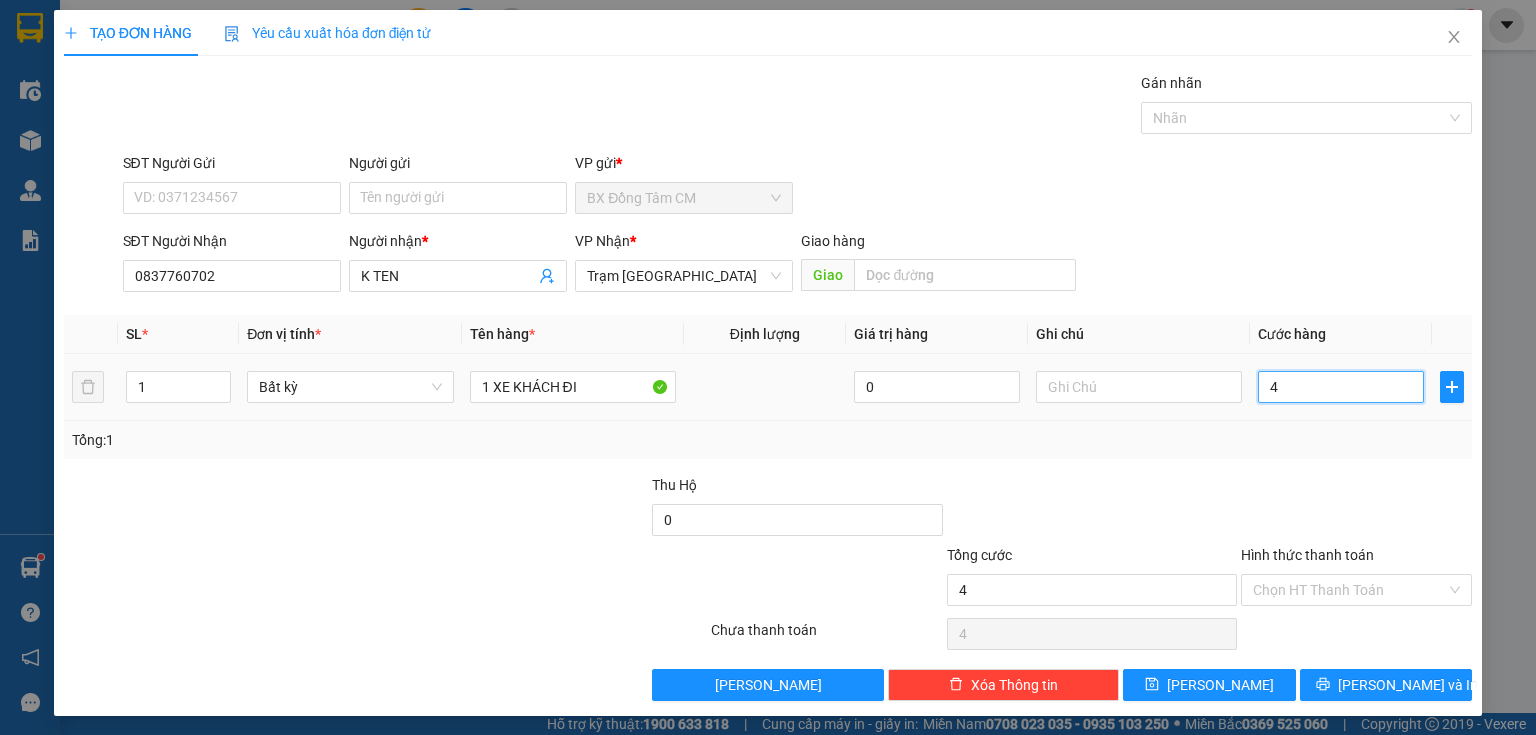 type on "40" 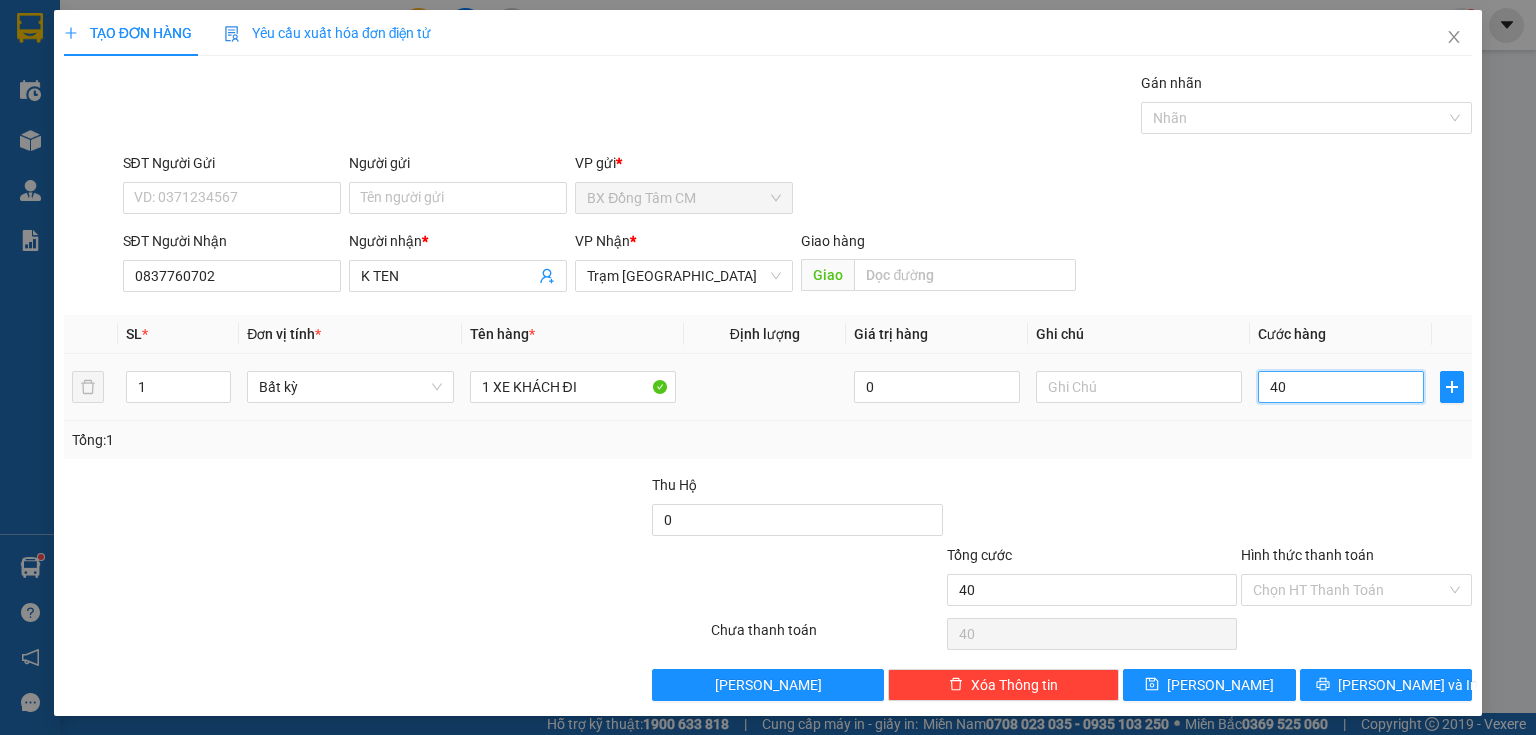 type on "400" 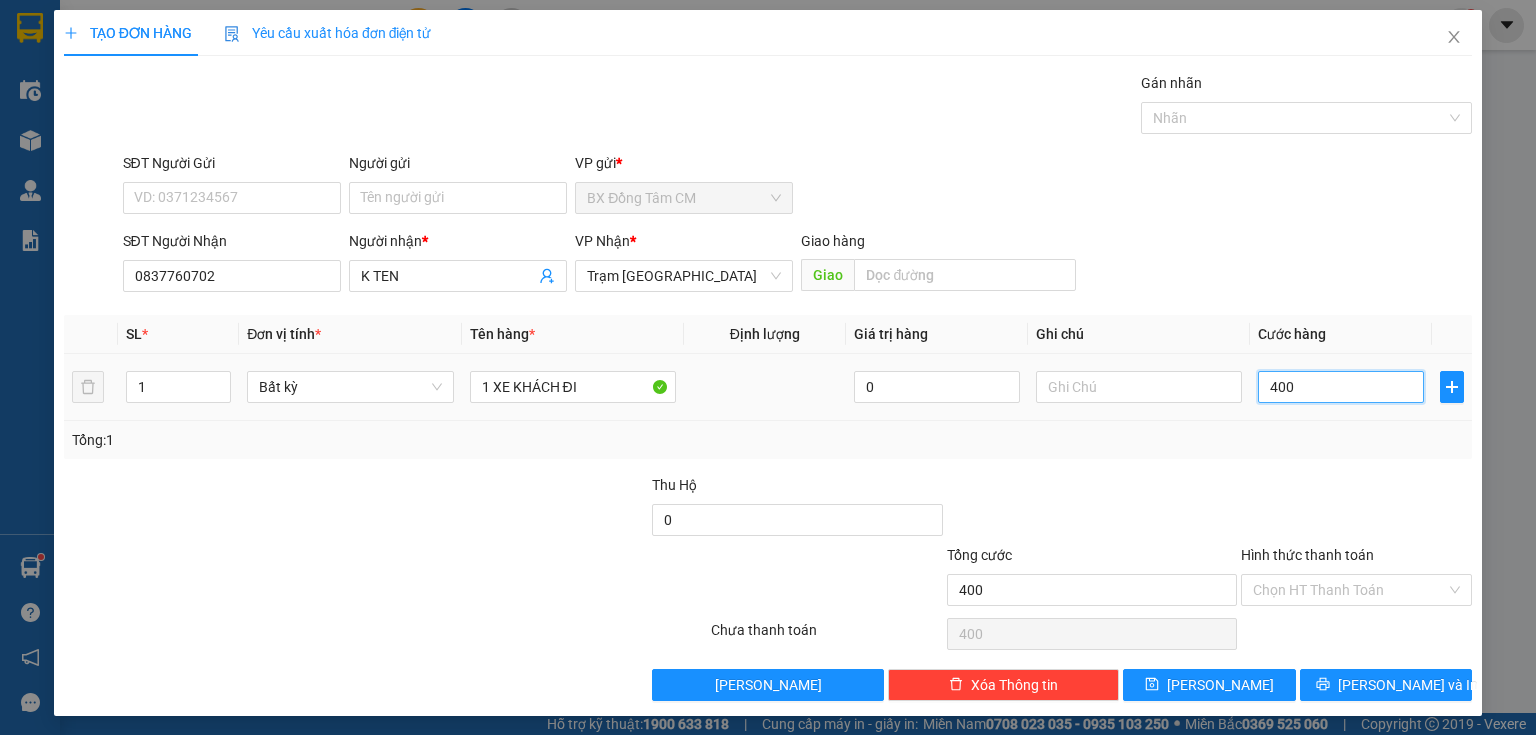 type on "4.000" 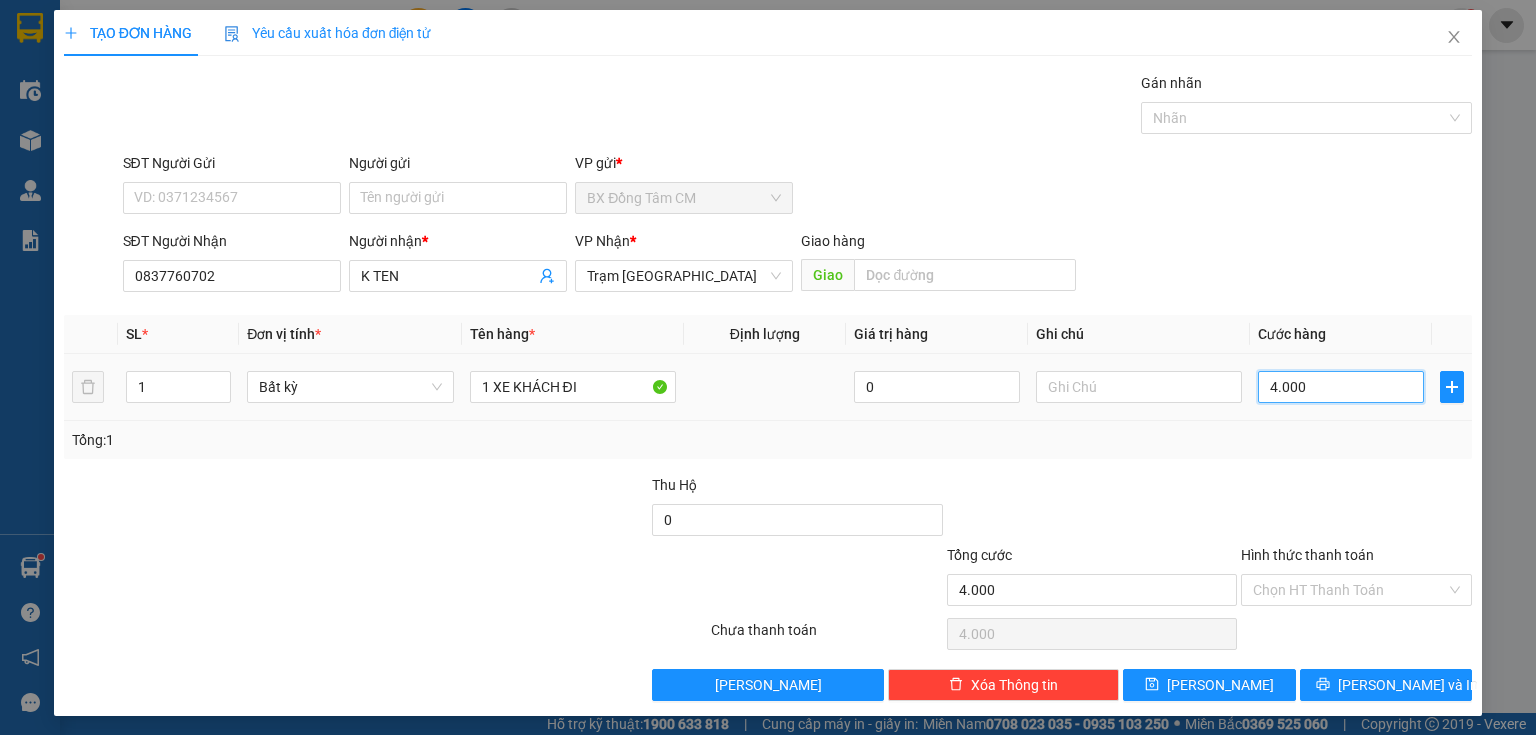 type on "40.000" 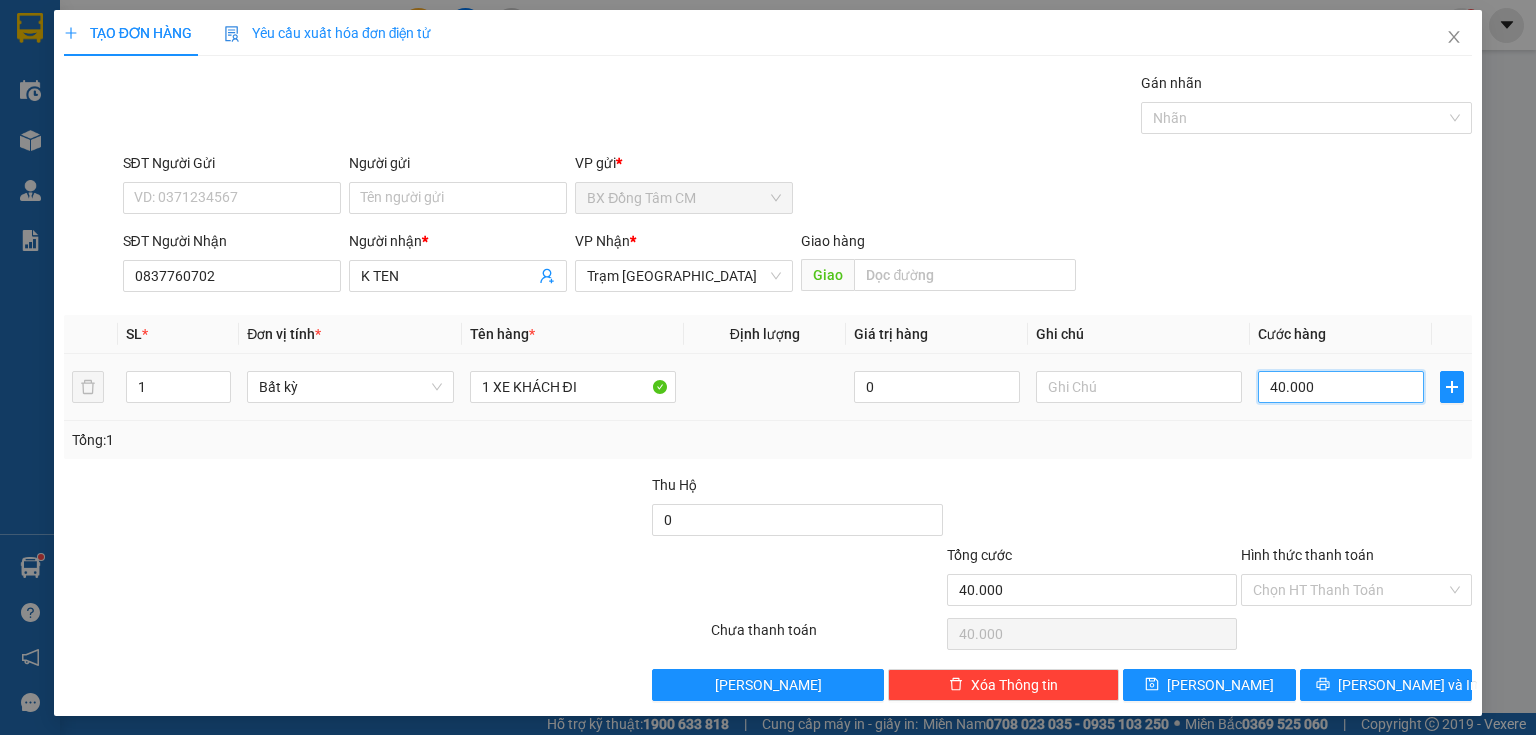type on "400.000" 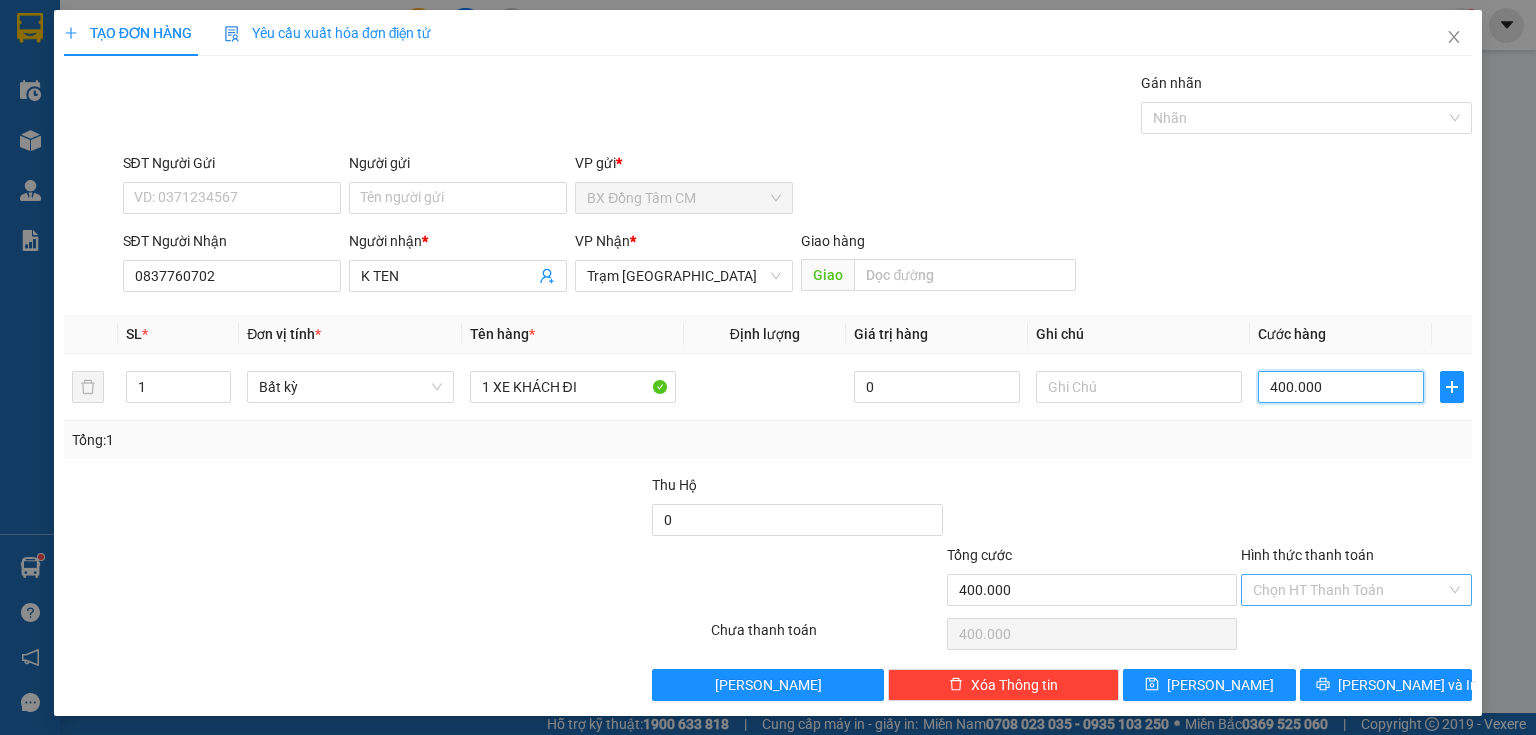 type on "400.000" 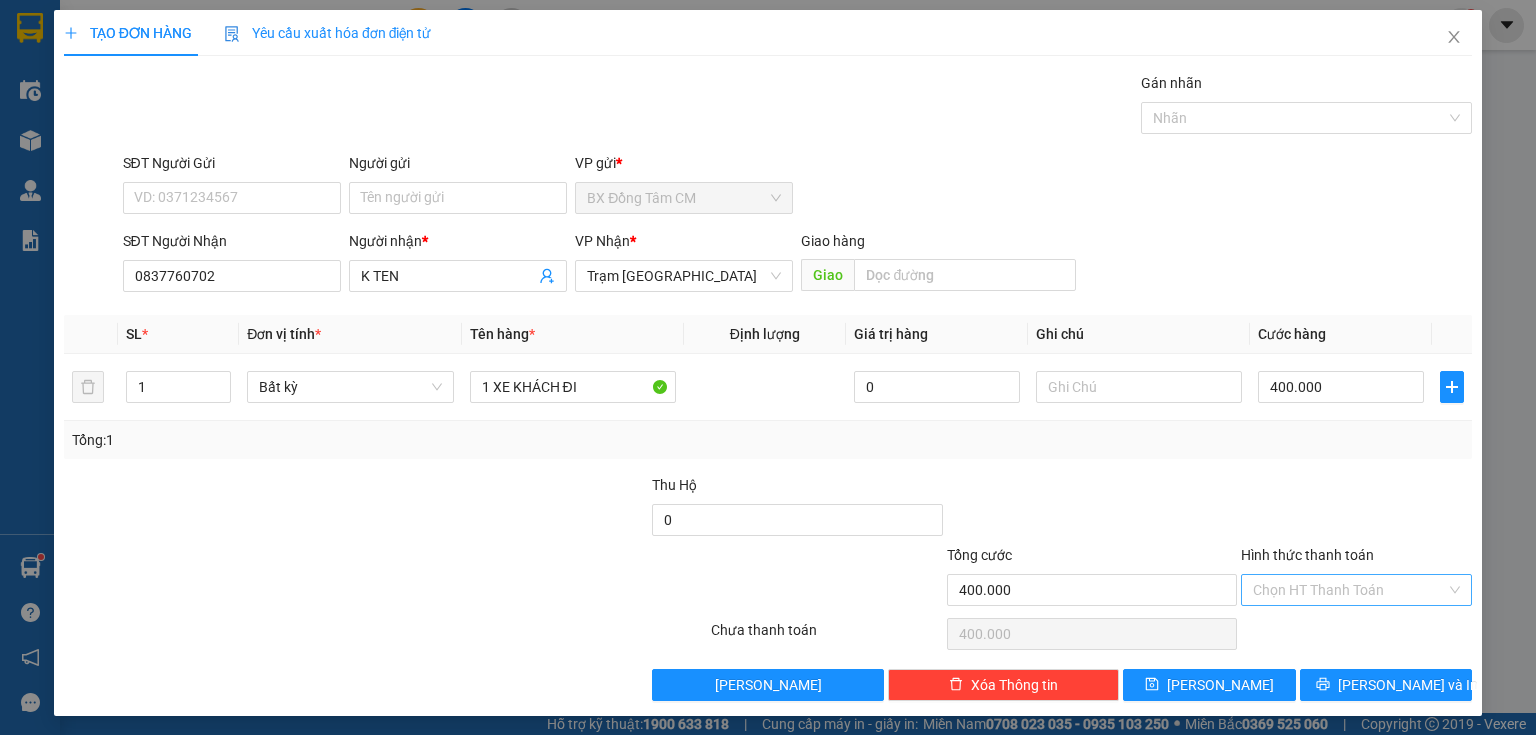 click on "Hình thức thanh toán" at bounding box center (1349, 590) 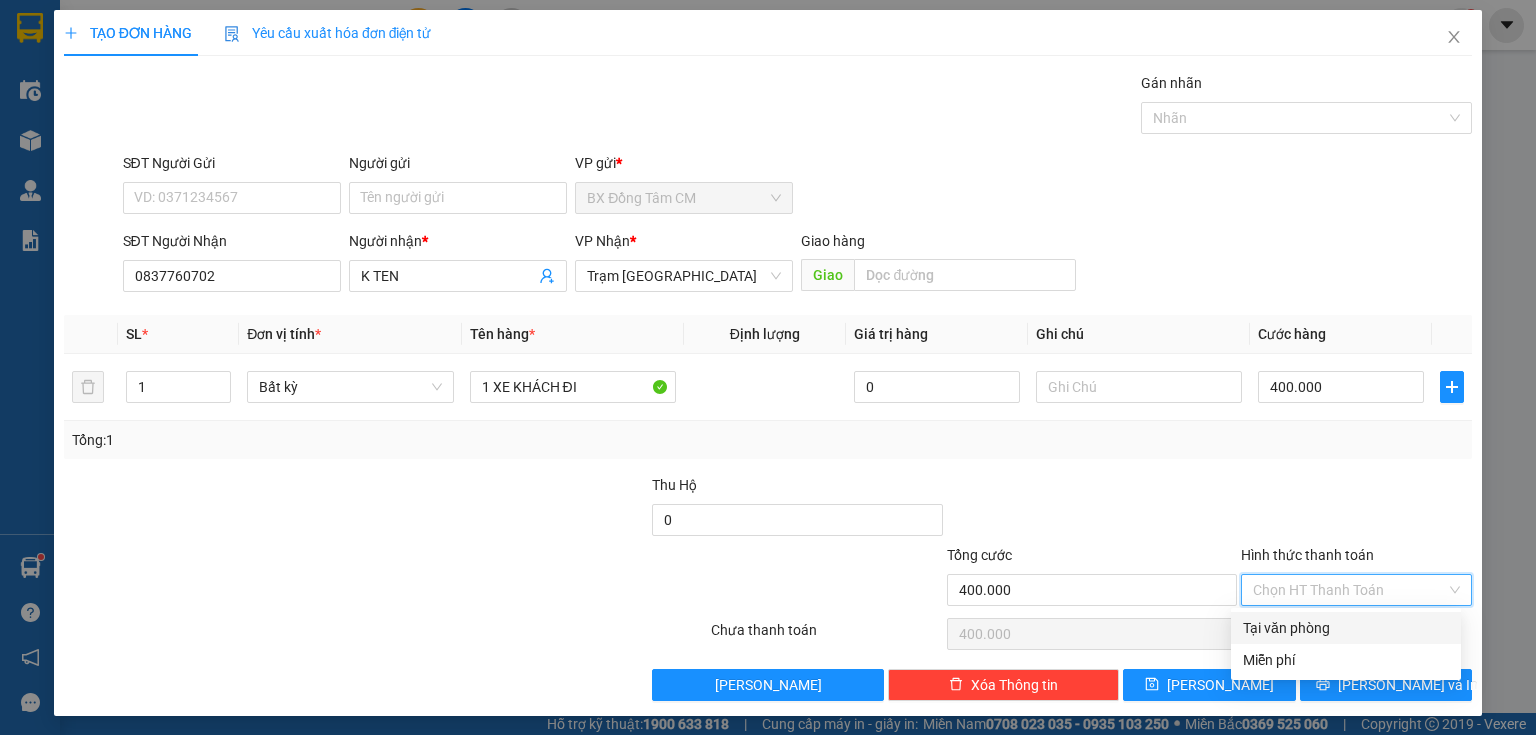click on "Tại văn phòng" at bounding box center [1346, 628] 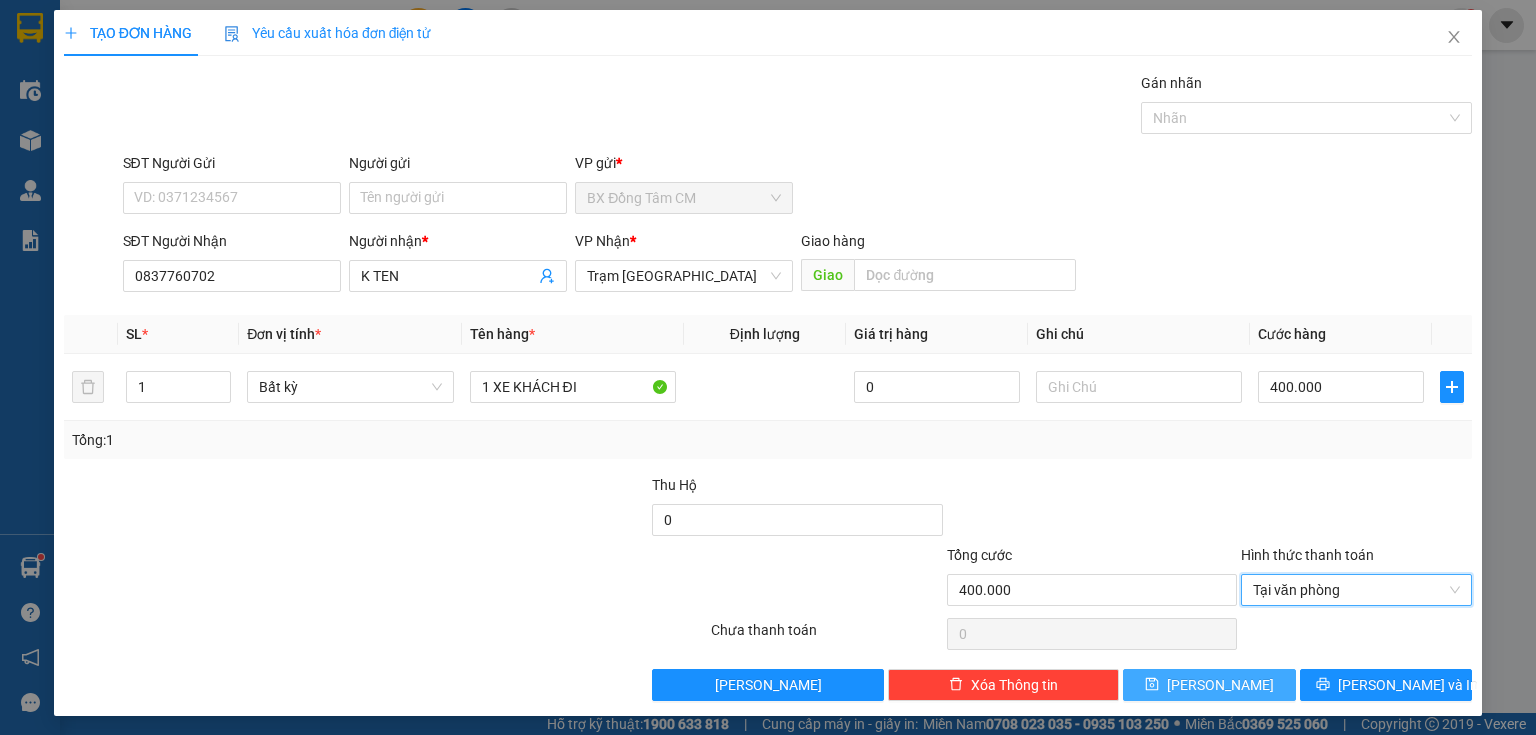 click on "Lưu" at bounding box center (1209, 685) 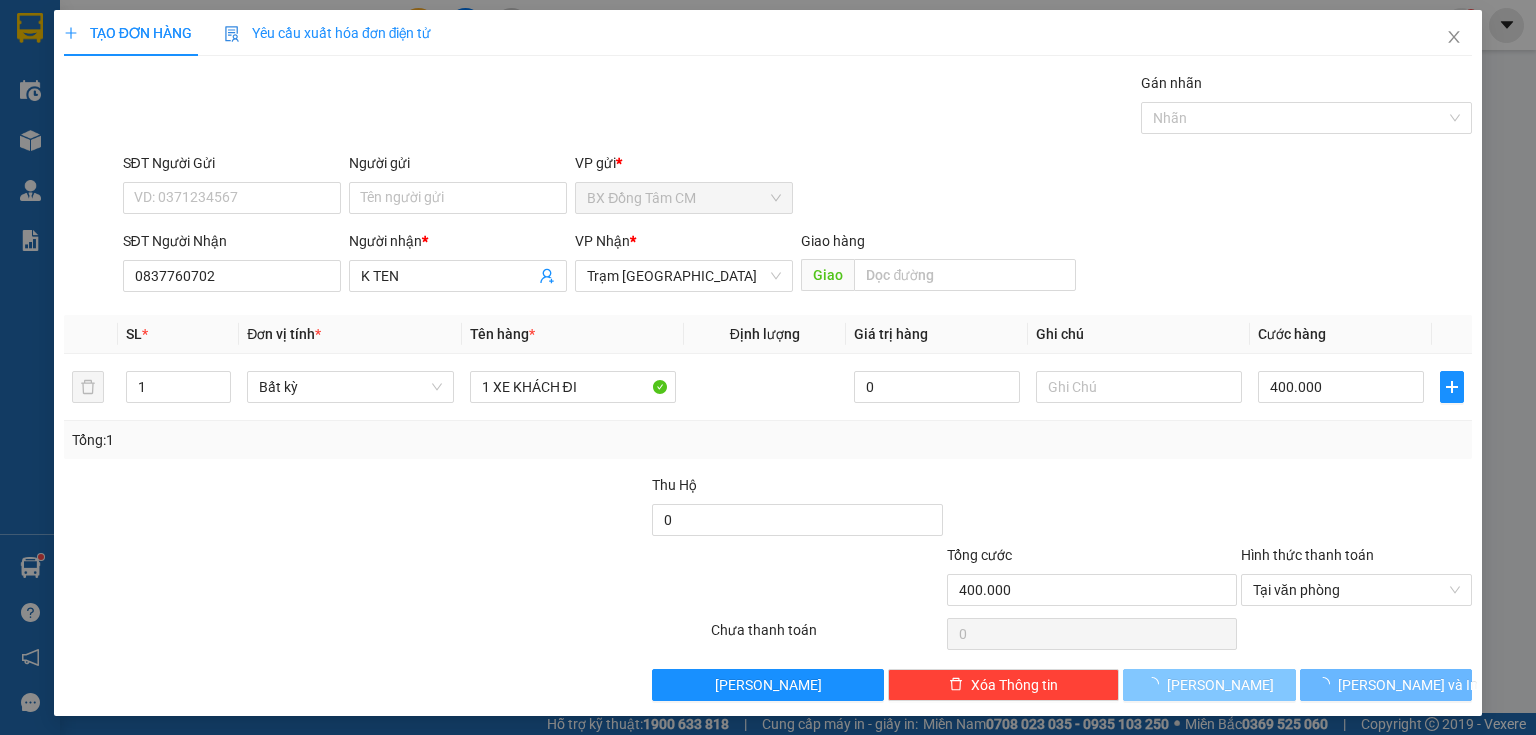 type 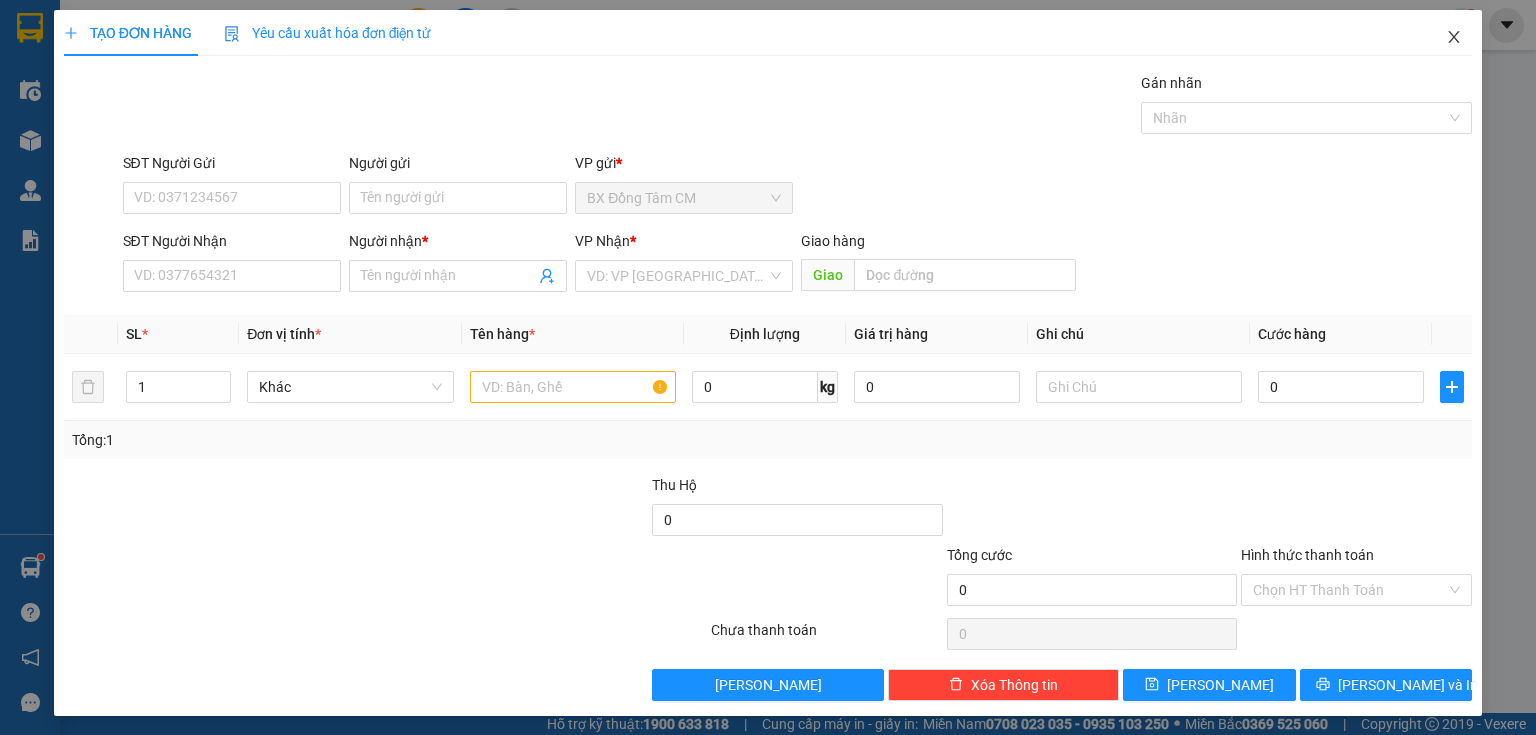 click at bounding box center [1454, 38] 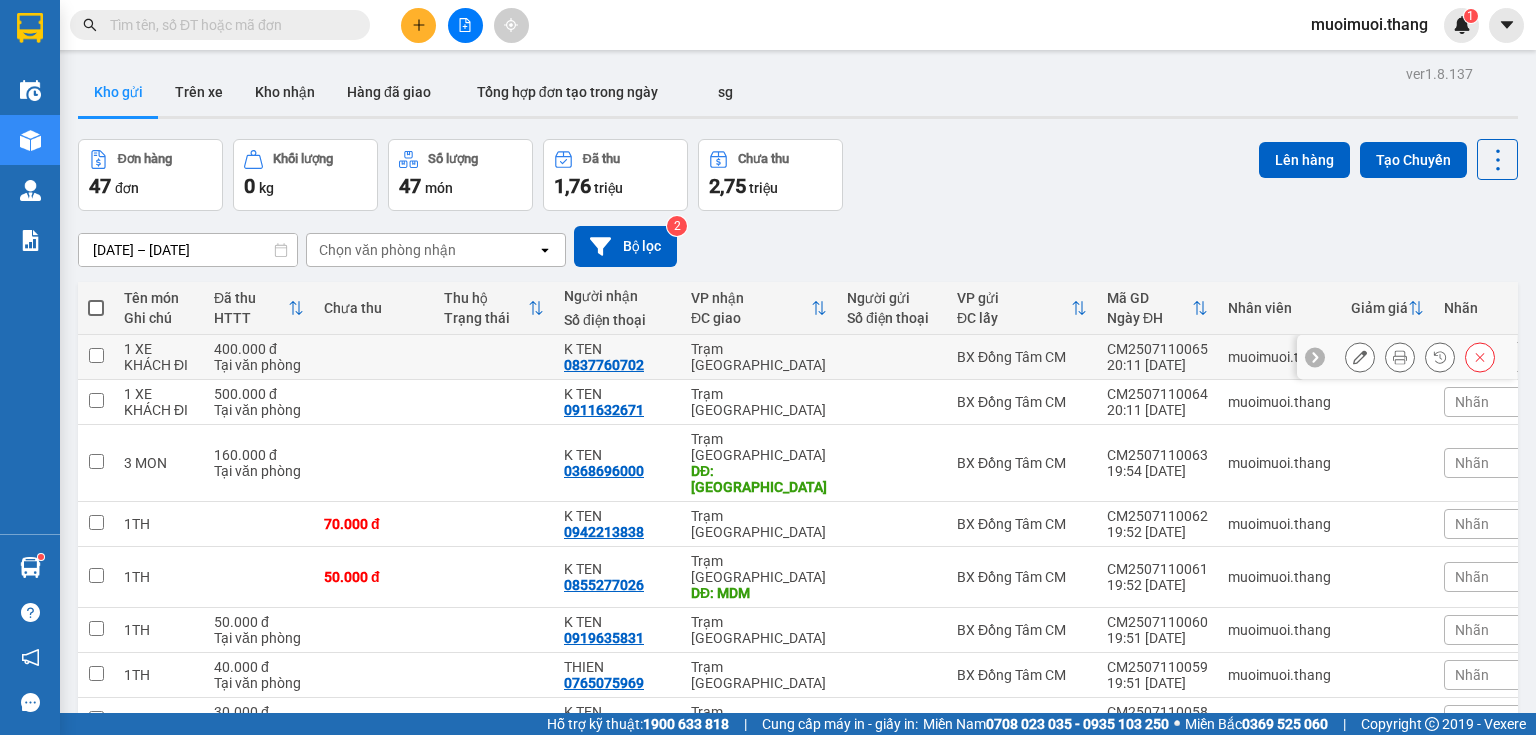 click on "K TEN 0837760702" at bounding box center [617, 357] 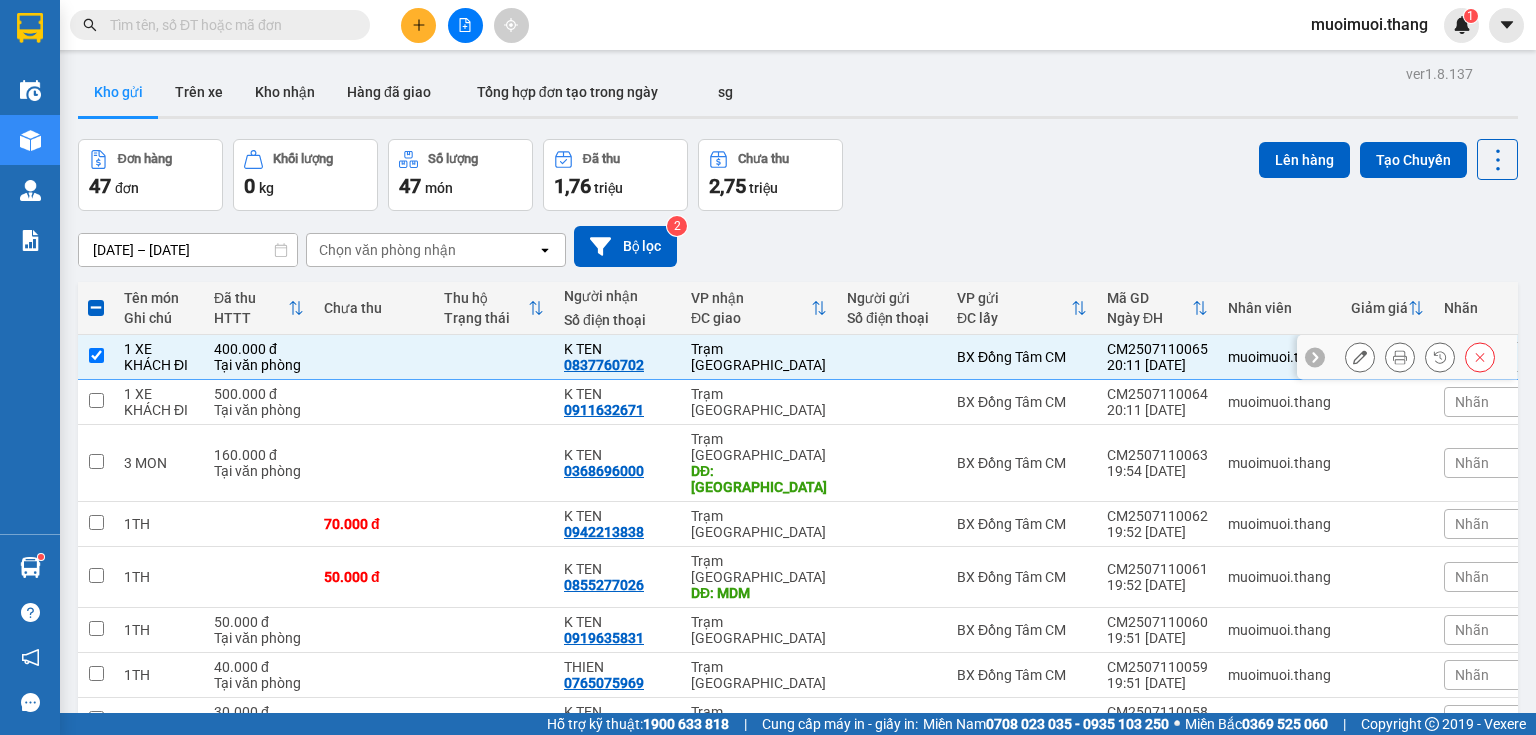 click on "K TEN 0837760702" at bounding box center [617, 357] 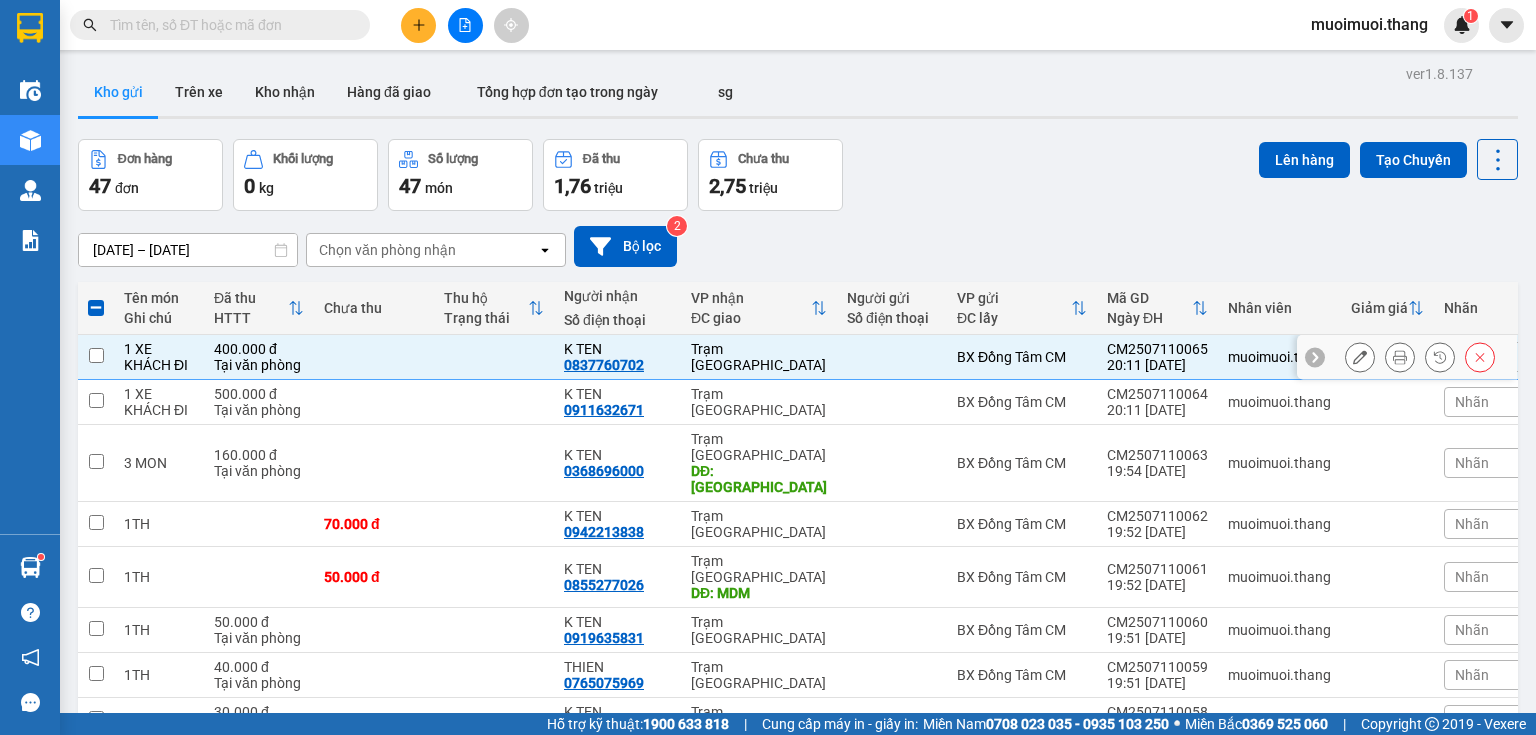 checkbox on "false" 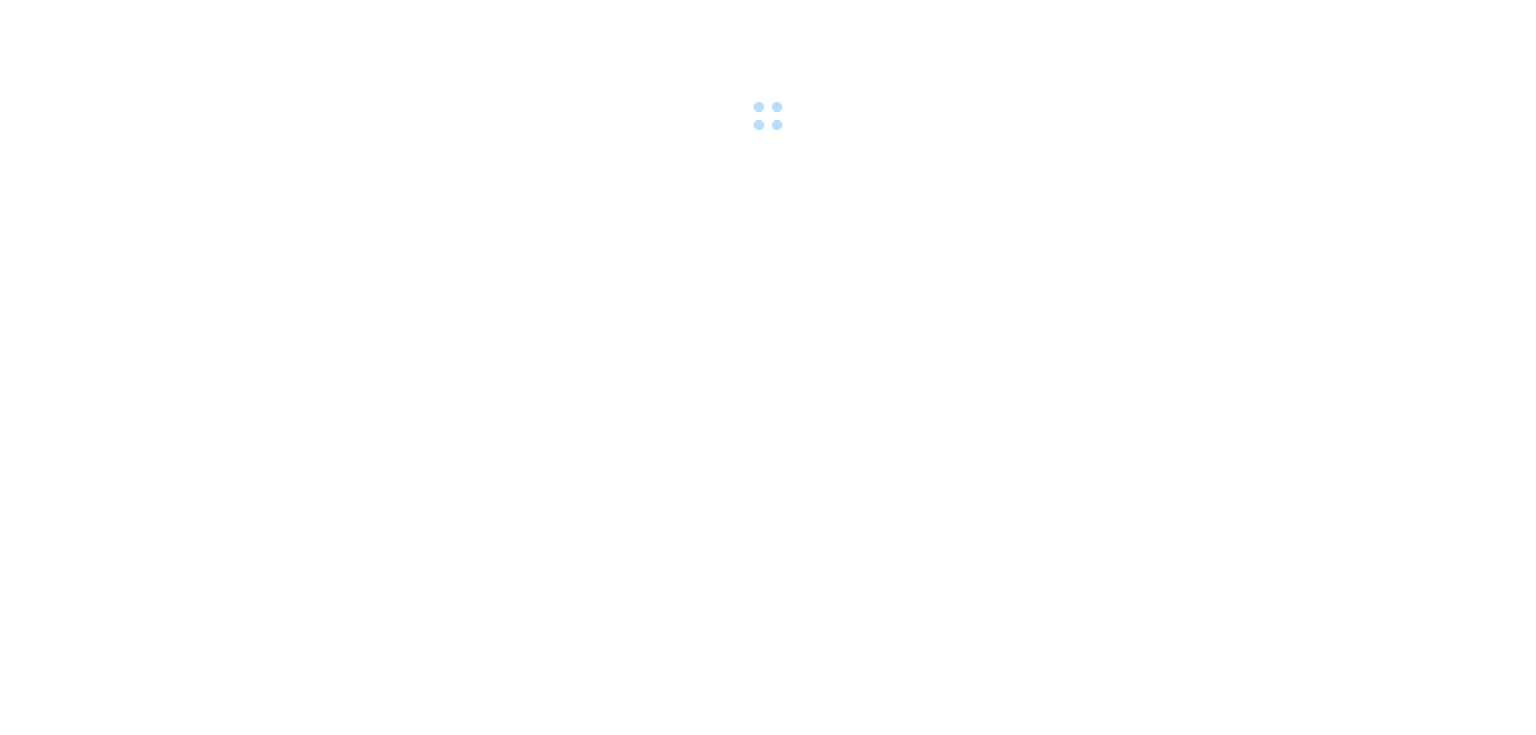 scroll, scrollTop: 0, scrollLeft: 0, axis: both 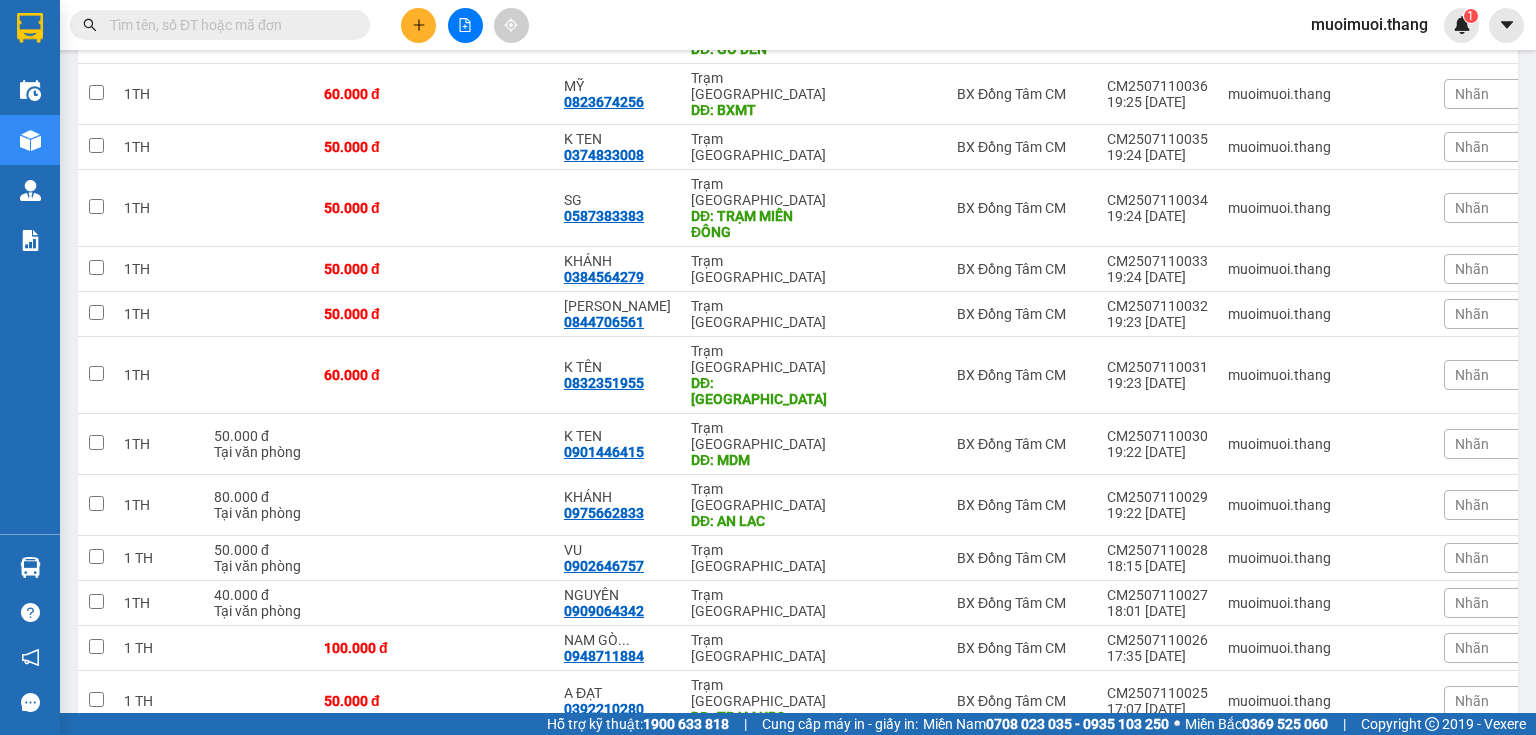 drag, startPoint x: 532, startPoint y: 610, endPoint x: 531, endPoint y: 600, distance: 10.049875 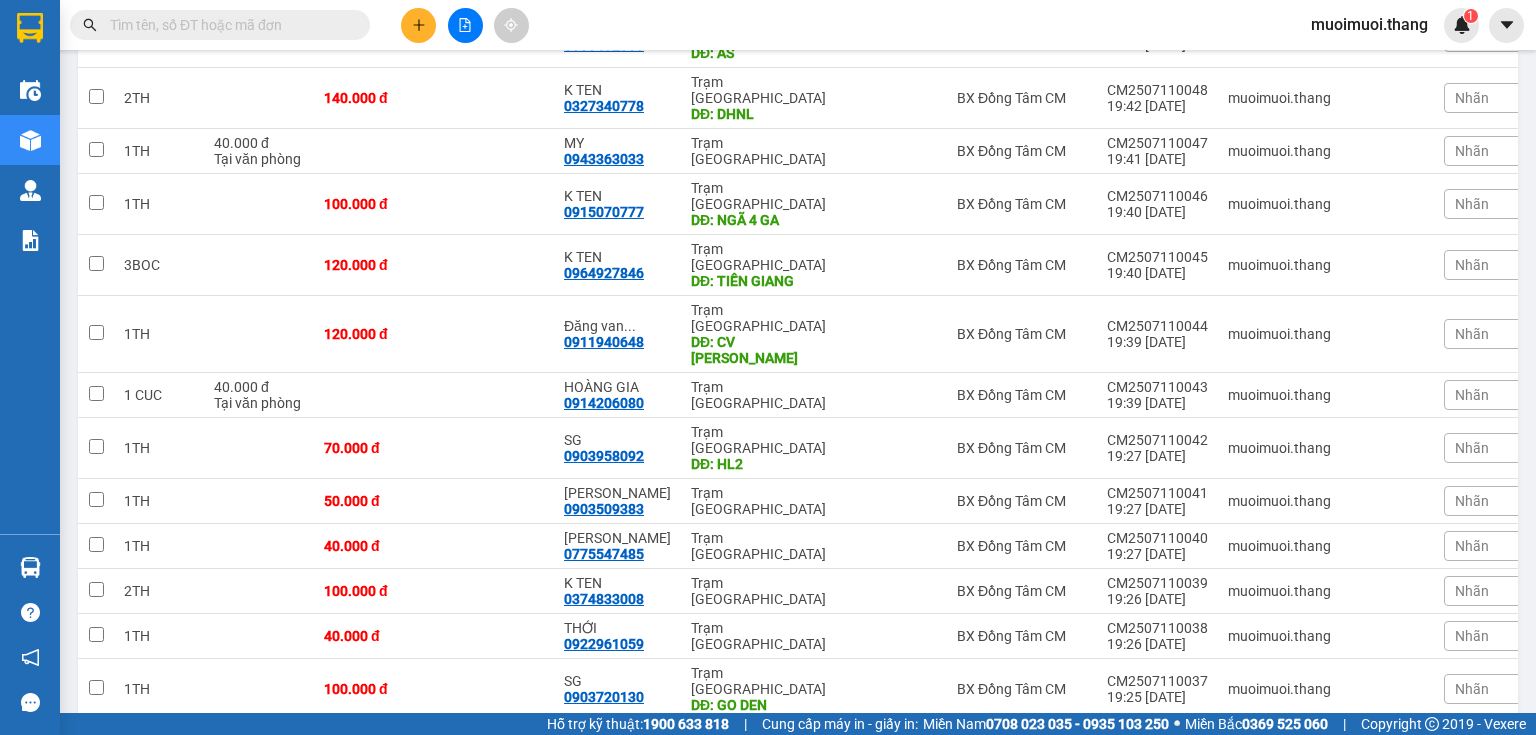 scroll, scrollTop: 1048, scrollLeft: 0, axis: vertical 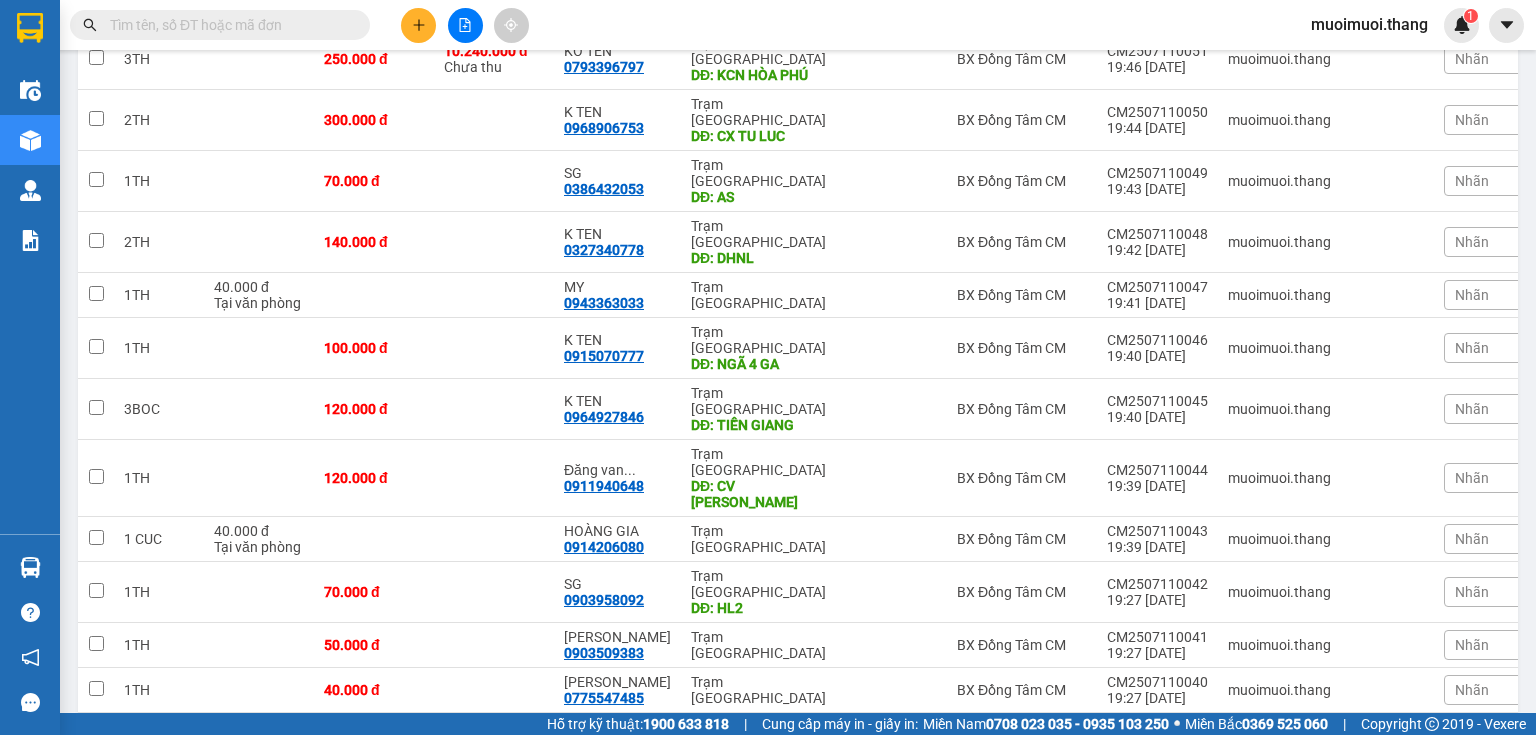 click on "THỚI 0922961059" at bounding box center [617, 780] 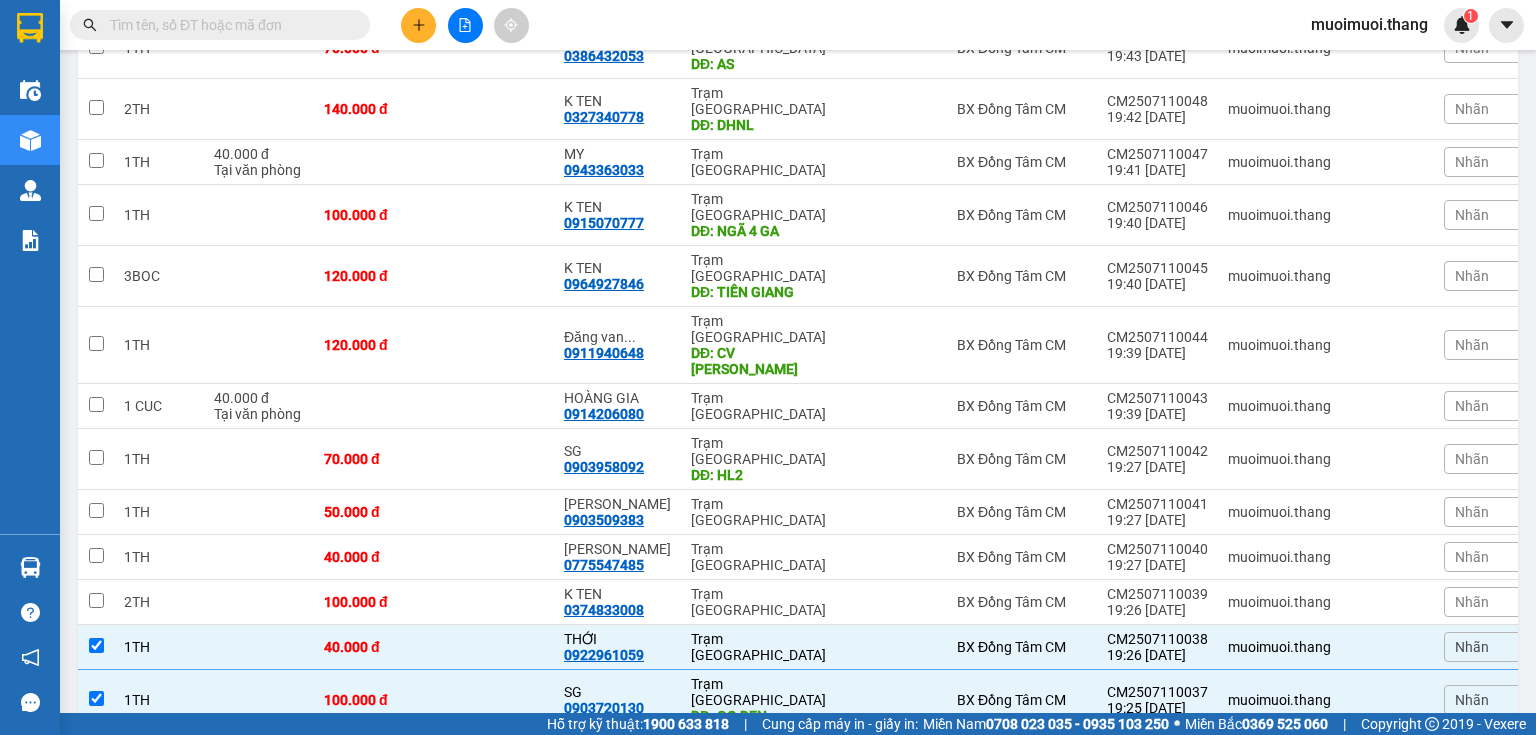 click on "MỸ 0823674256" at bounding box center (617, 761) 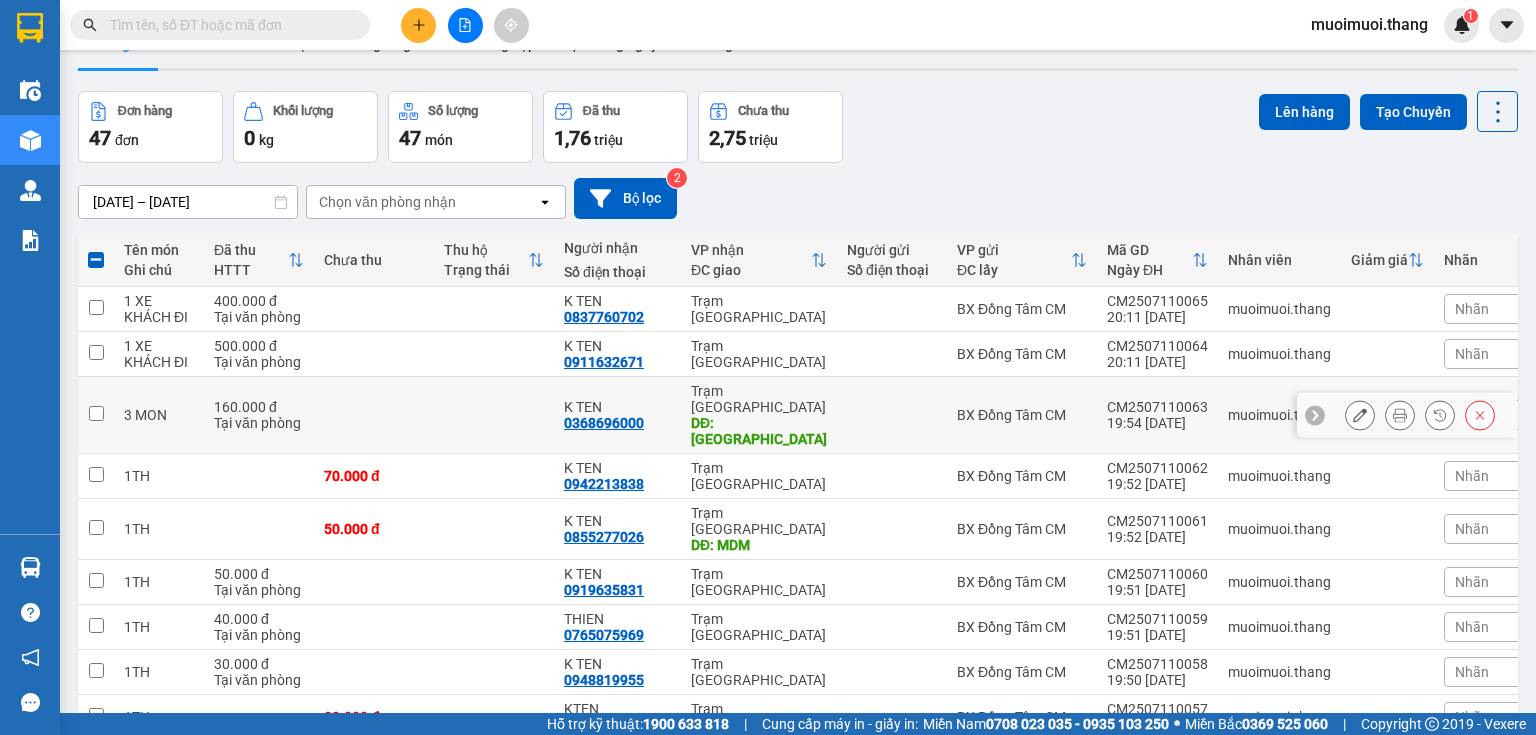 scroll, scrollTop: 0, scrollLeft: 0, axis: both 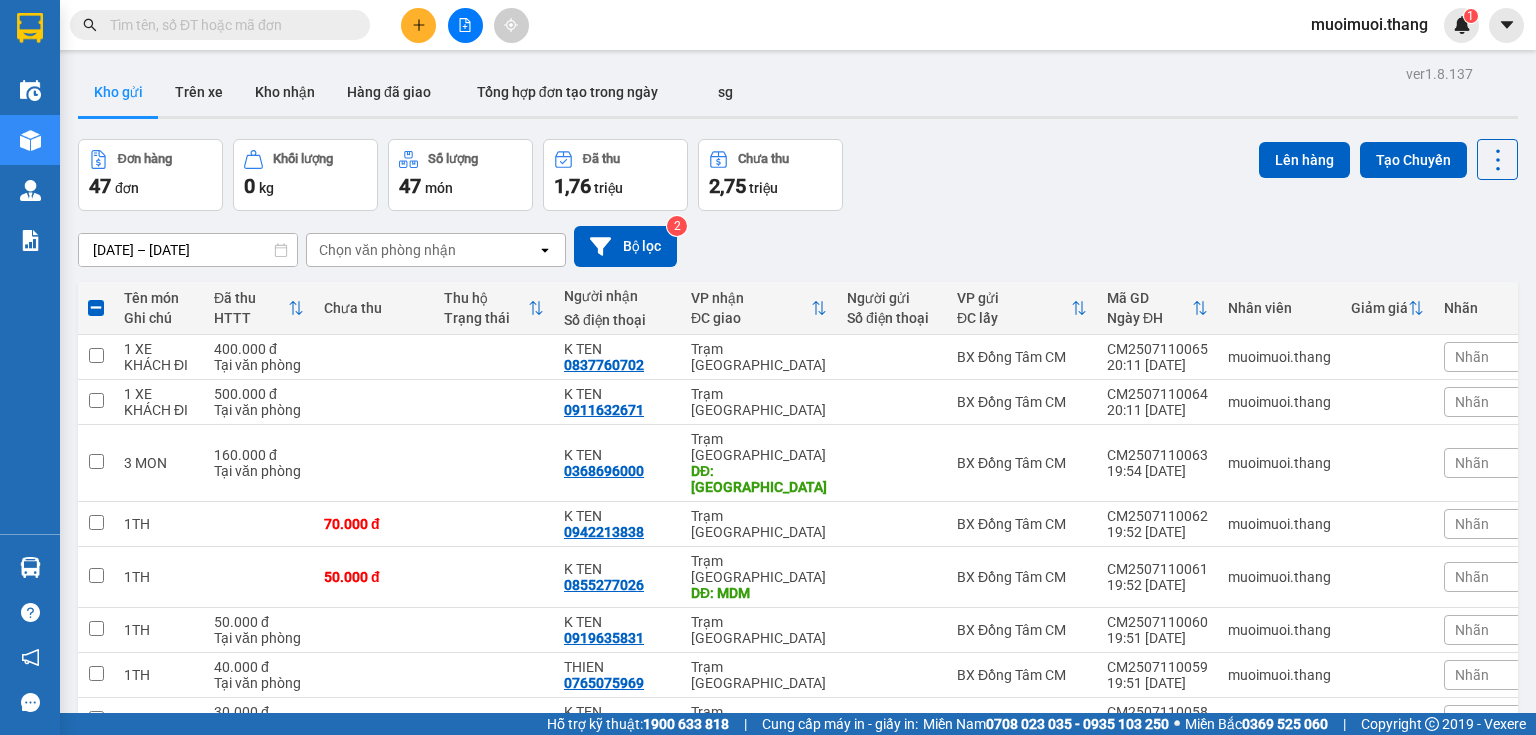 click at bounding box center [96, 308] 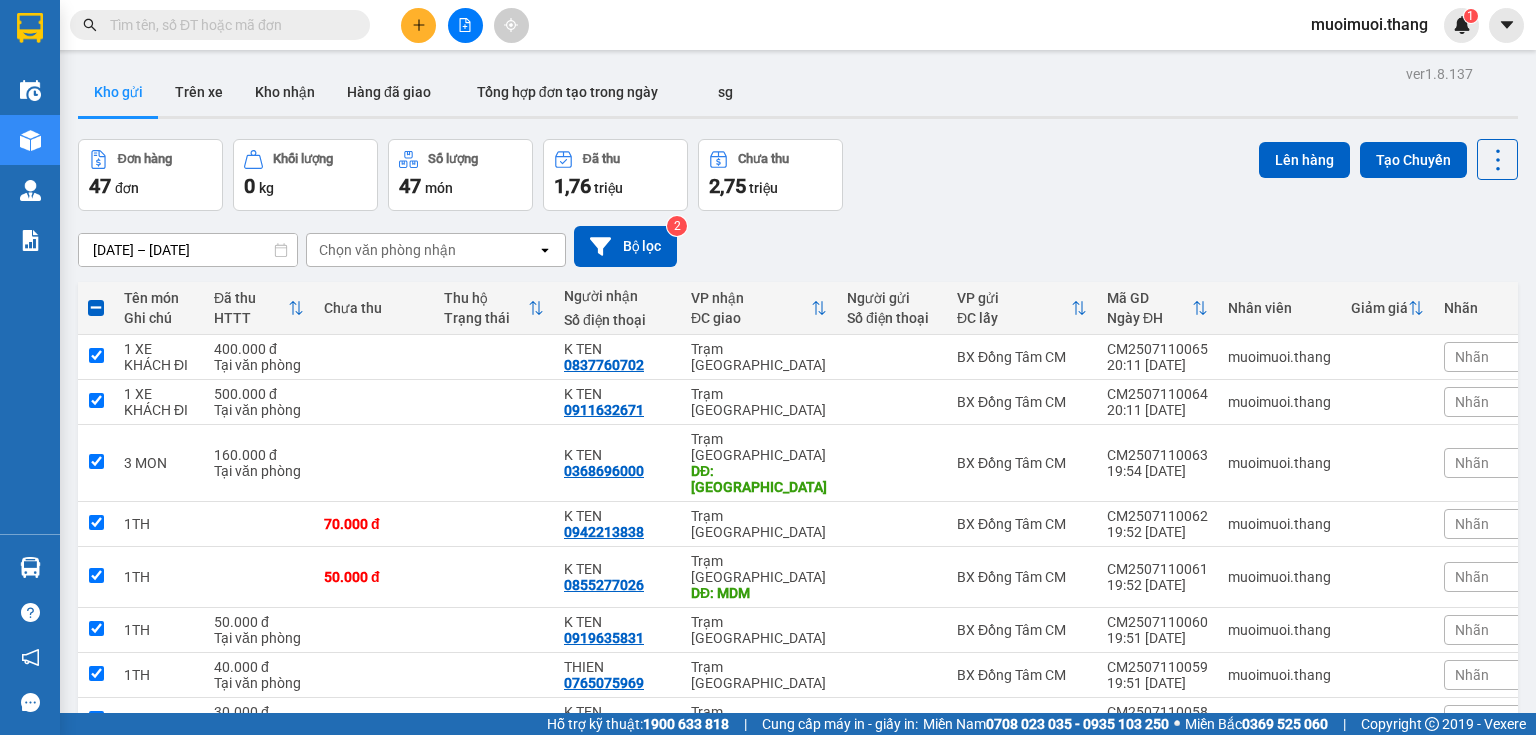 checkbox on "true" 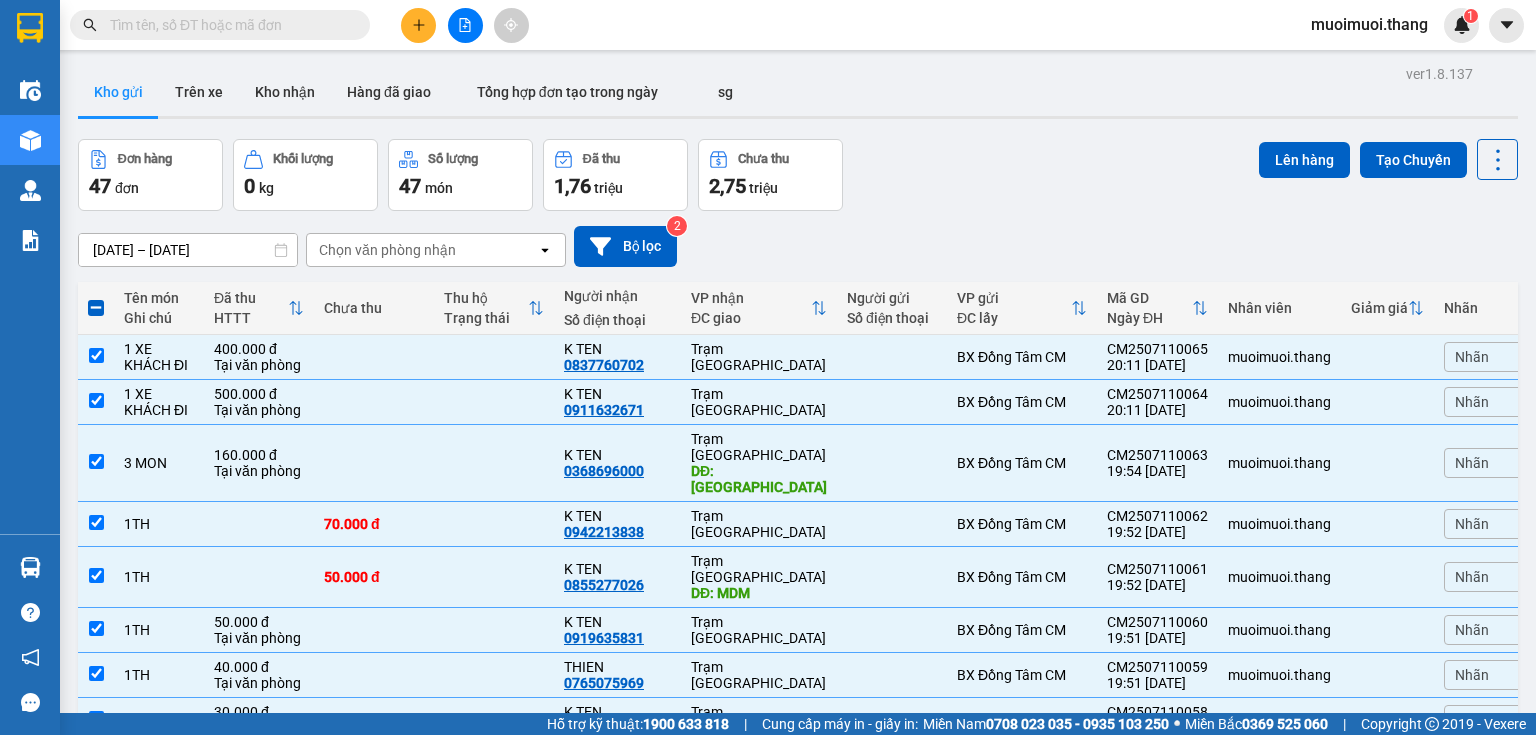 click at bounding box center (96, 308) 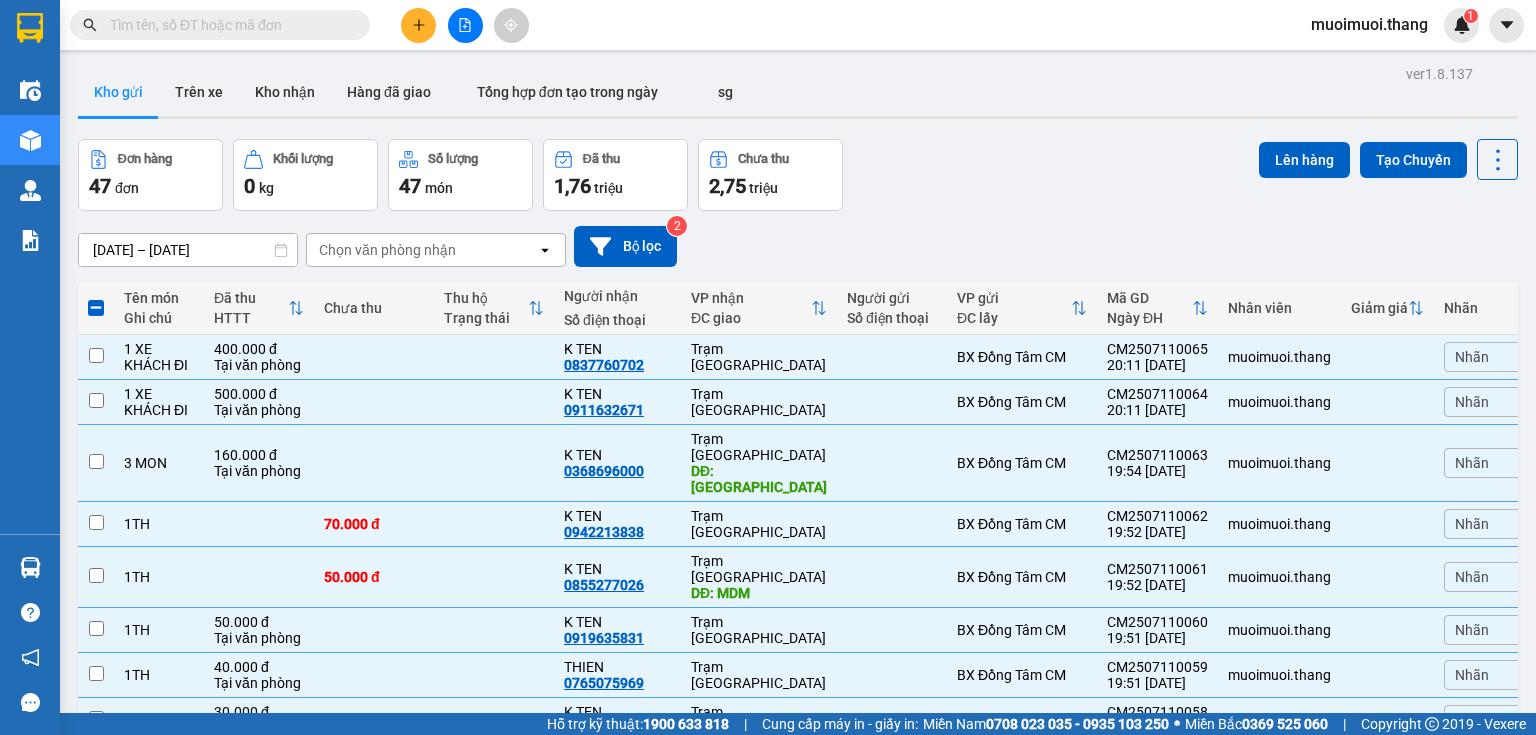checkbox on "false" 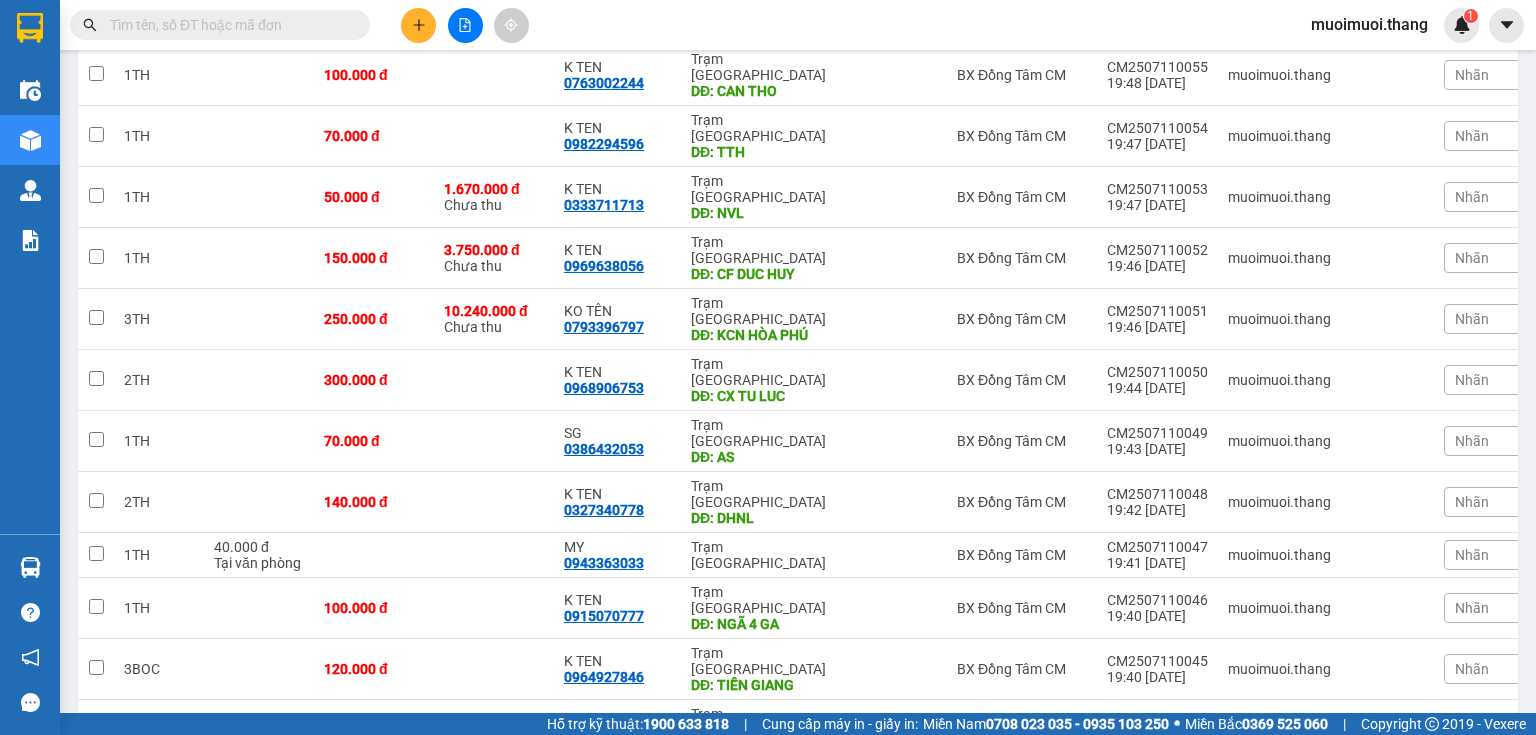 scroll, scrollTop: 781, scrollLeft: 0, axis: vertical 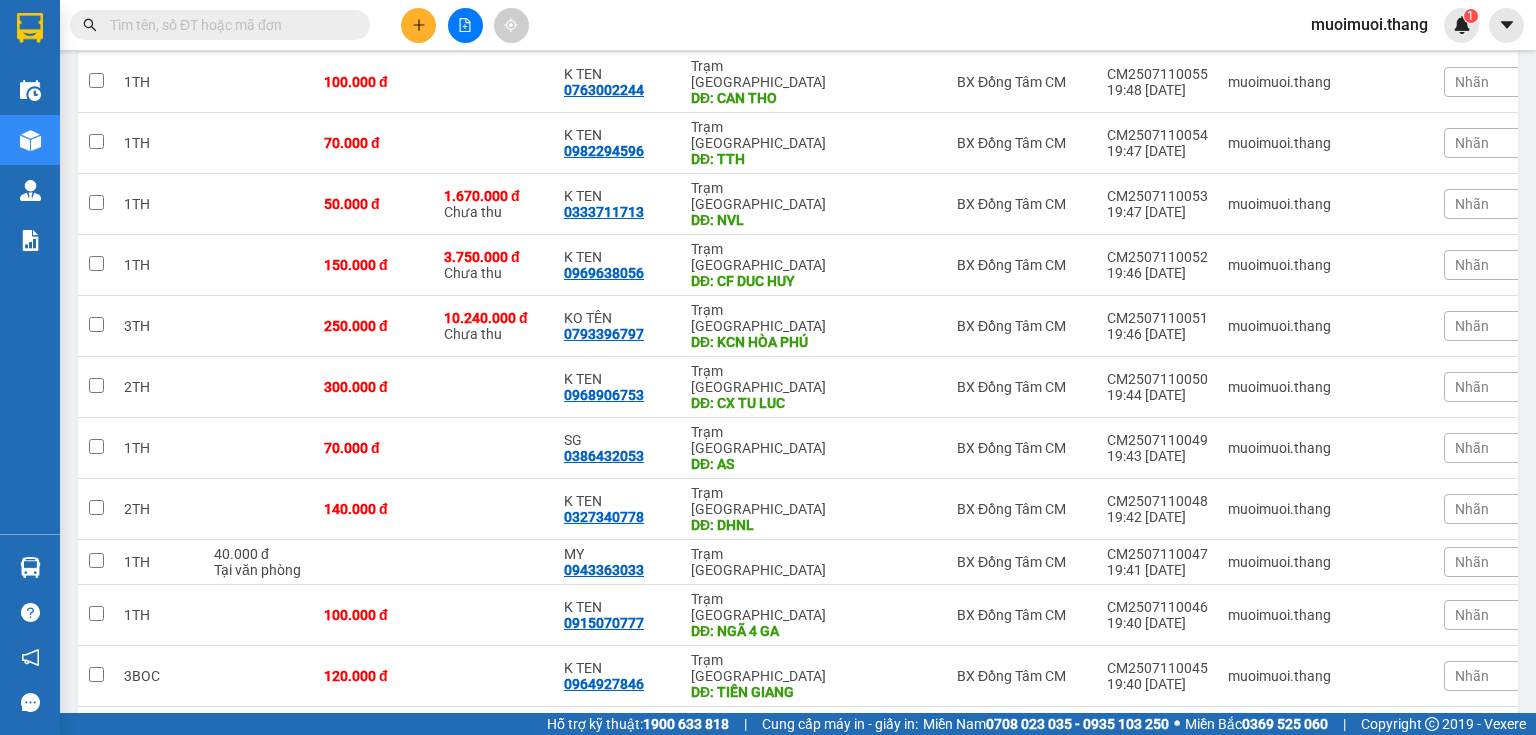 click on "SG" at bounding box center [617, 851] 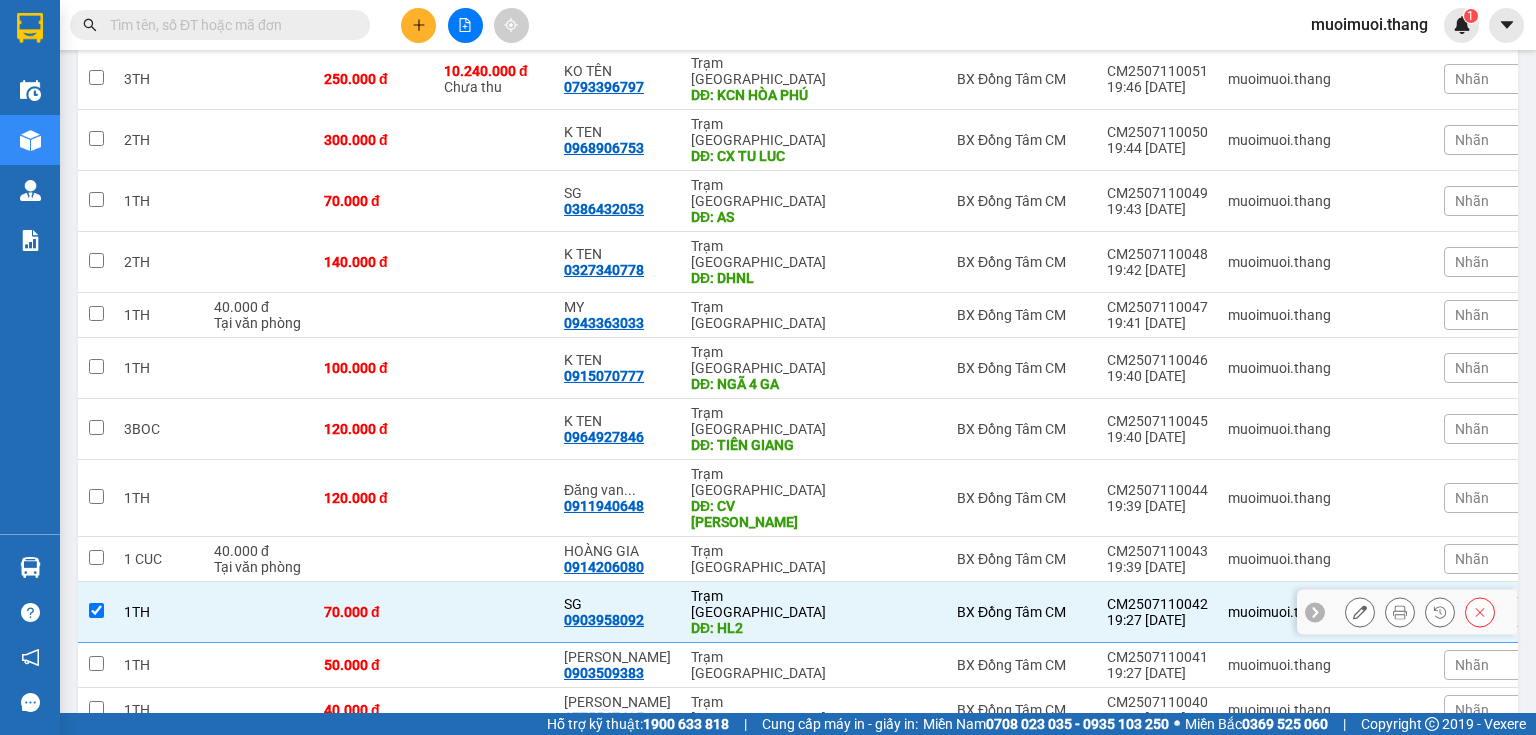 scroll, scrollTop: 1048, scrollLeft: 0, axis: vertical 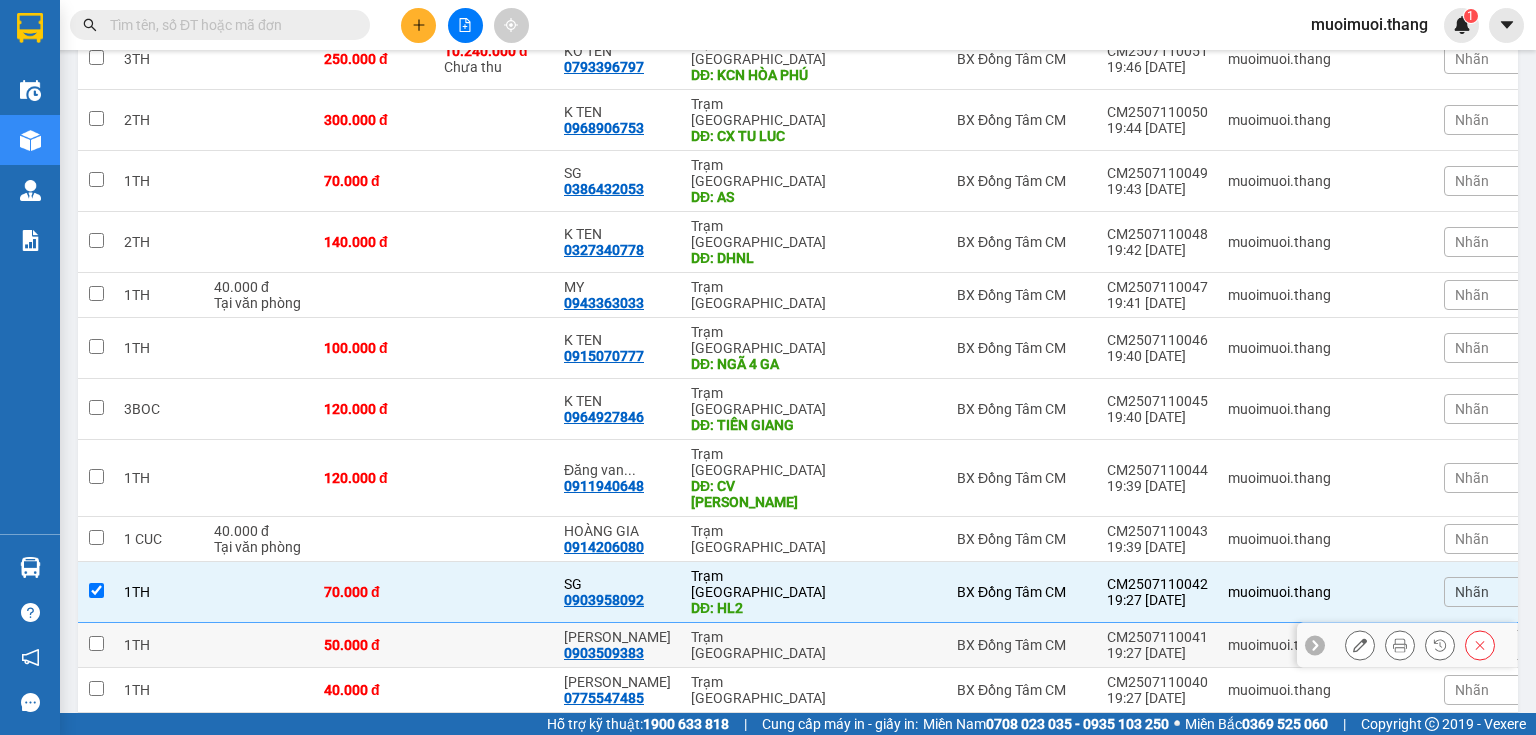 click on "CHI GIANG 0903509383" at bounding box center [617, 645] 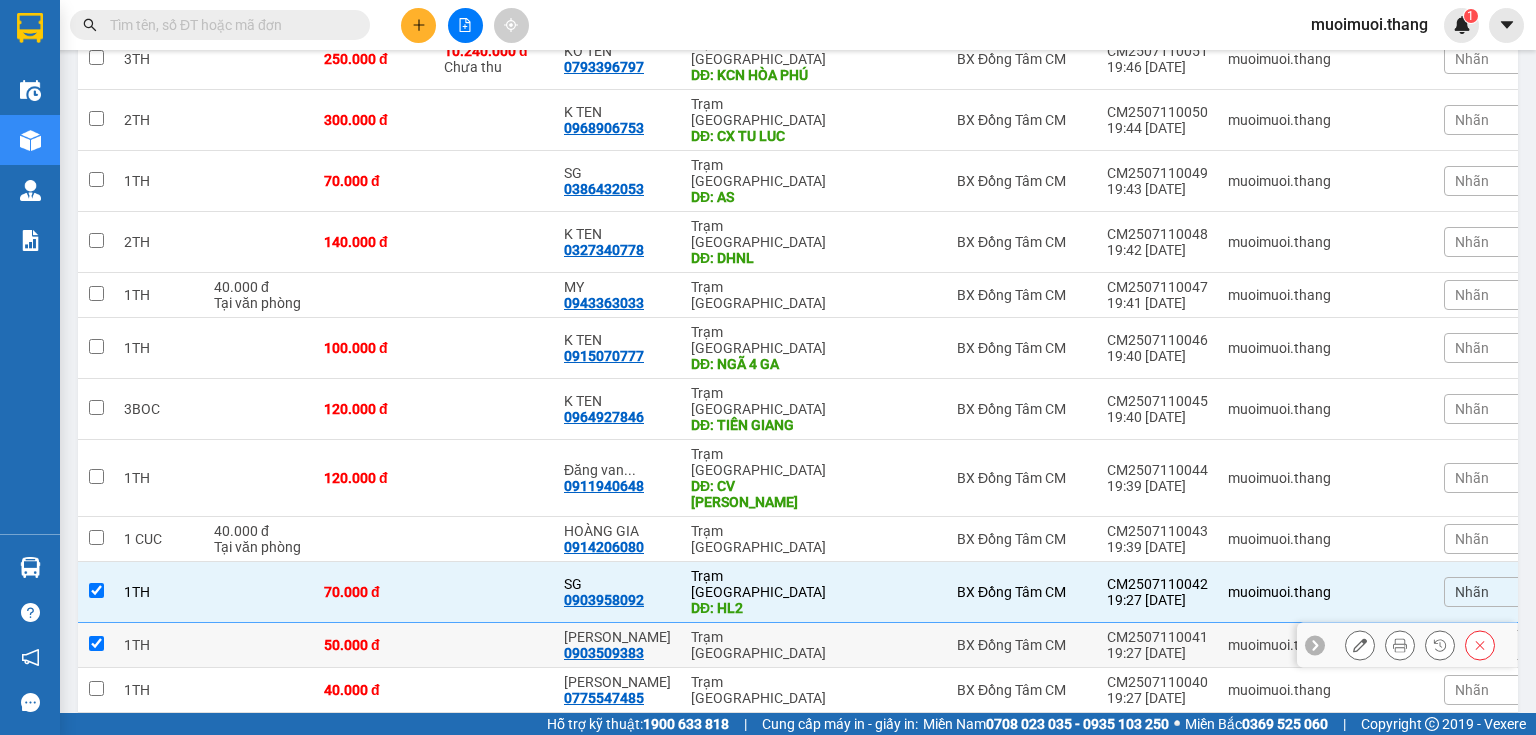 checkbox on "true" 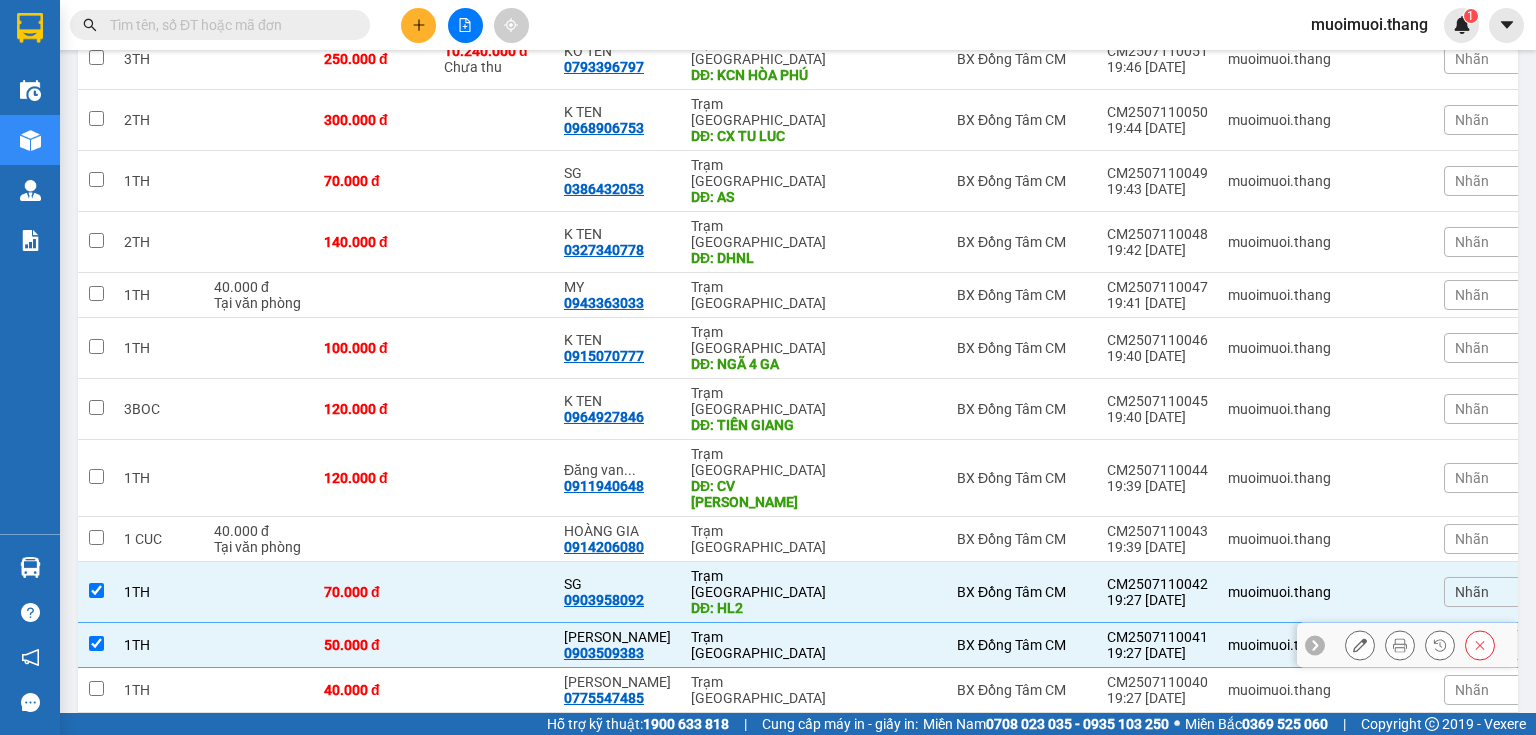 click on "CHI THAO 0775547485" at bounding box center (617, 690) 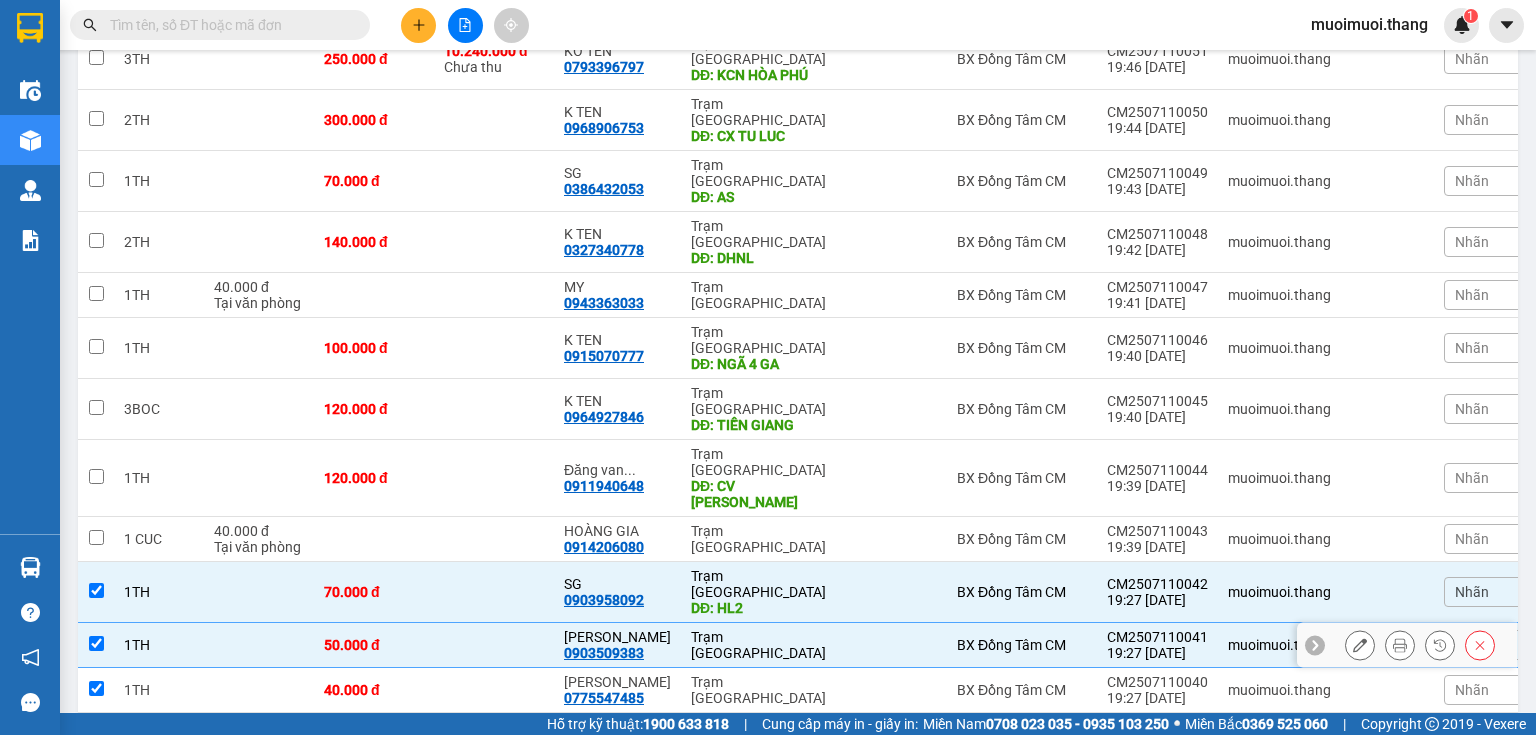checkbox on "true" 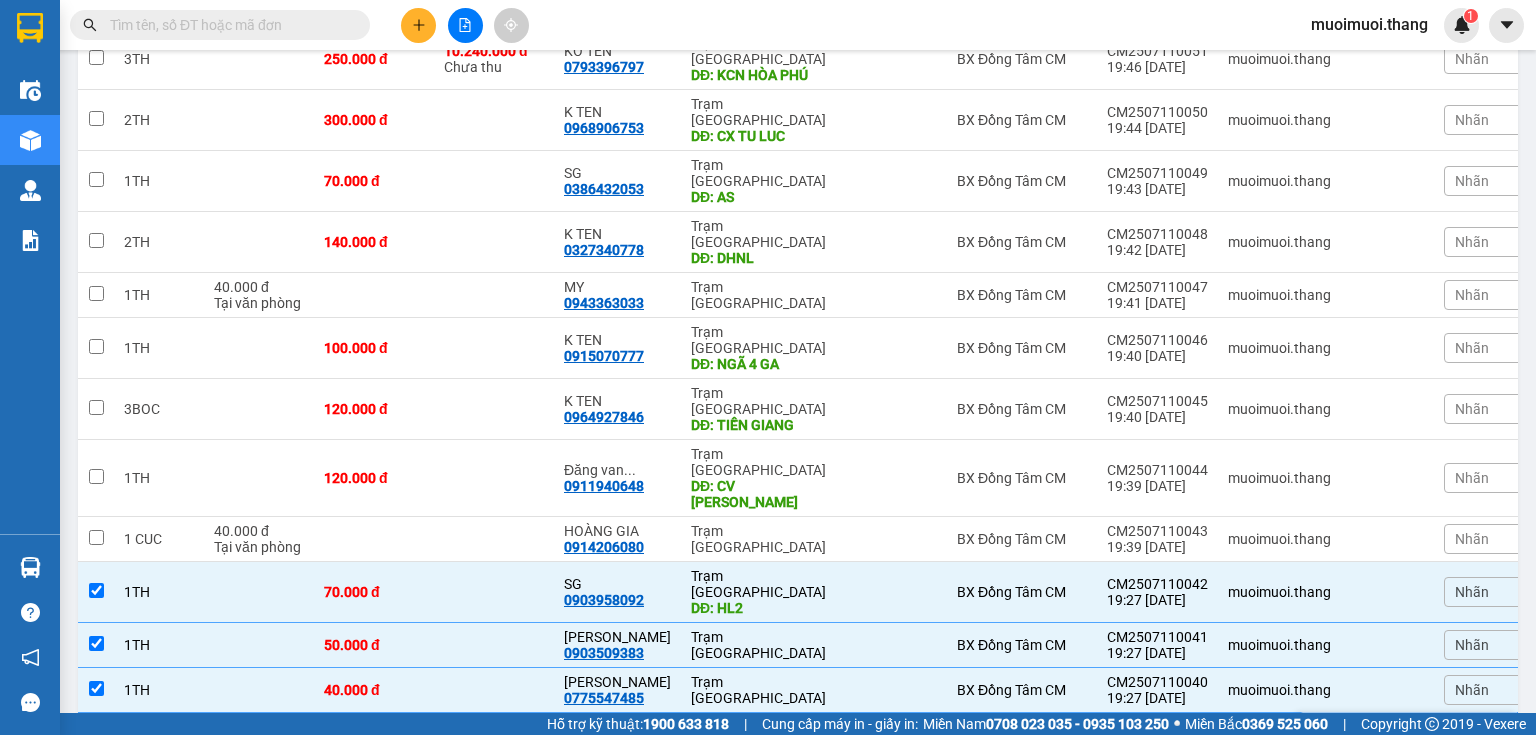 drag, startPoint x: 648, startPoint y: 464, endPoint x: 651, endPoint y: 504, distance: 40.112343 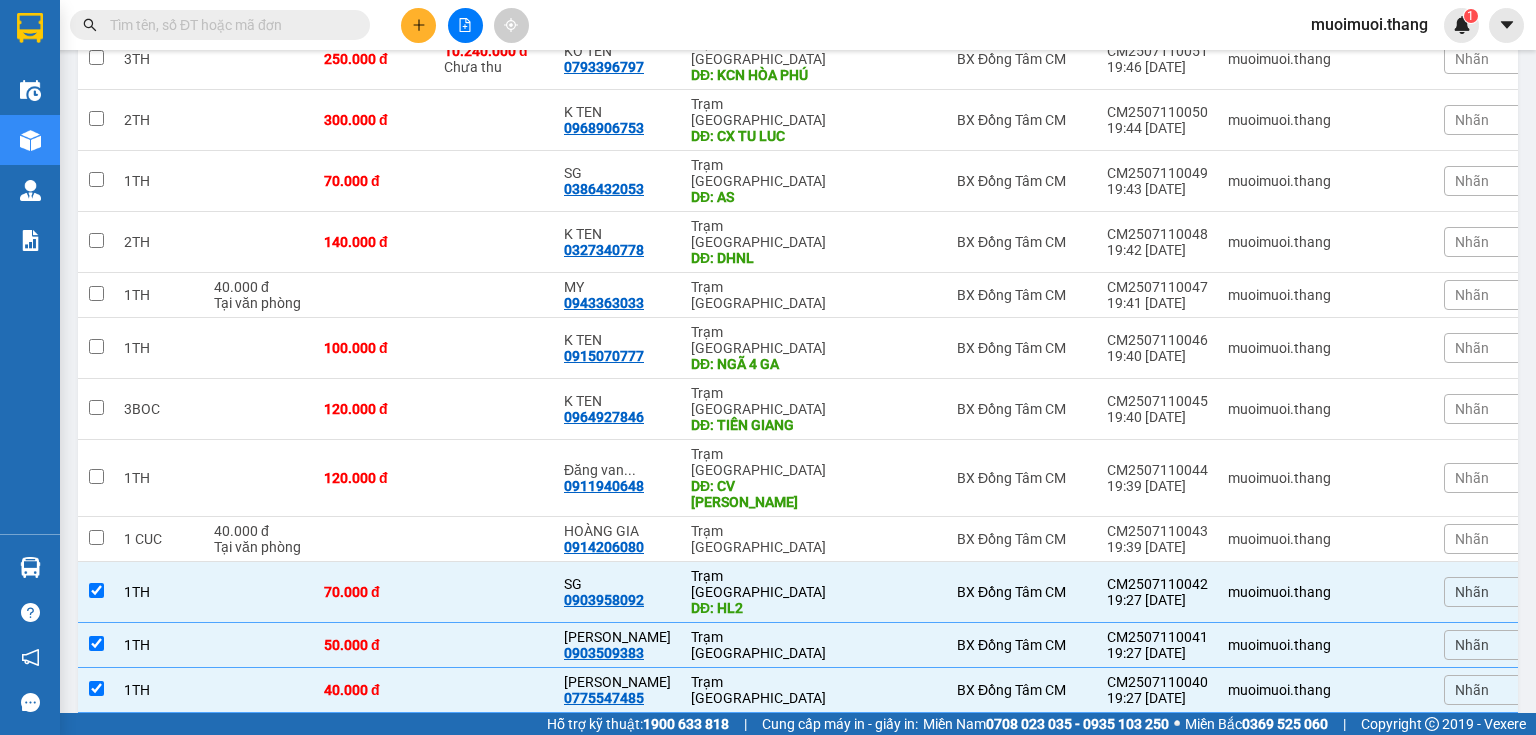 click on "THỚI 0922961059" at bounding box center [617, 780] 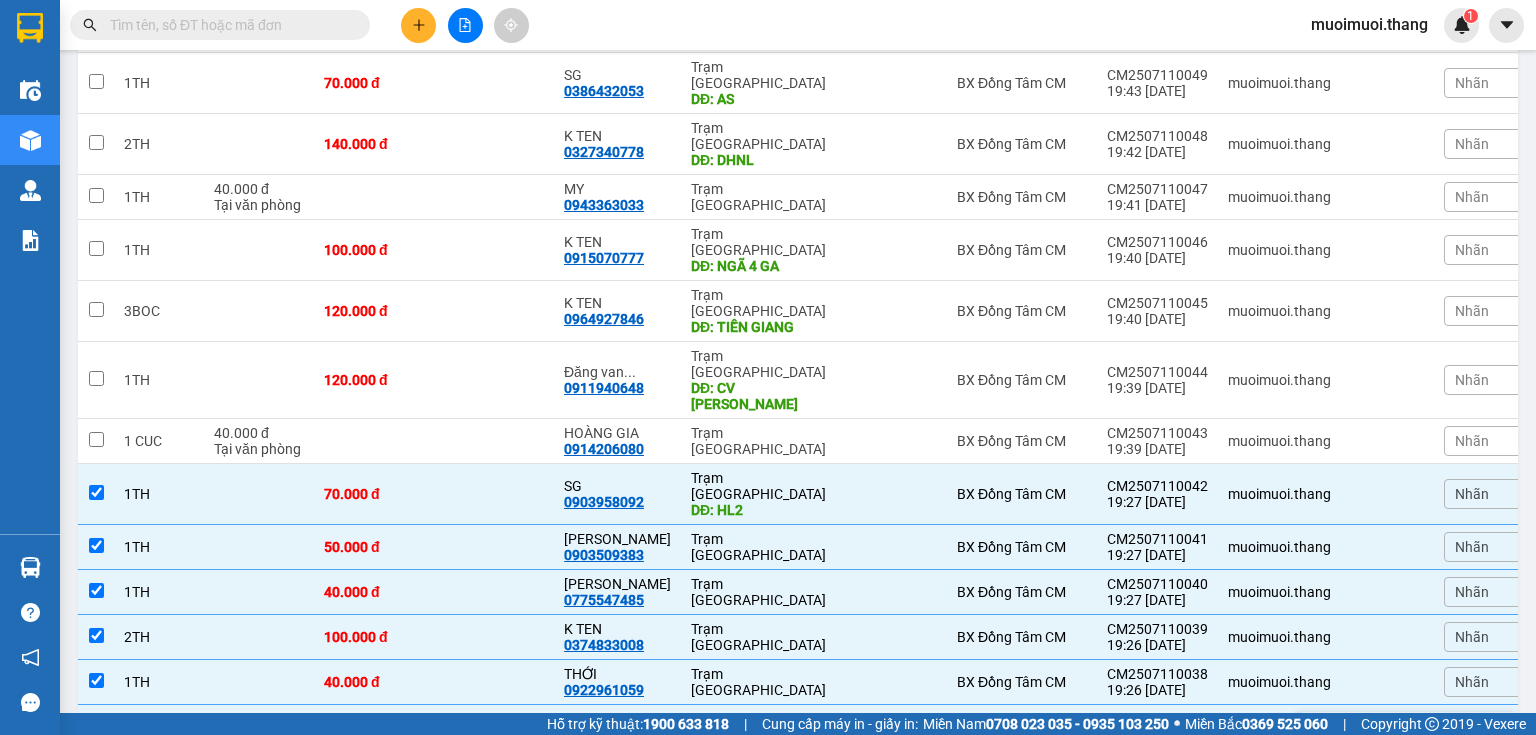 scroll, scrollTop: 1181, scrollLeft: 0, axis: vertical 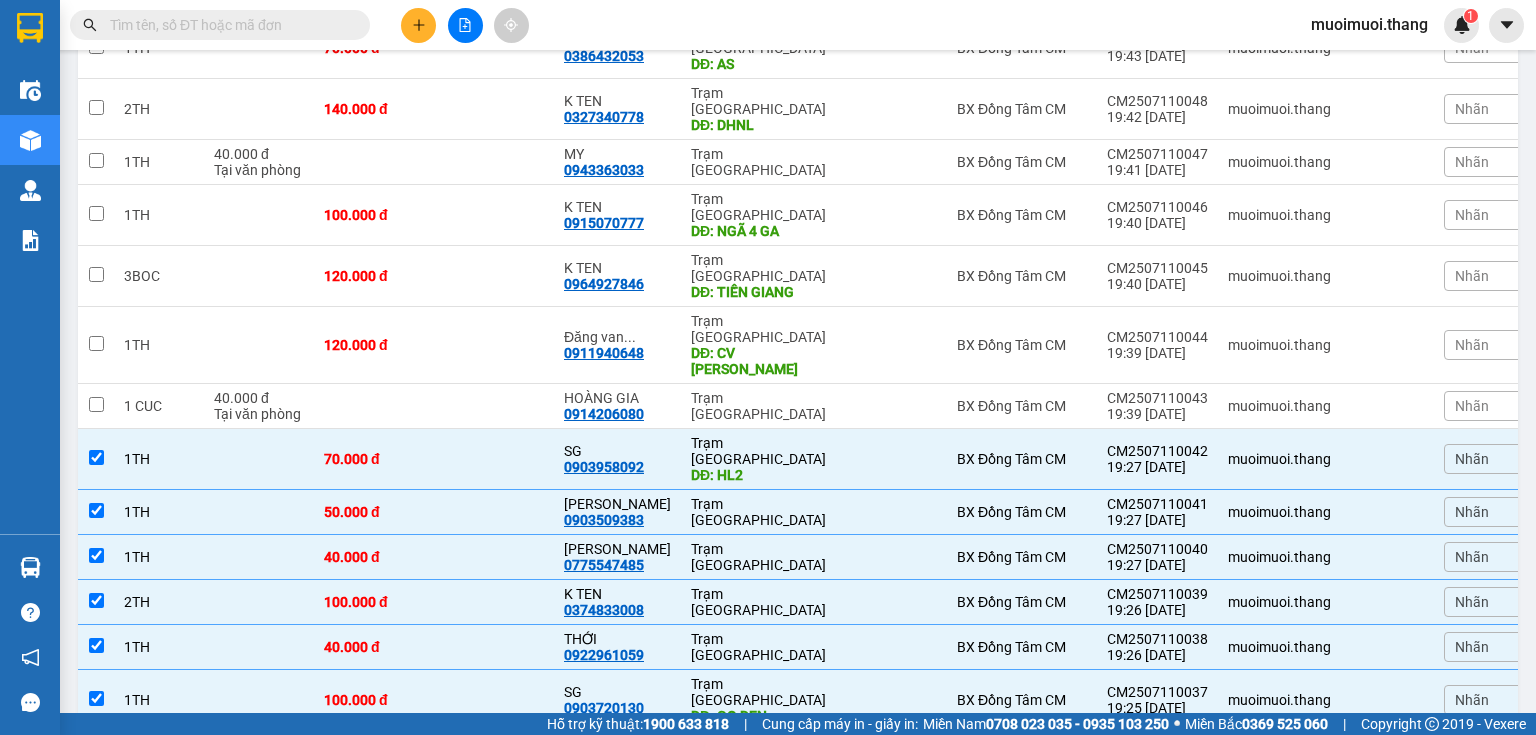 click on "MỸ 0823674256" at bounding box center (617, 761) 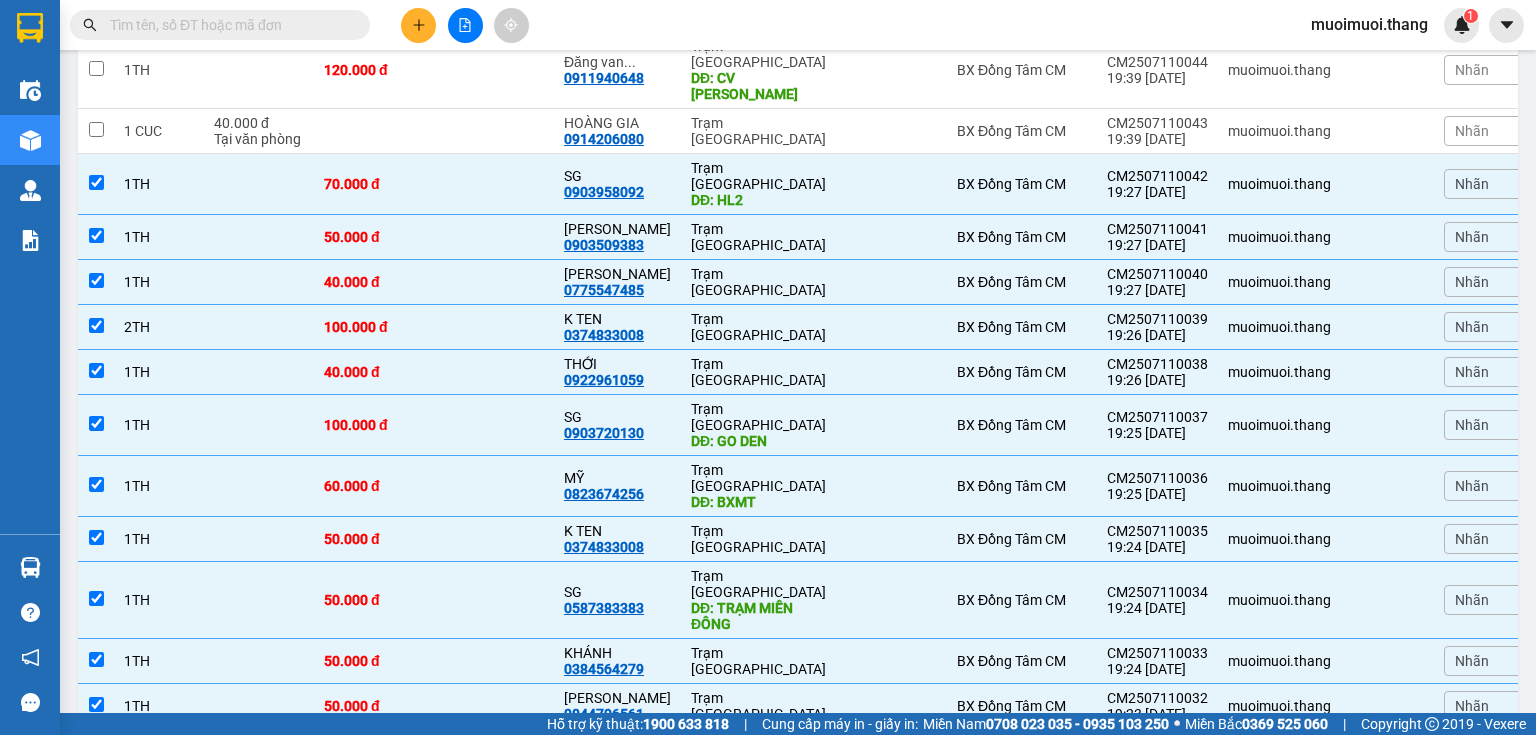 scroll, scrollTop: 1581, scrollLeft: 0, axis: vertical 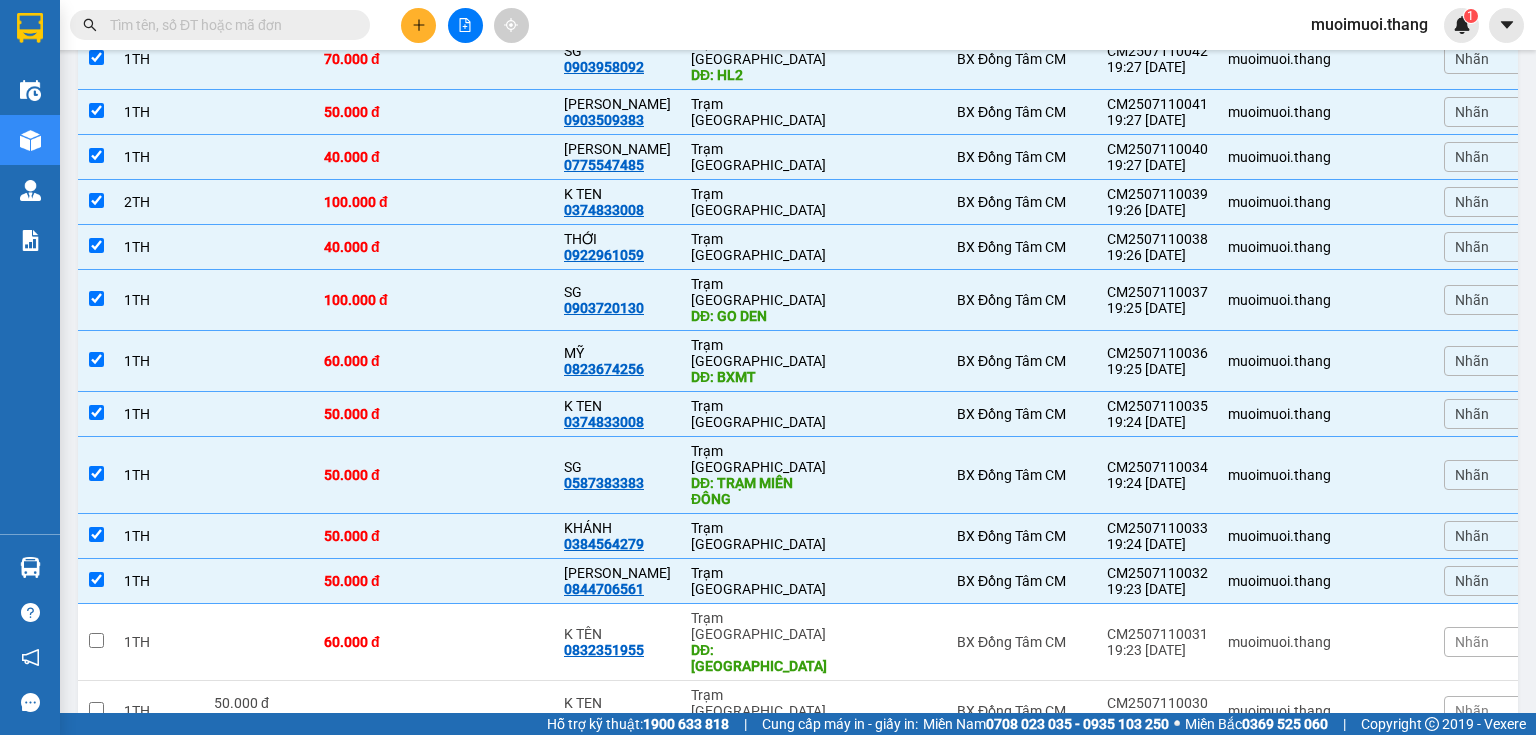click on "DĐ: TRẠM UB2" at bounding box center (759, 984) 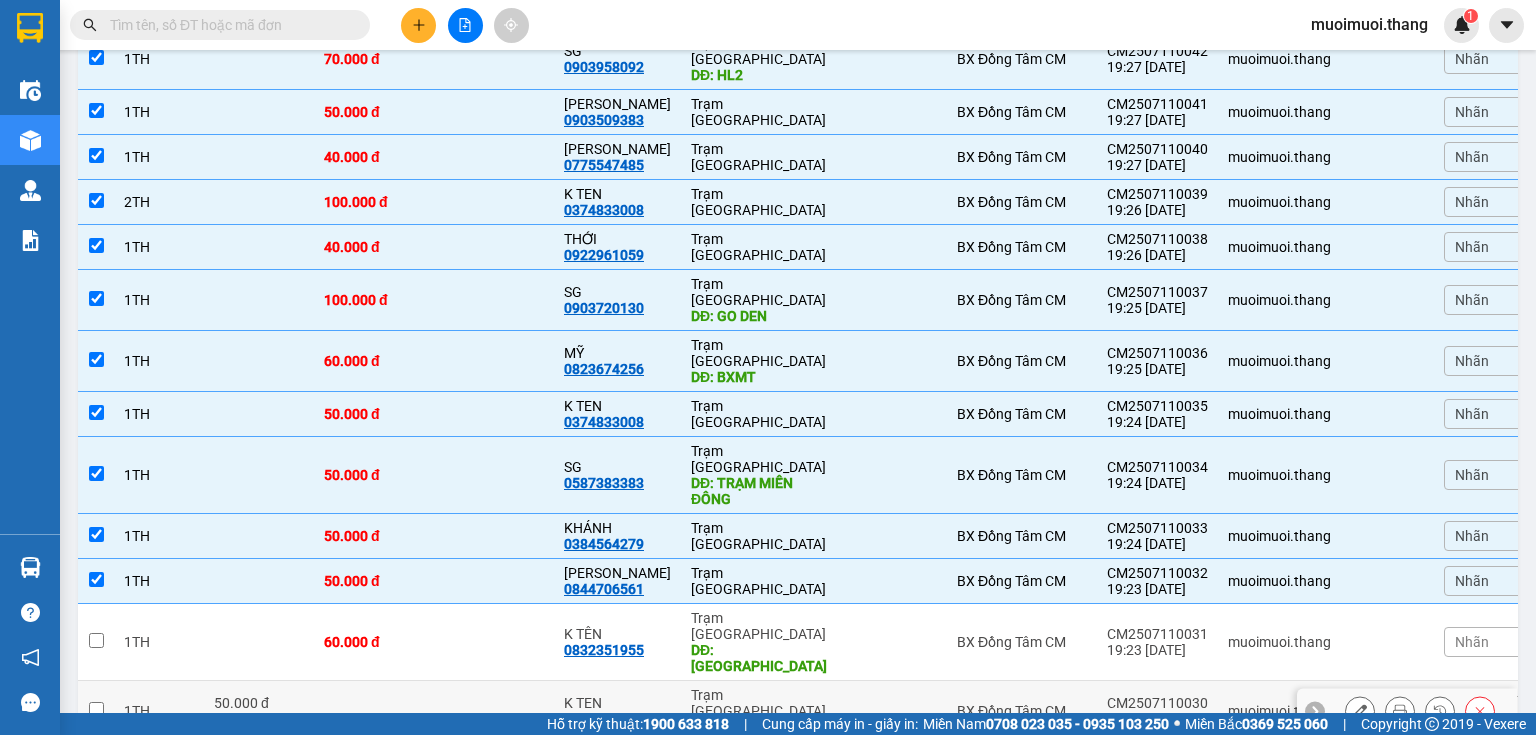 click on "Trạm [GEOGRAPHIC_DATA] DĐ: MDM" at bounding box center [759, 711] 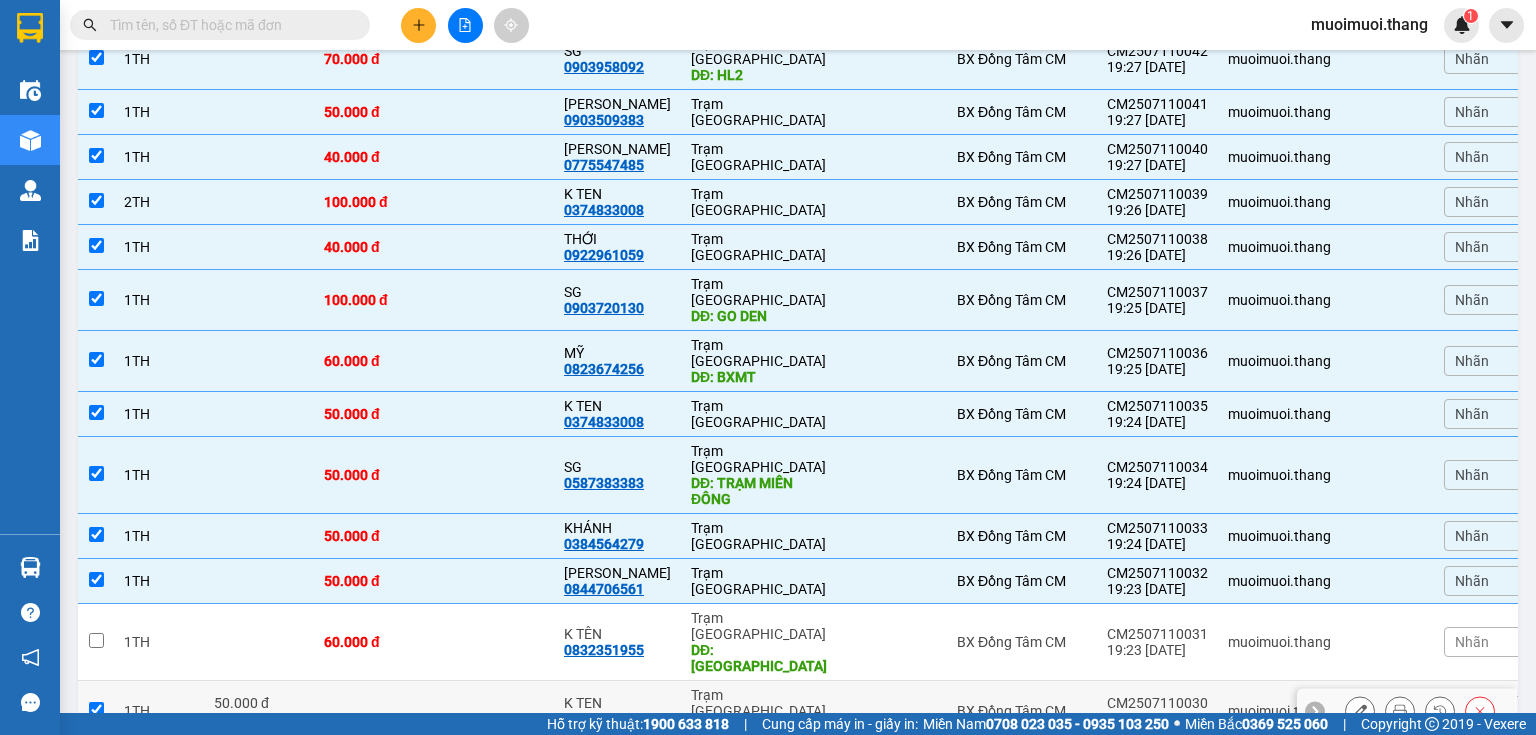 checkbox on "true" 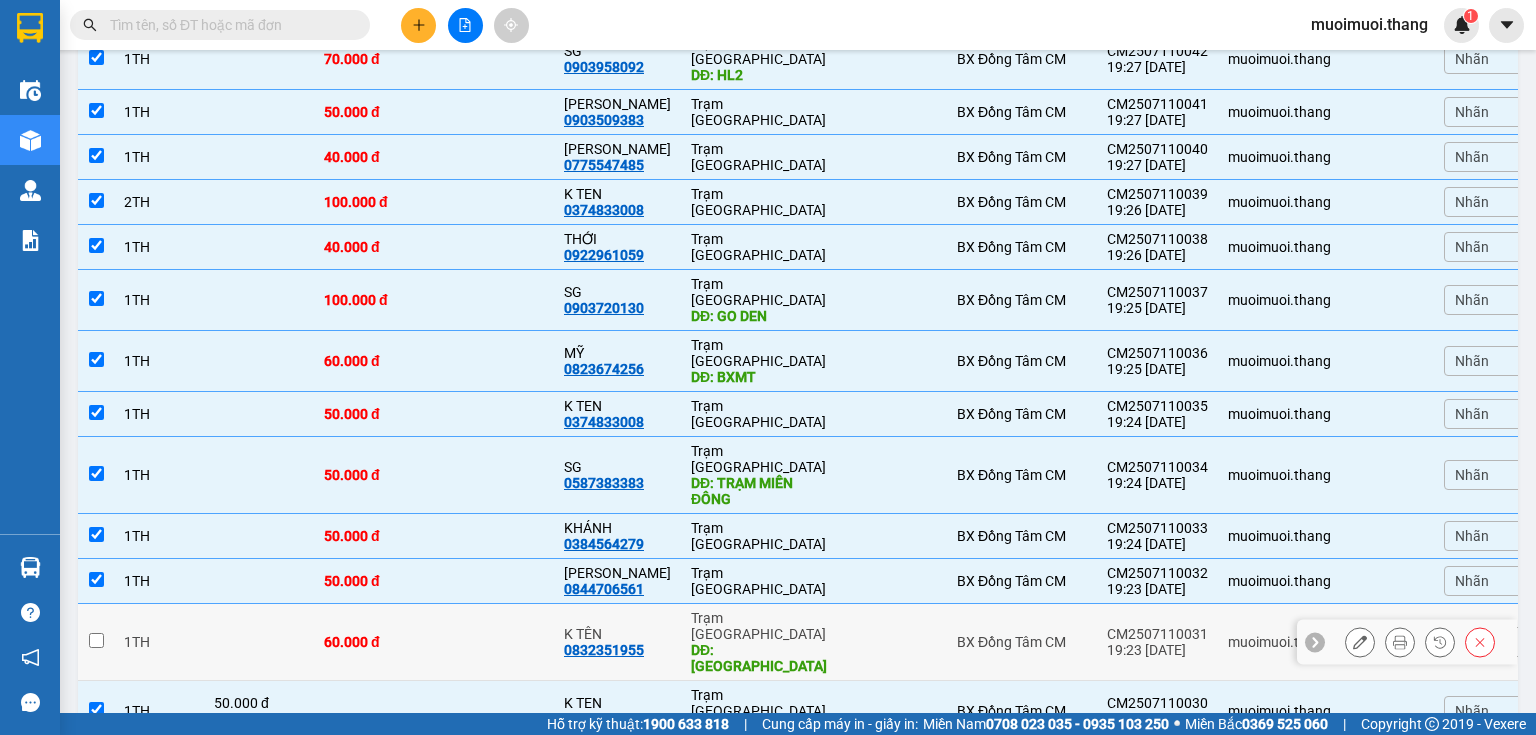 click on "Trạm [GEOGRAPHIC_DATA] DĐ: [GEOGRAPHIC_DATA]" at bounding box center (759, 642) 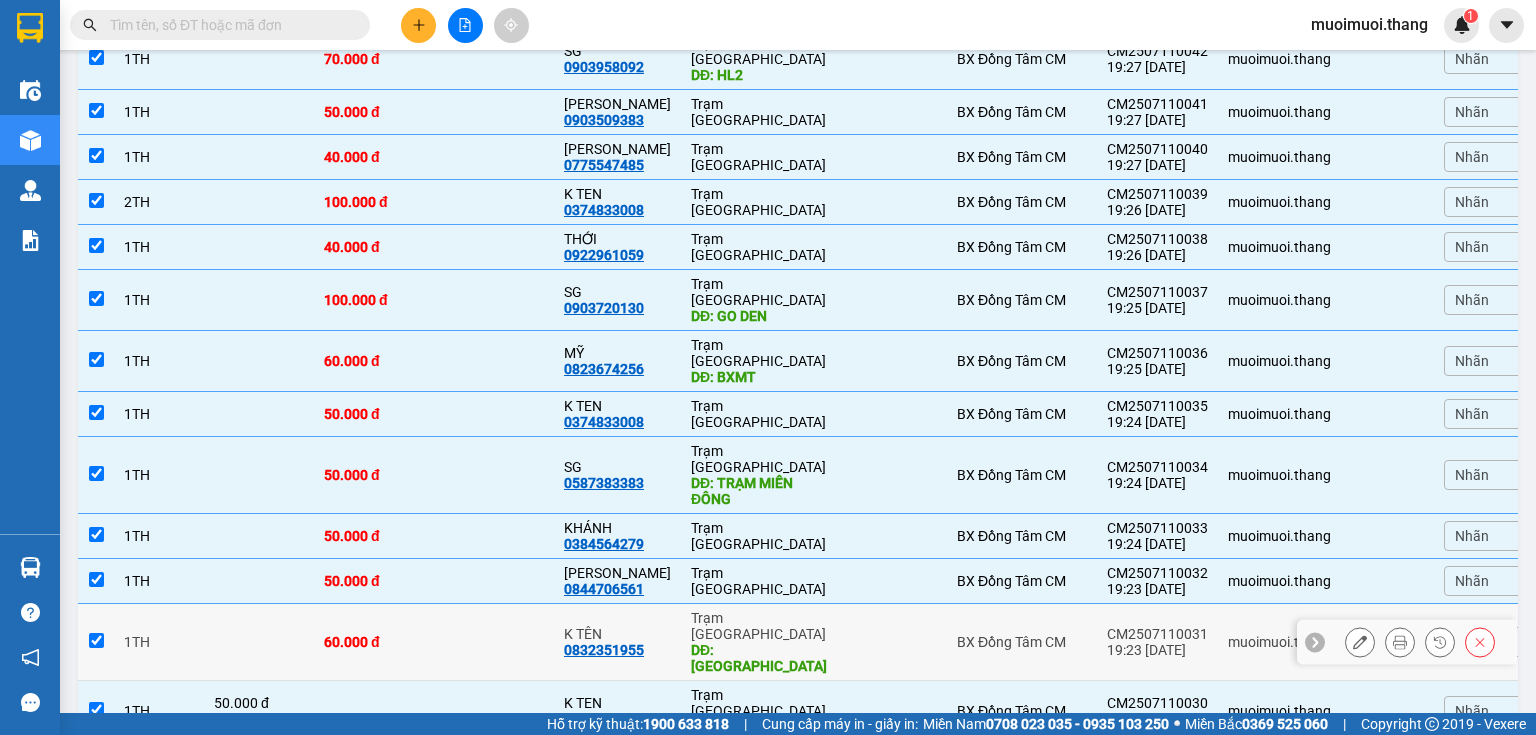 checkbox on "true" 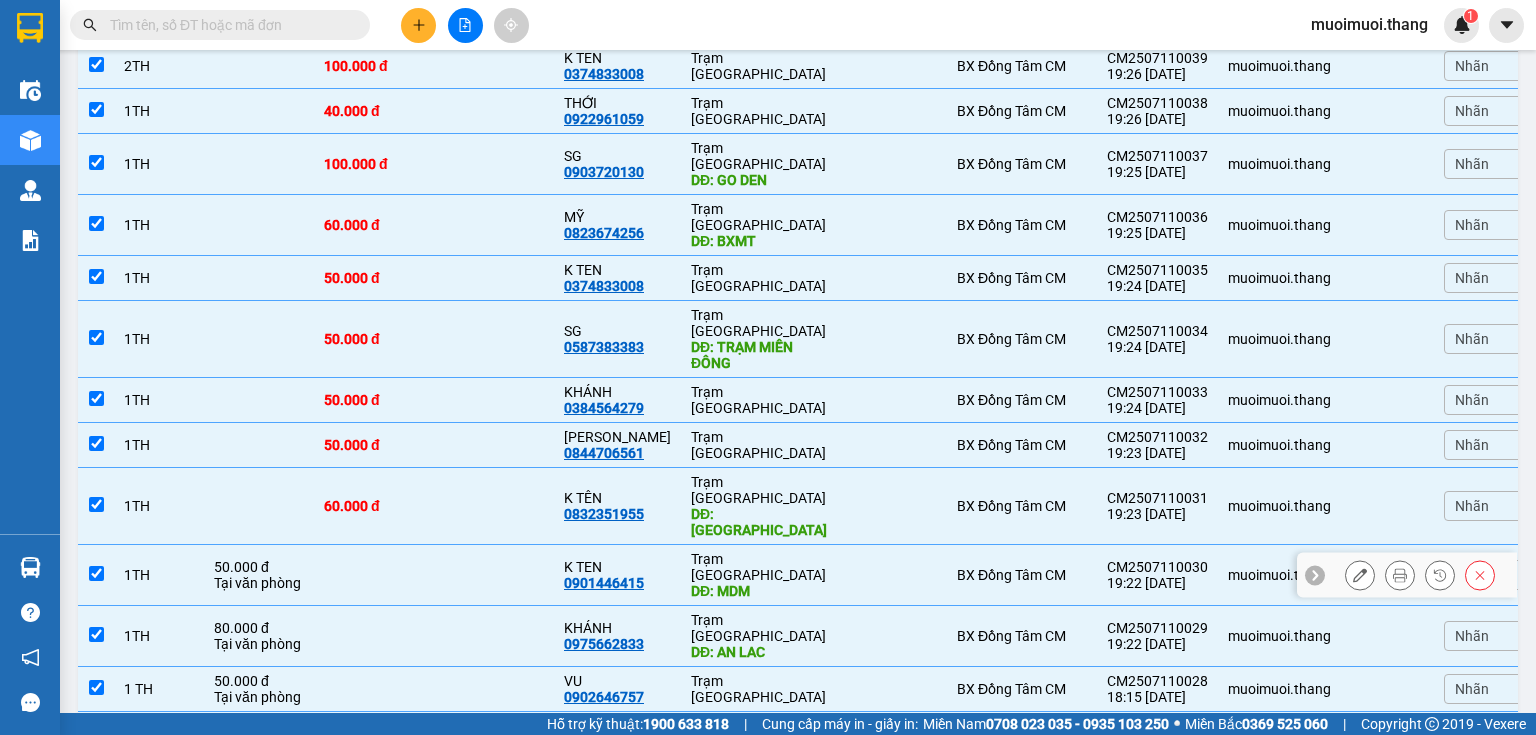 scroll, scrollTop: 1848, scrollLeft: 0, axis: vertical 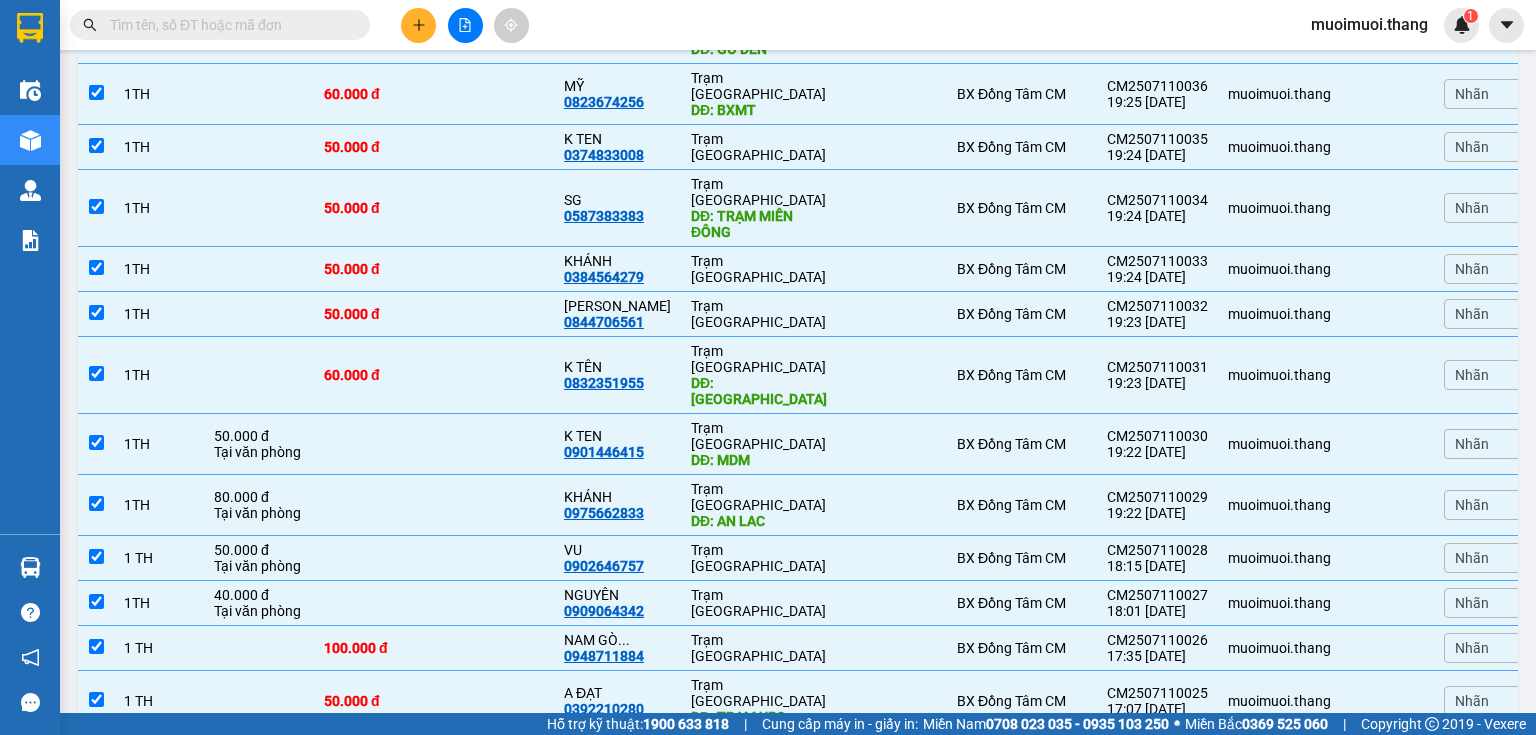 click on "K TEN" at bounding box center (617, 1043) 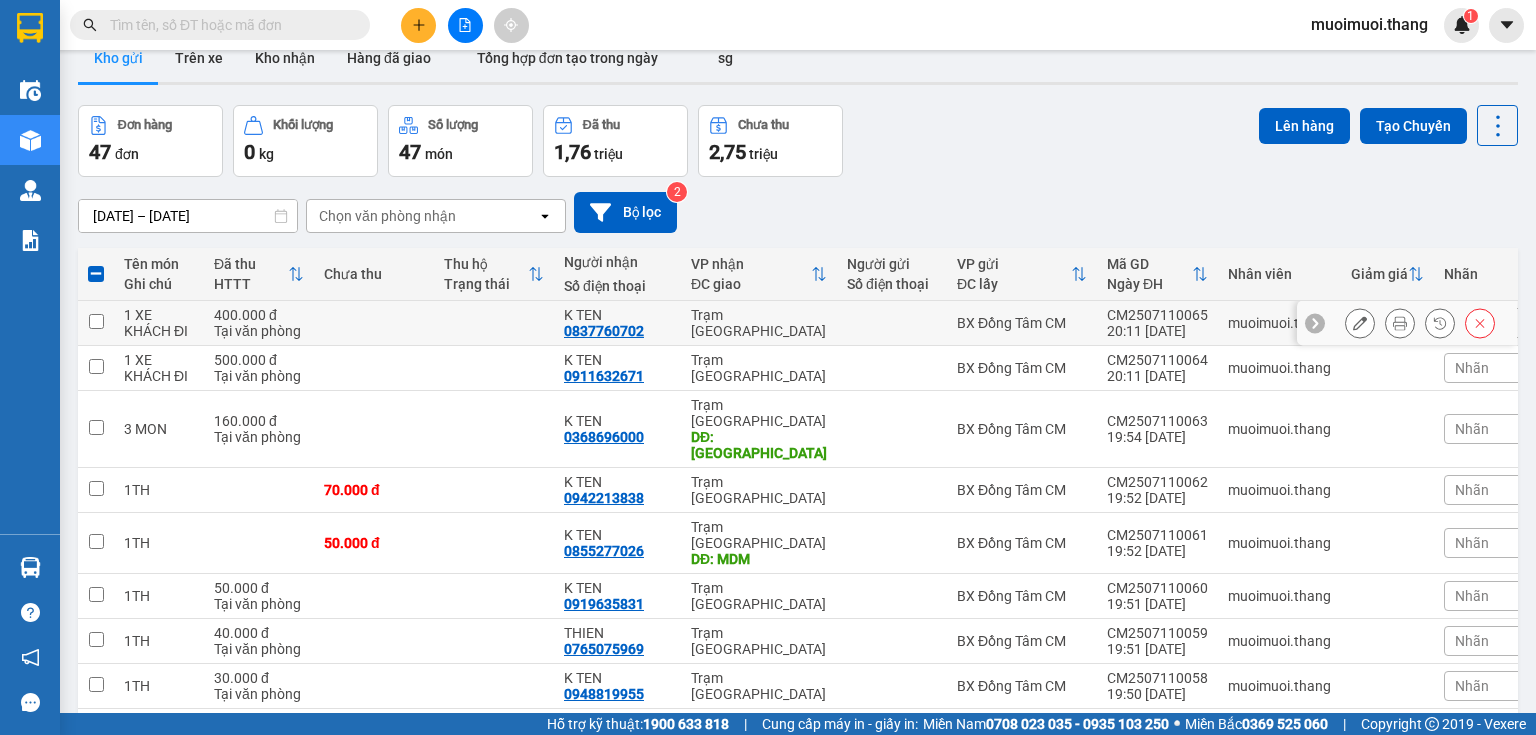 scroll, scrollTop: 0, scrollLeft: 0, axis: both 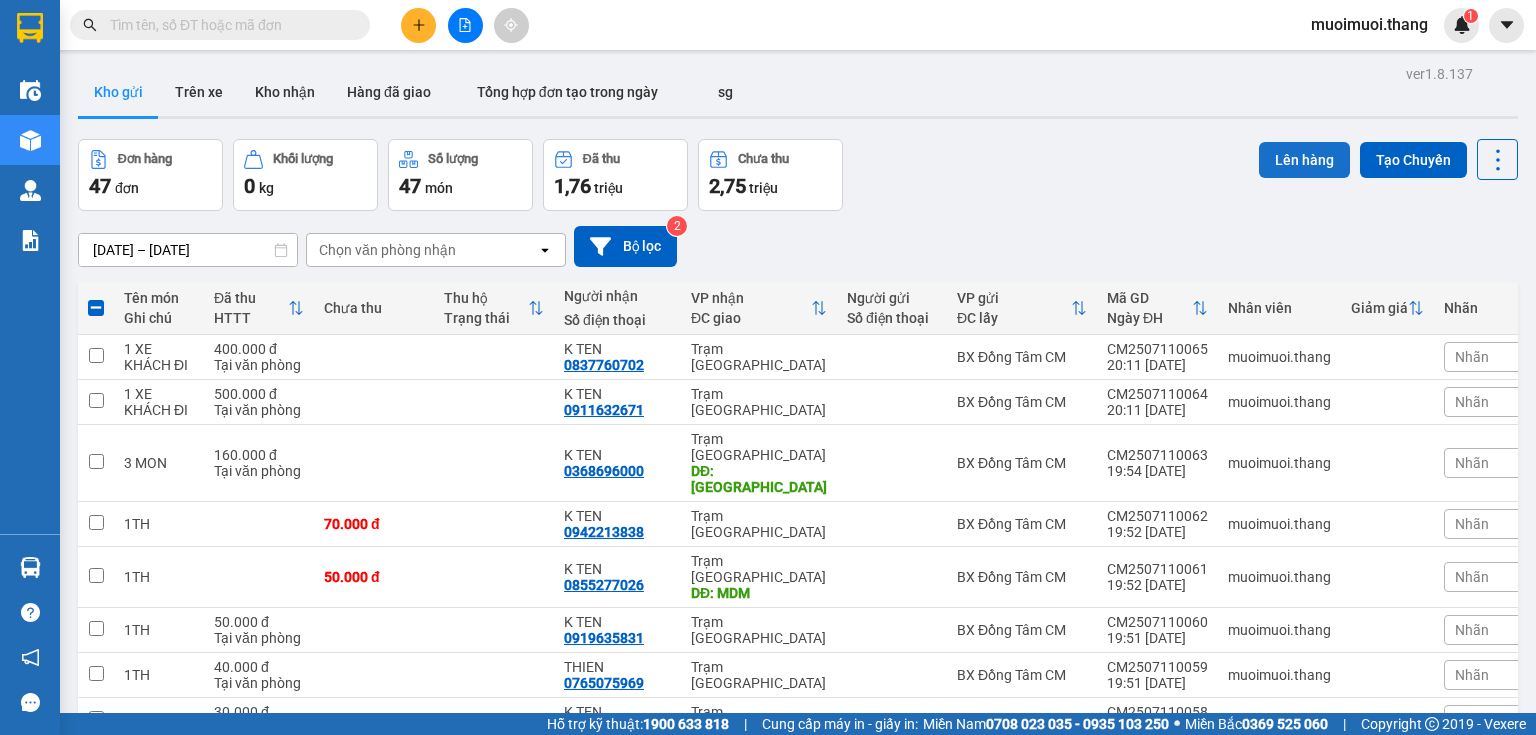 click on "Lên hàng" at bounding box center (1304, 160) 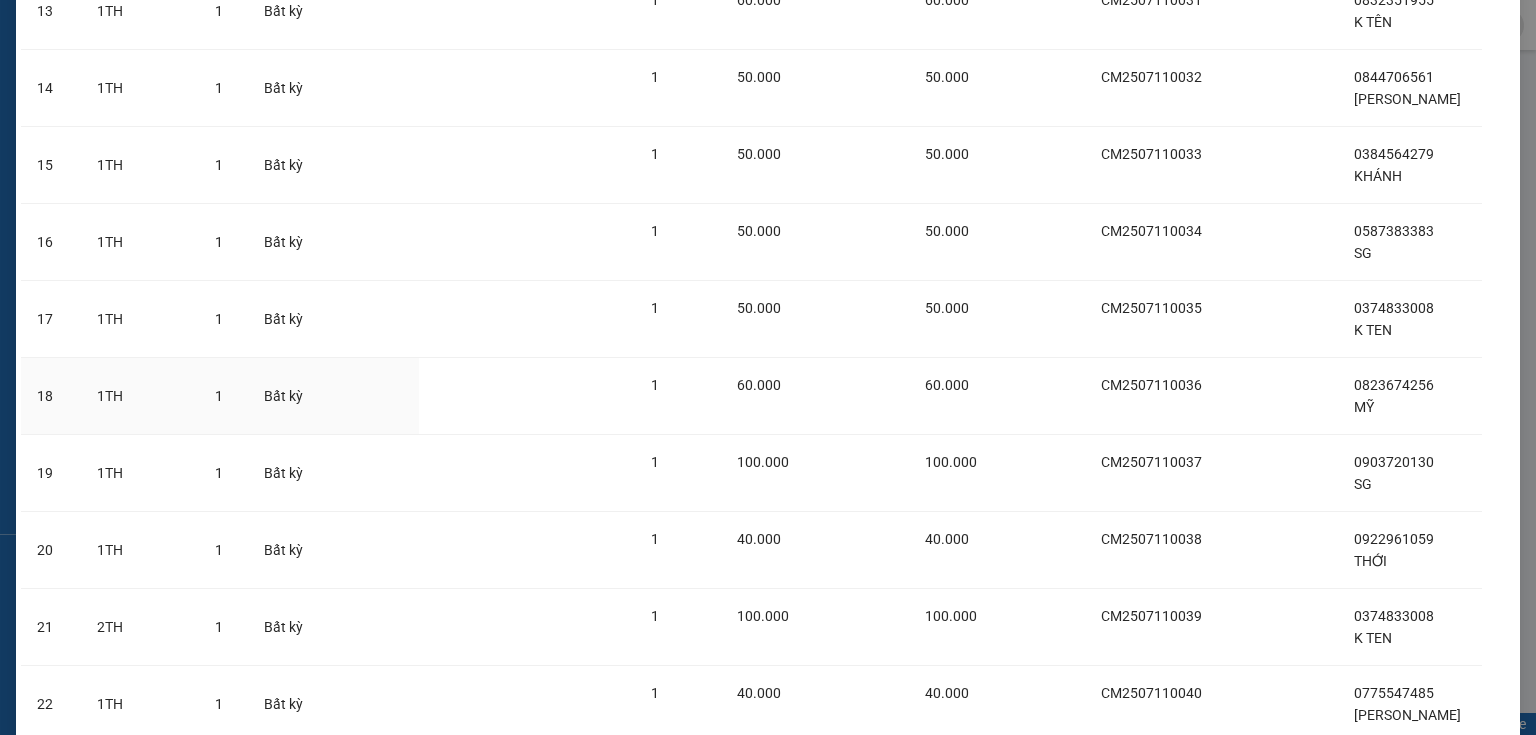 scroll, scrollTop: 1452, scrollLeft: 0, axis: vertical 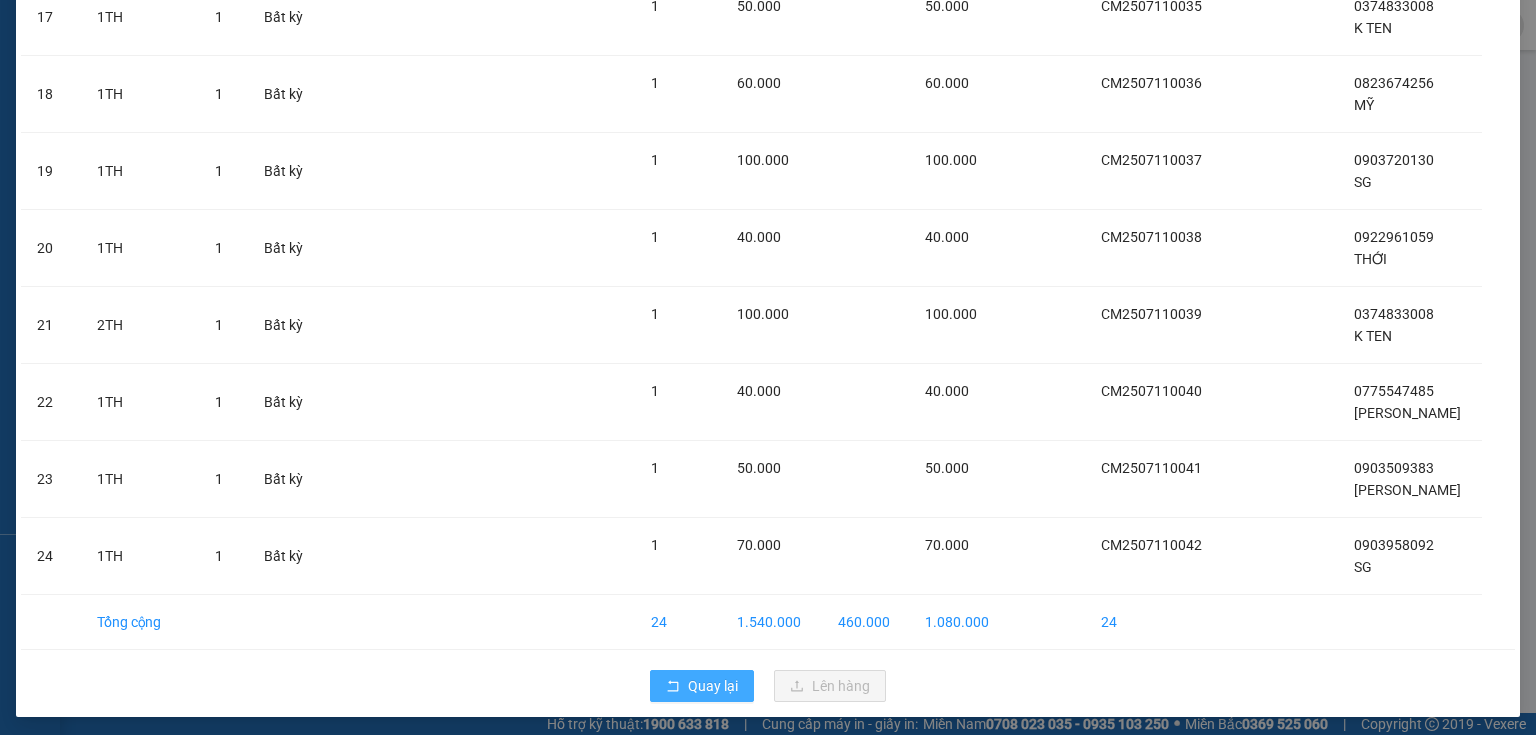 click on "Quay lại" at bounding box center (713, 686) 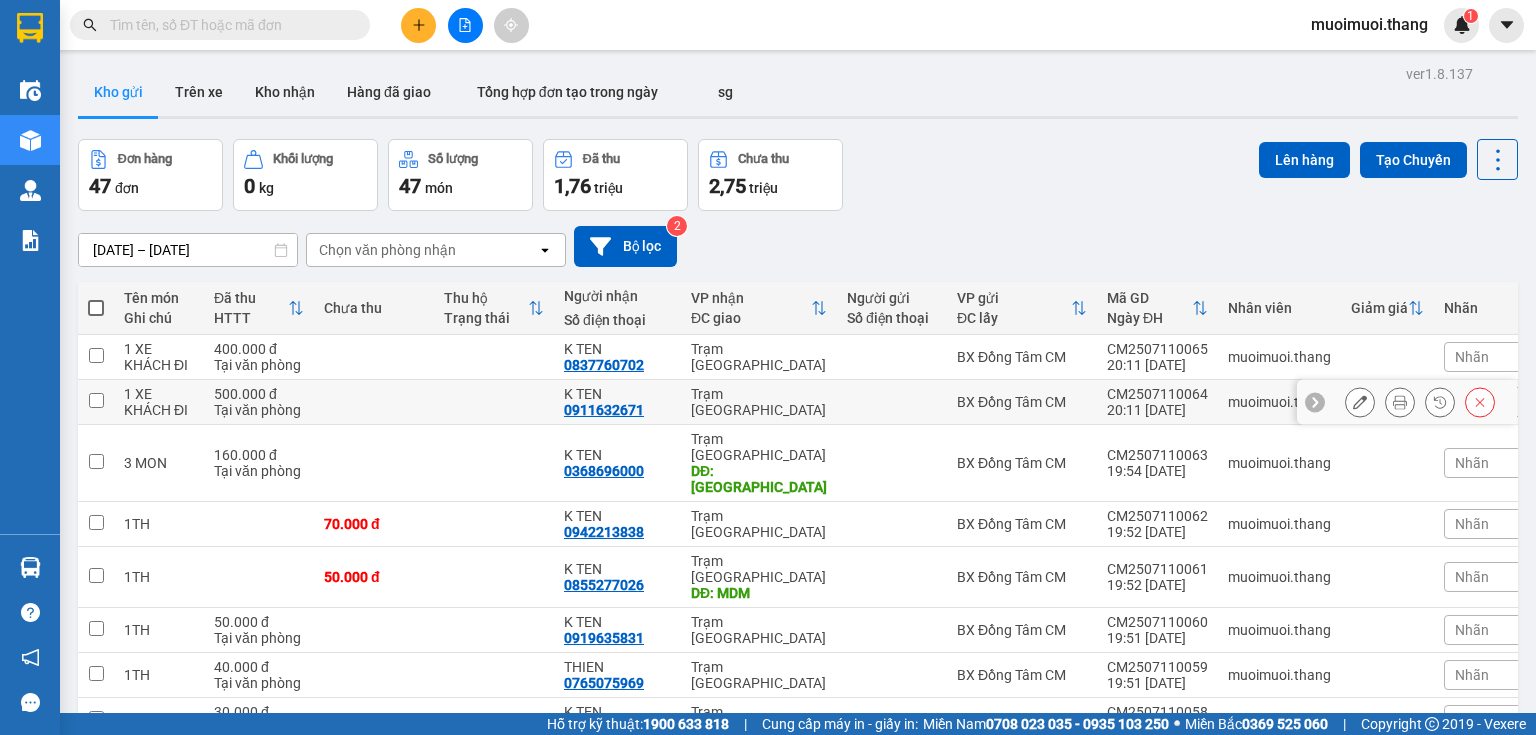 click at bounding box center [96, 400] 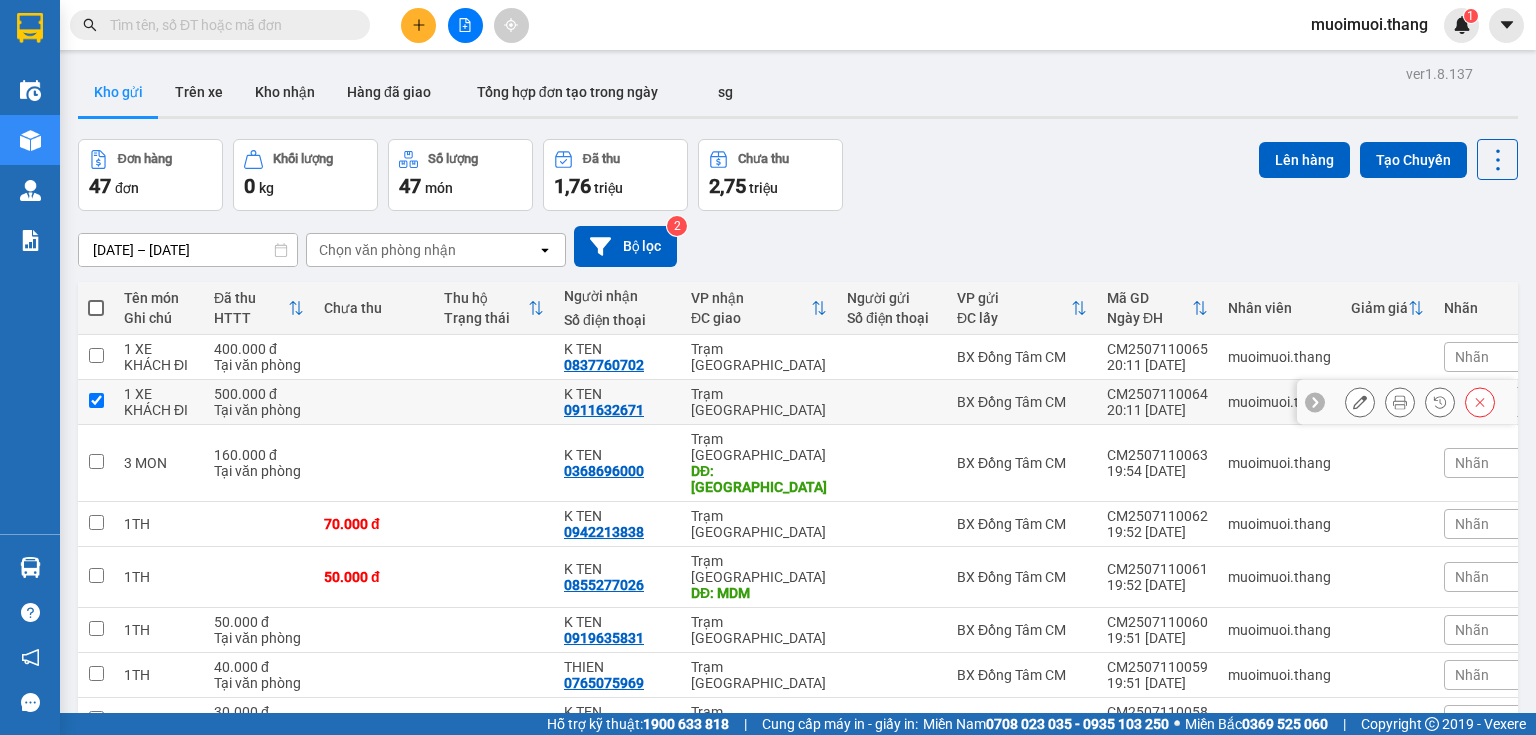 checkbox on "true" 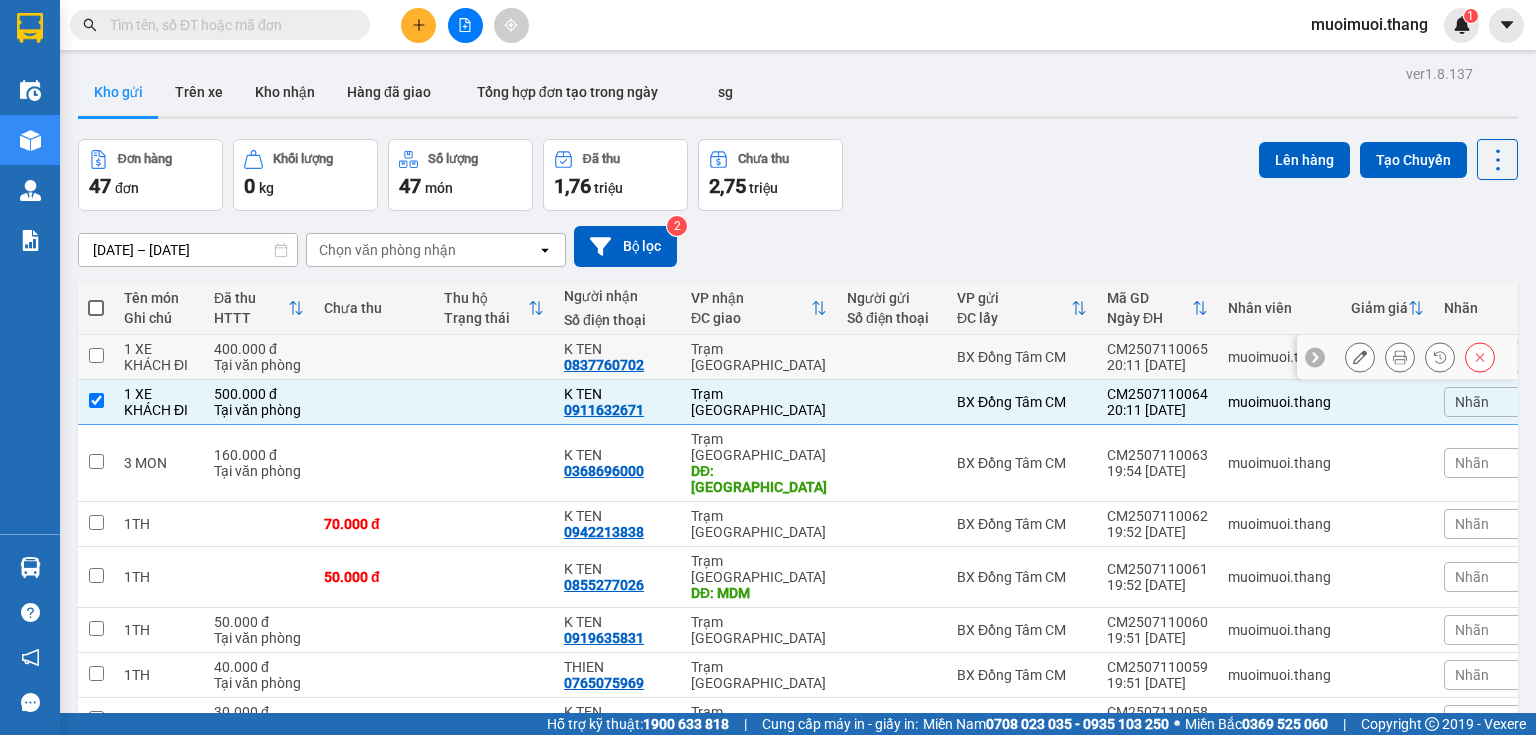 click at bounding box center [96, 357] 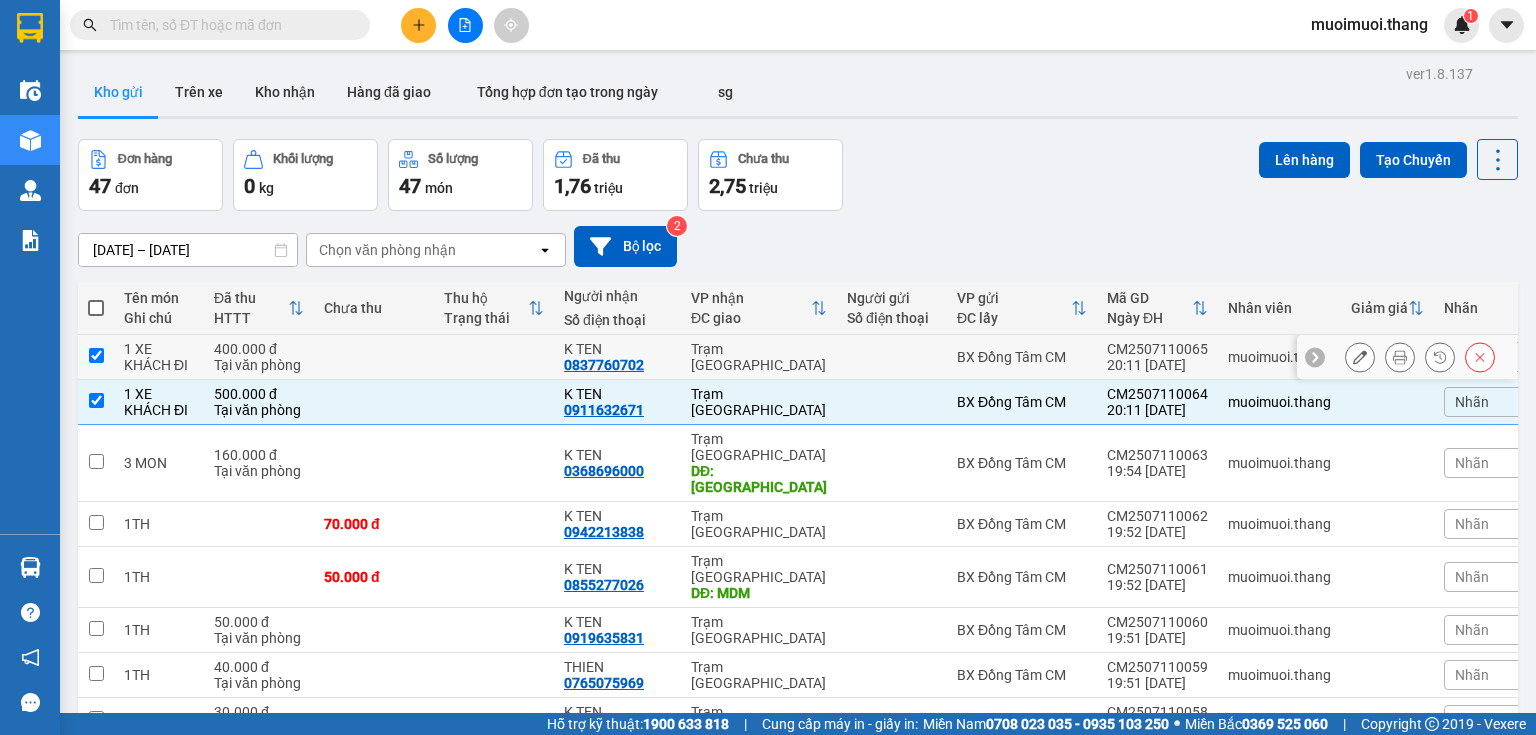 checkbox on "true" 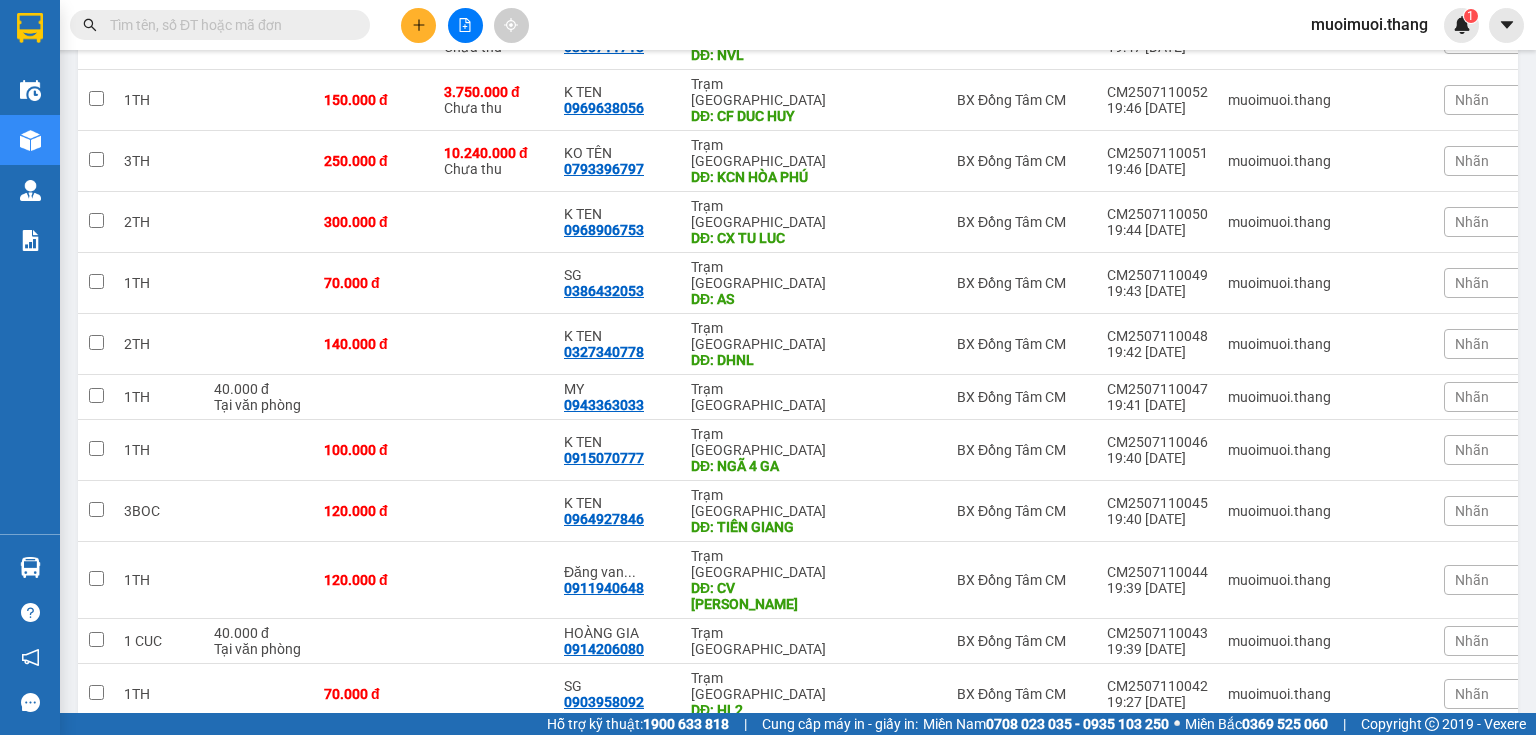 scroll, scrollTop: 914, scrollLeft: 0, axis: vertical 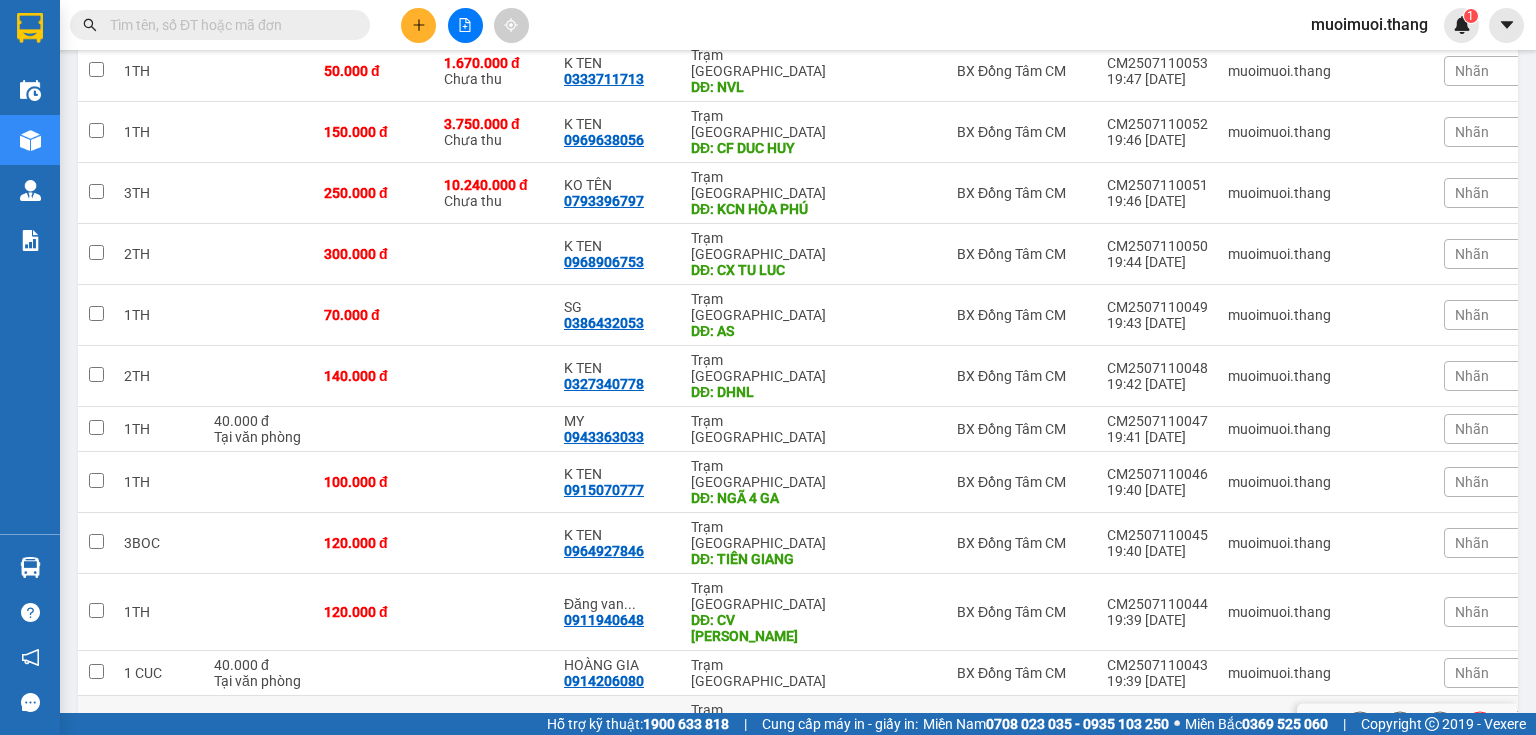 click at bounding box center [259, 726] 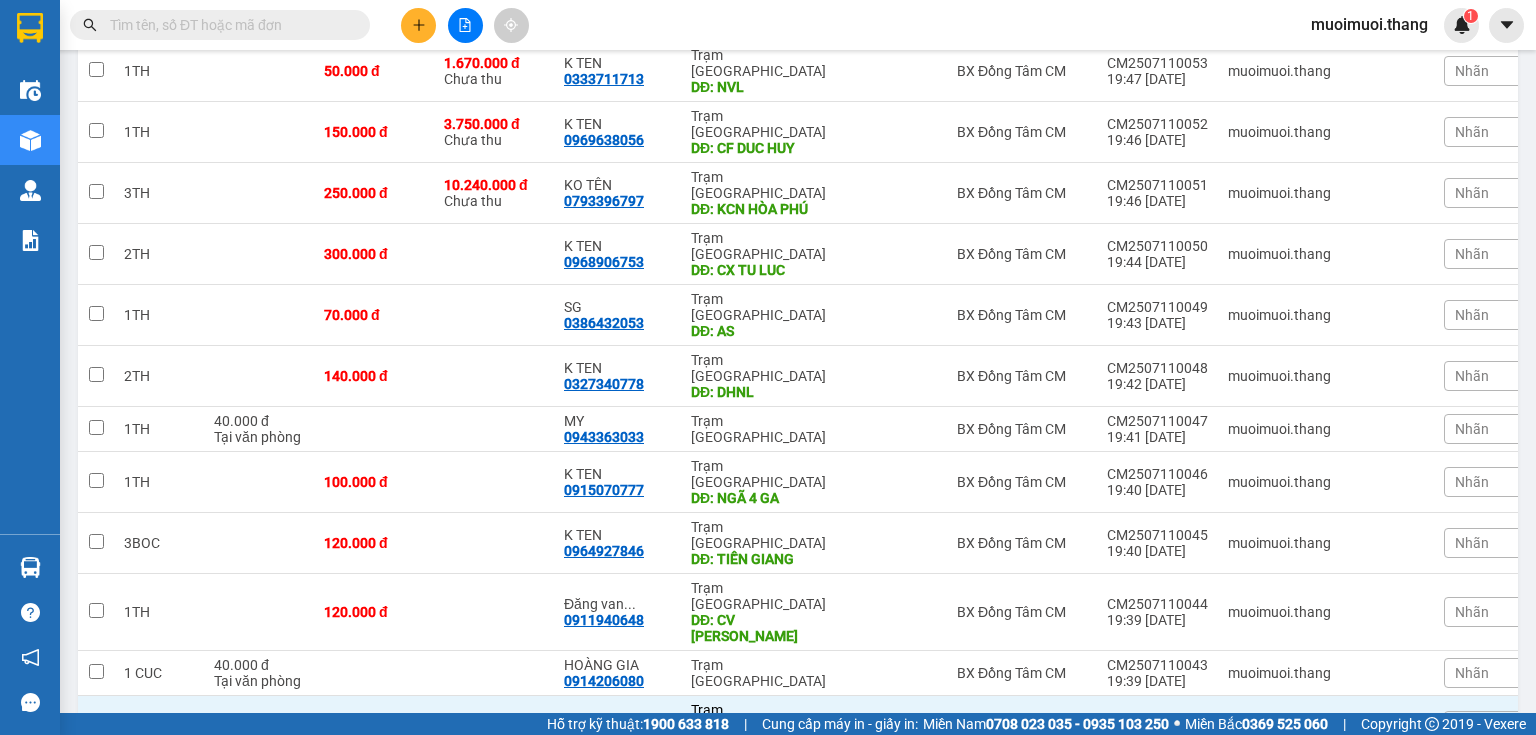 drag, startPoint x: 220, startPoint y: 507, endPoint x: 222, endPoint y: 536, distance: 29.068884 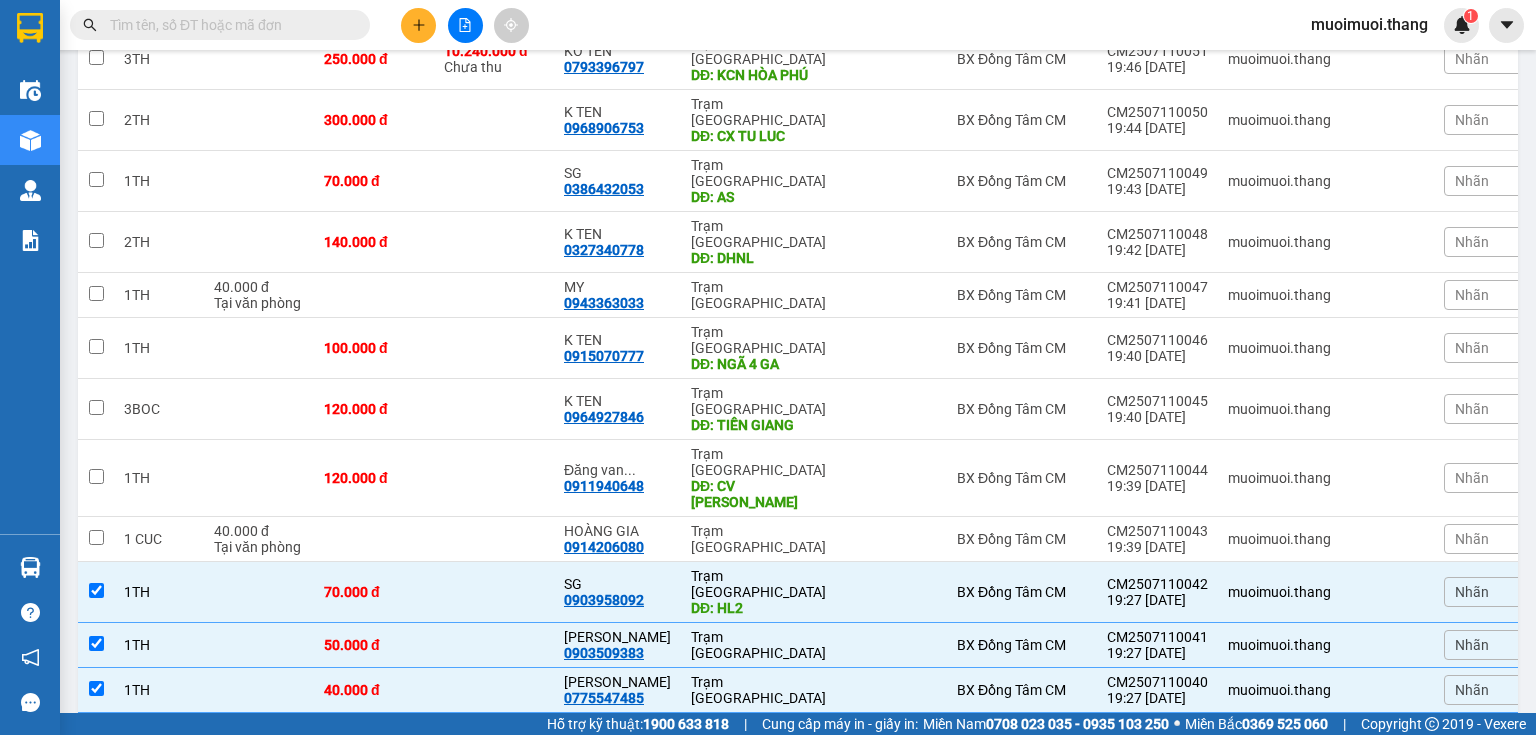 click at bounding box center (259, 780) 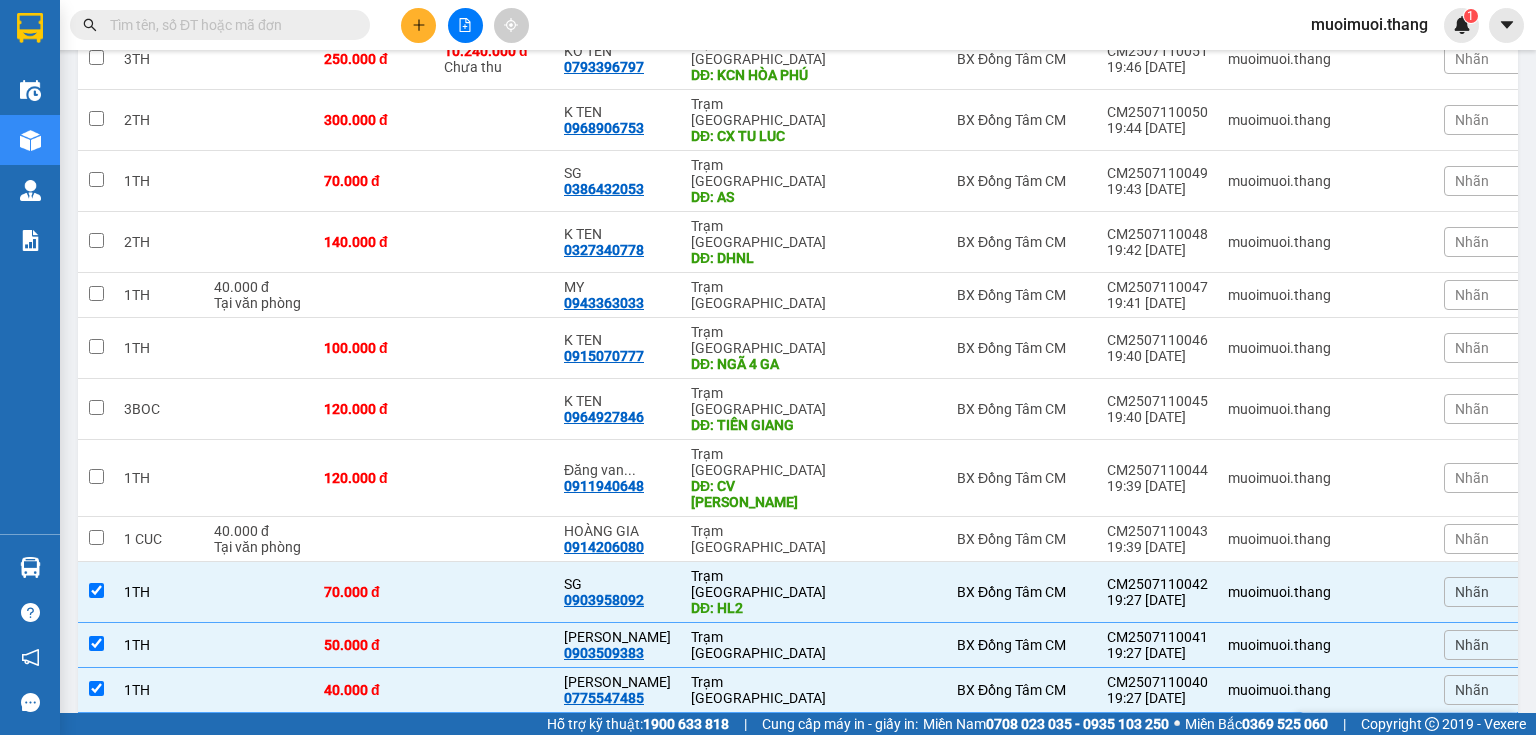 click at bounding box center [259, 735] 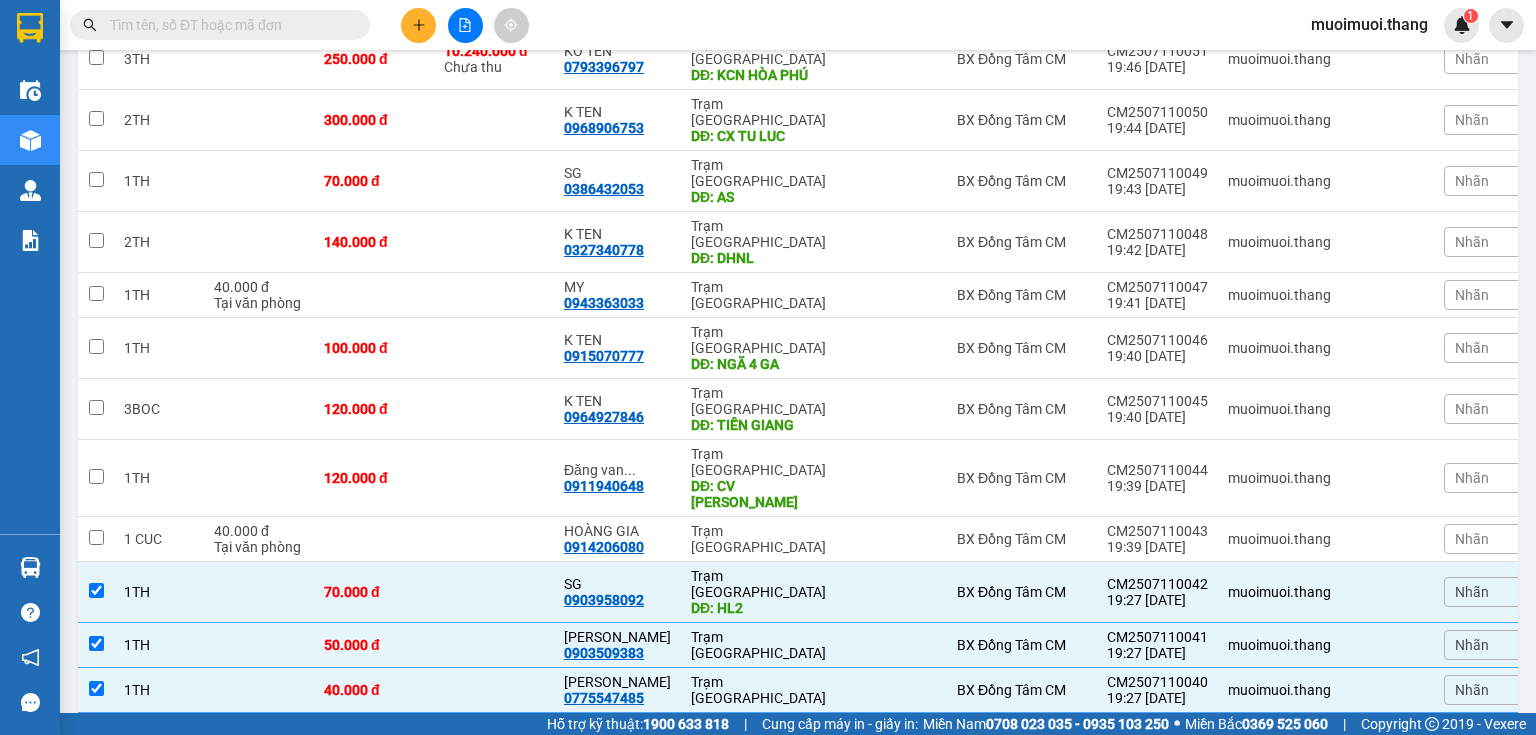 click at bounding box center [259, 833] 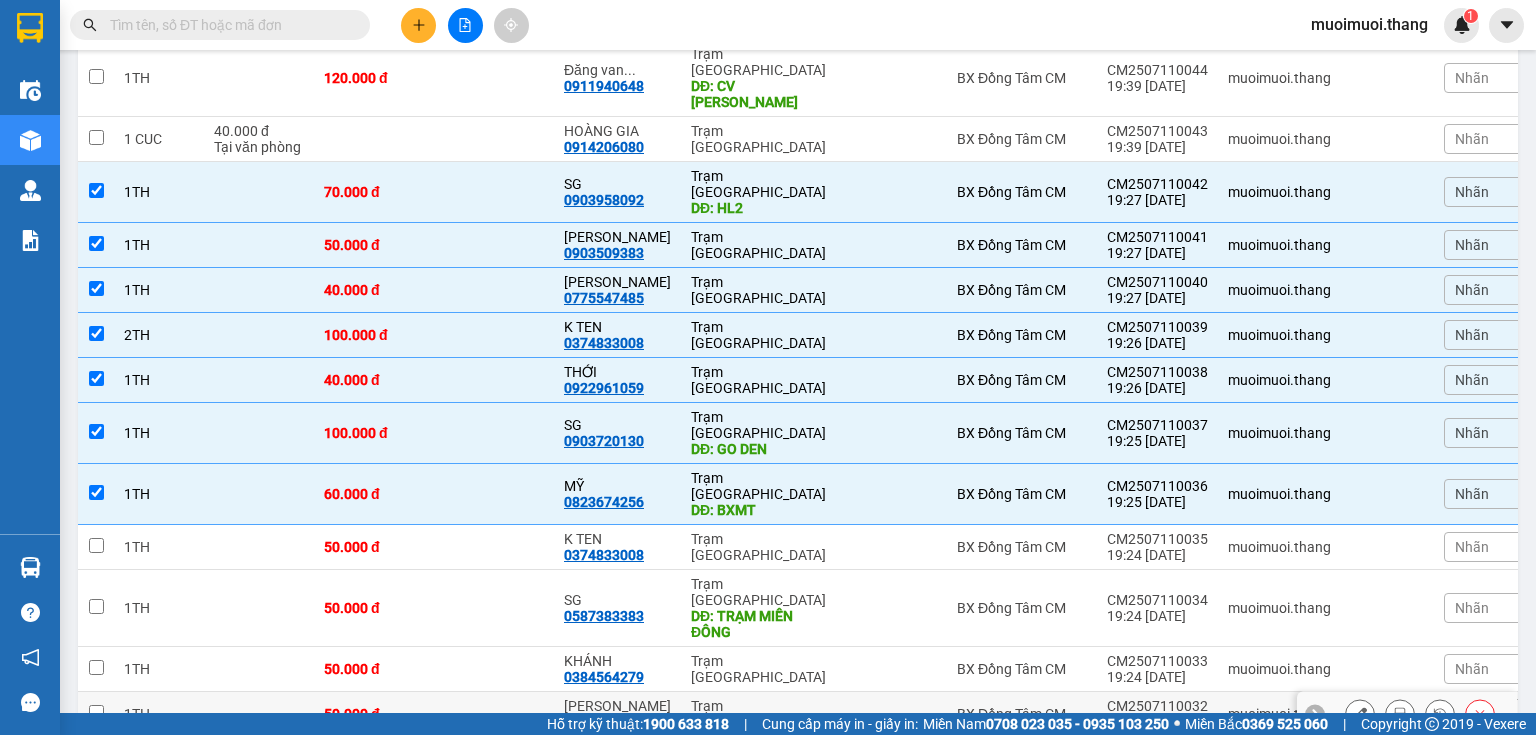 click at bounding box center (259, 714) 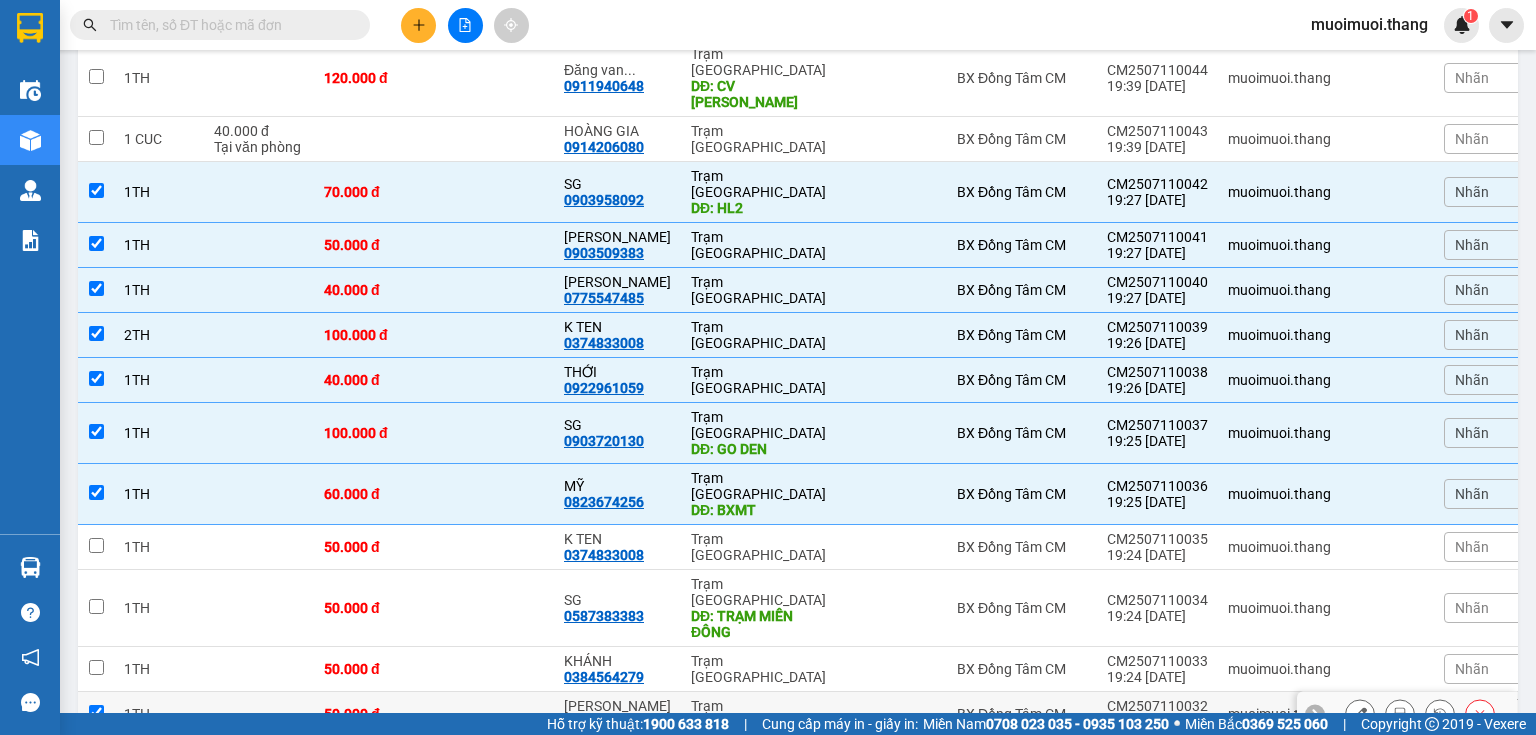 checkbox on "true" 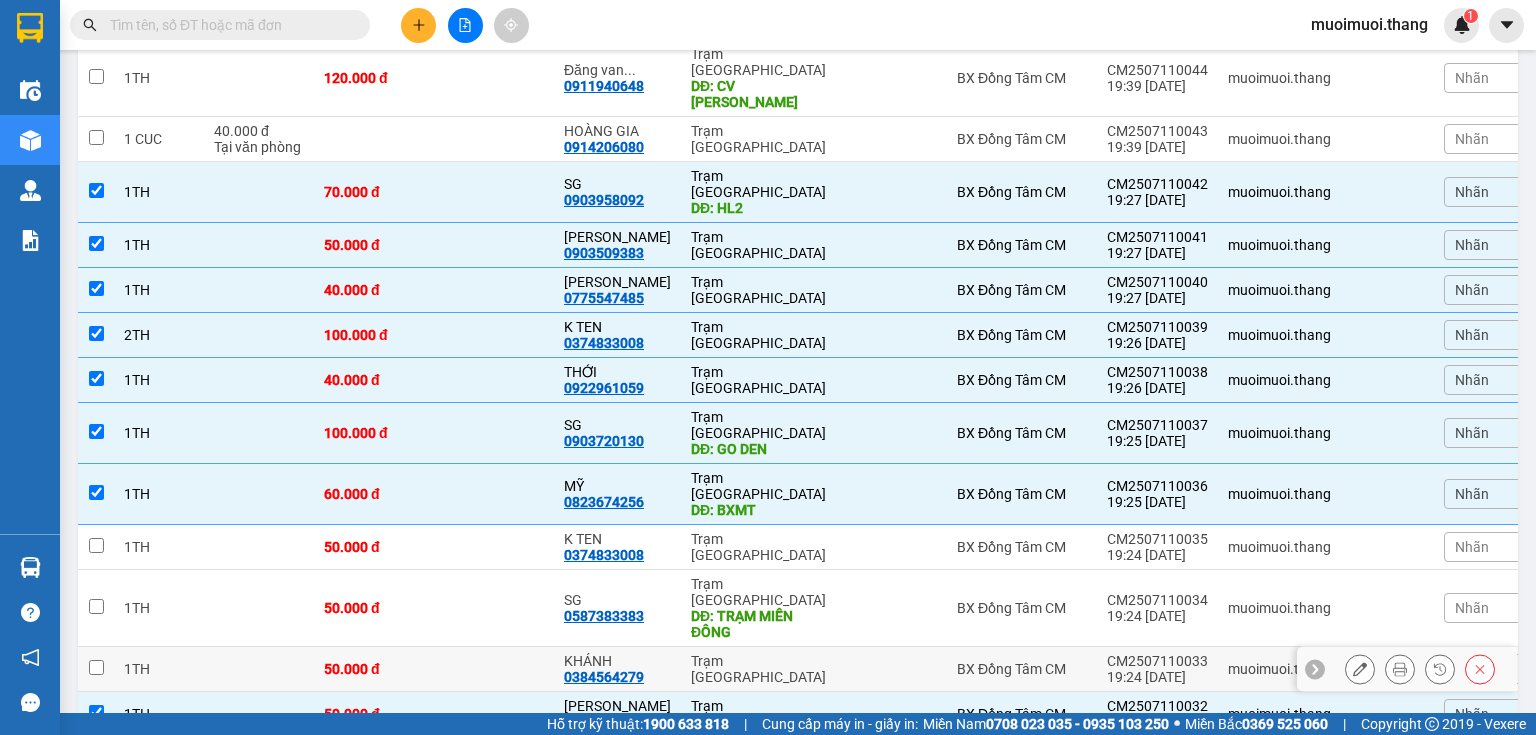 click at bounding box center [259, 669] 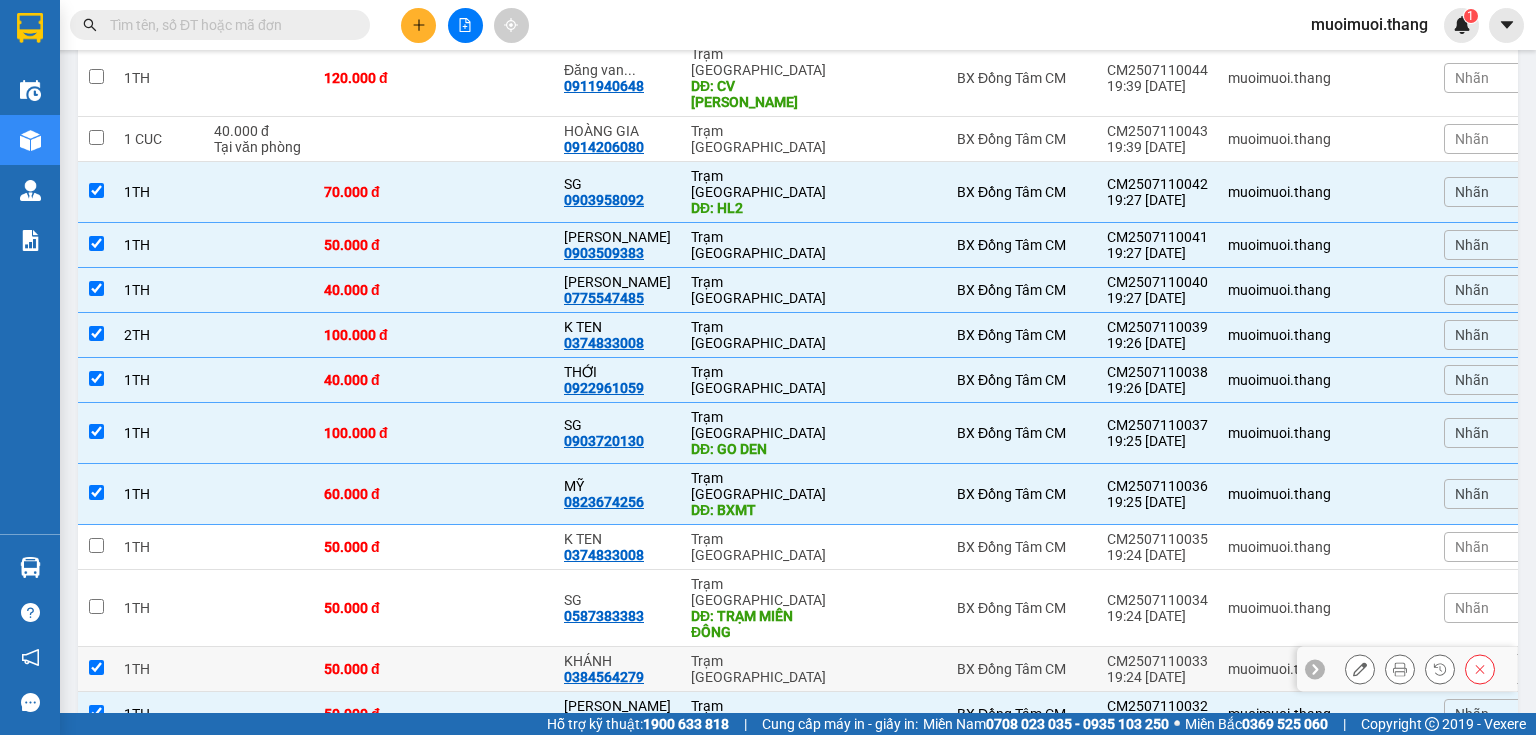 checkbox on "true" 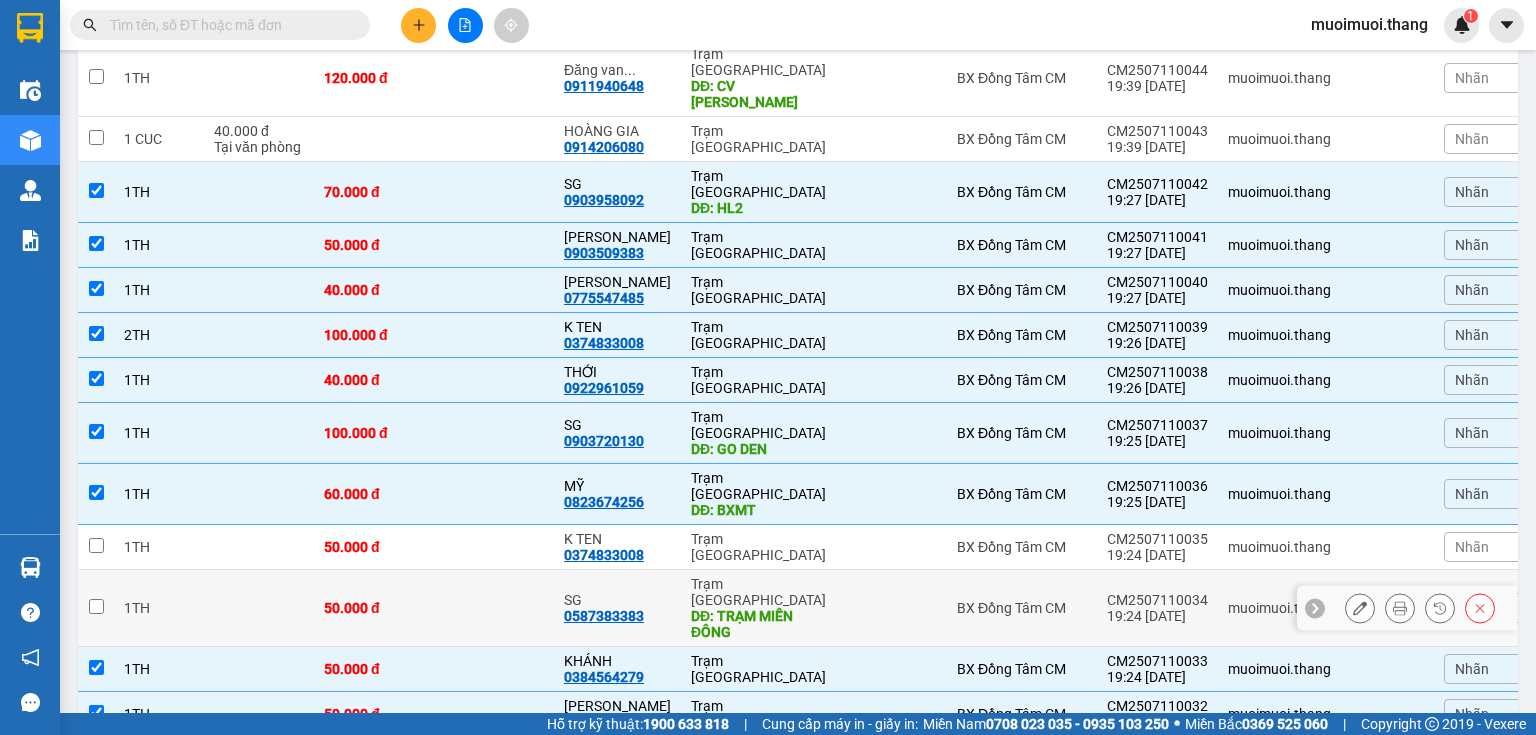 click at bounding box center (259, 608) 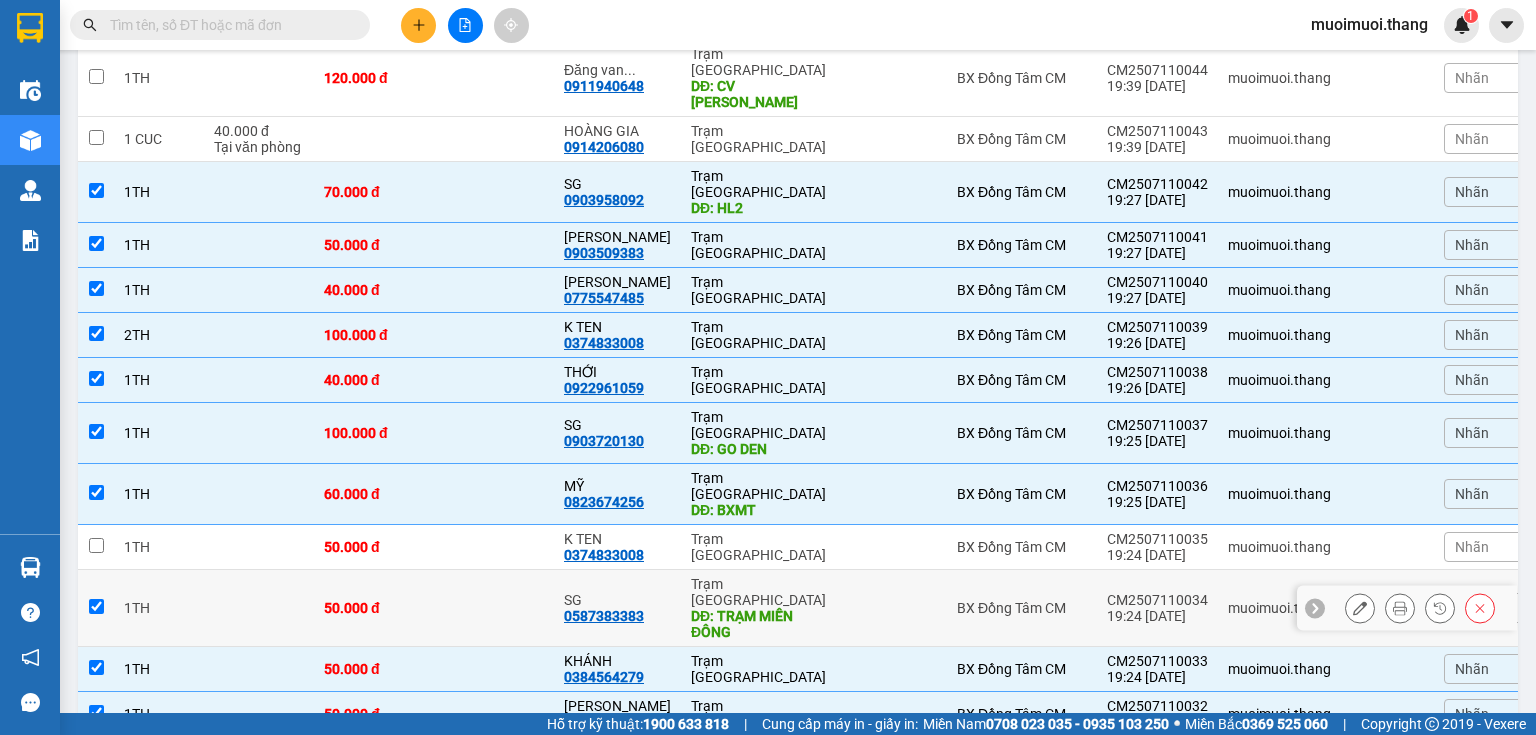 checkbox on "true" 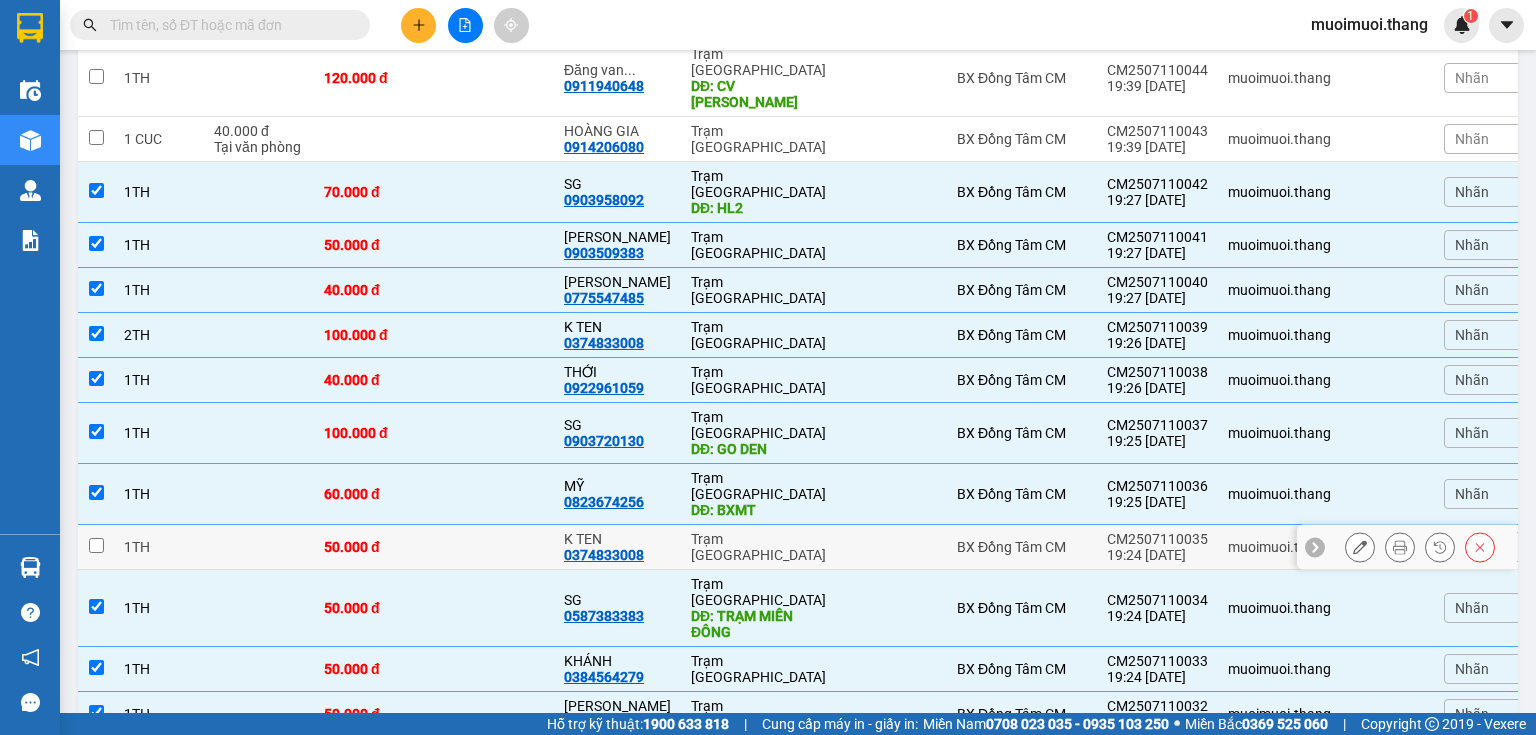 click at bounding box center [259, 547] 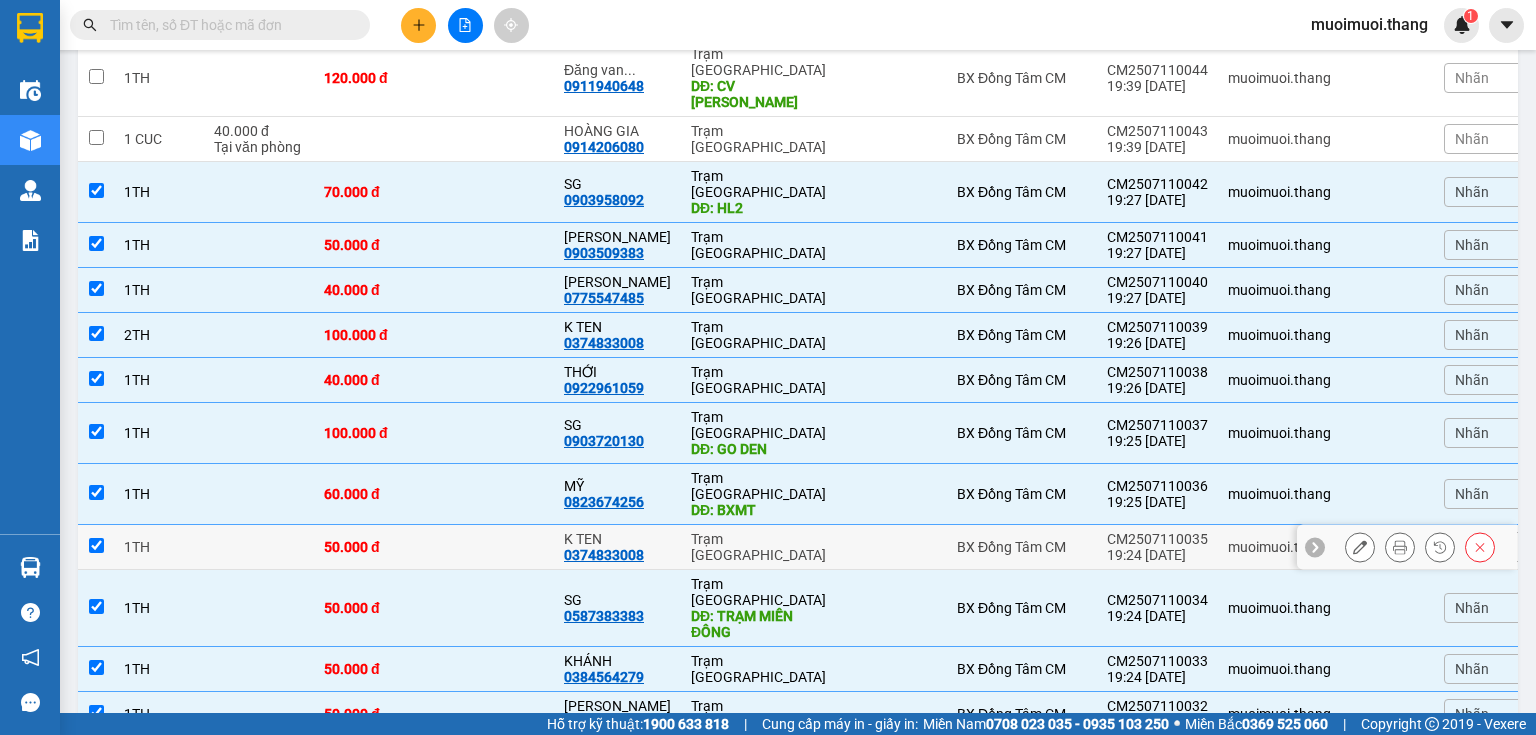 checkbox on "true" 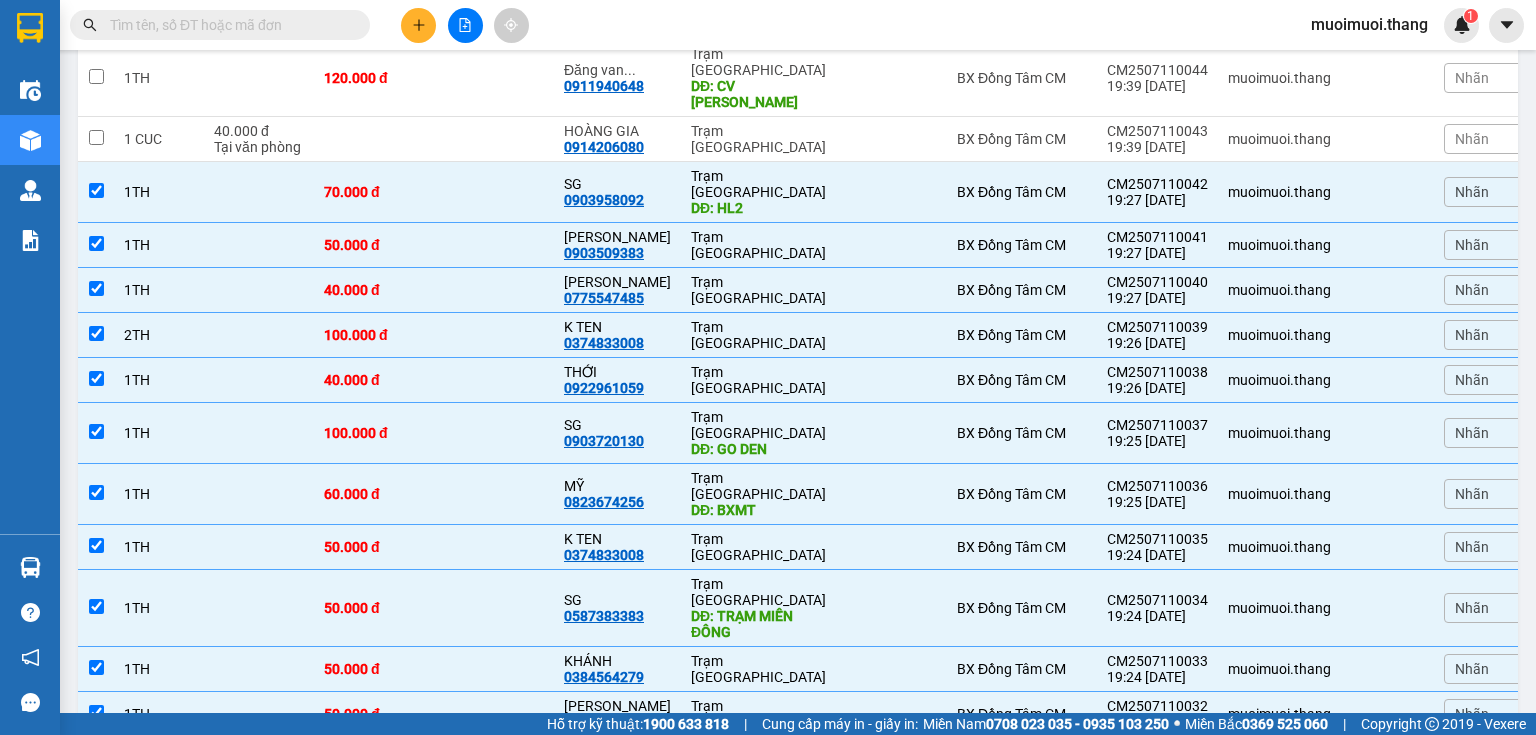click at bounding box center (259, 775) 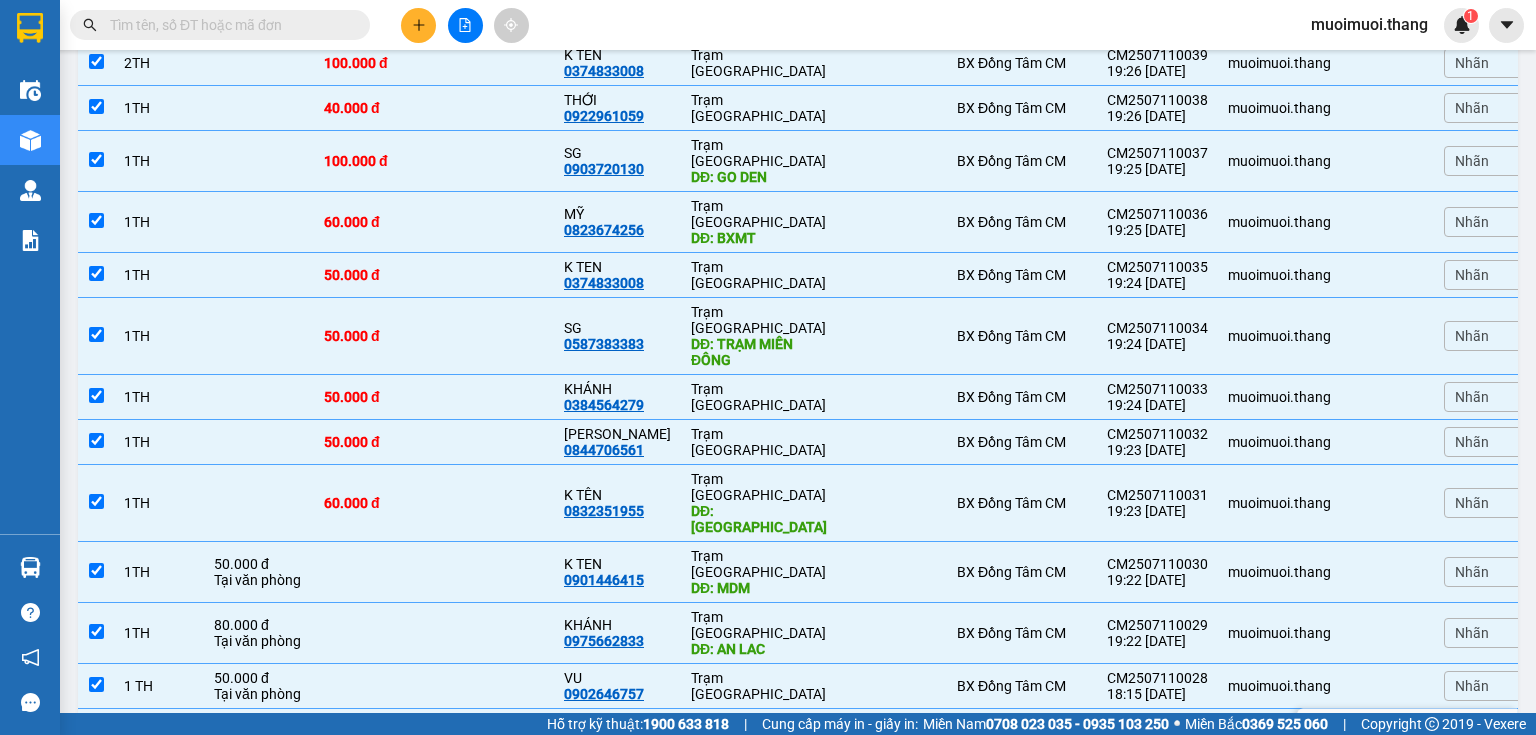 scroll, scrollTop: 1848, scrollLeft: 0, axis: vertical 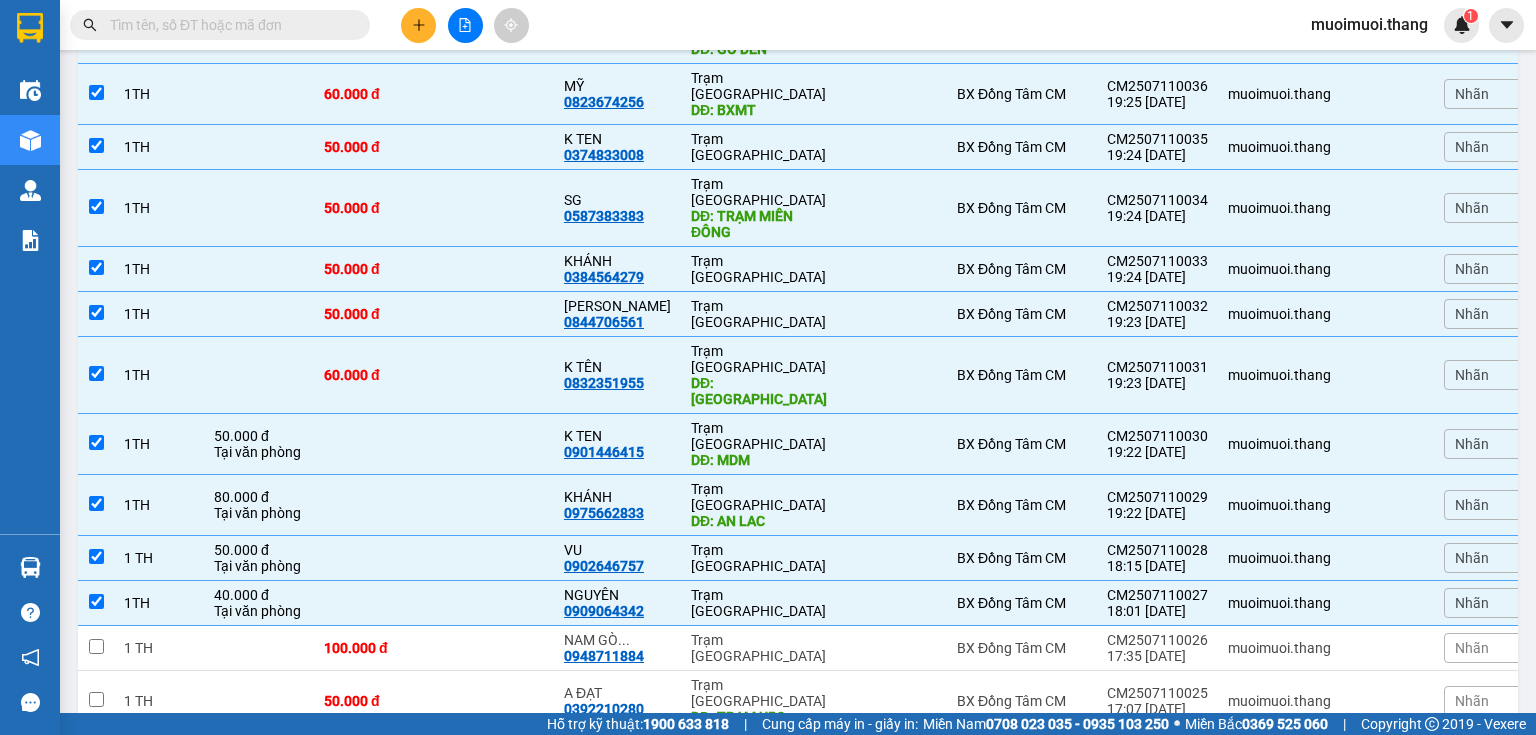 click on "Tại văn phòng" at bounding box center [259, 1059] 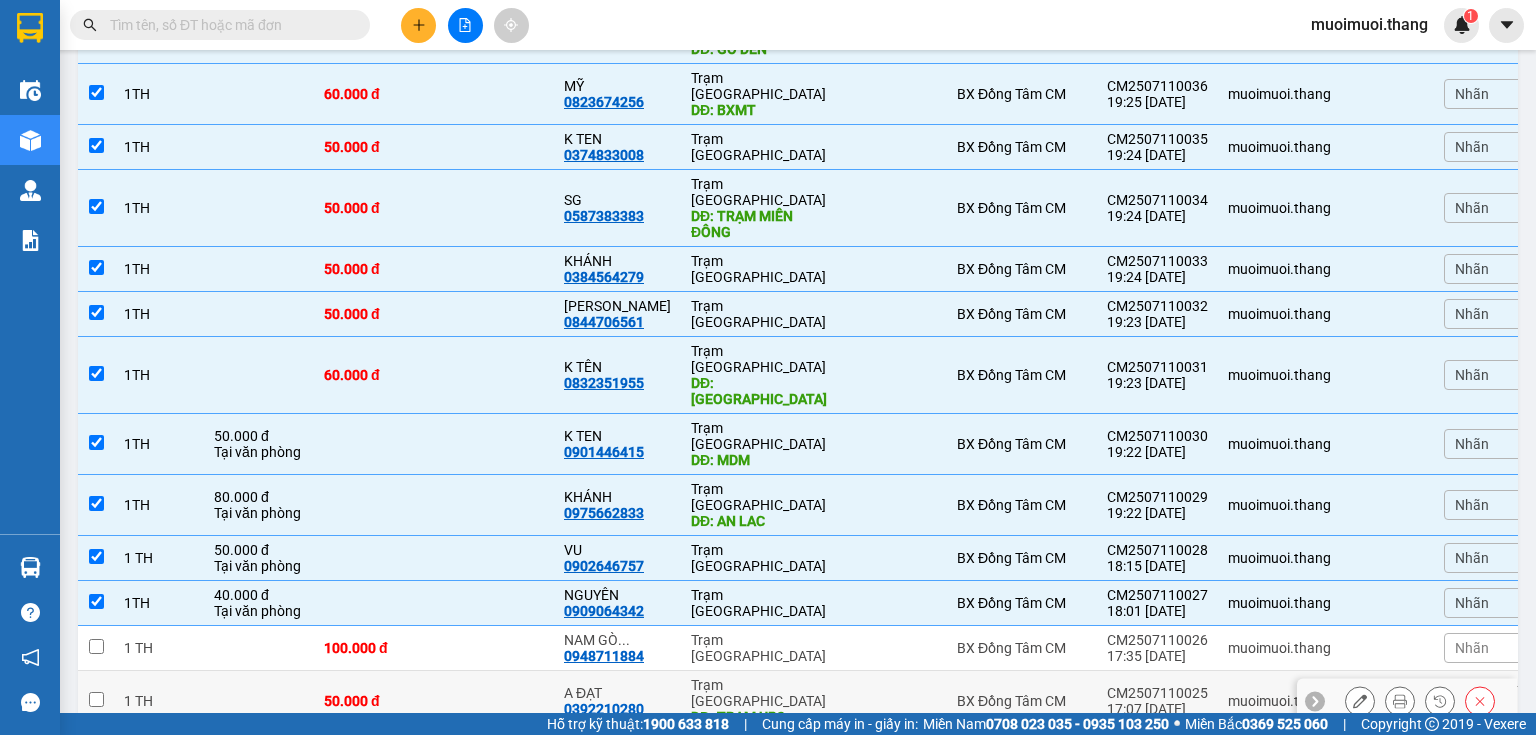 click at bounding box center (259, 701) 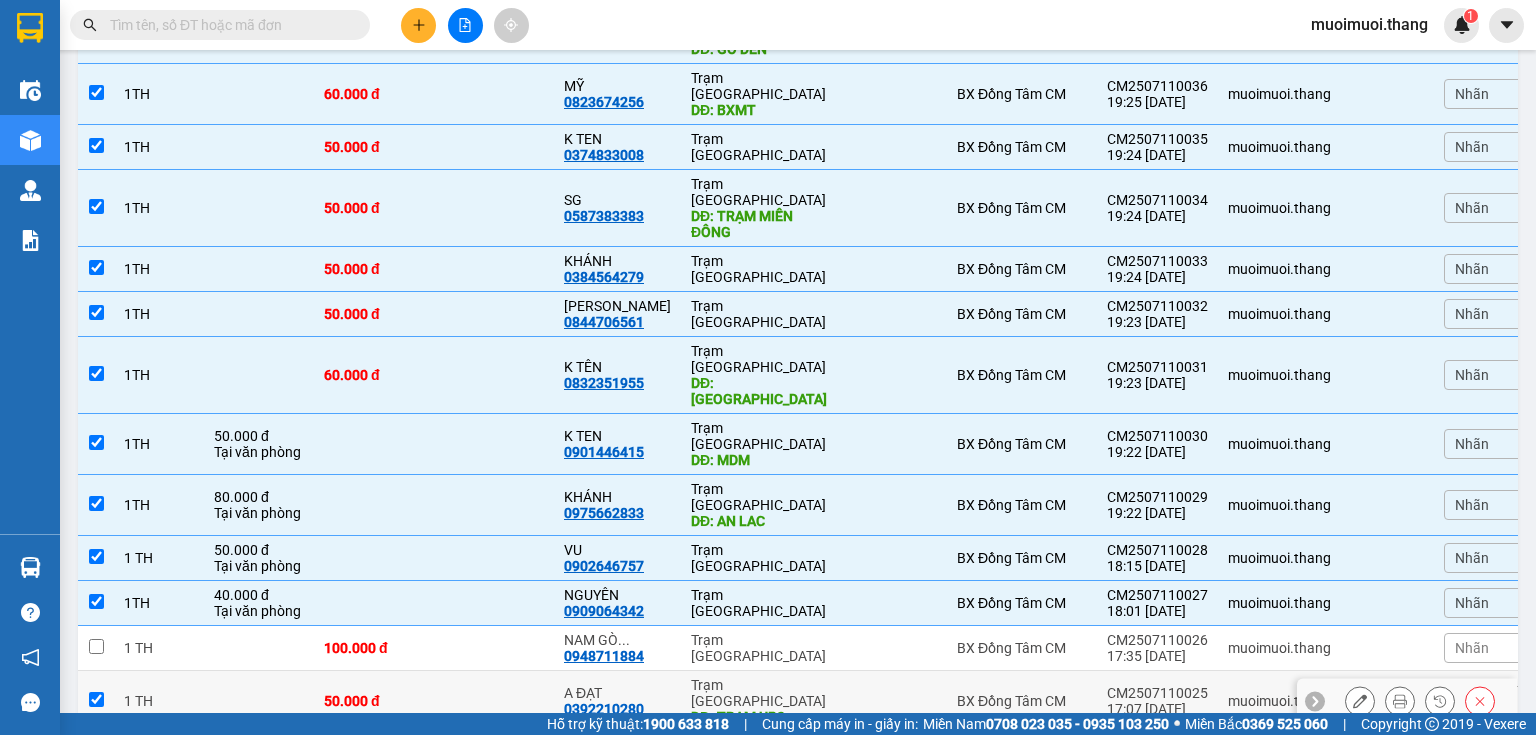 checkbox on "true" 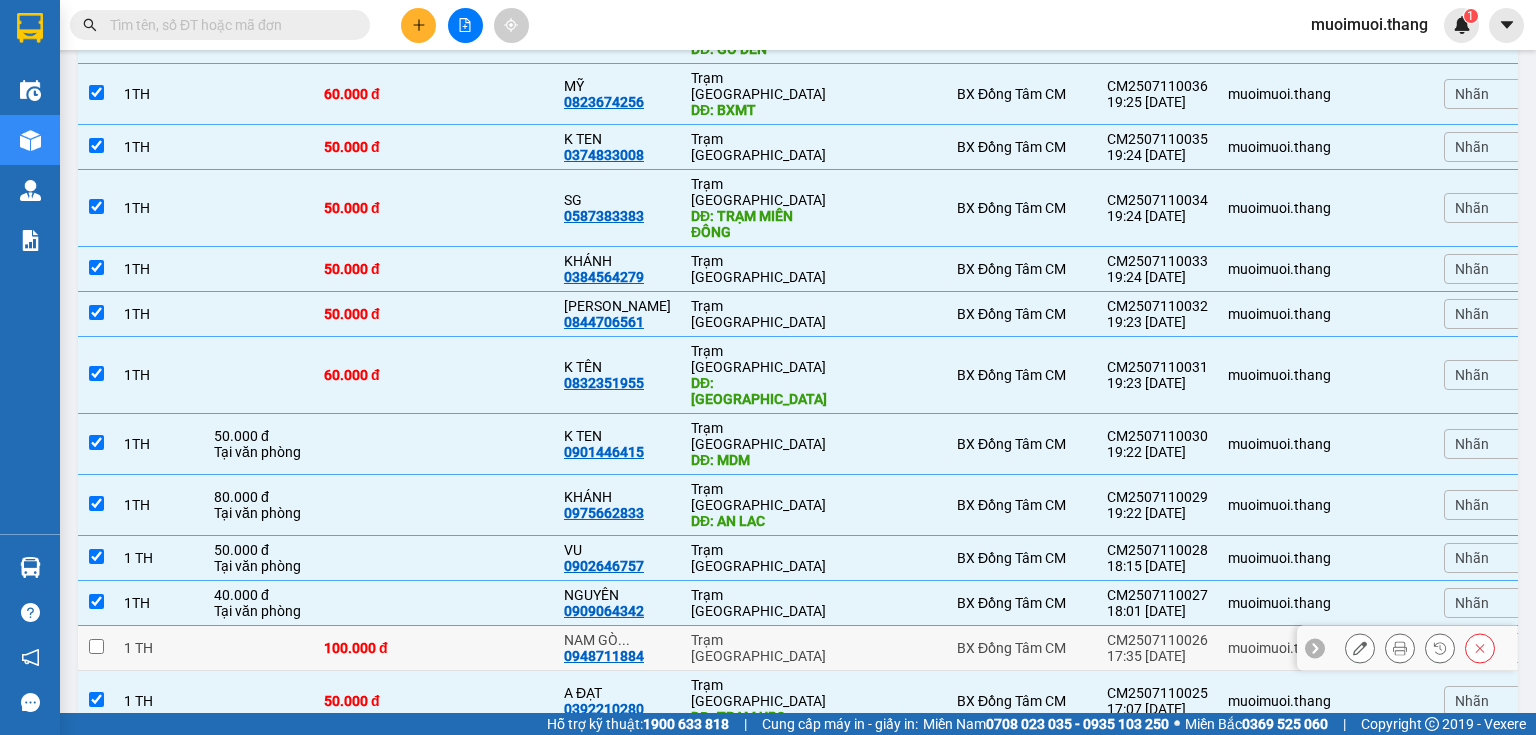 click at bounding box center [259, 648] 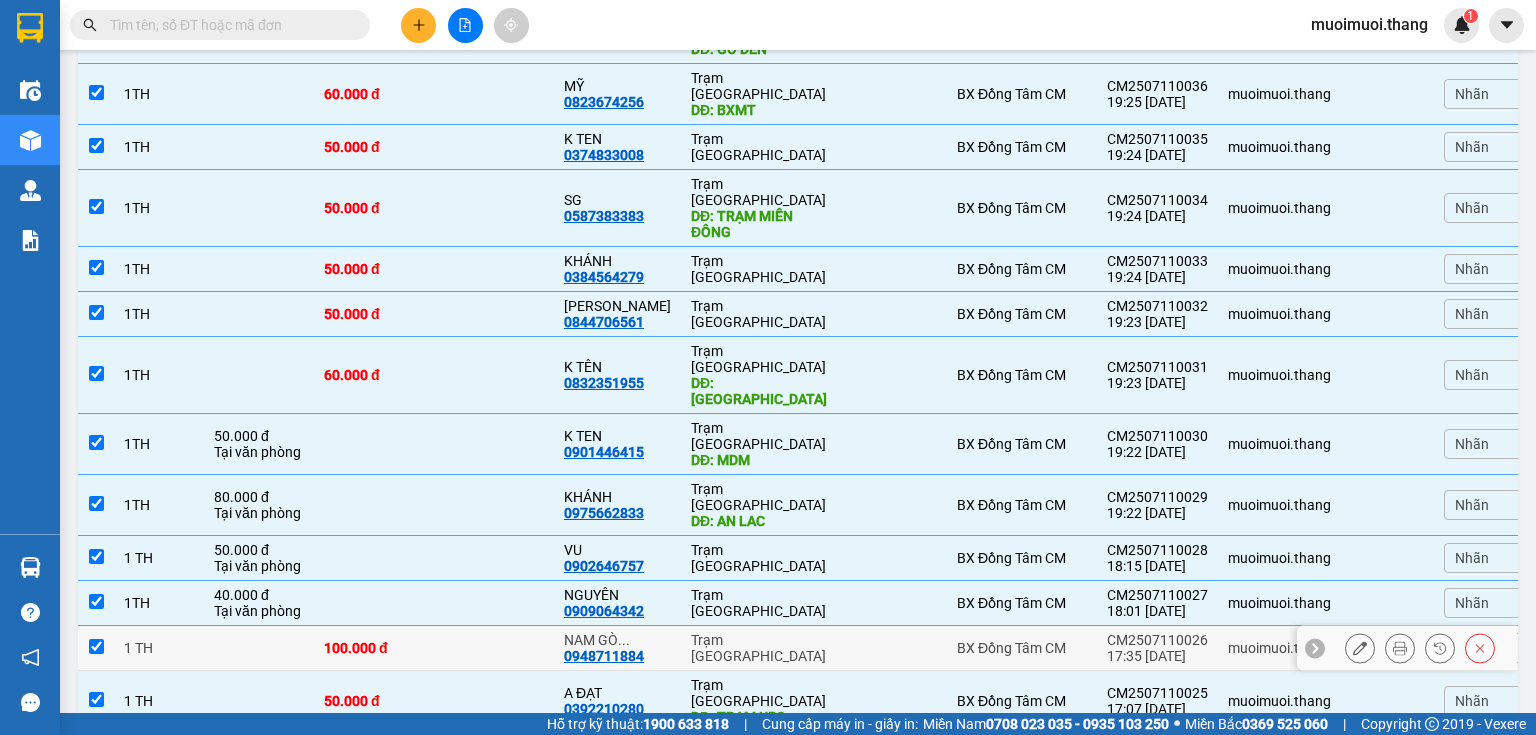 checkbox on "true" 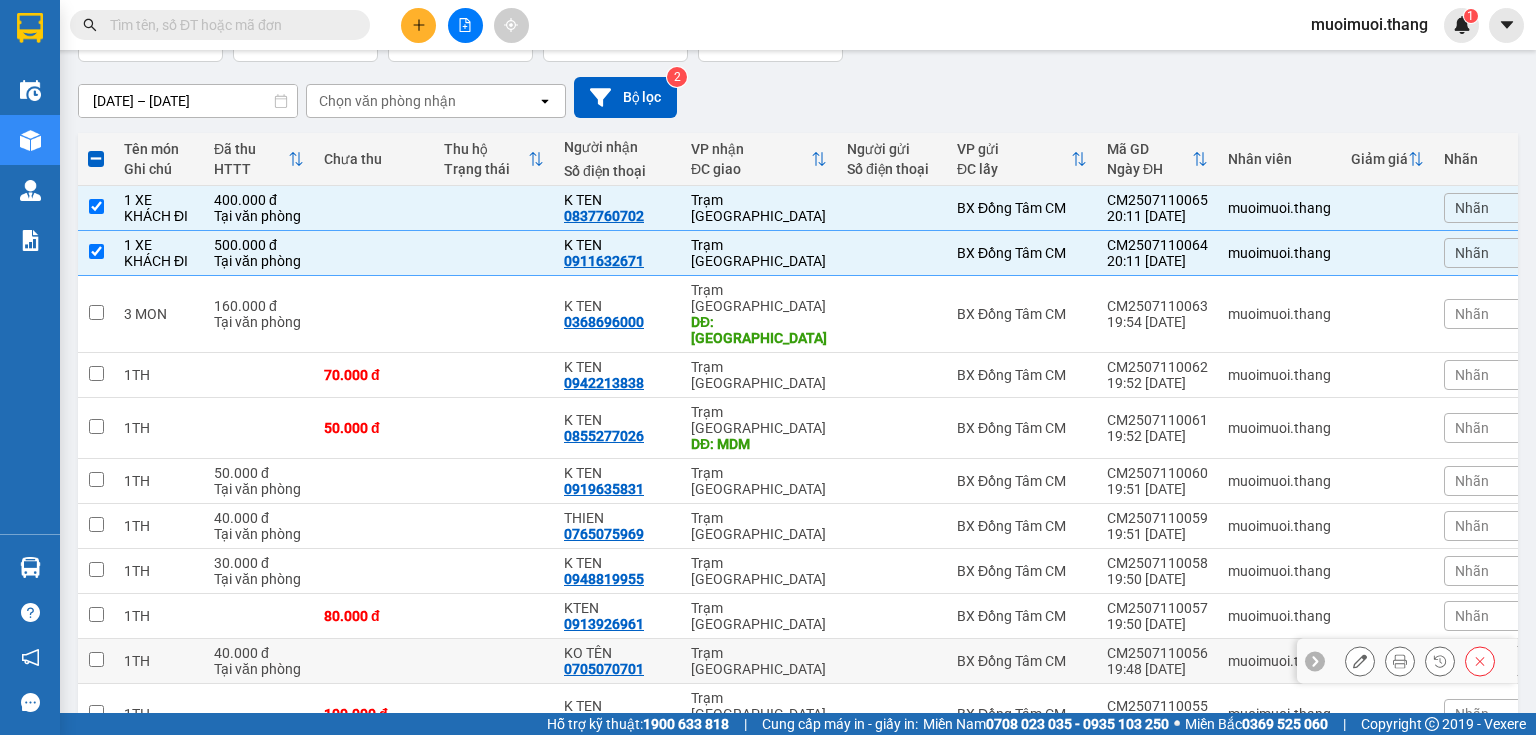 scroll, scrollTop: 0, scrollLeft: 0, axis: both 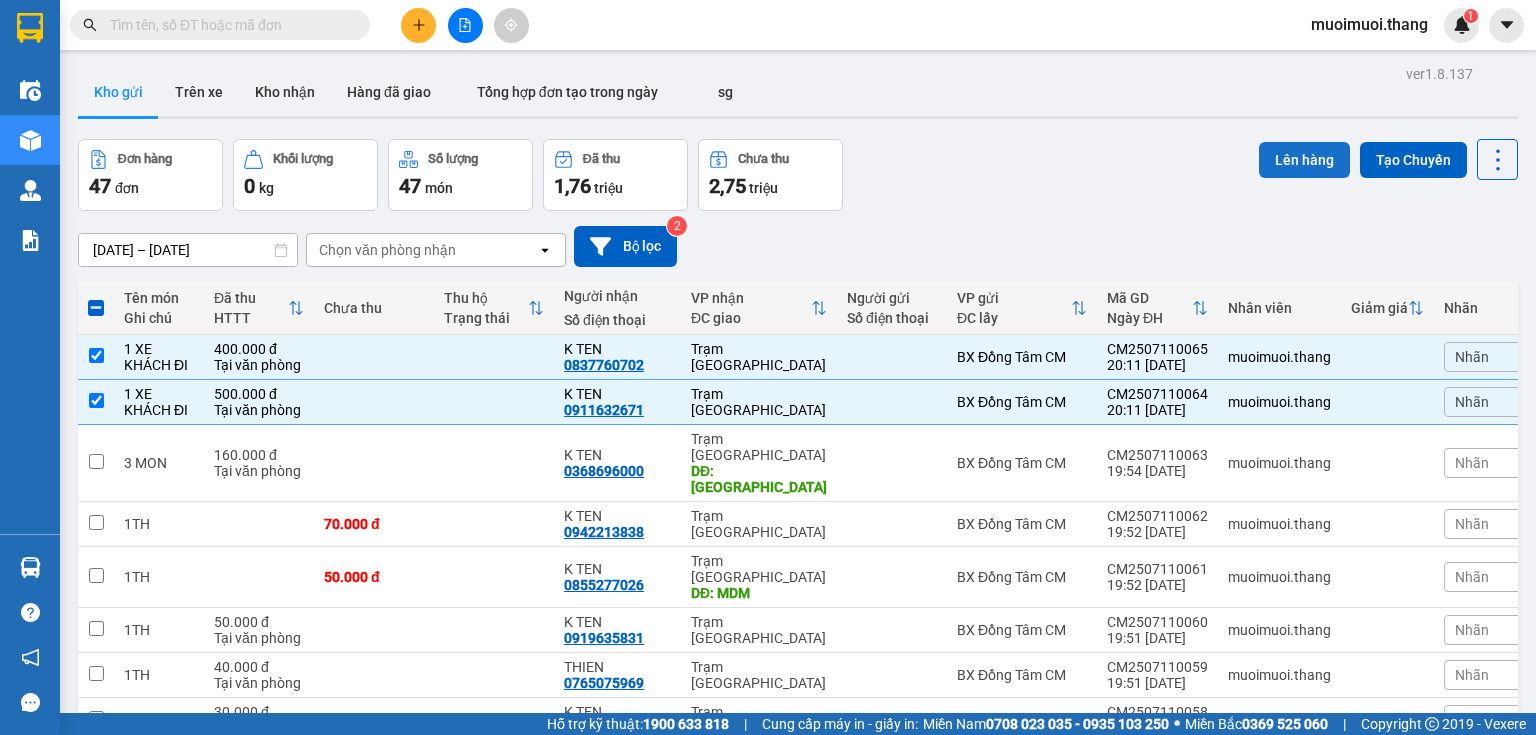 click on "Lên hàng" at bounding box center [1304, 160] 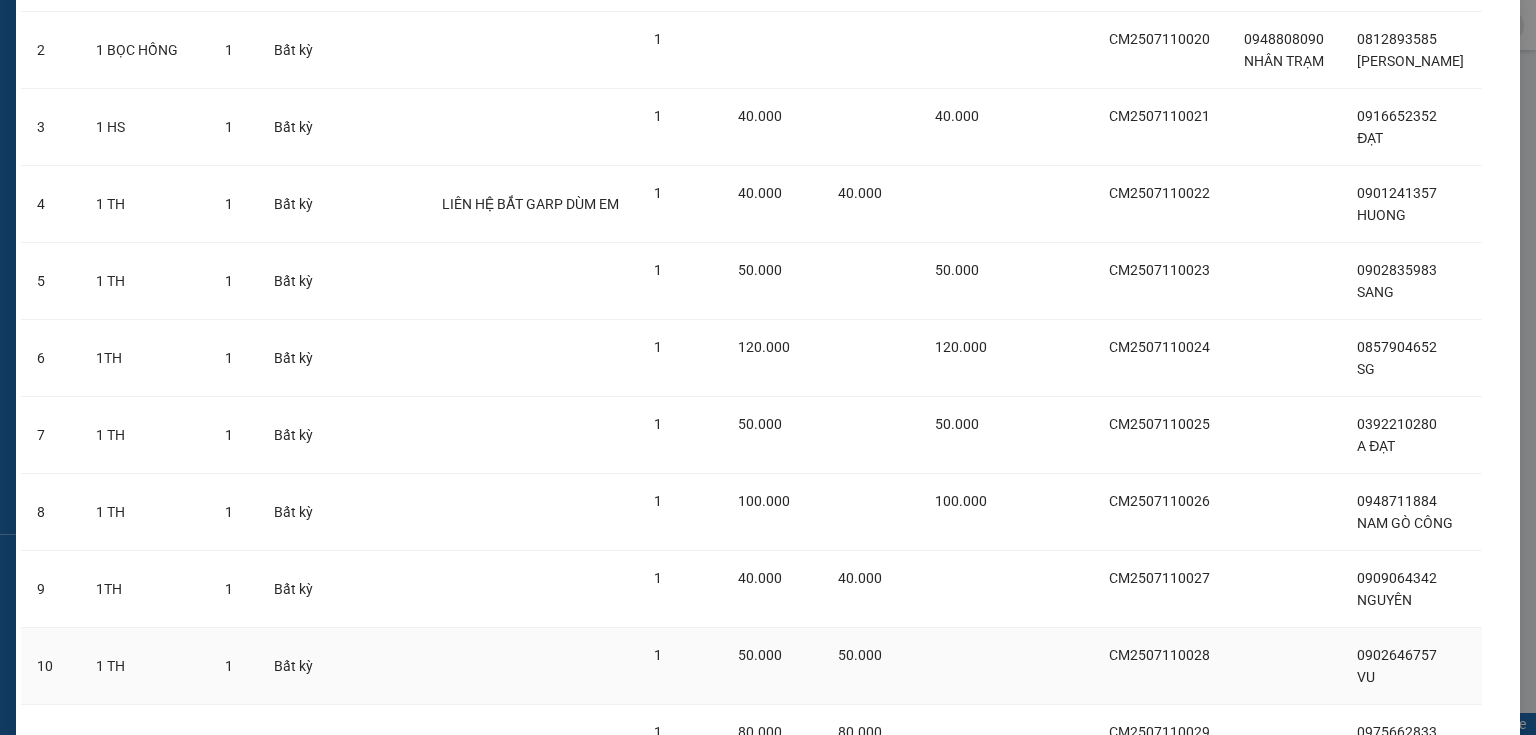 scroll, scrollTop: 0, scrollLeft: 0, axis: both 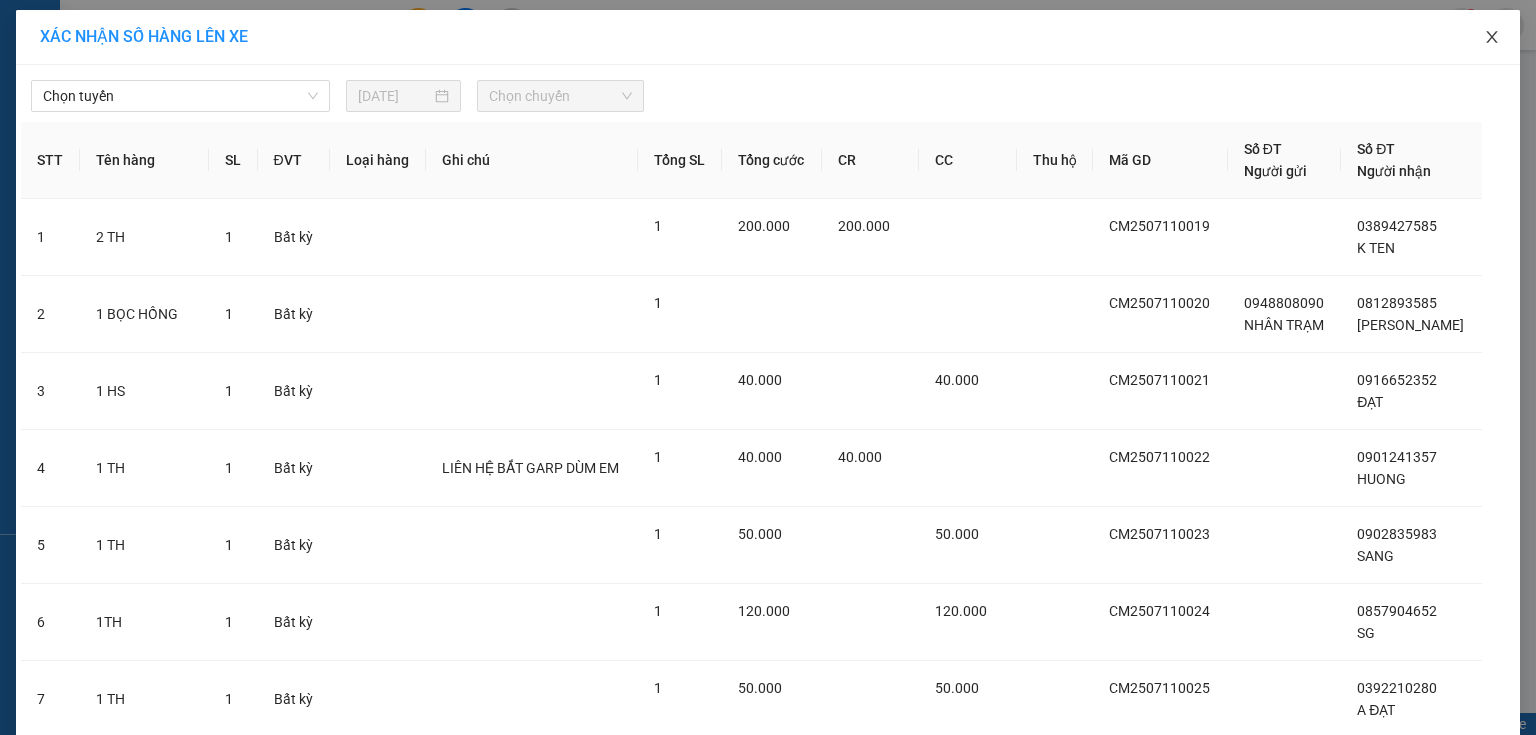 click at bounding box center (1492, 38) 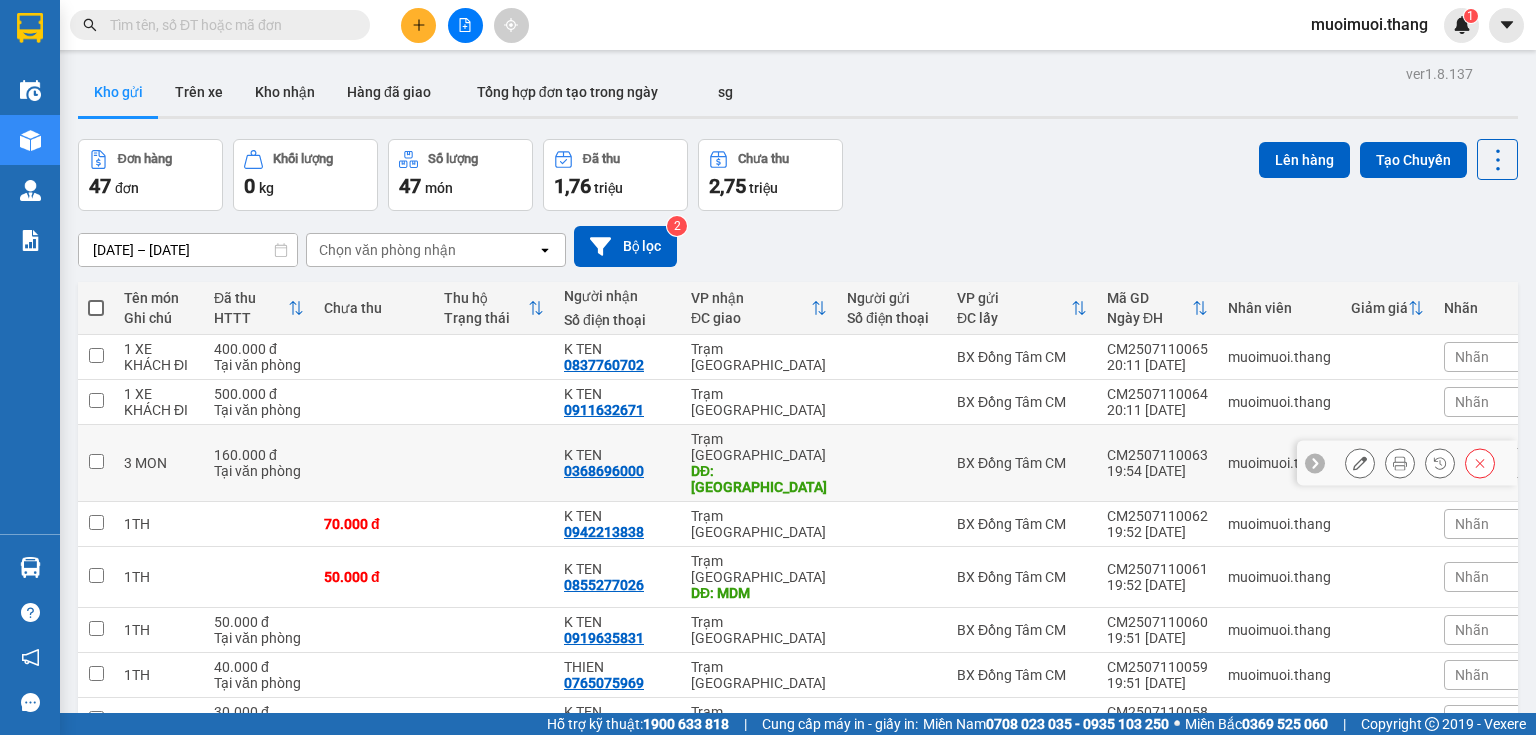 click at bounding box center [374, 463] 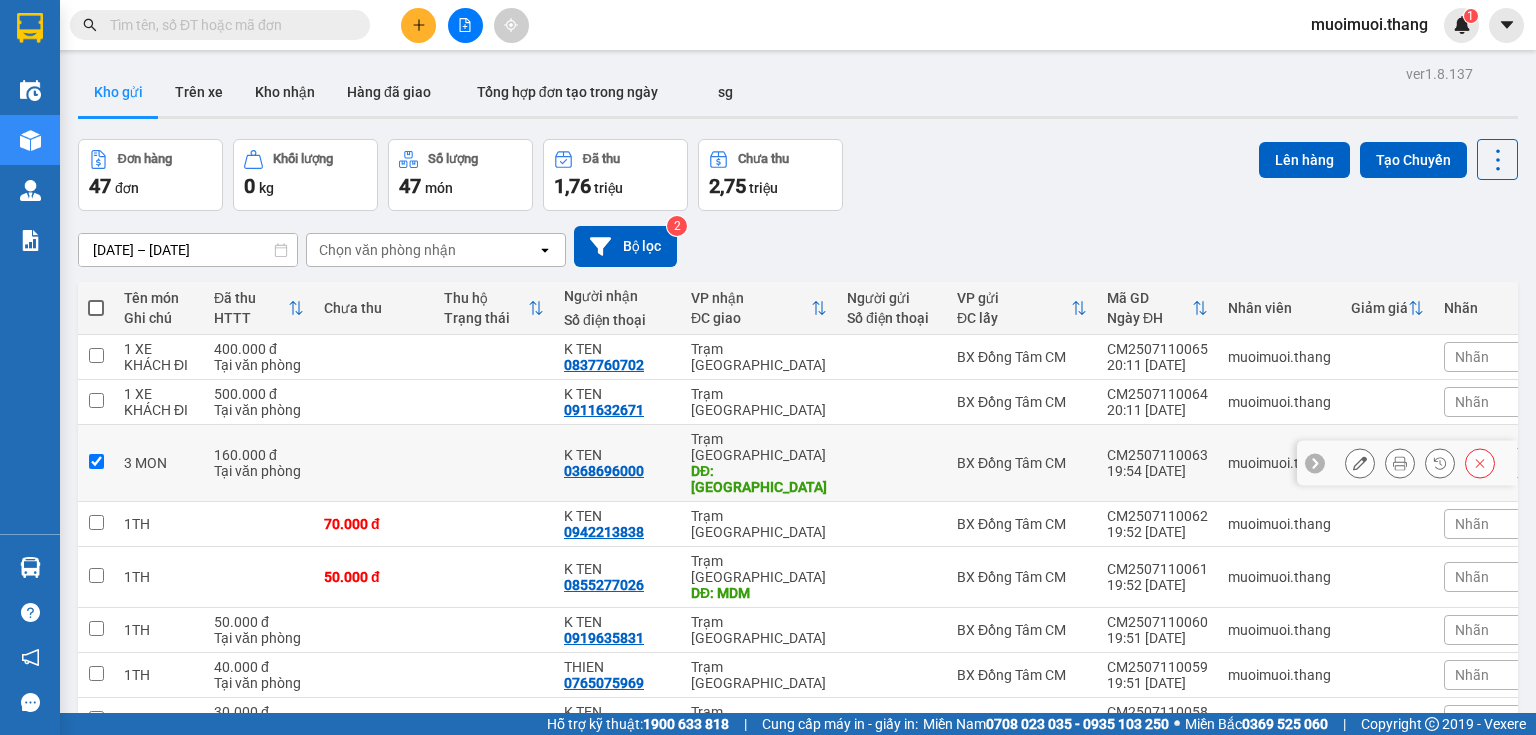 checkbox on "true" 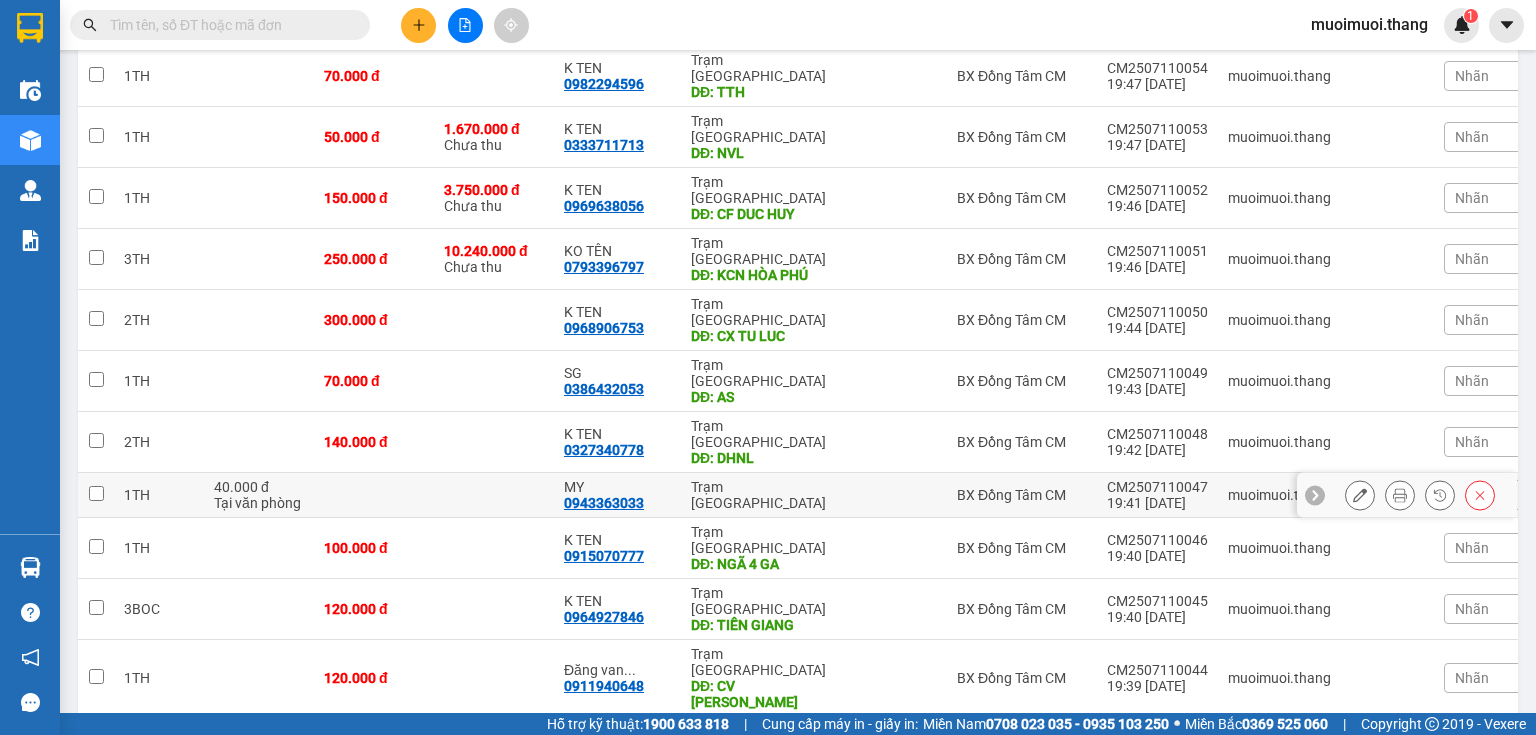 scroll, scrollTop: 933, scrollLeft: 0, axis: vertical 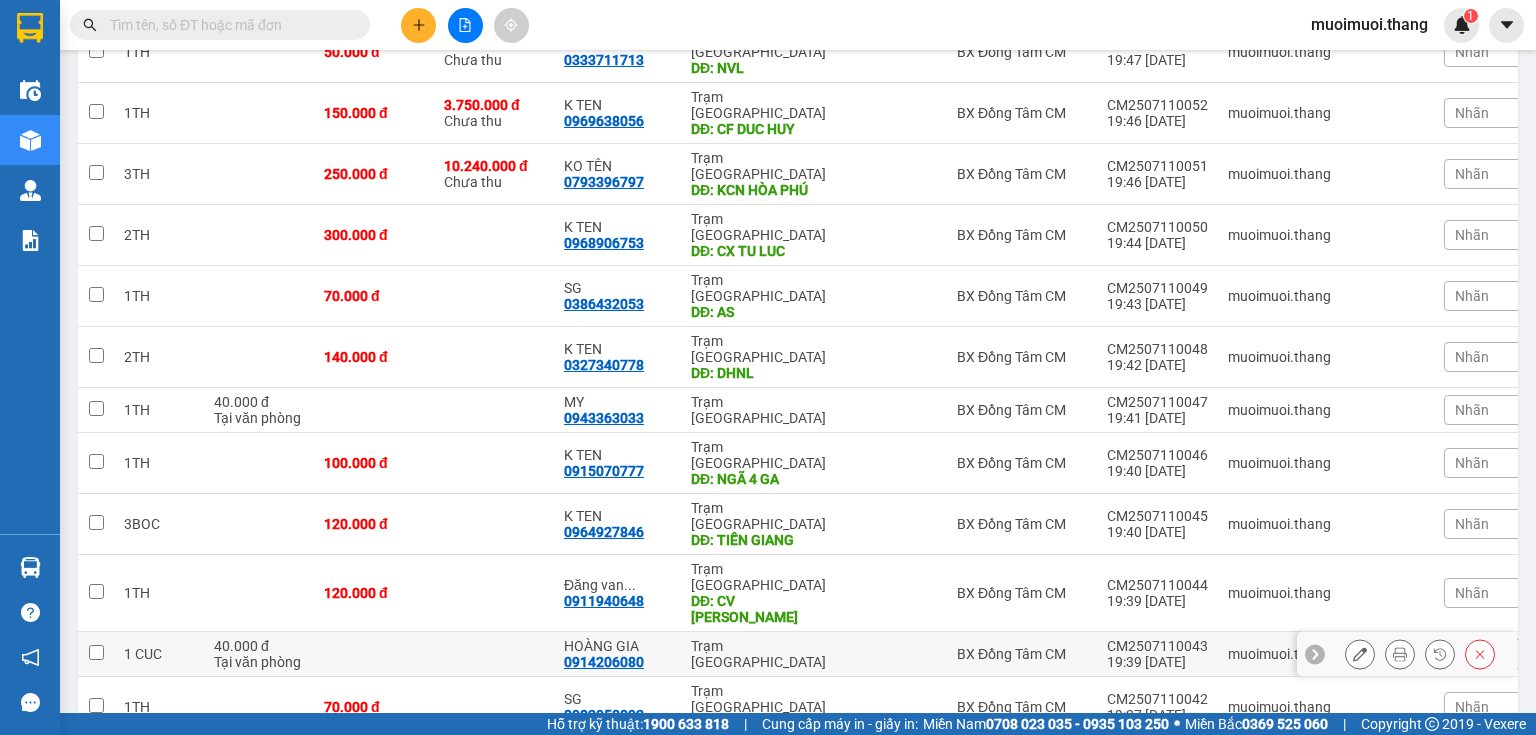 click on "HOÀNG GIA" at bounding box center [617, 646] 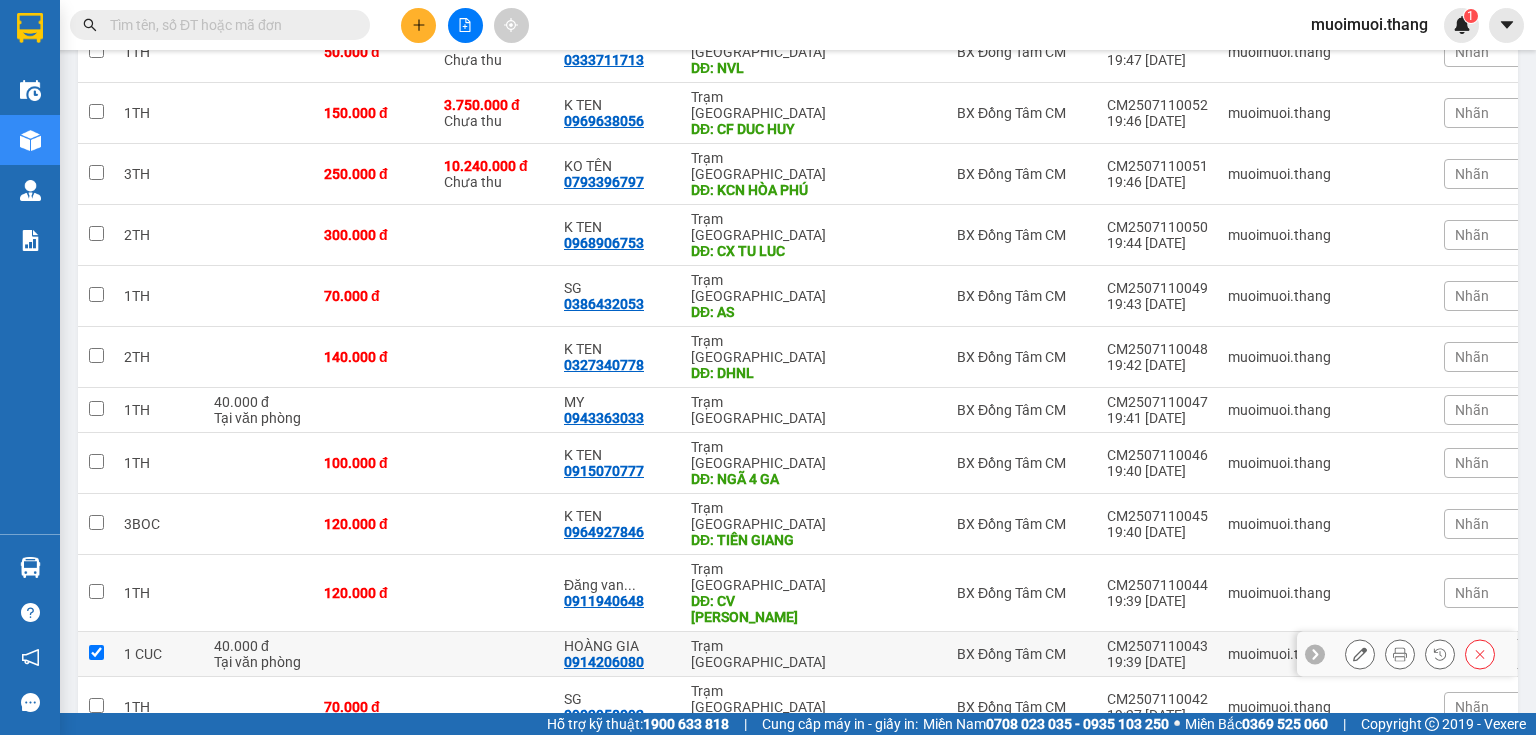 checkbox on "true" 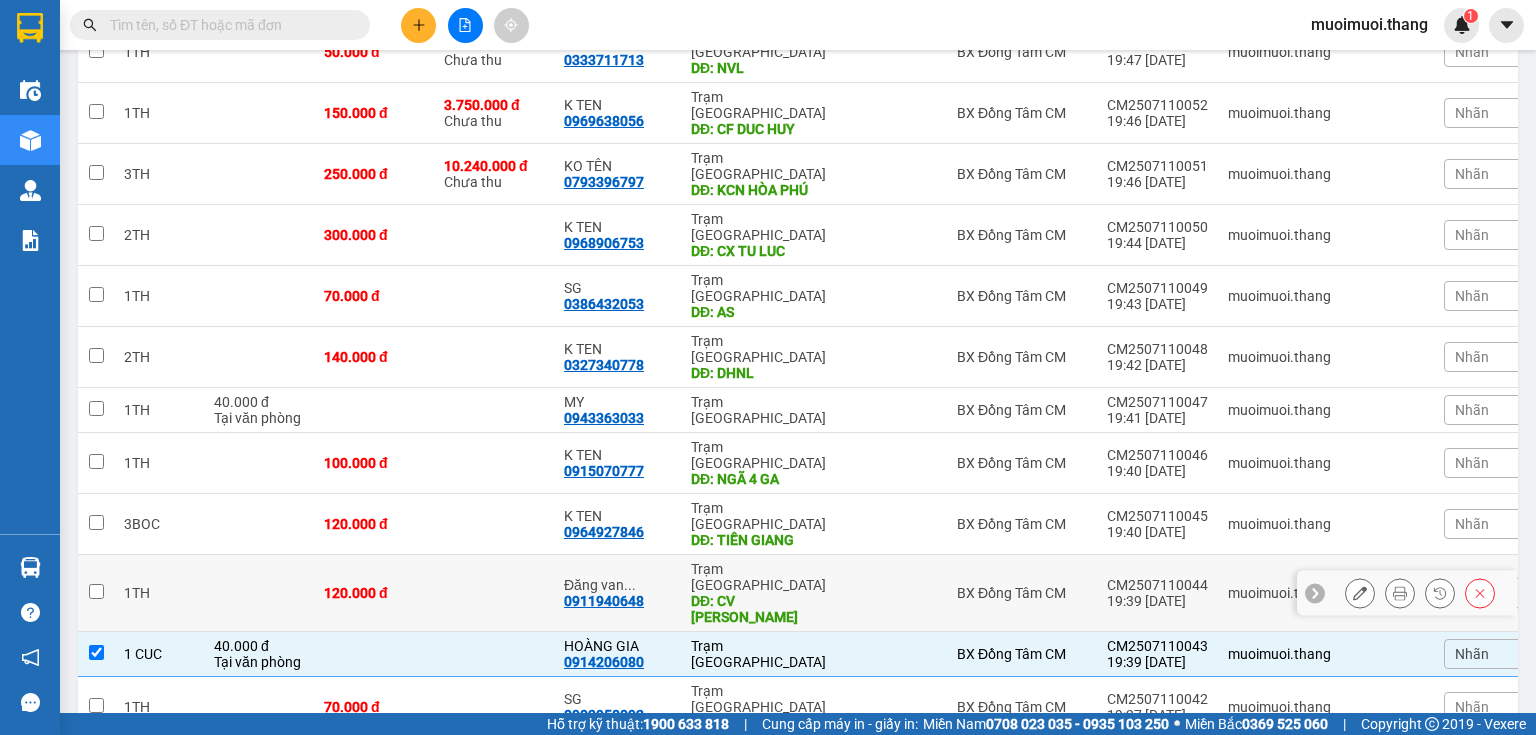 click on "Đăng van ..." at bounding box center (617, 585) 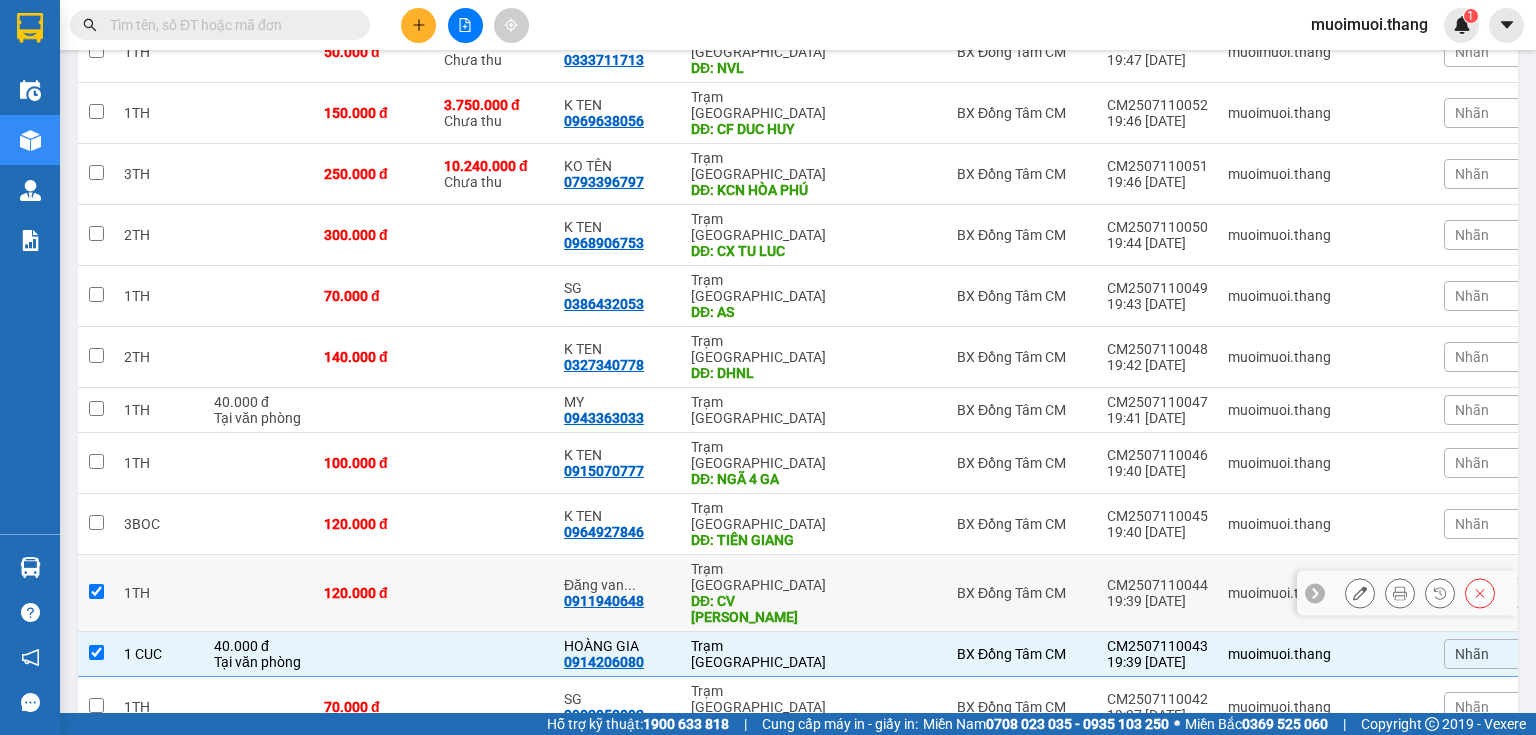 checkbox on "true" 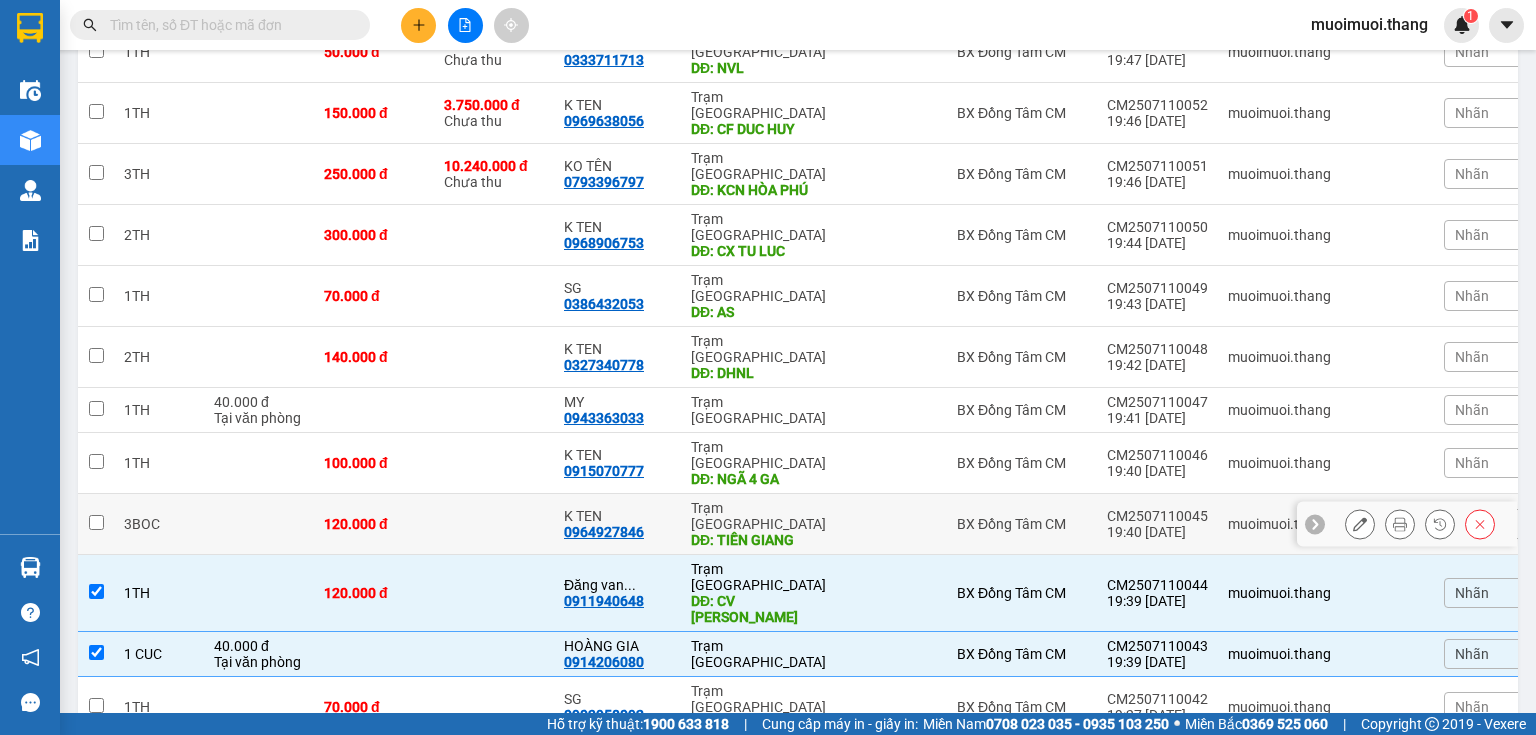 drag, startPoint x: 655, startPoint y: 313, endPoint x: 660, endPoint y: 264, distance: 49.25444 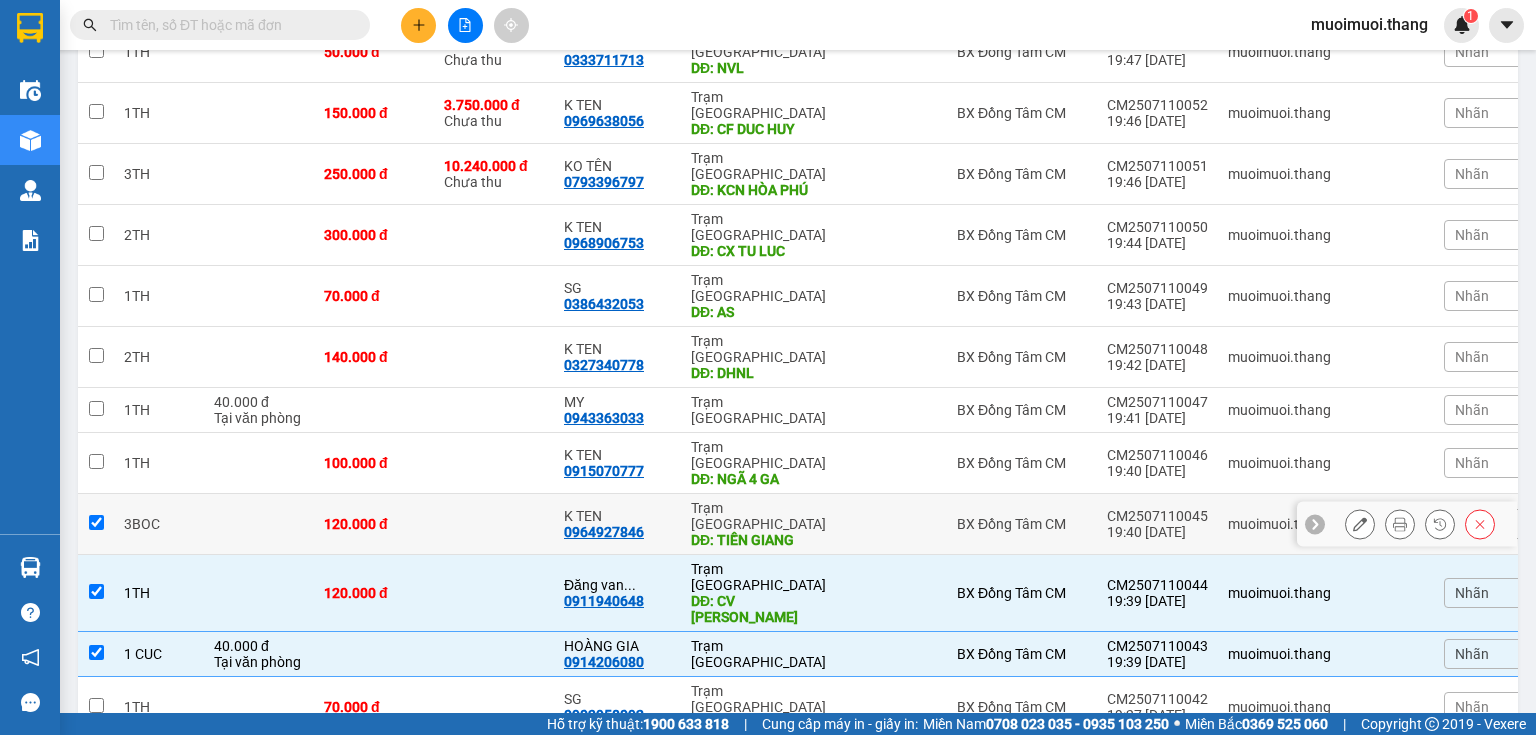 checkbox on "true" 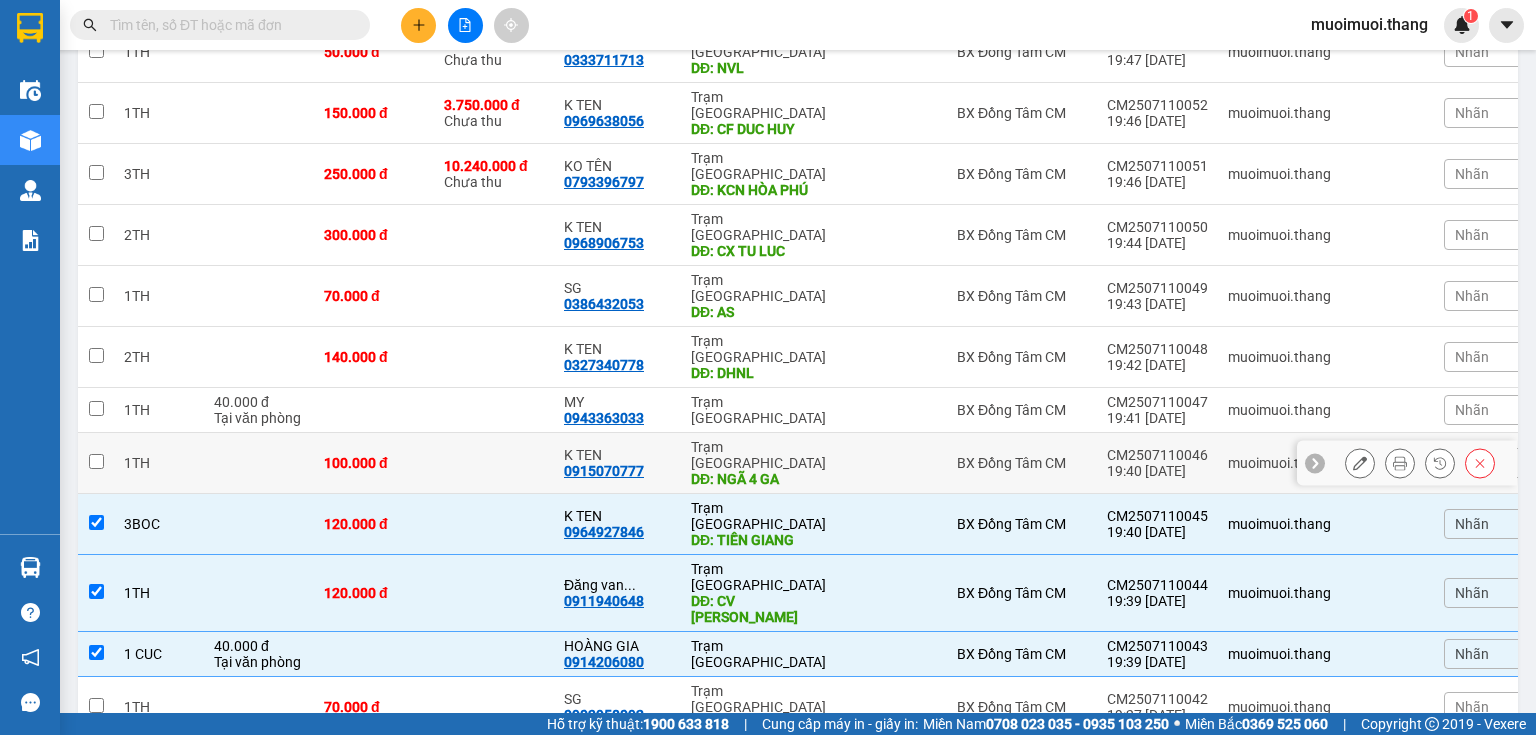 click on "K TEN 0915070777" at bounding box center [617, 463] 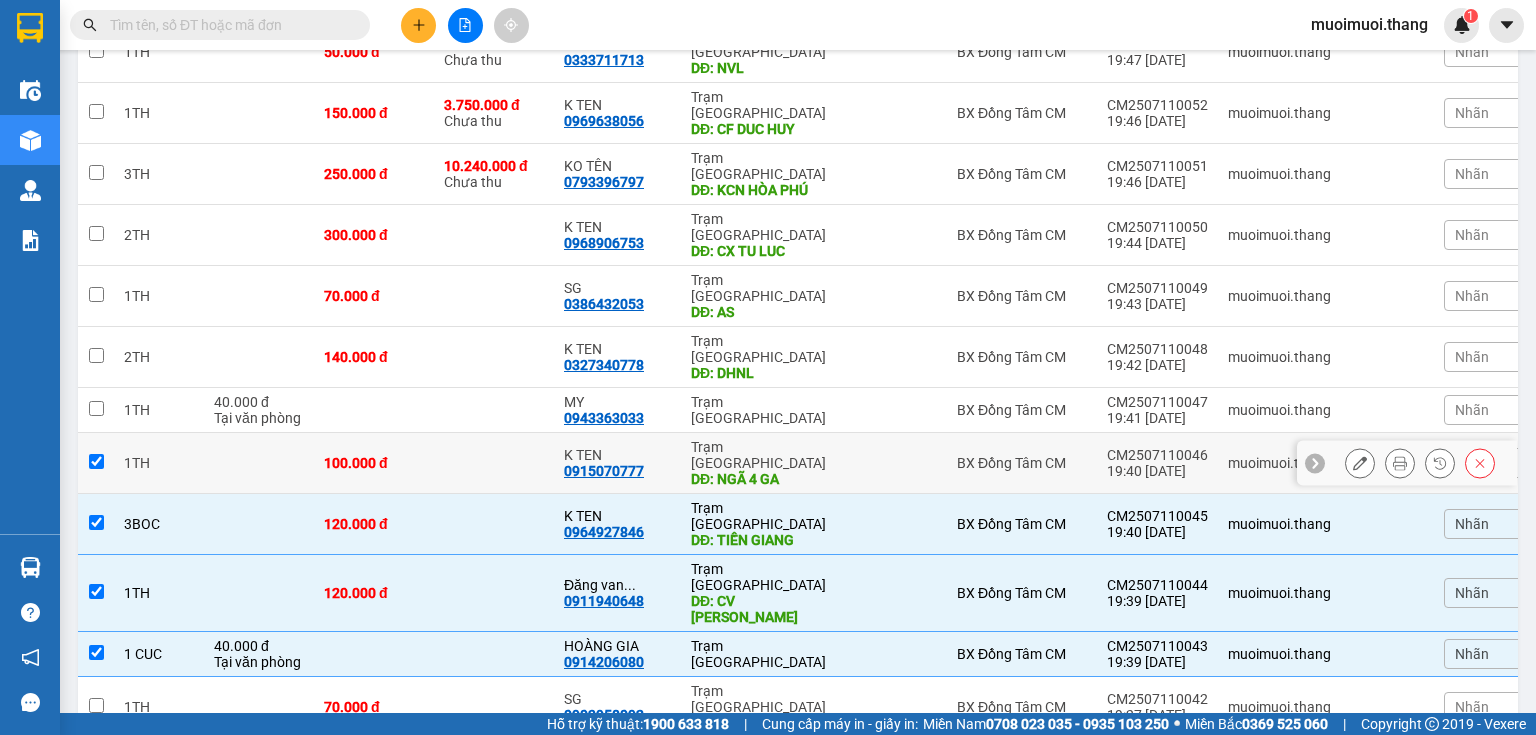 checkbox on "true" 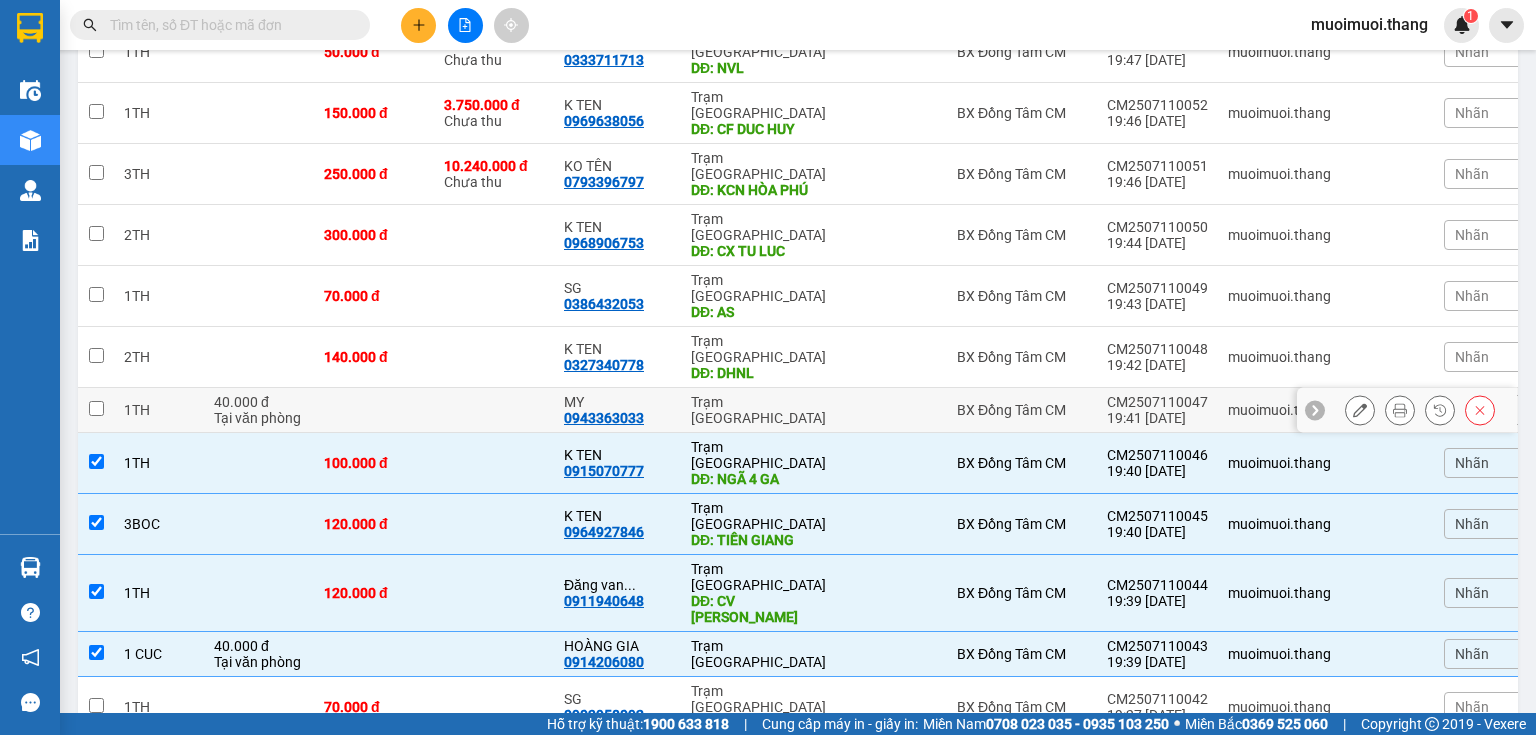 click on "MY 0943363033" at bounding box center [617, 410] 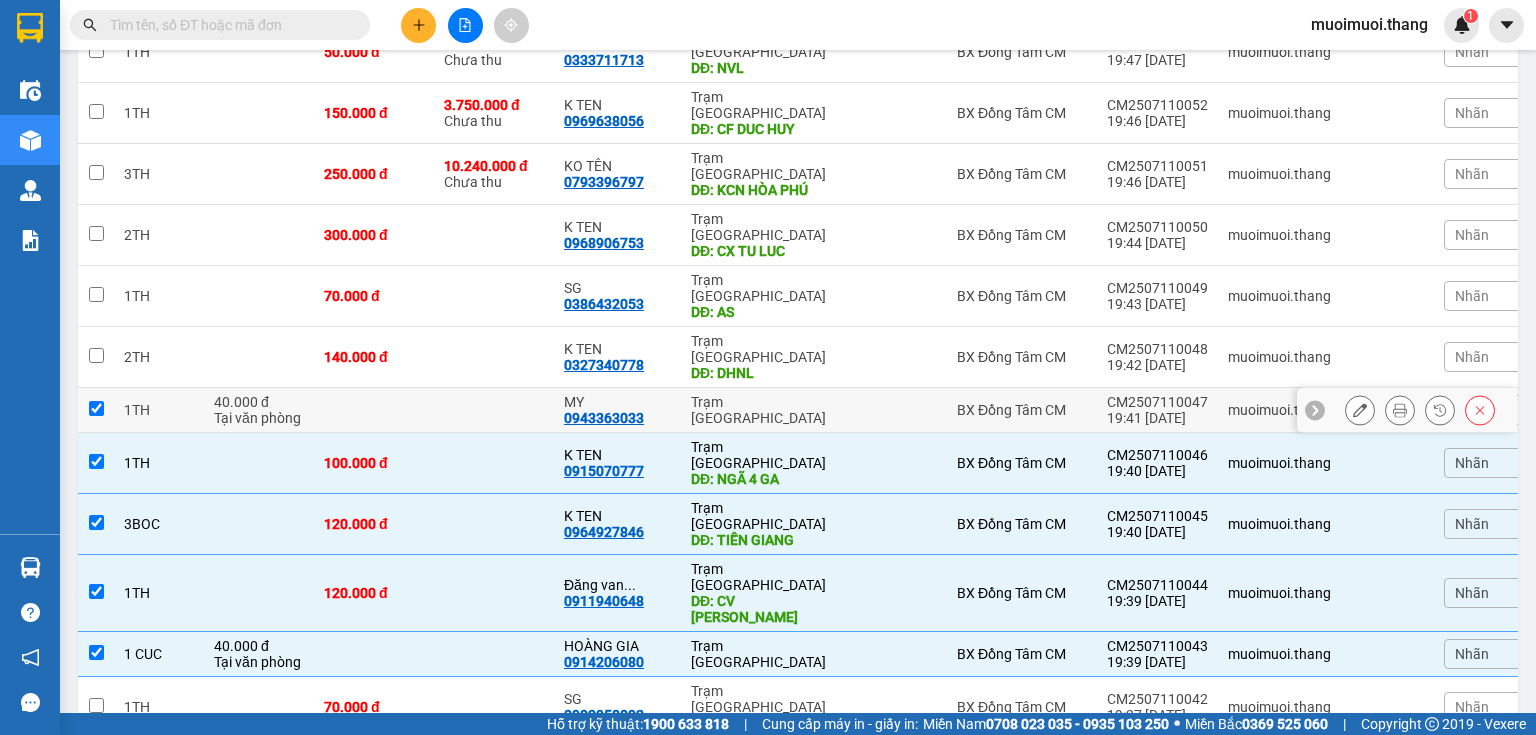 checkbox on "true" 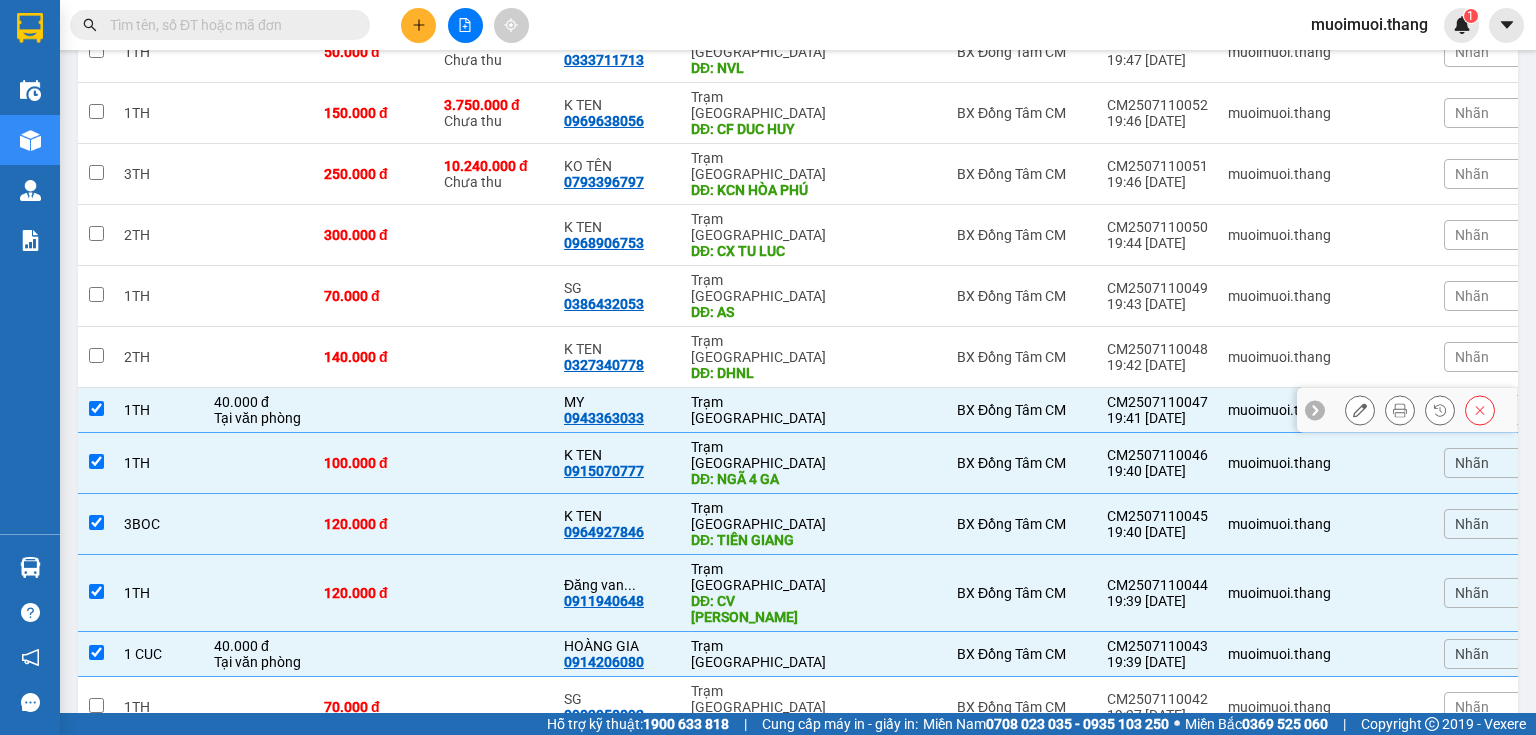click on "K TEN 0327340778" at bounding box center (617, 357) 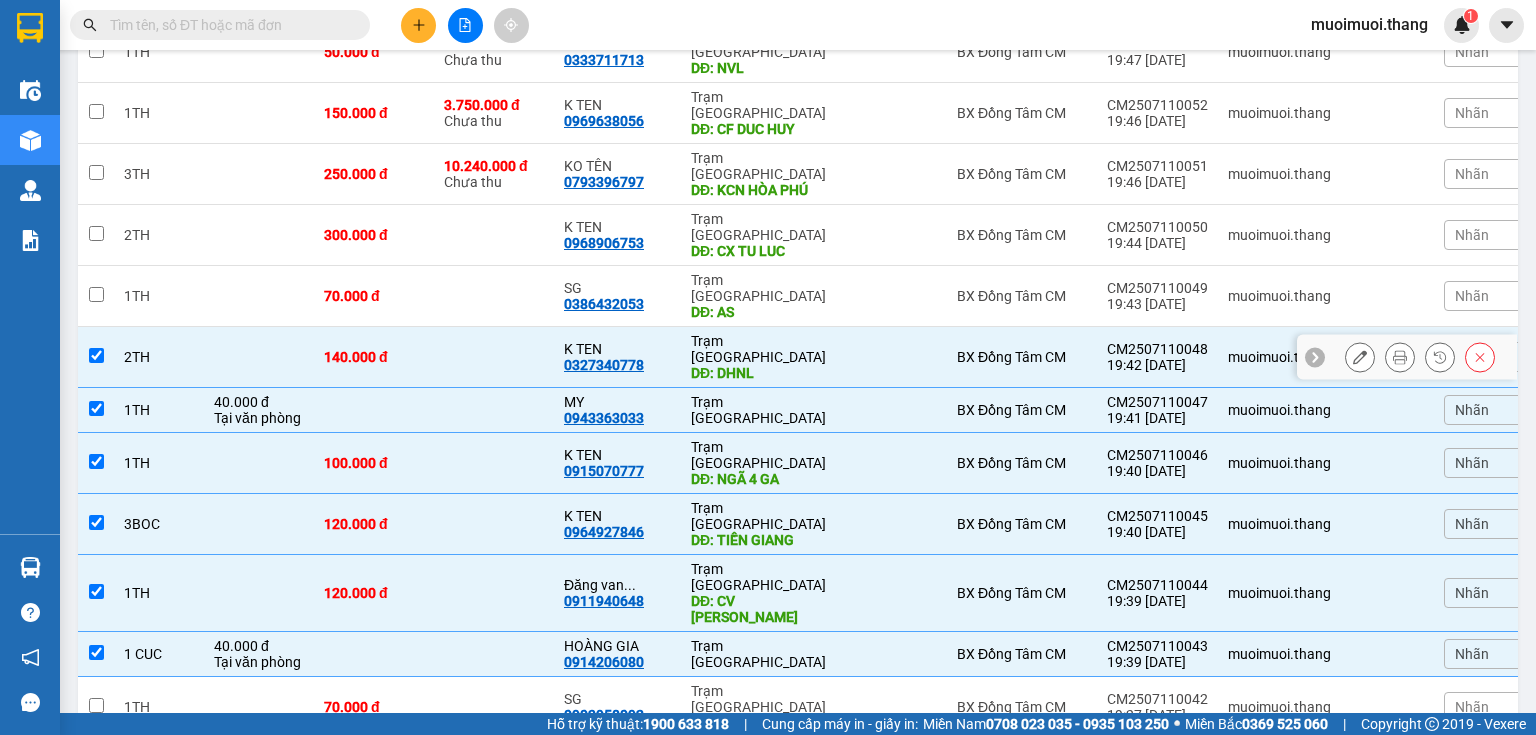 checkbox on "true" 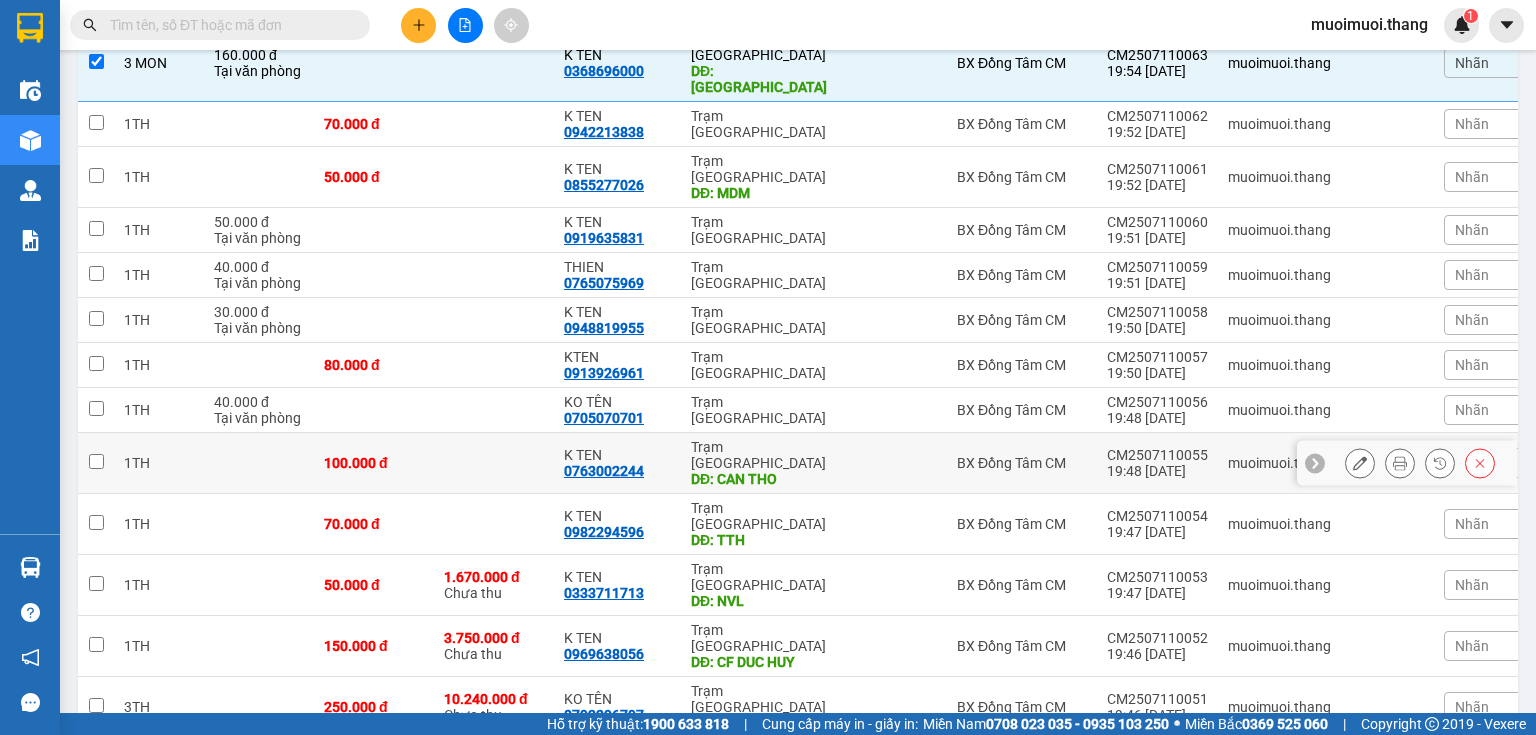 scroll, scrollTop: 400, scrollLeft: 0, axis: vertical 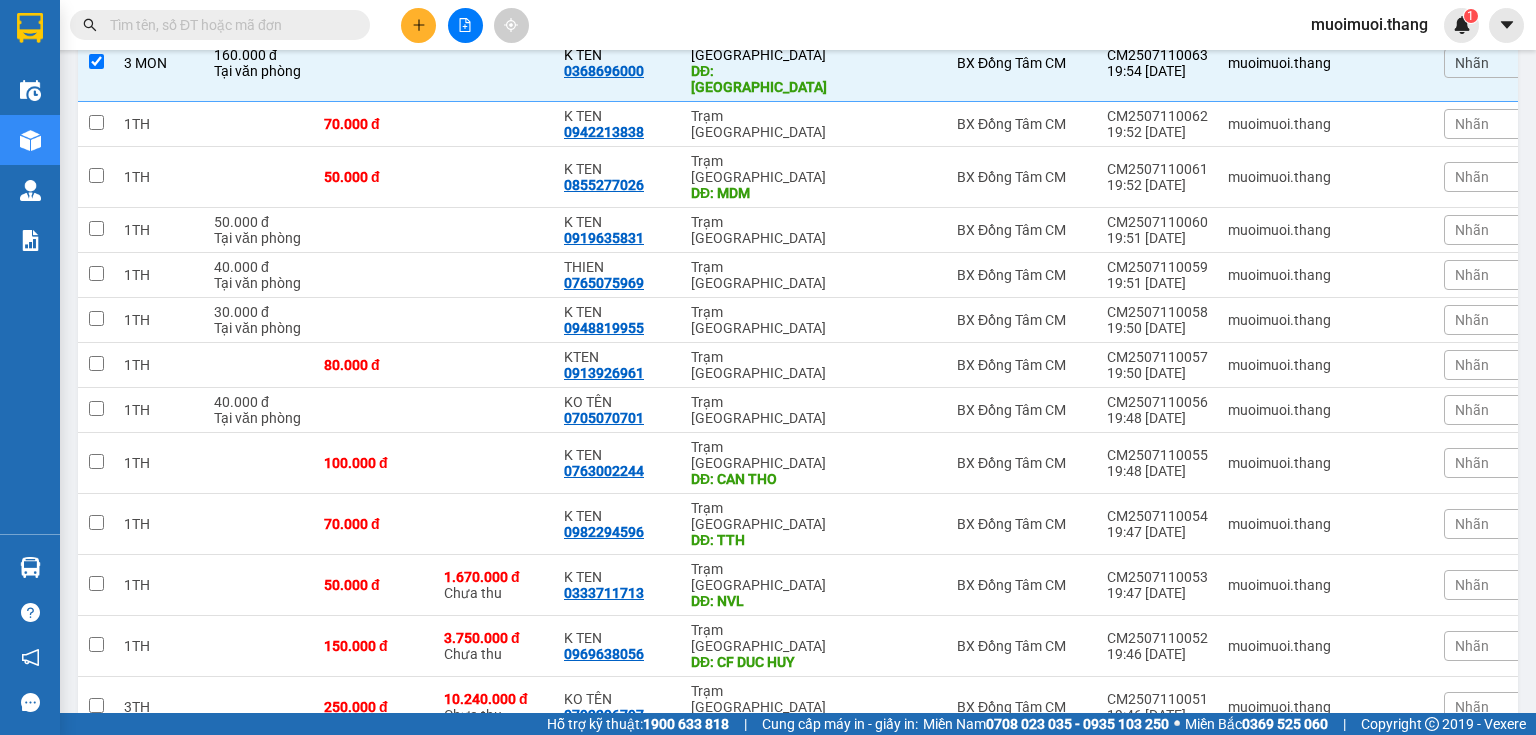 click on "Trạm [GEOGRAPHIC_DATA] DĐ: AS" at bounding box center (759, 829) 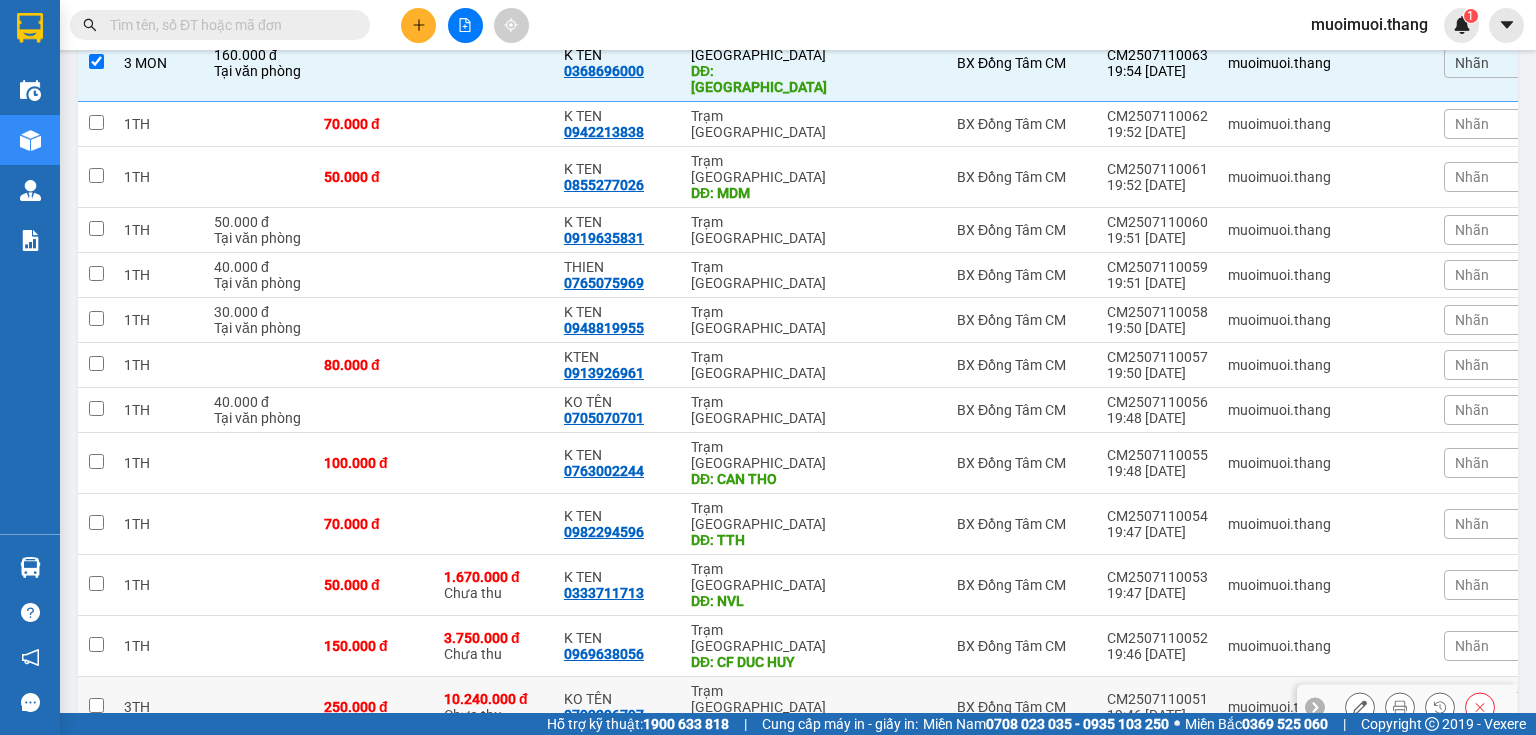click on "Trạm [GEOGRAPHIC_DATA] DĐ: KCN HÒA PHÚ" at bounding box center (759, 707) 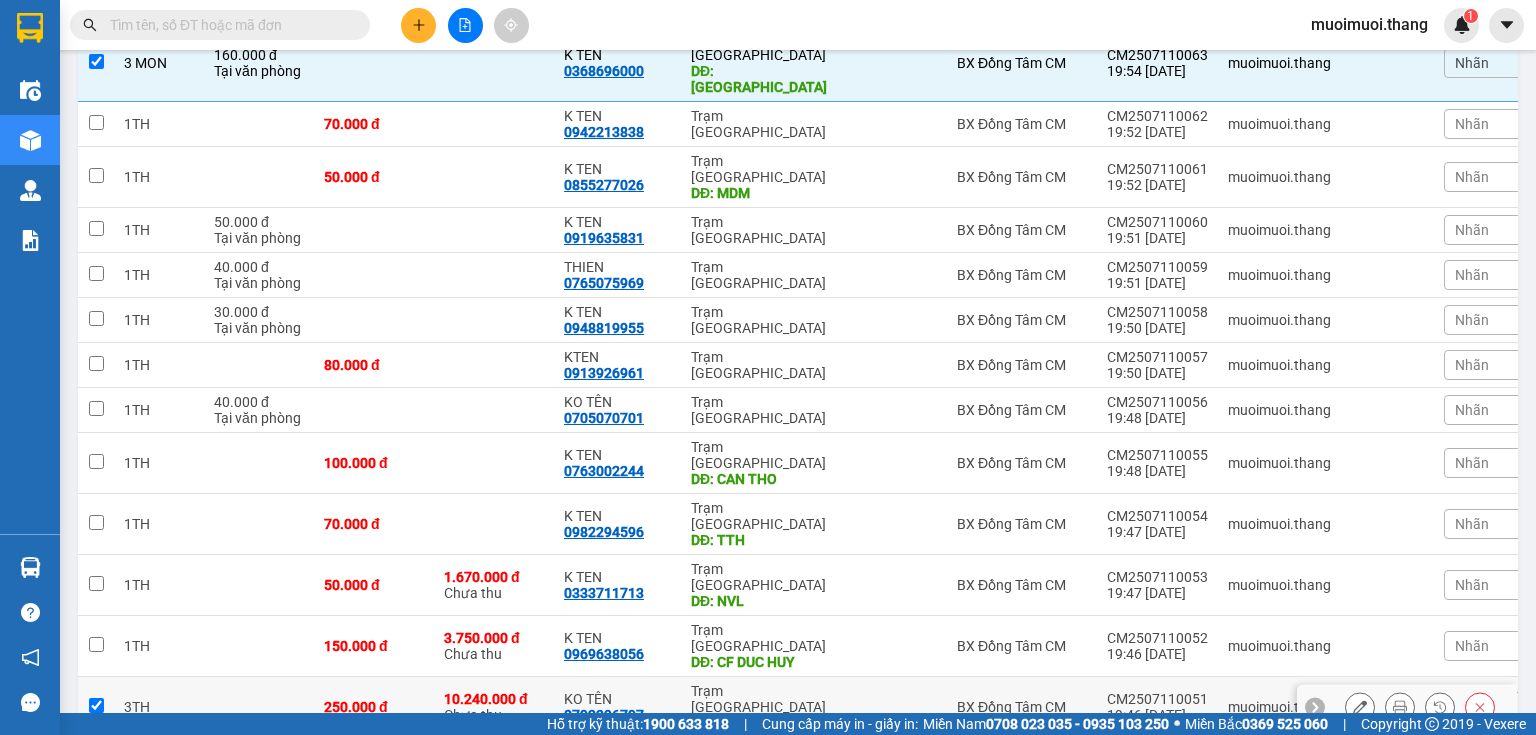 checkbox on "true" 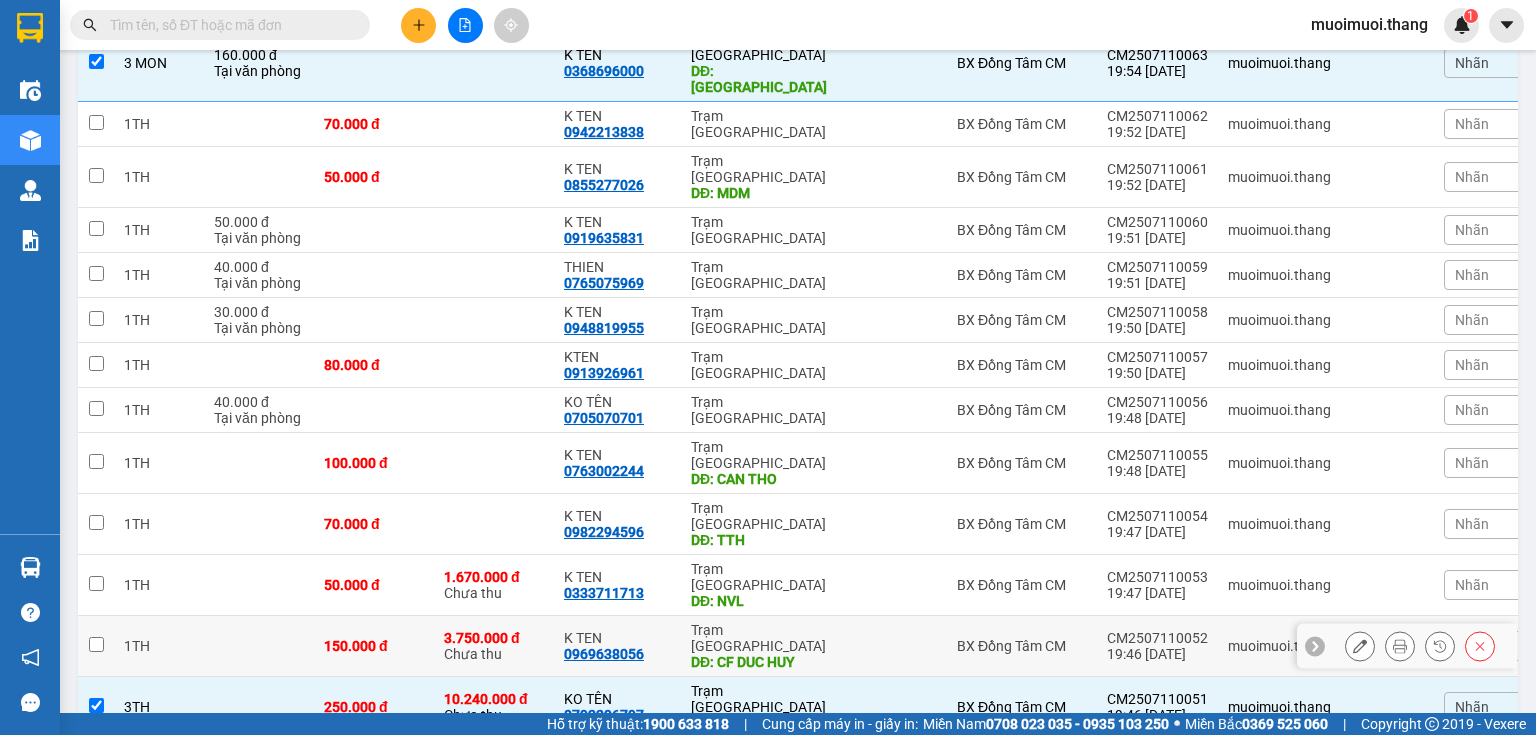 drag, startPoint x: 664, startPoint y: 543, endPoint x: 664, endPoint y: 529, distance: 14 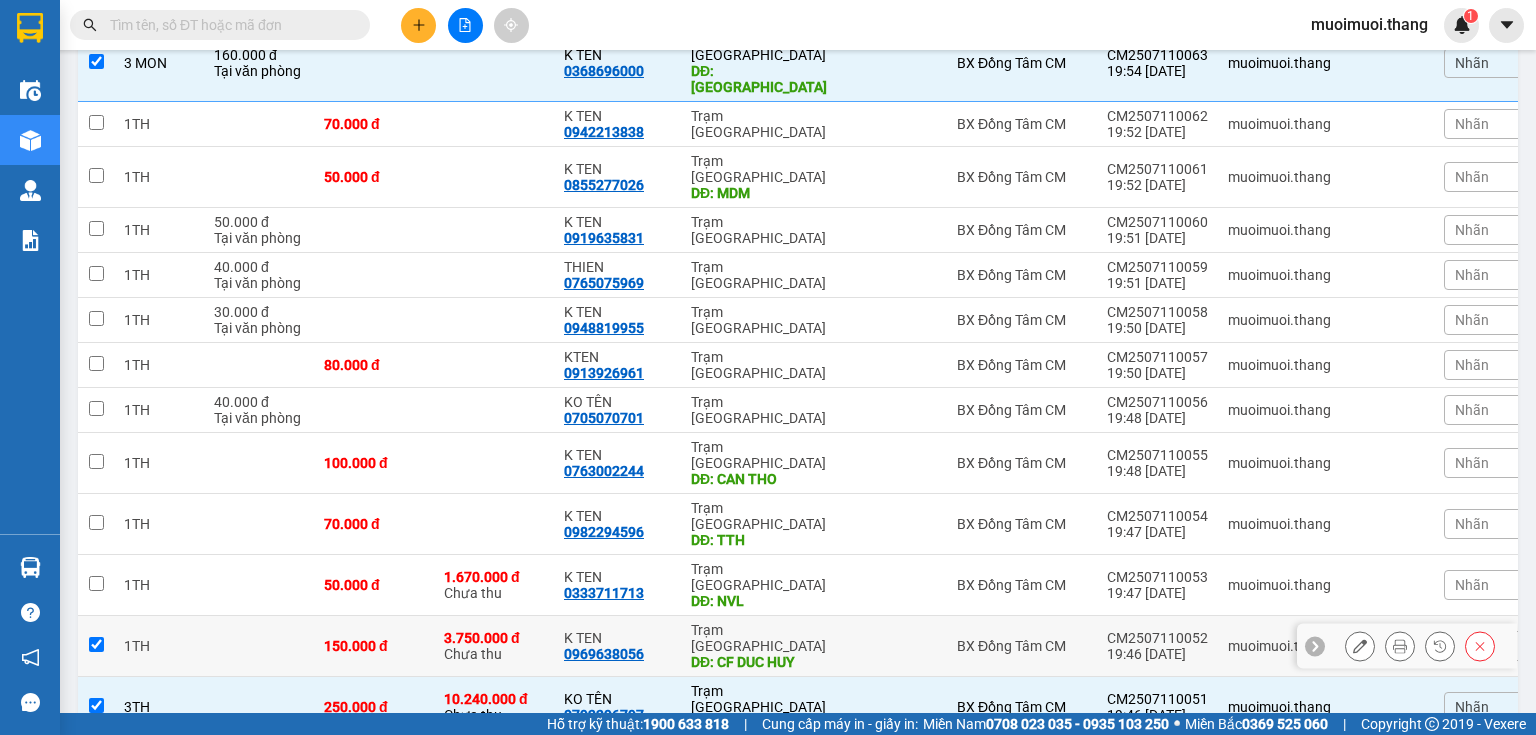 checkbox on "true" 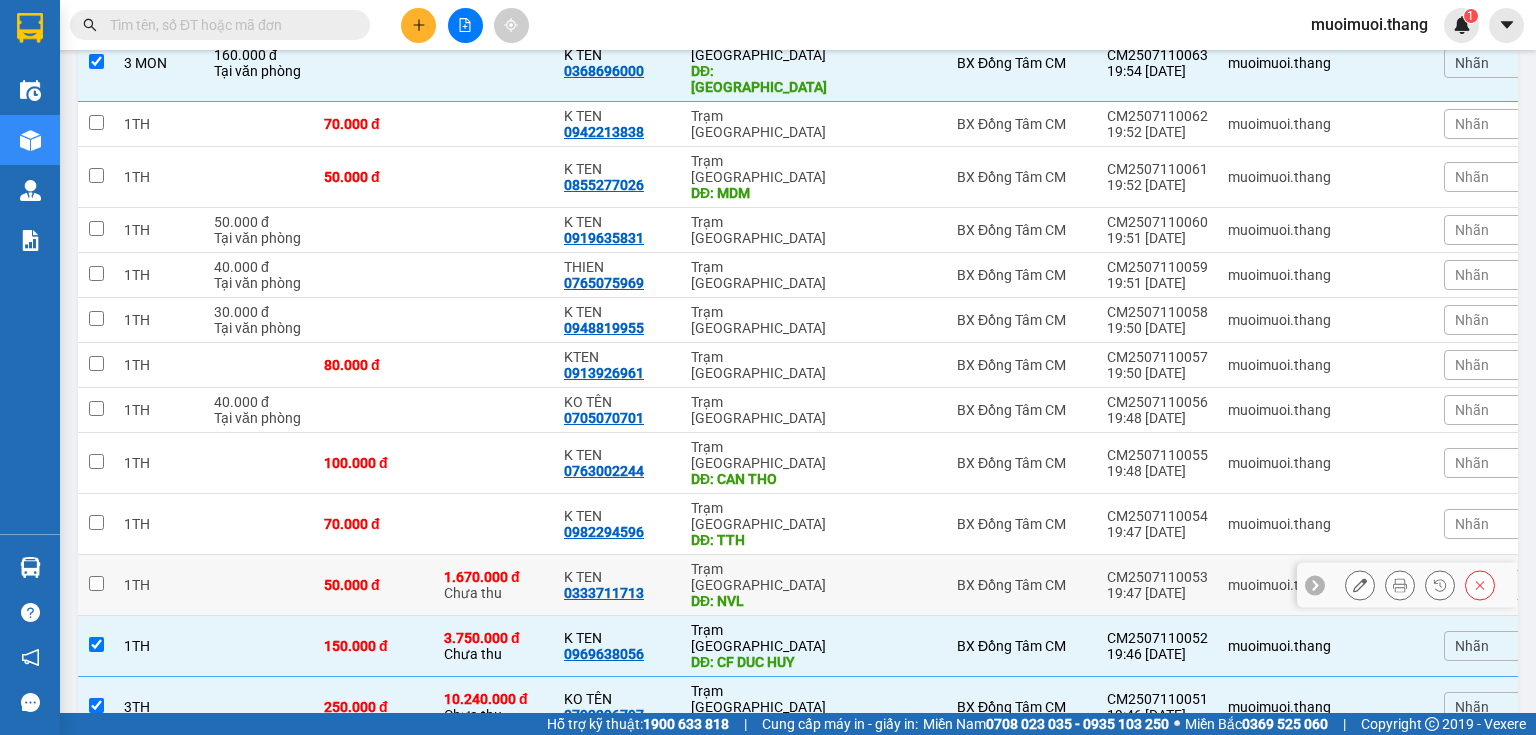 click on "Trạm [GEOGRAPHIC_DATA] DĐ: NVL" at bounding box center [759, 585] 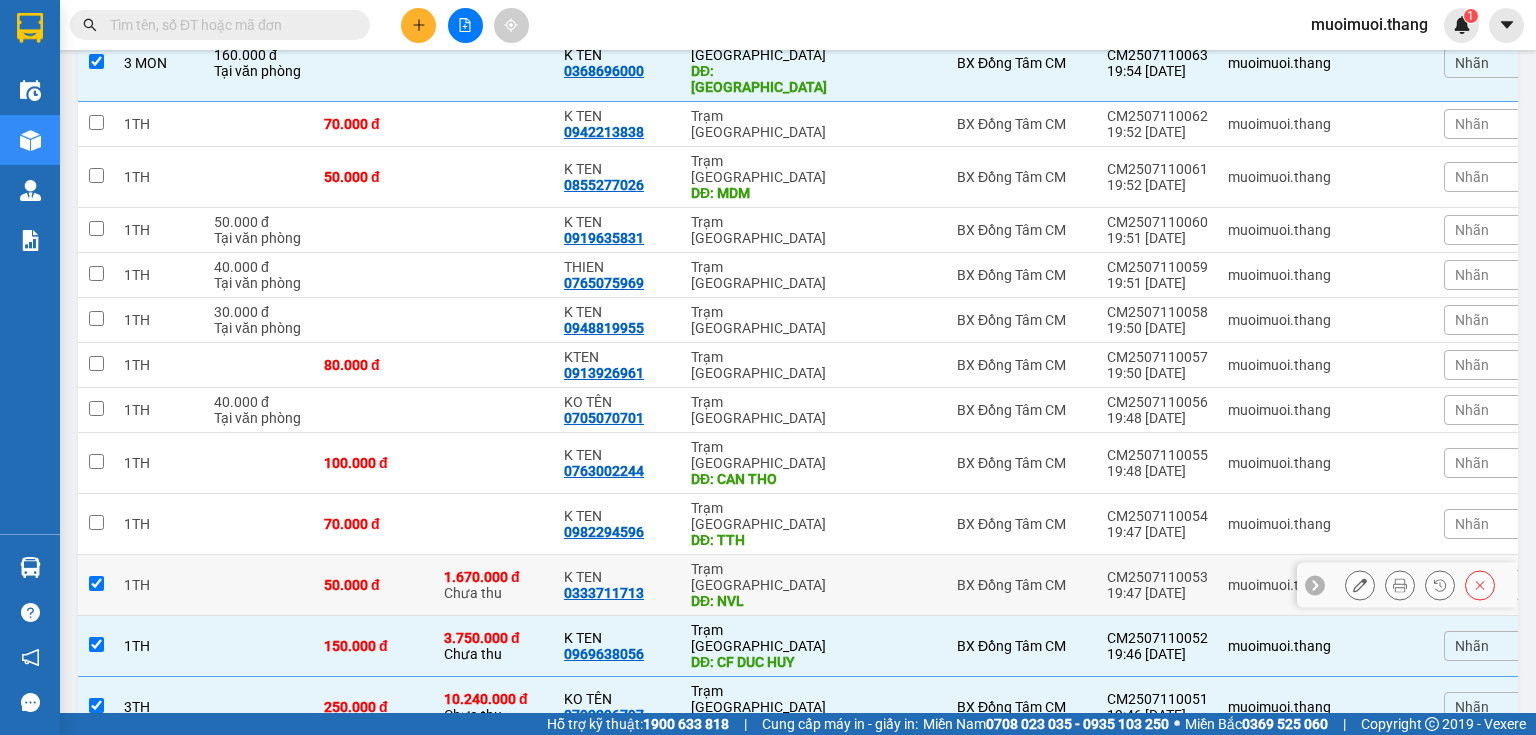 checkbox on "true" 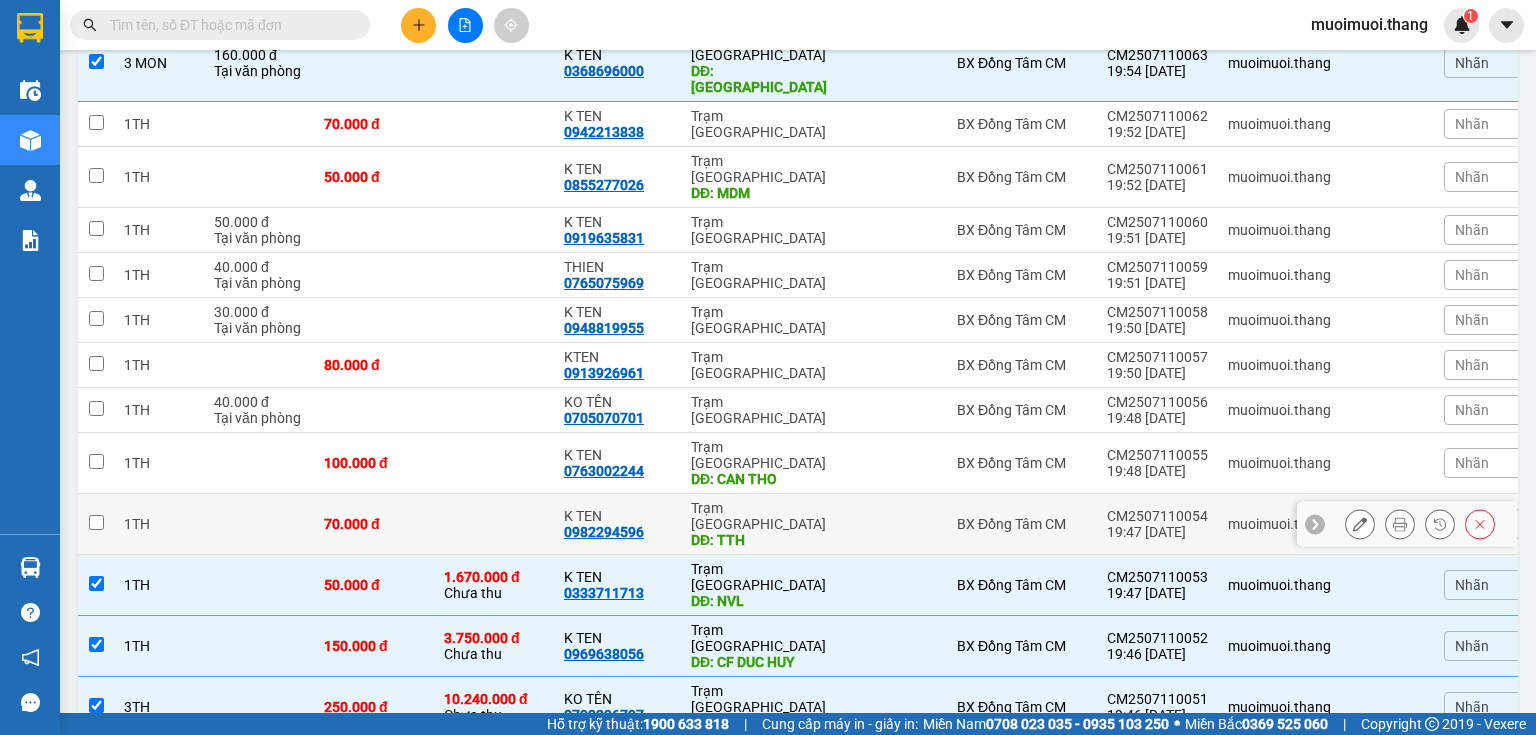 click on "Trạm Sài Gòn DĐ: TTH" at bounding box center (759, 524) 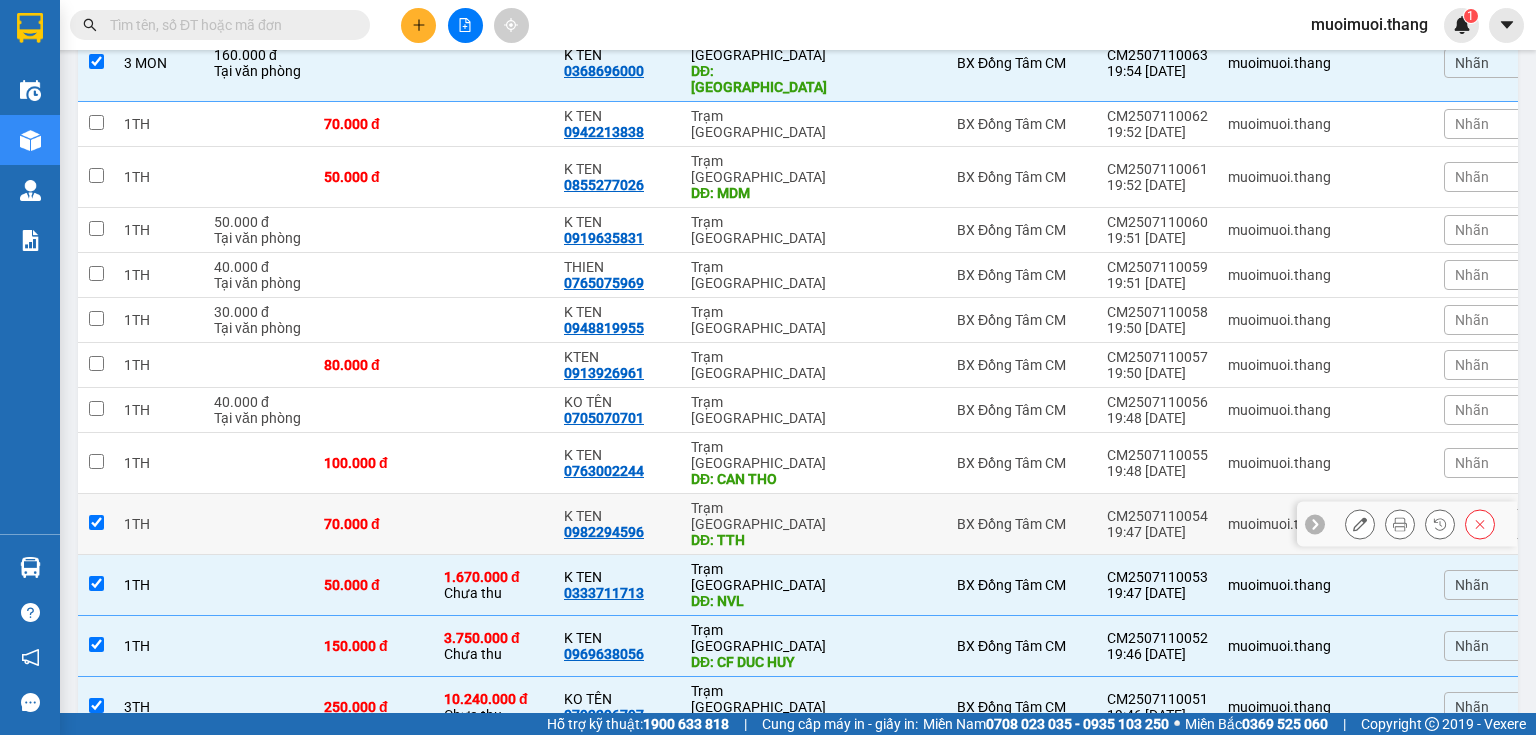 checkbox on "true" 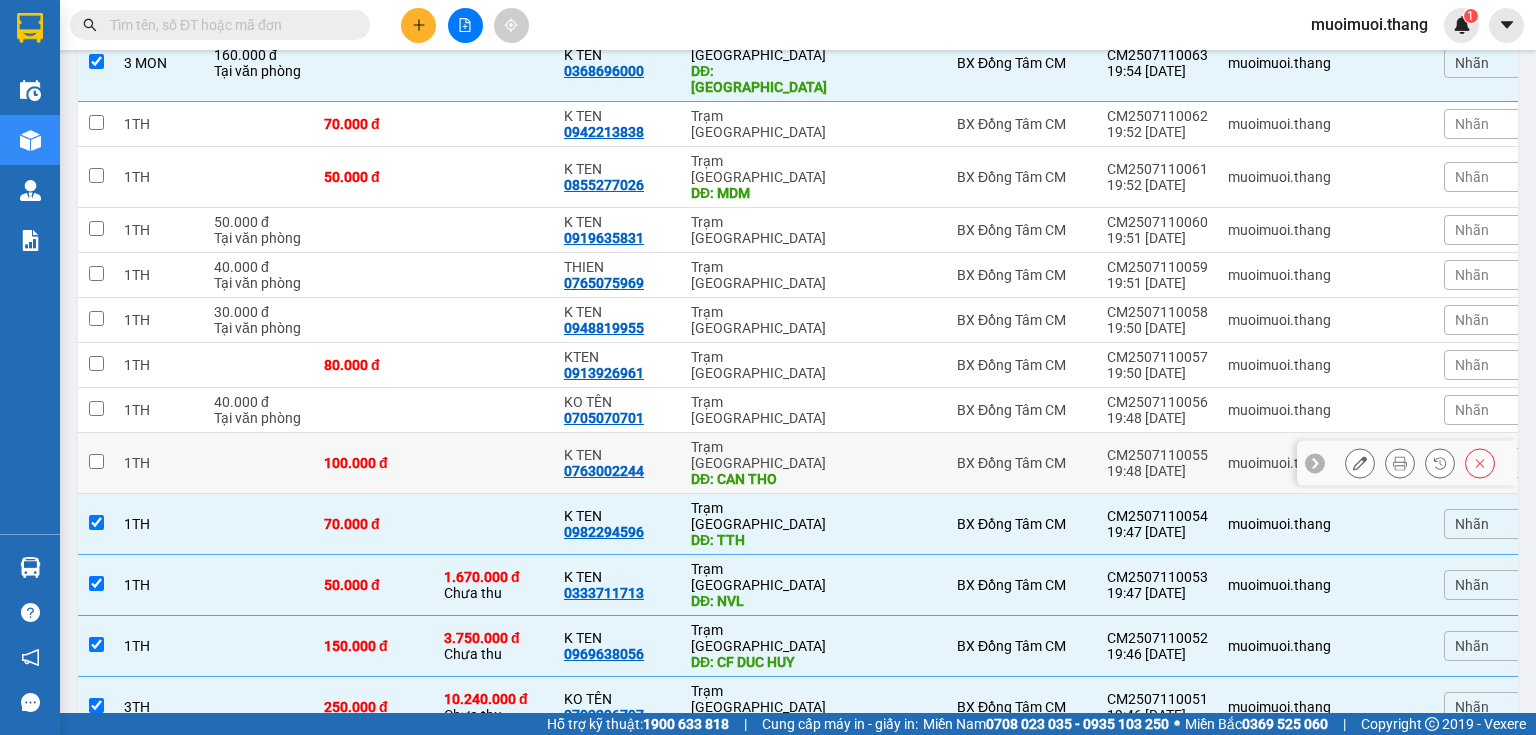 drag, startPoint x: 664, startPoint y: 401, endPoint x: 664, endPoint y: 390, distance: 11 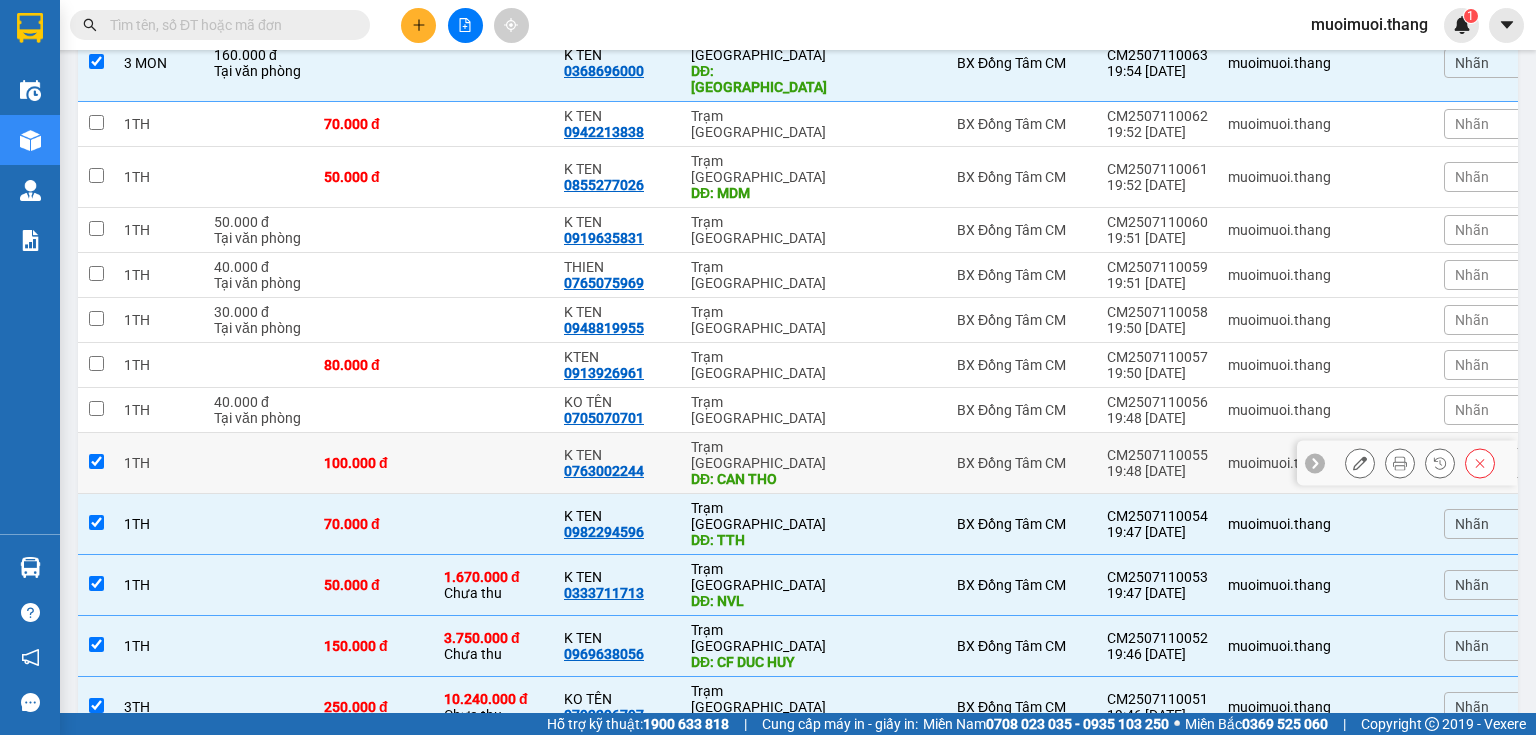 checkbox on "true" 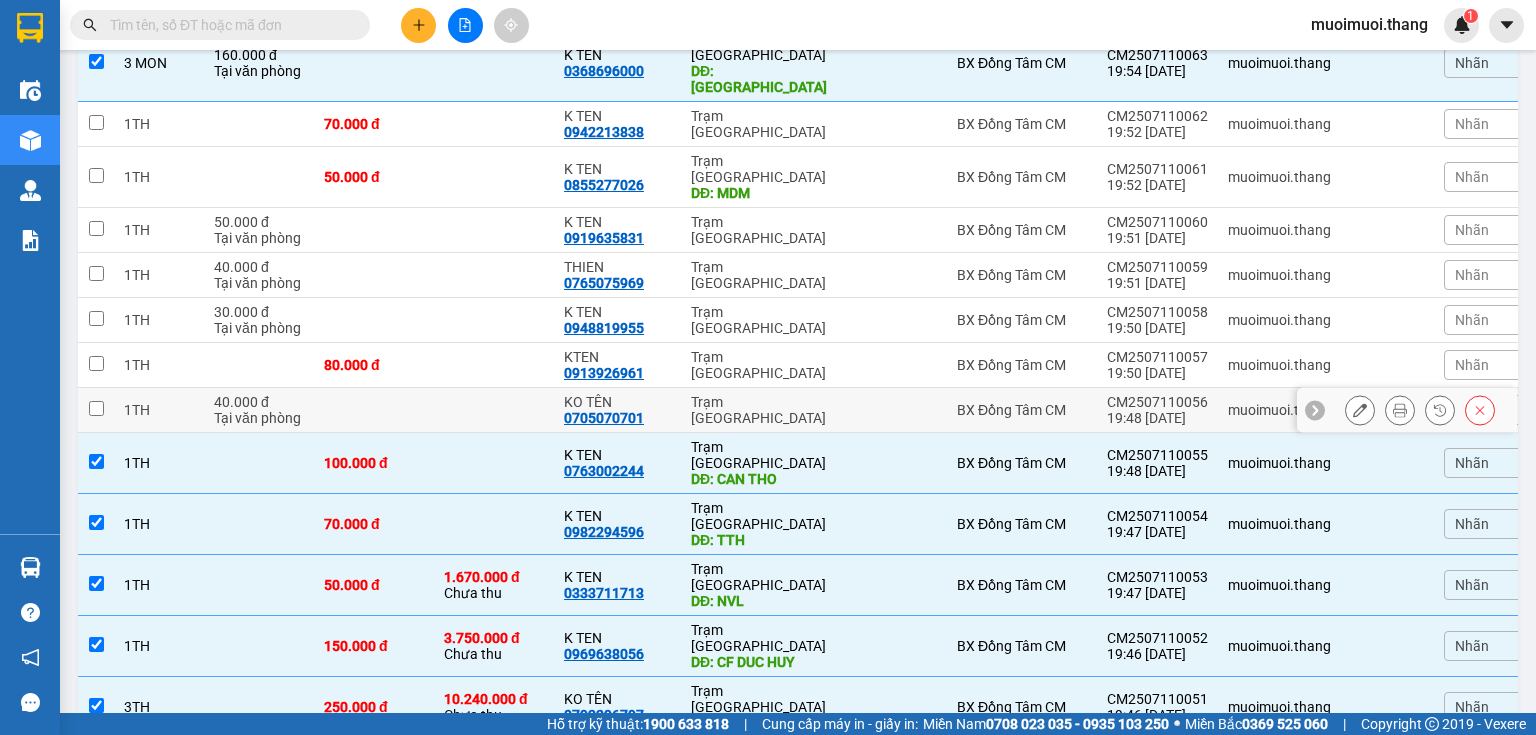 click on "Trạm [GEOGRAPHIC_DATA]" at bounding box center [759, 410] 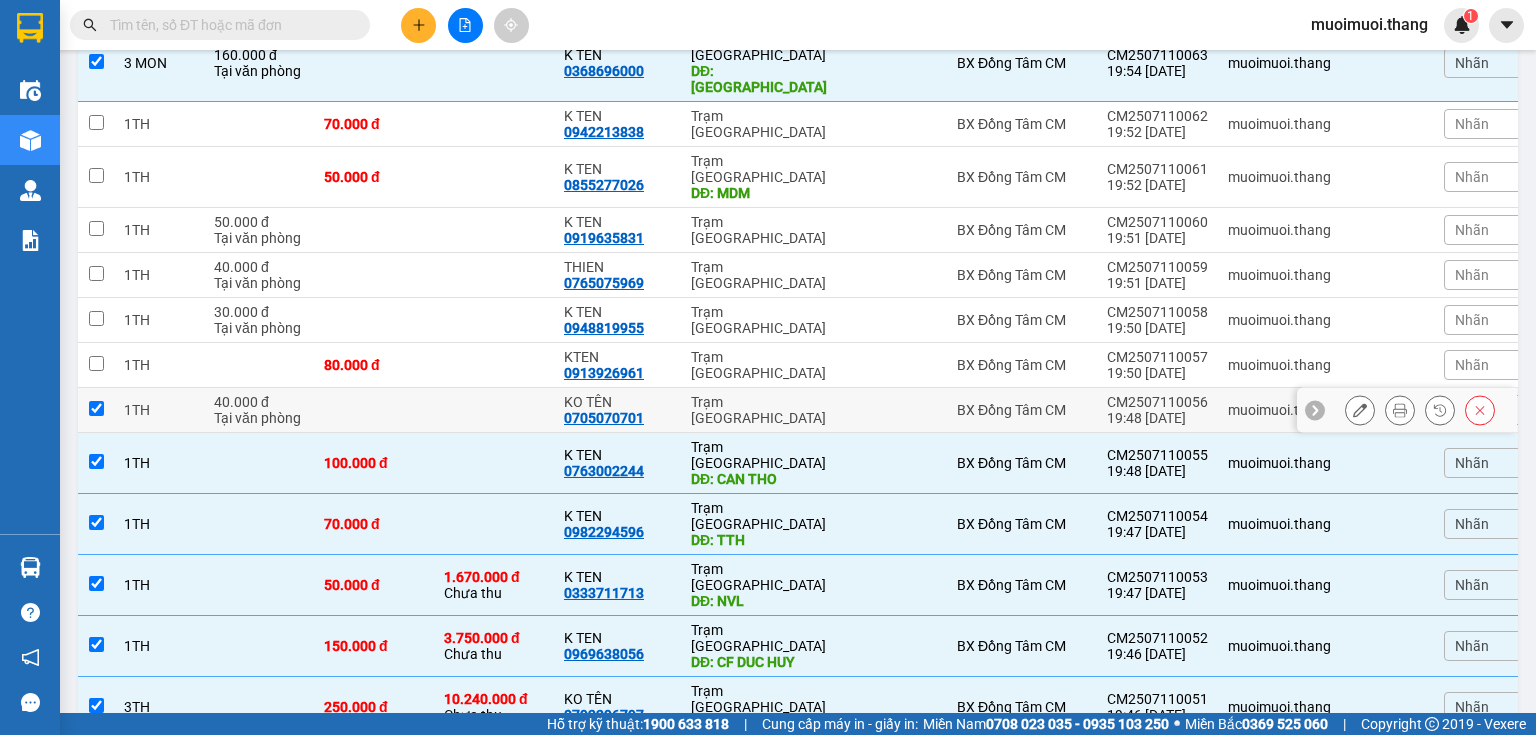 checkbox on "true" 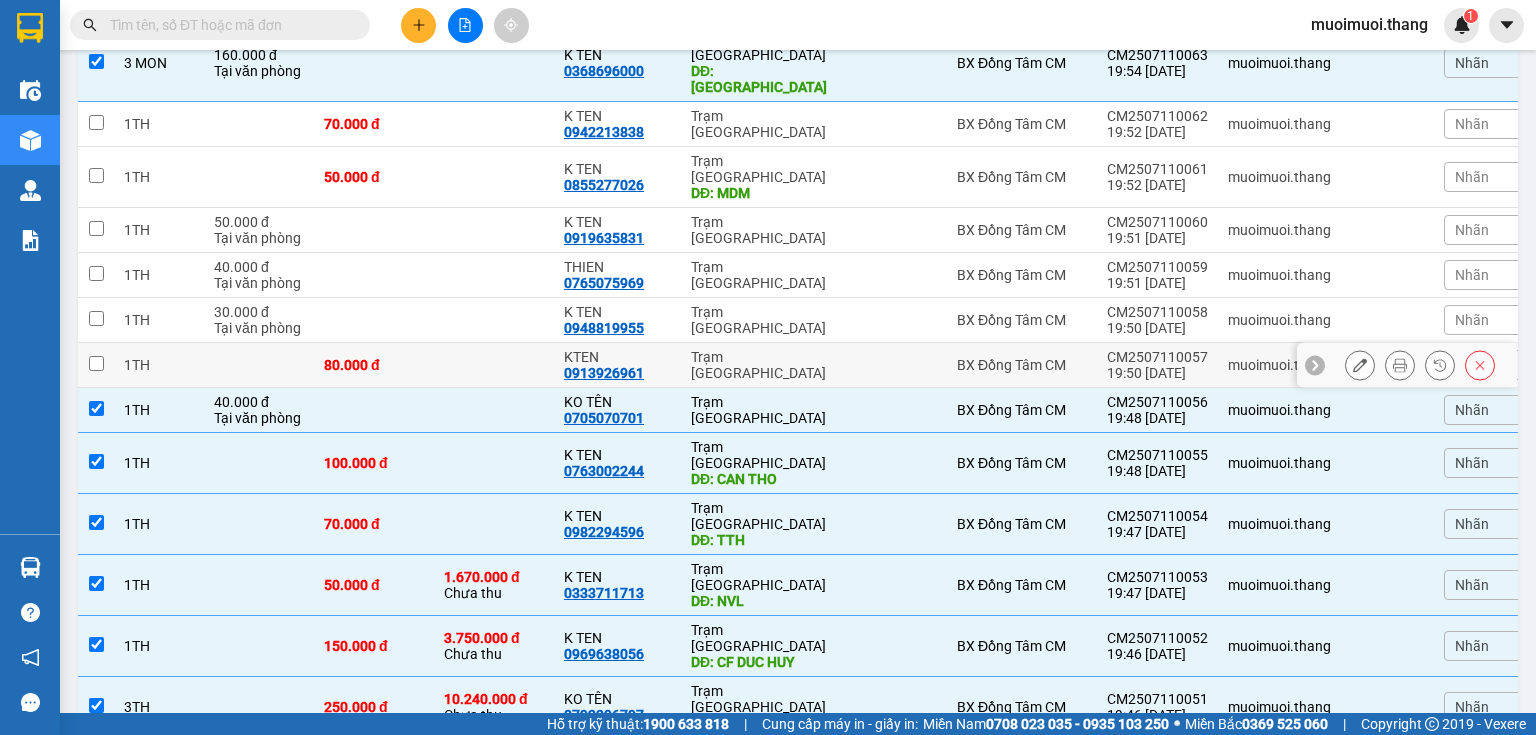 drag, startPoint x: 664, startPoint y: 307, endPoint x: 663, endPoint y: 271, distance: 36.013885 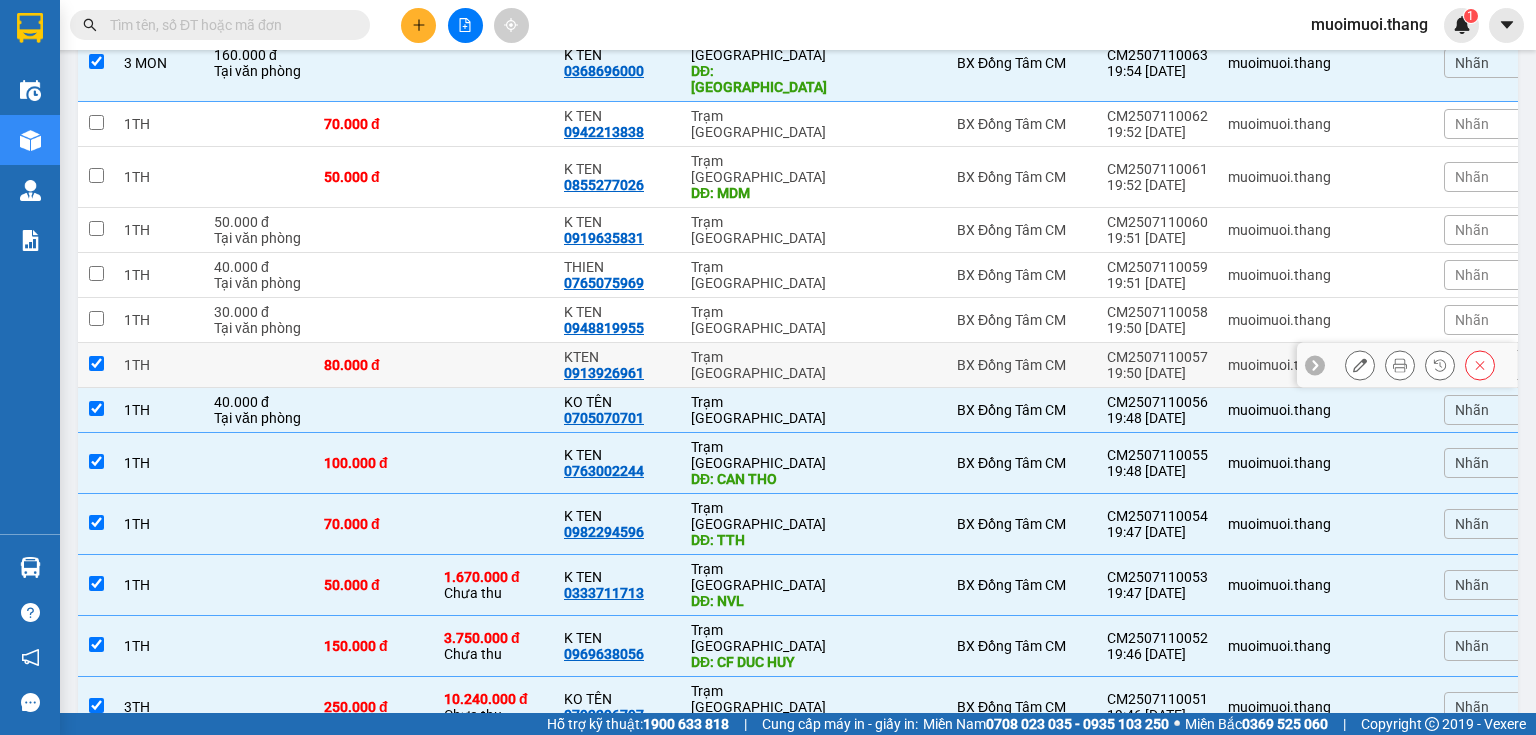 checkbox on "true" 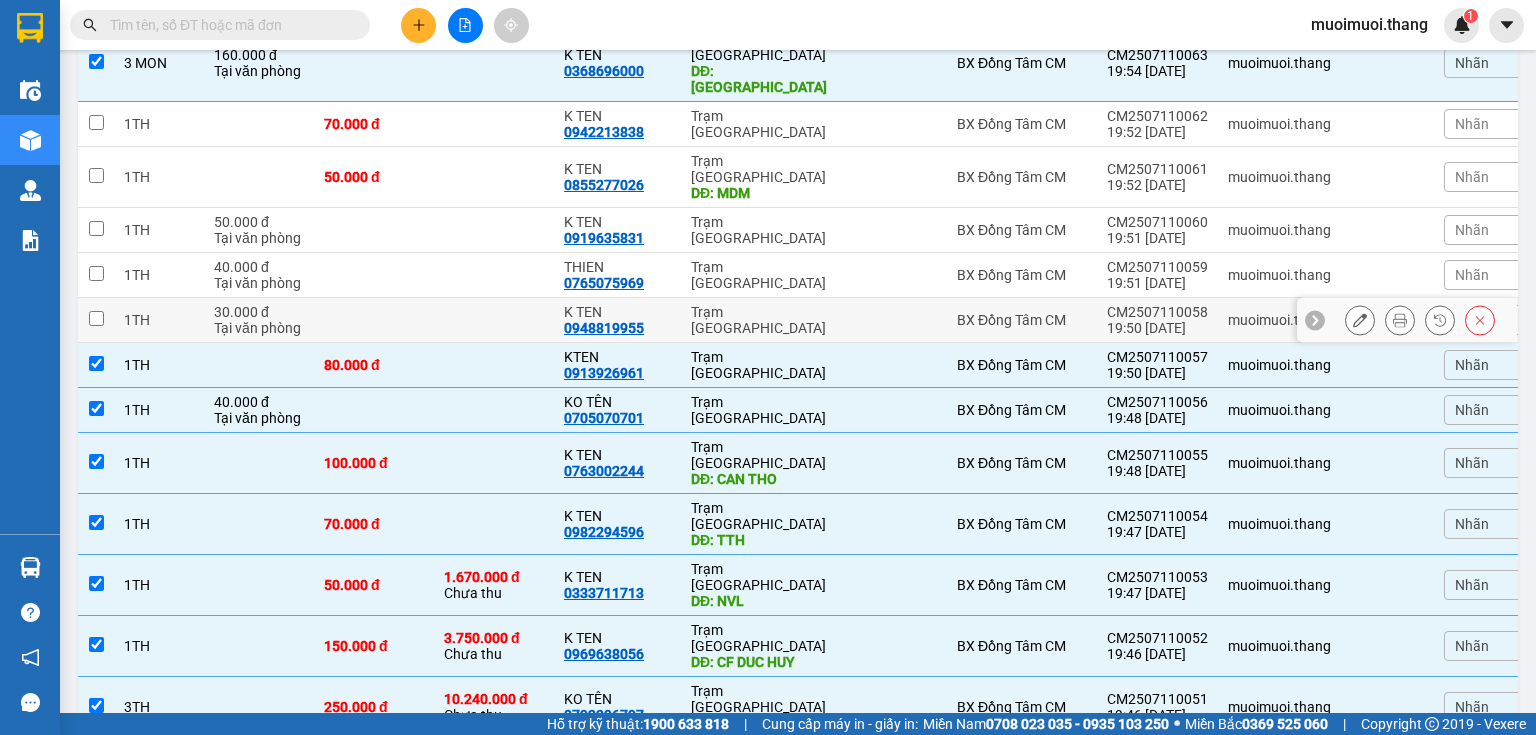drag, startPoint x: 663, startPoint y: 271, endPoint x: 663, endPoint y: 238, distance: 33 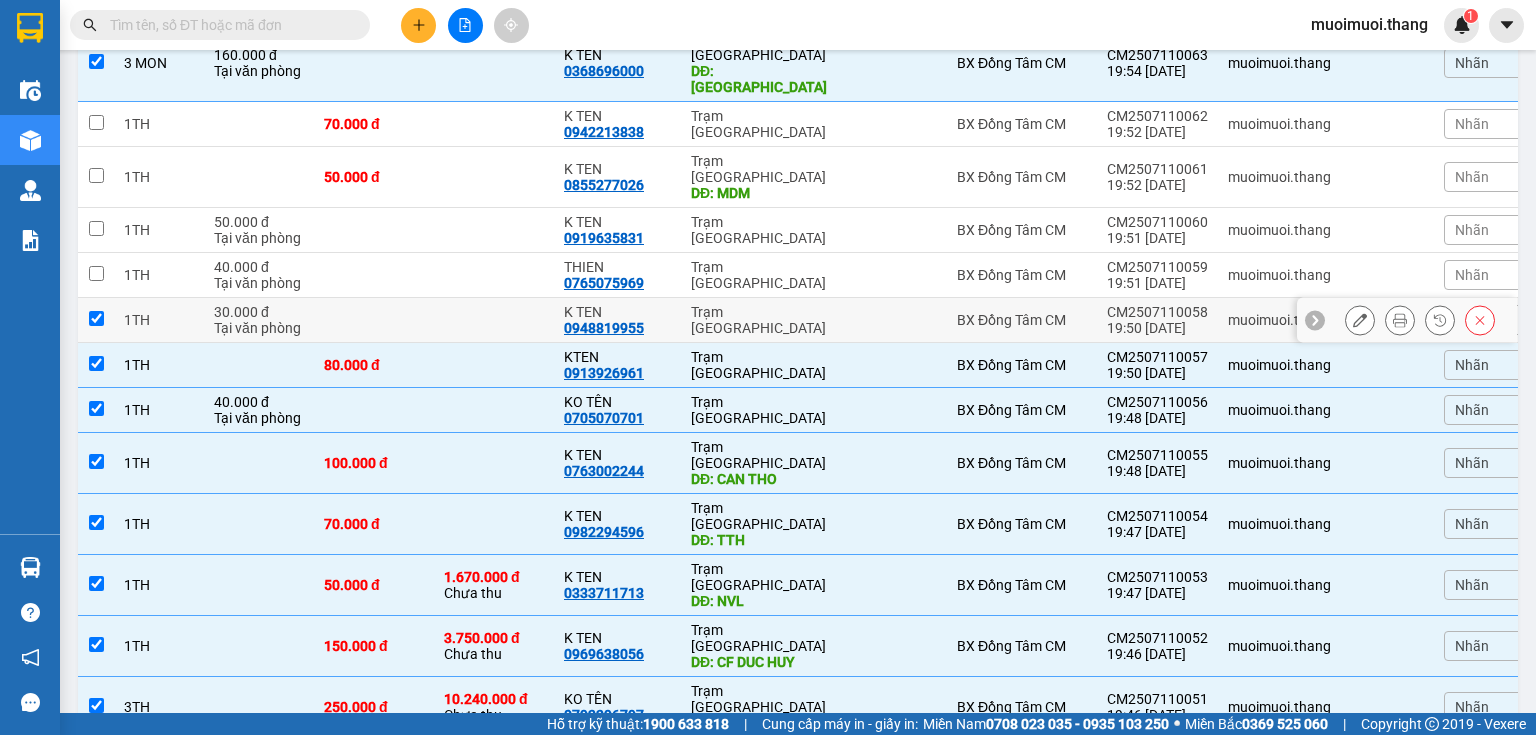 checkbox on "true" 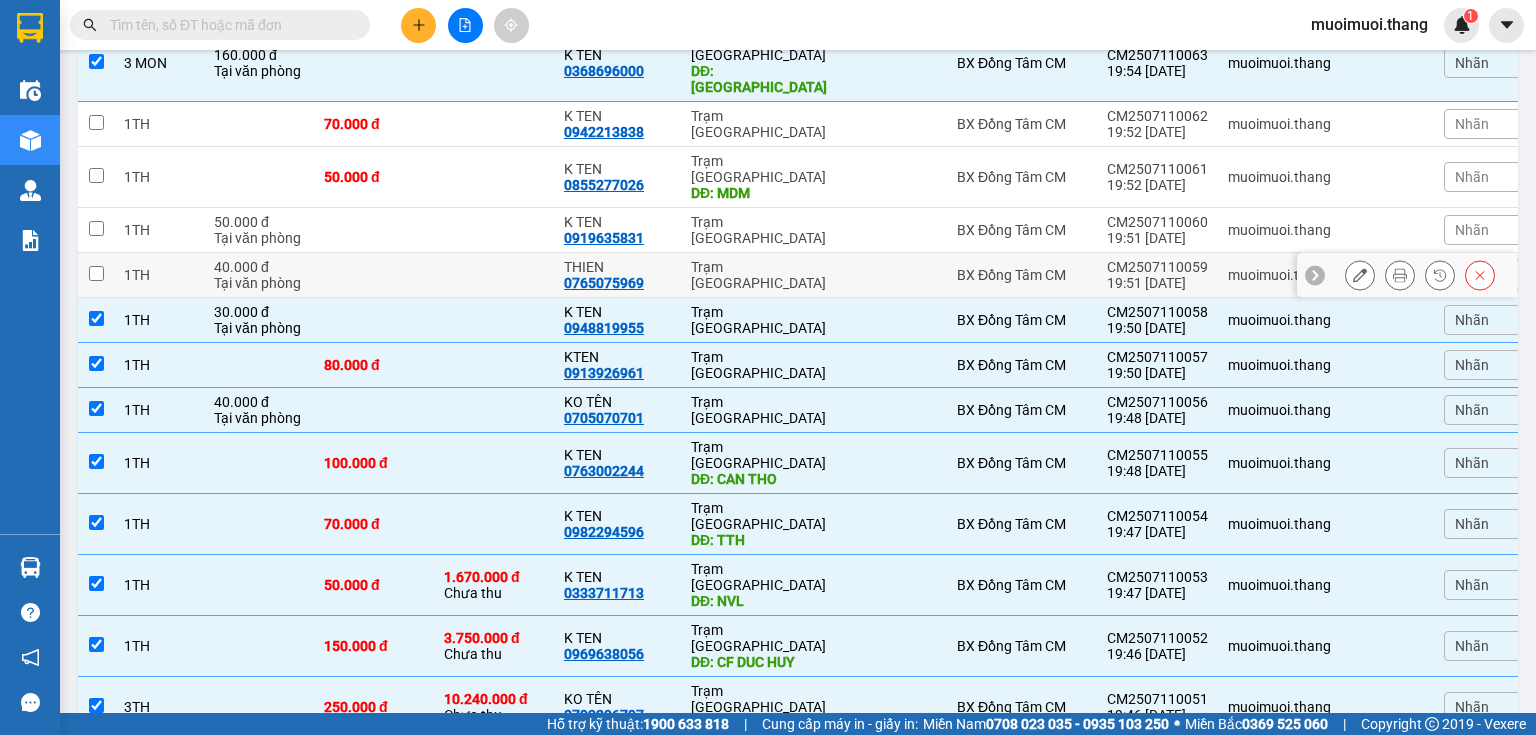 click on "THIEN 0765075969" at bounding box center (617, 275) 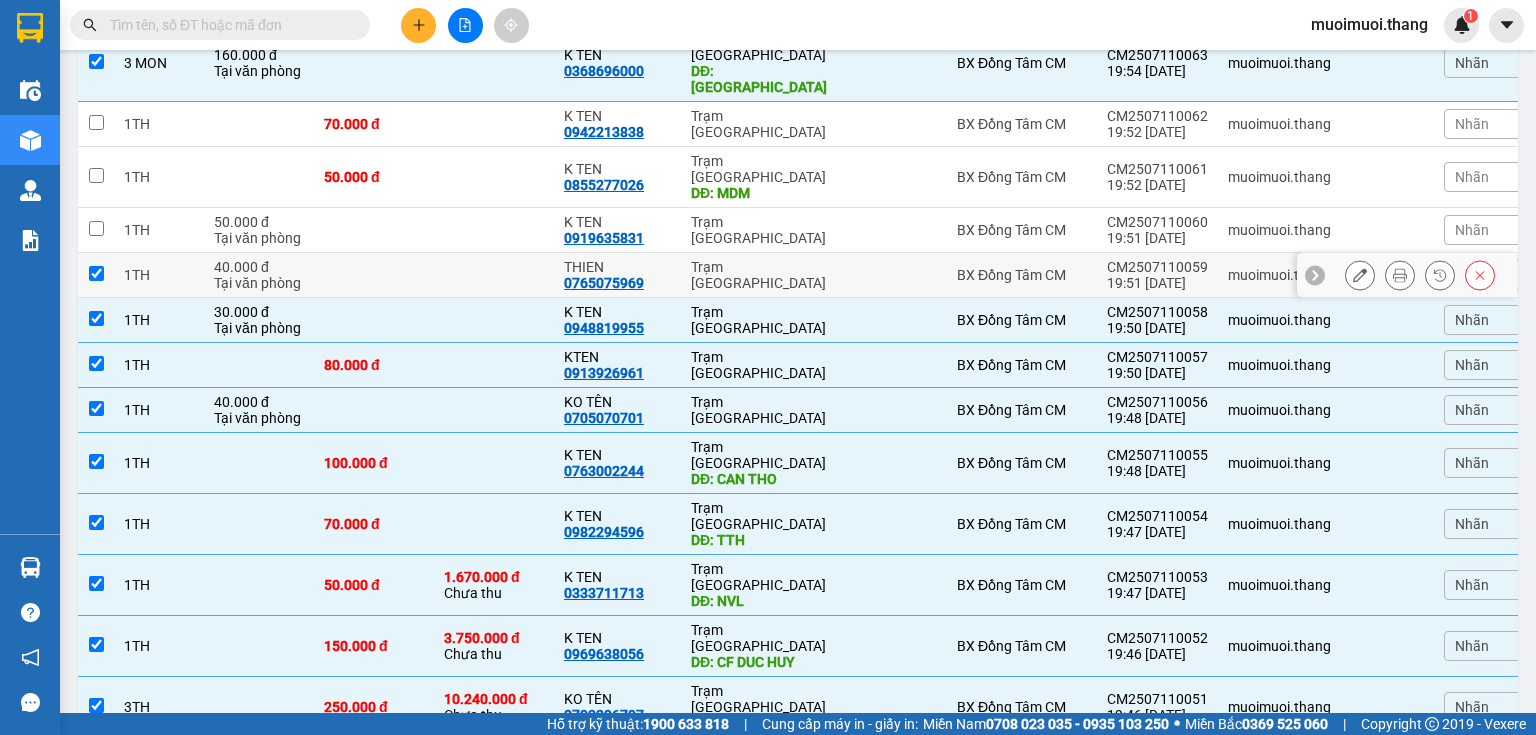 checkbox on "true" 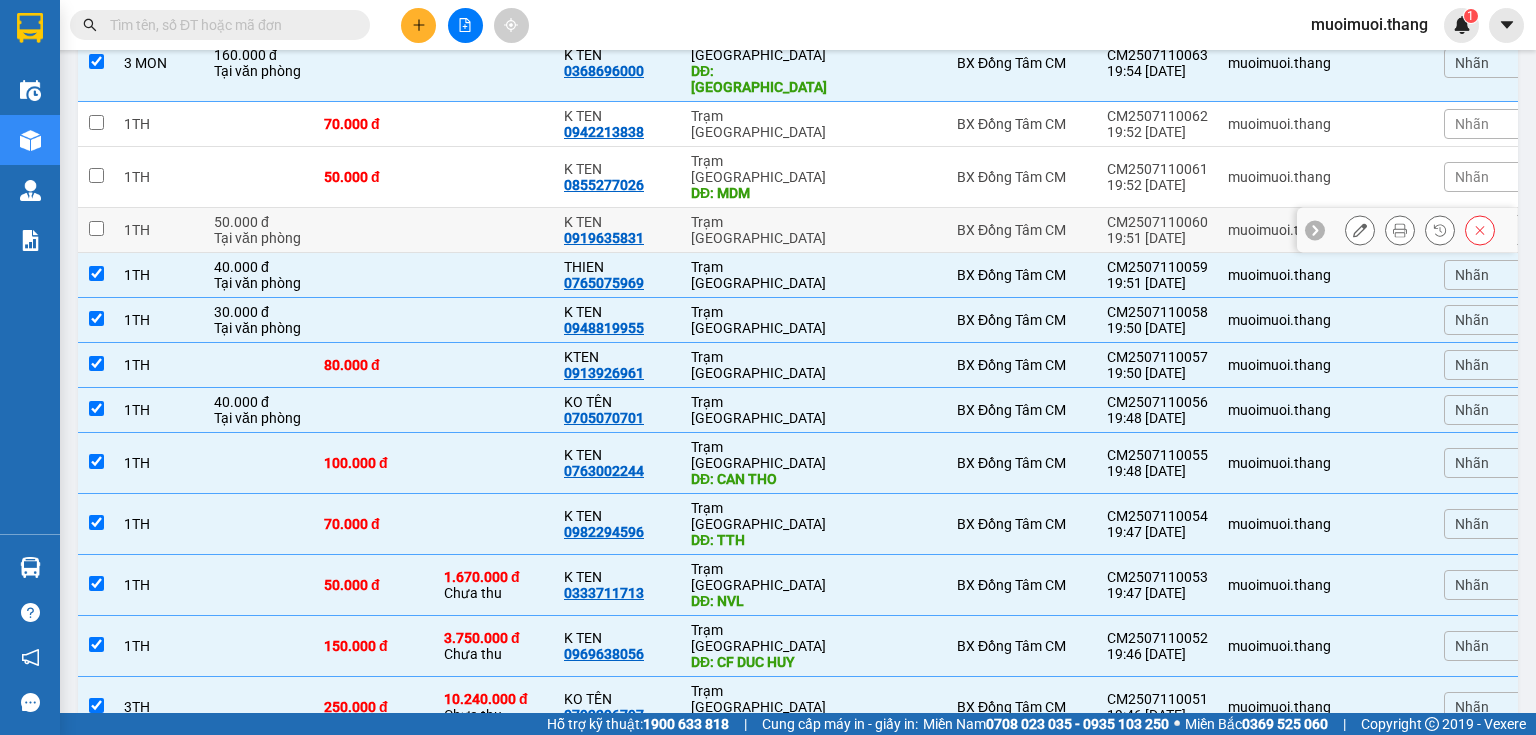 click on "K TEN 0919635831" at bounding box center (617, 230) 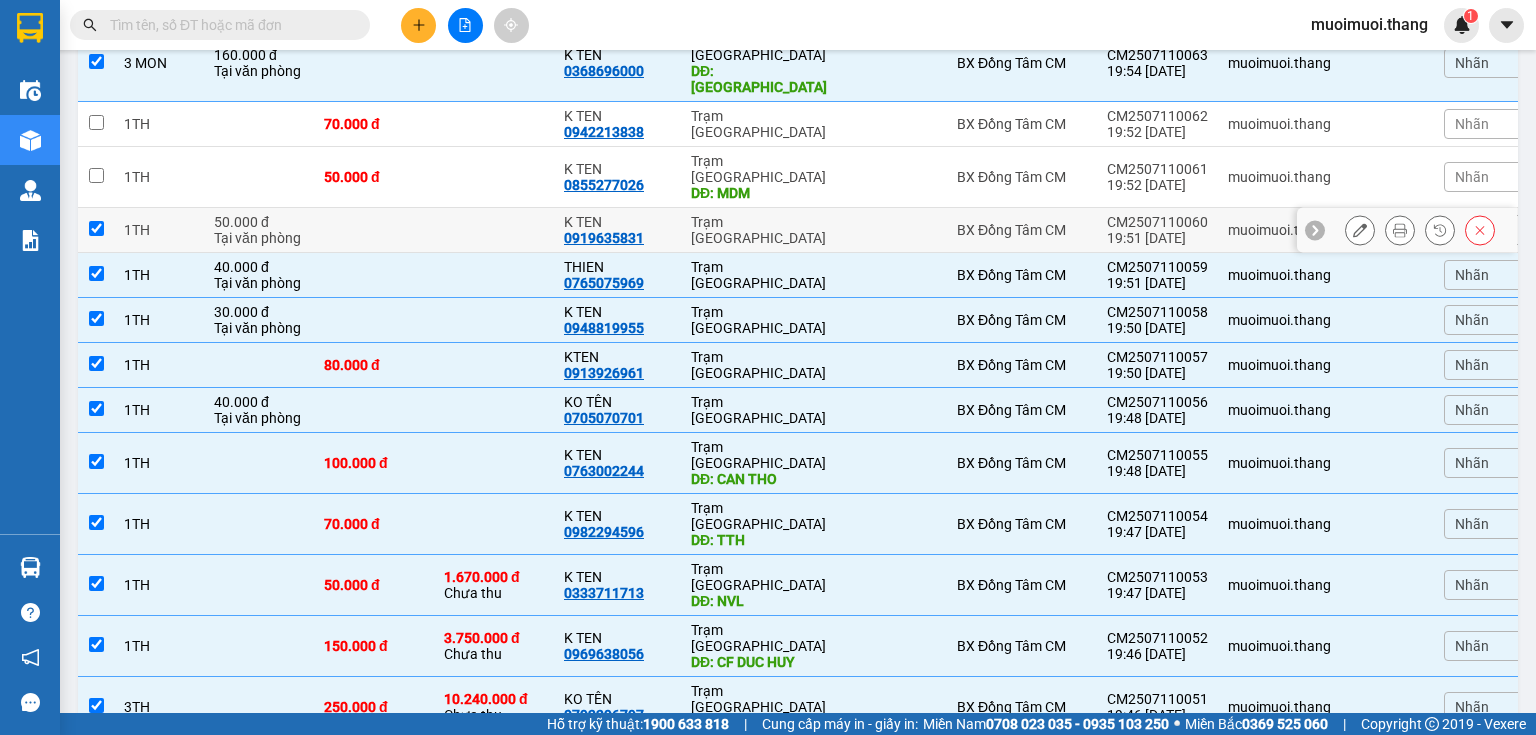 checkbox on "true" 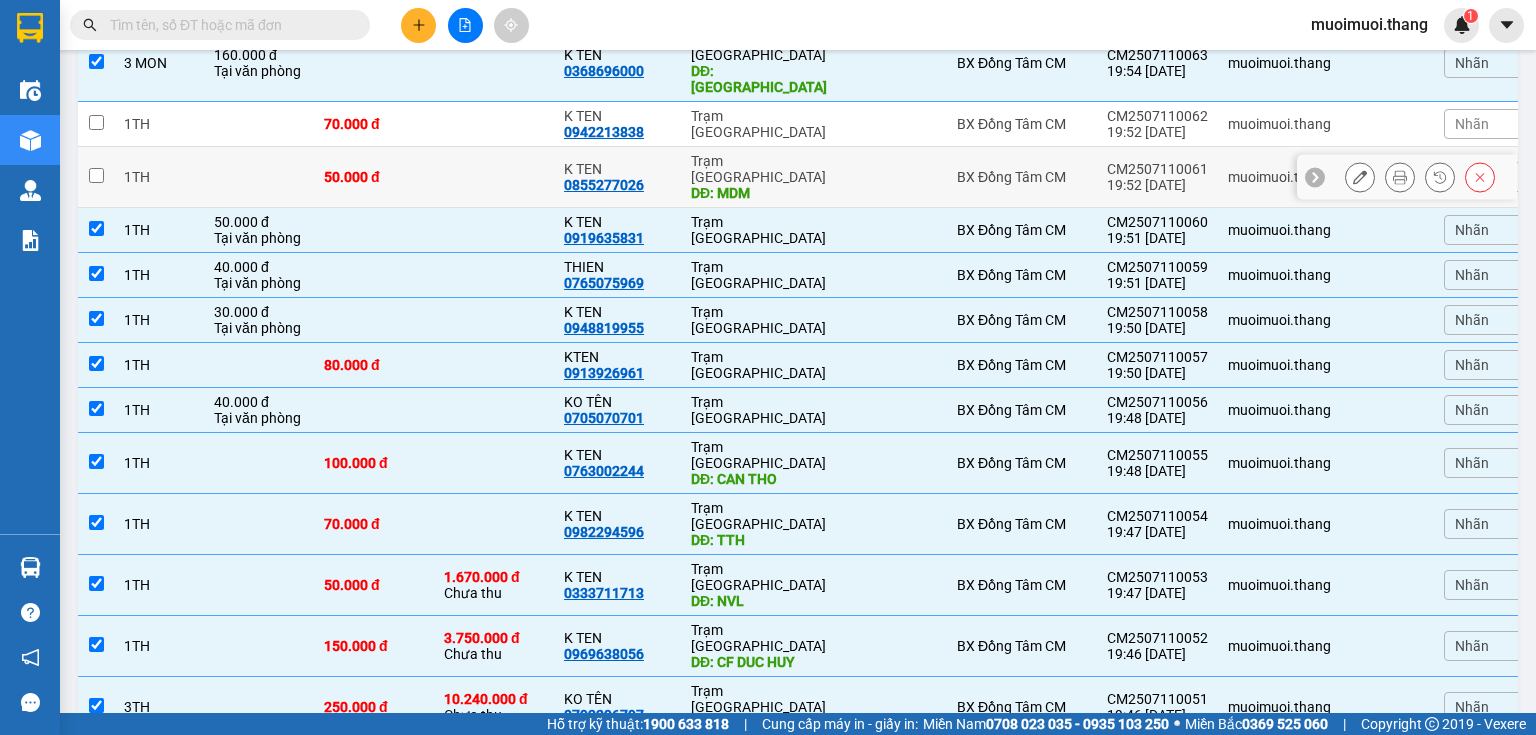 click on "K TEN 0855277026" at bounding box center (617, 177) 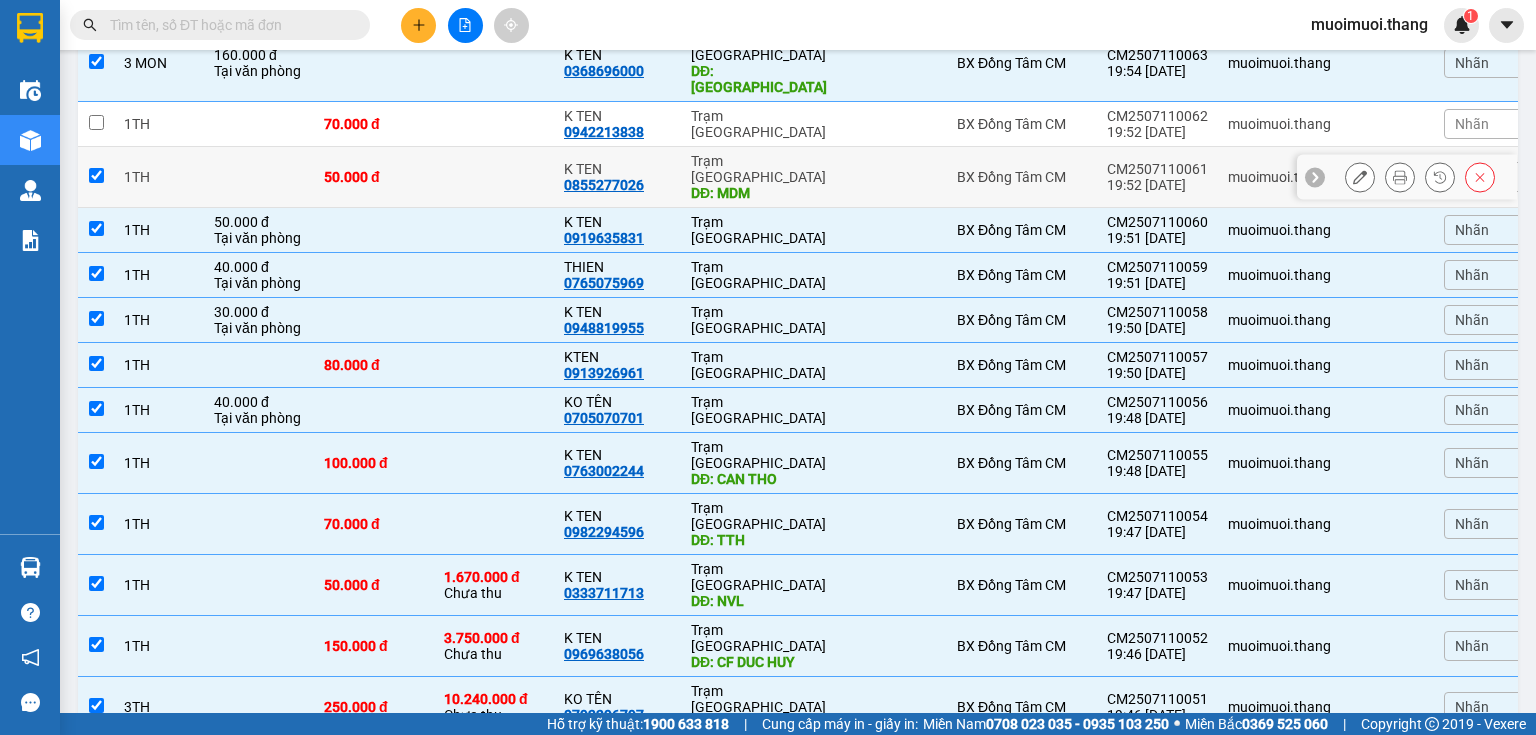 checkbox on "true" 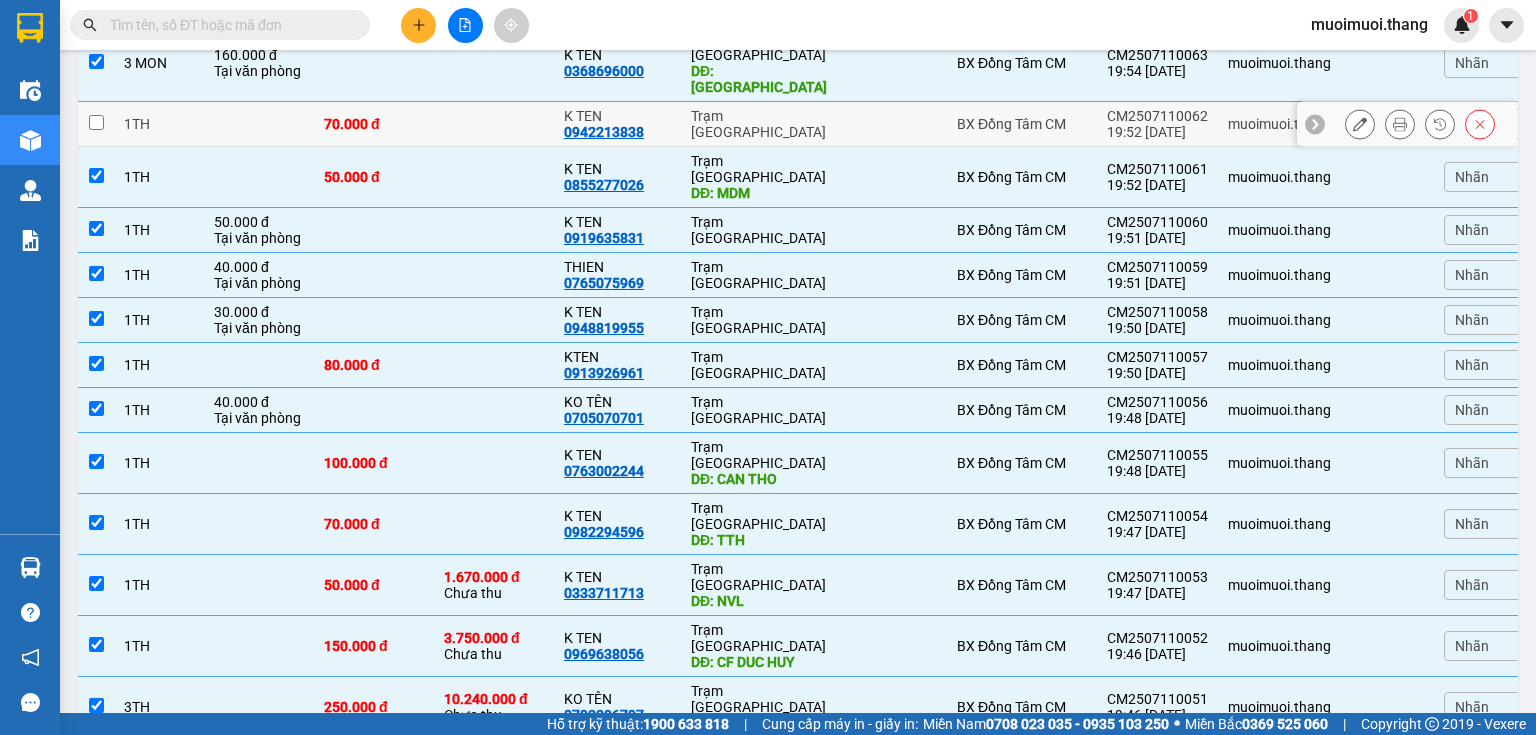 click on "K TEN 0942213838" at bounding box center (617, 124) 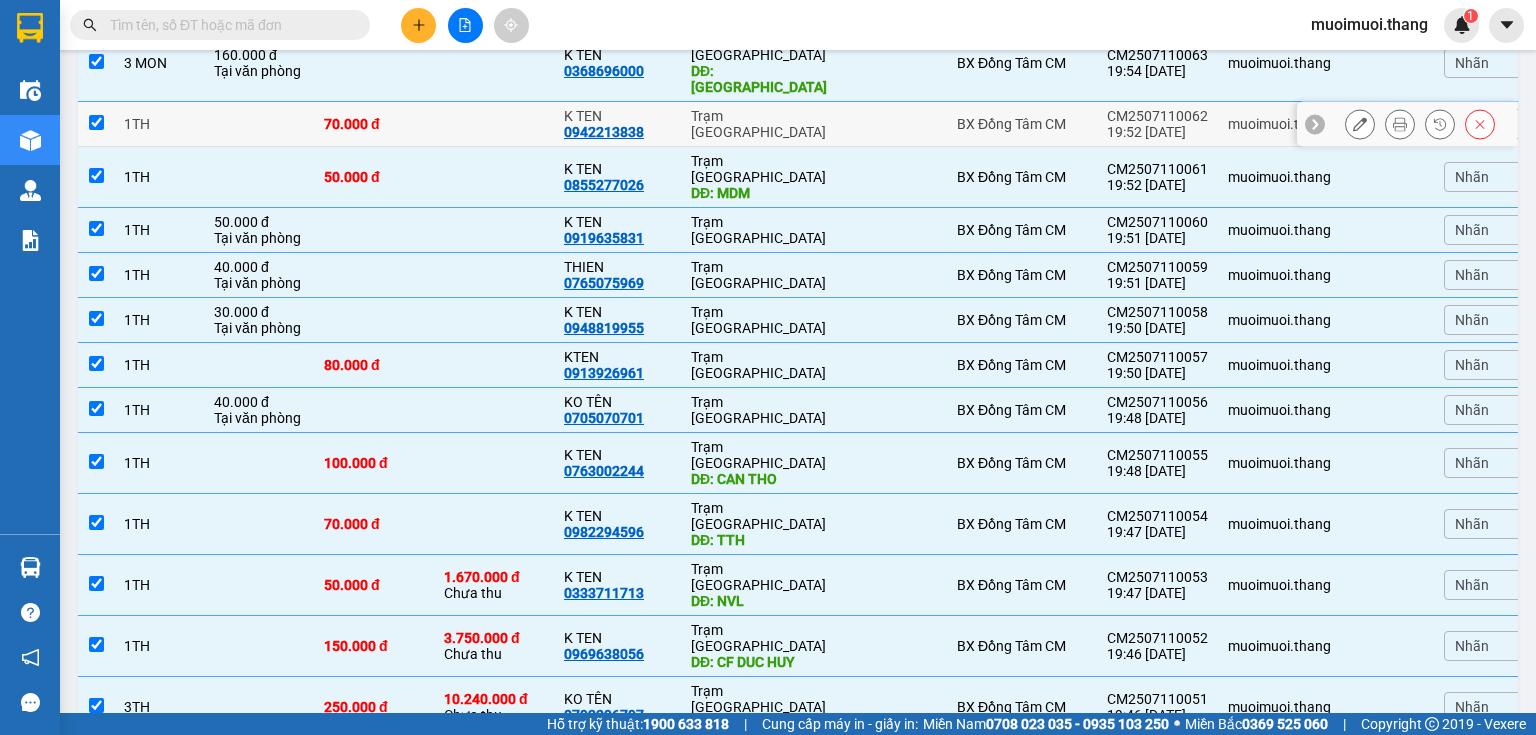 checkbox on "true" 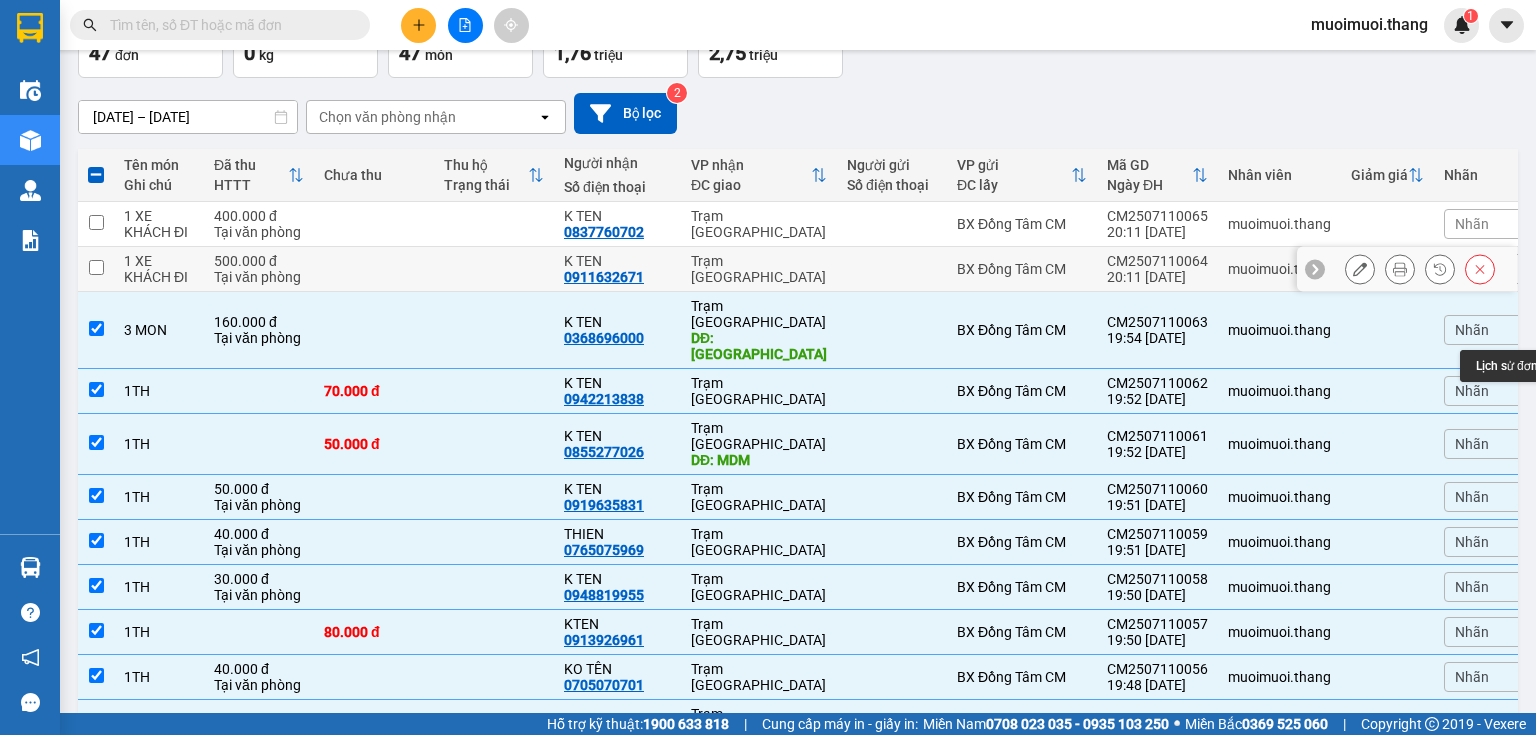 scroll, scrollTop: 0, scrollLeft: 0, axis: both 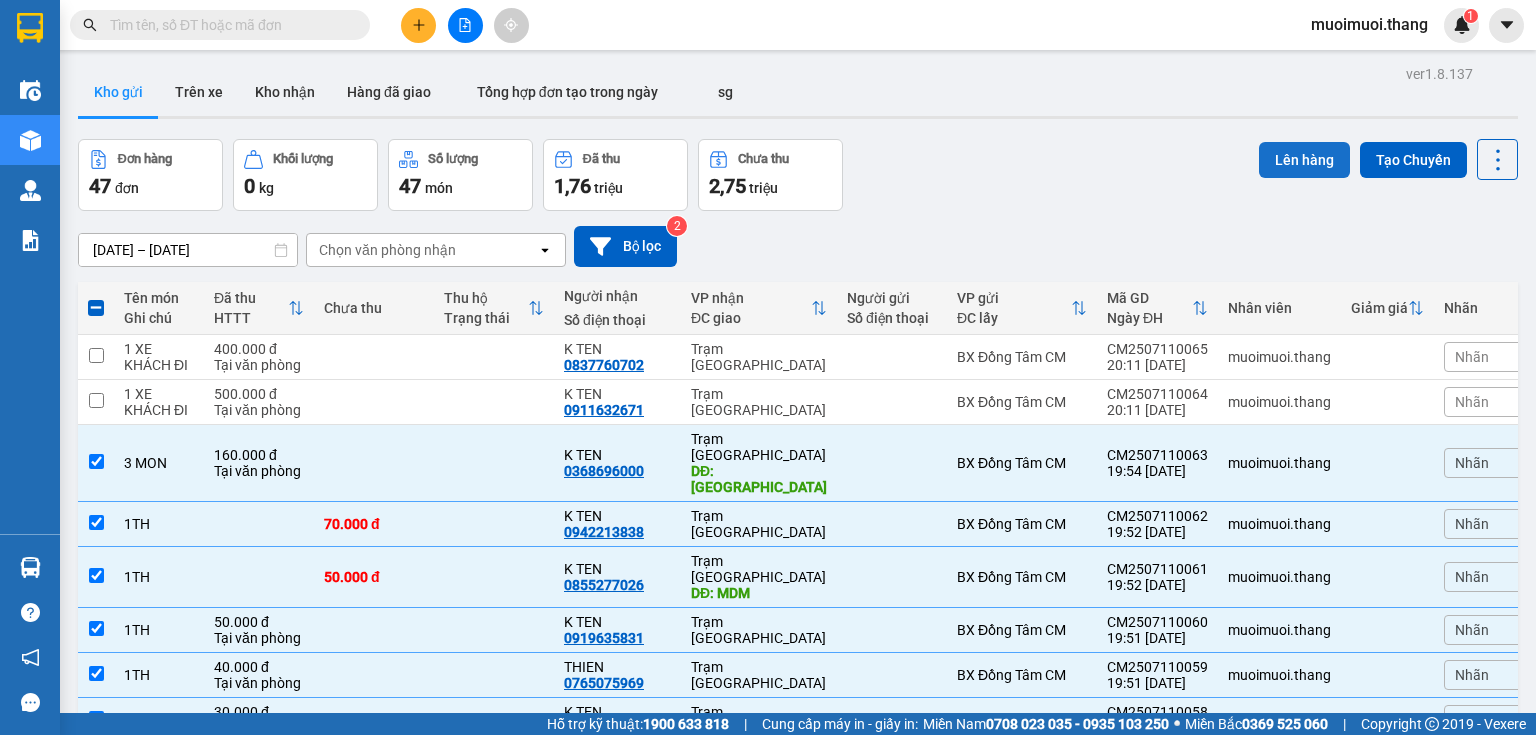 click on "Lên hàng" at bounding box center [1304, 160] 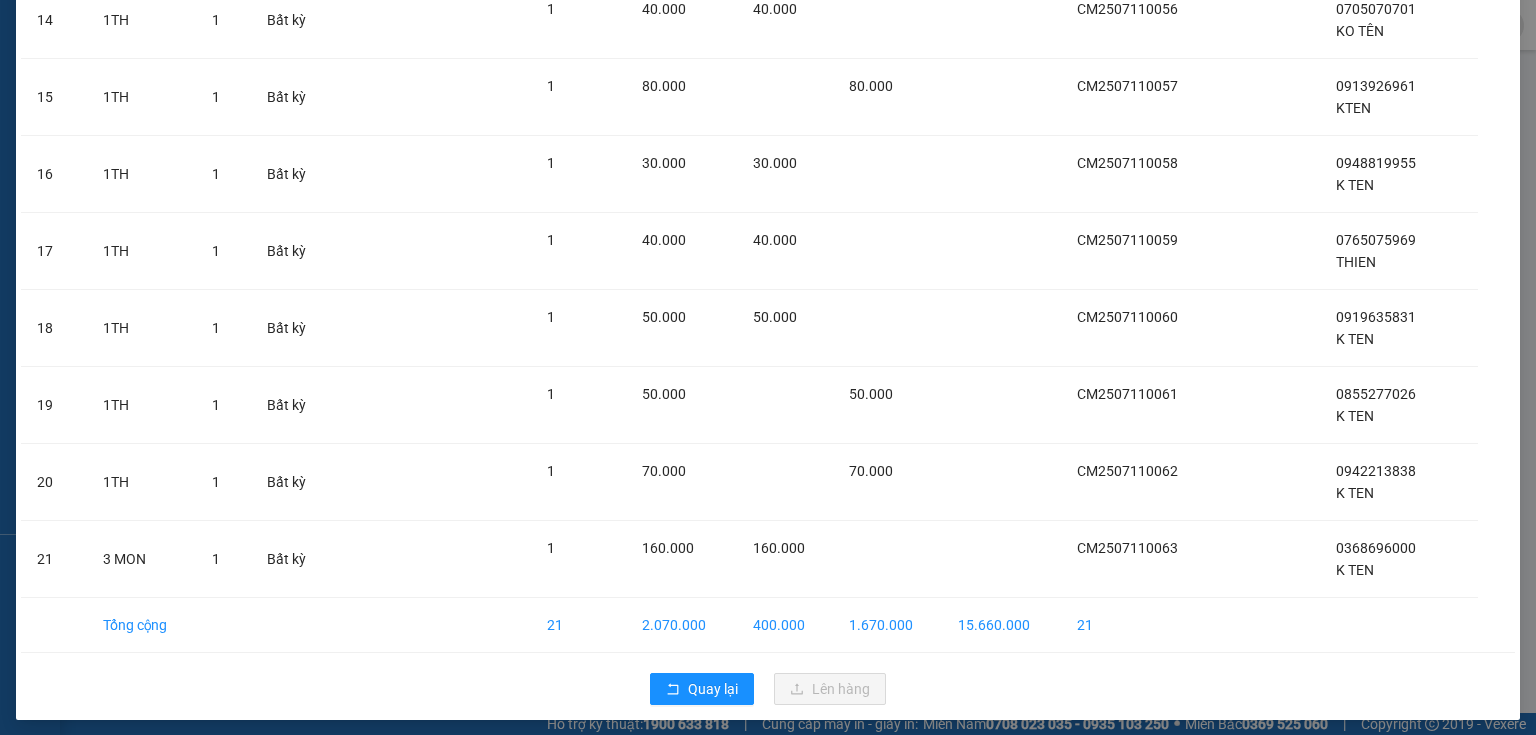scroll, scrollTop: 1222, scrollLeft: 0, axis: vertical 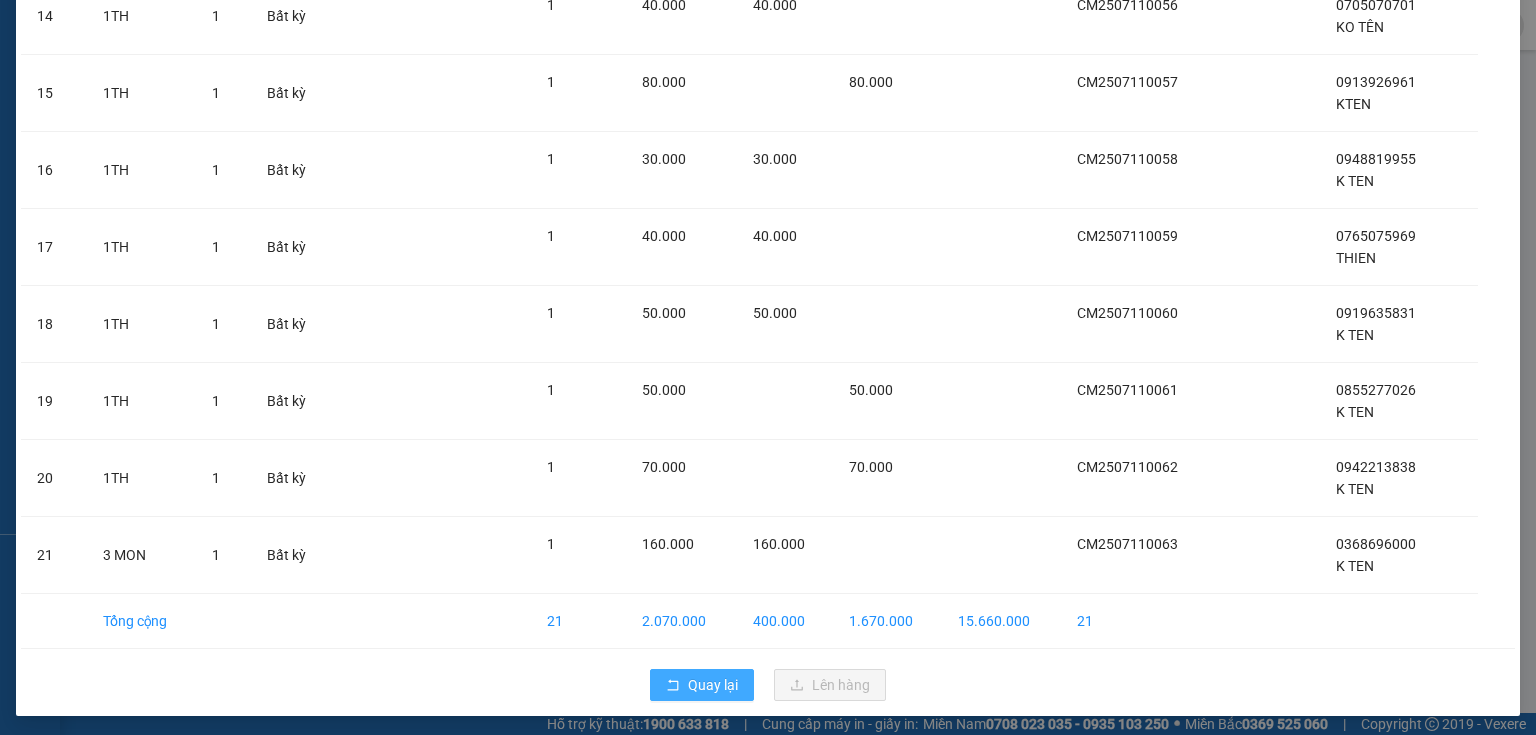 click on "Quay lại" at bounding box center (713, 685) 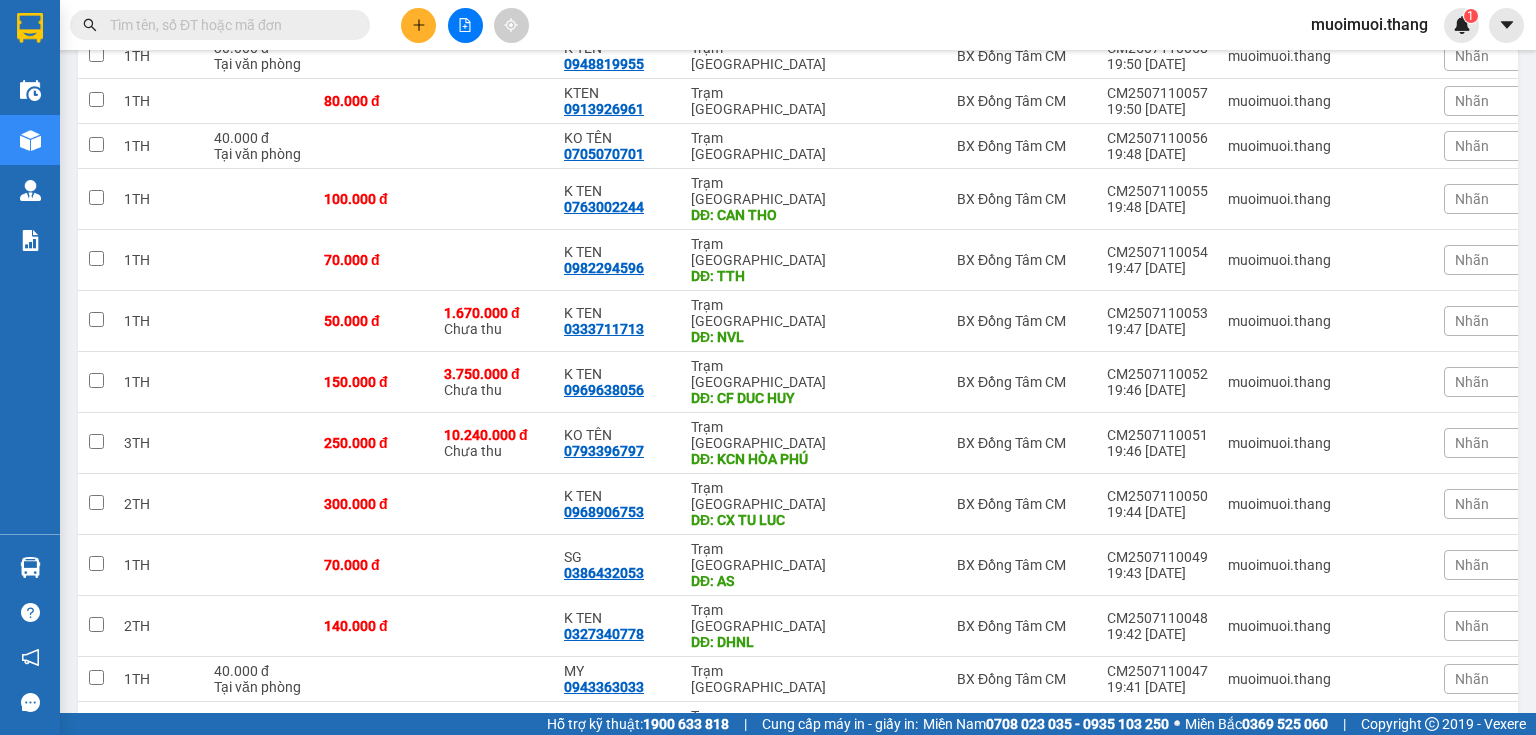 scroll, scrollTop: 936, scrollLeft: 0, axis: vertical 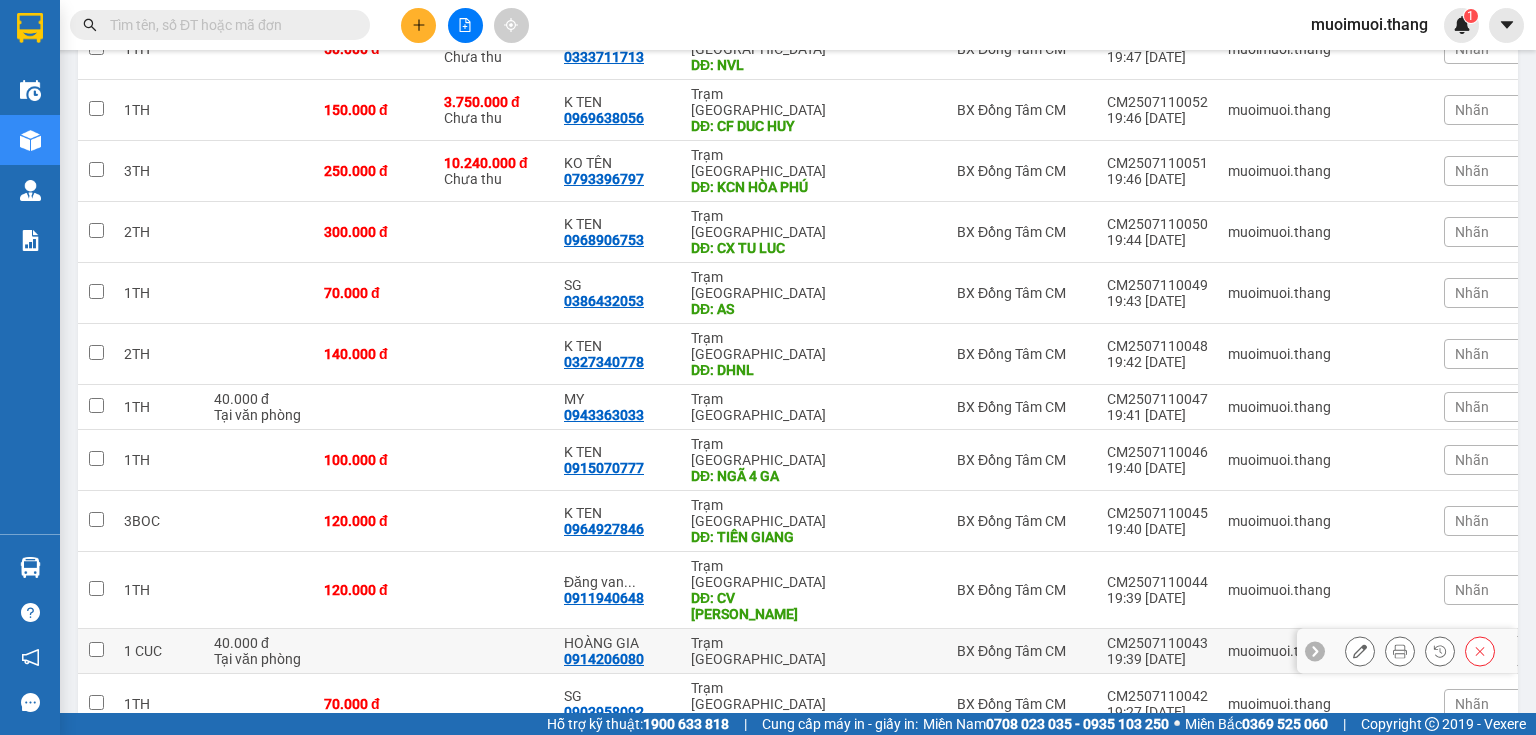 click on "HOÀNG GIA 0914206080" at bounding box center (617, 651) 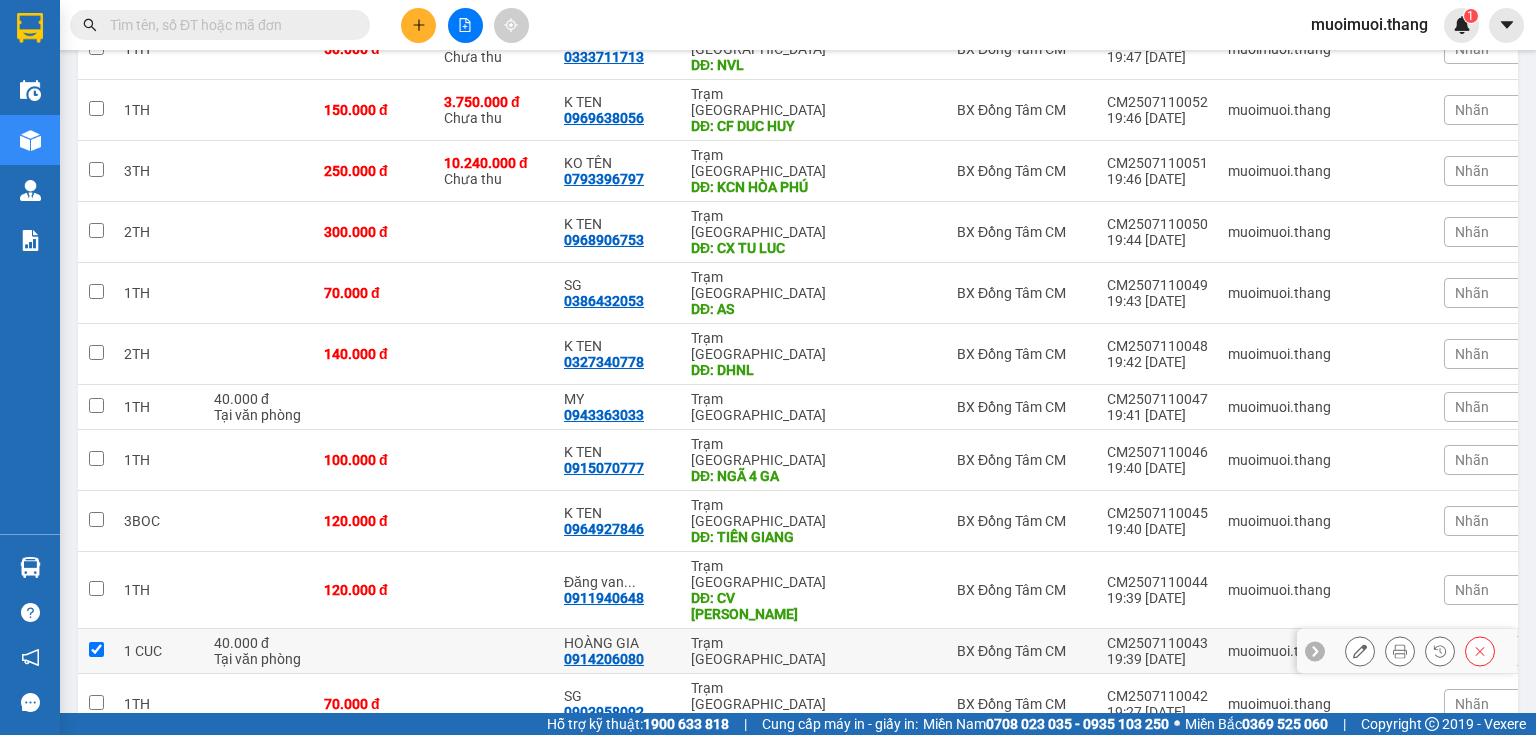 checkbox on "true" 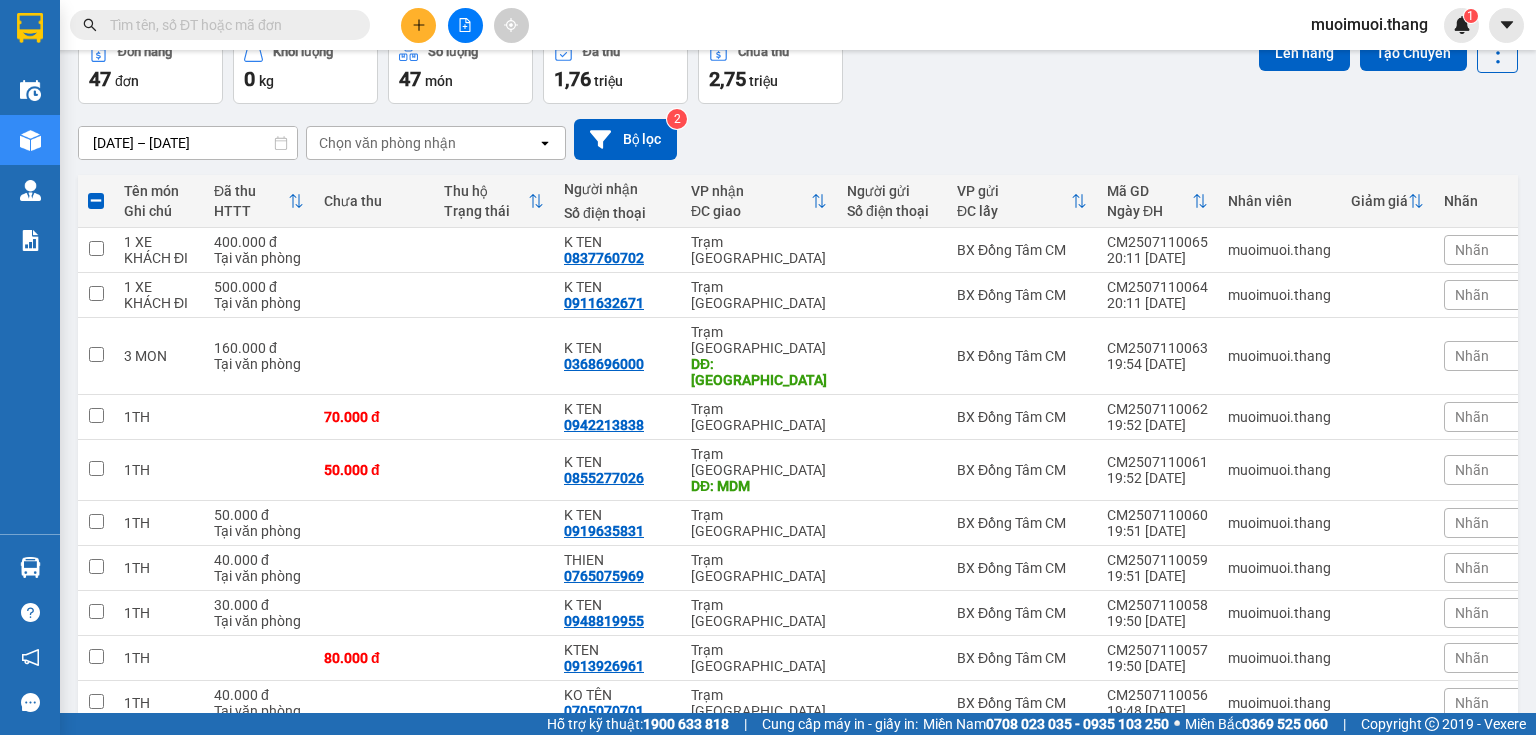 scroll, scrollTop: 0, scrollLeft: 0, axis: both 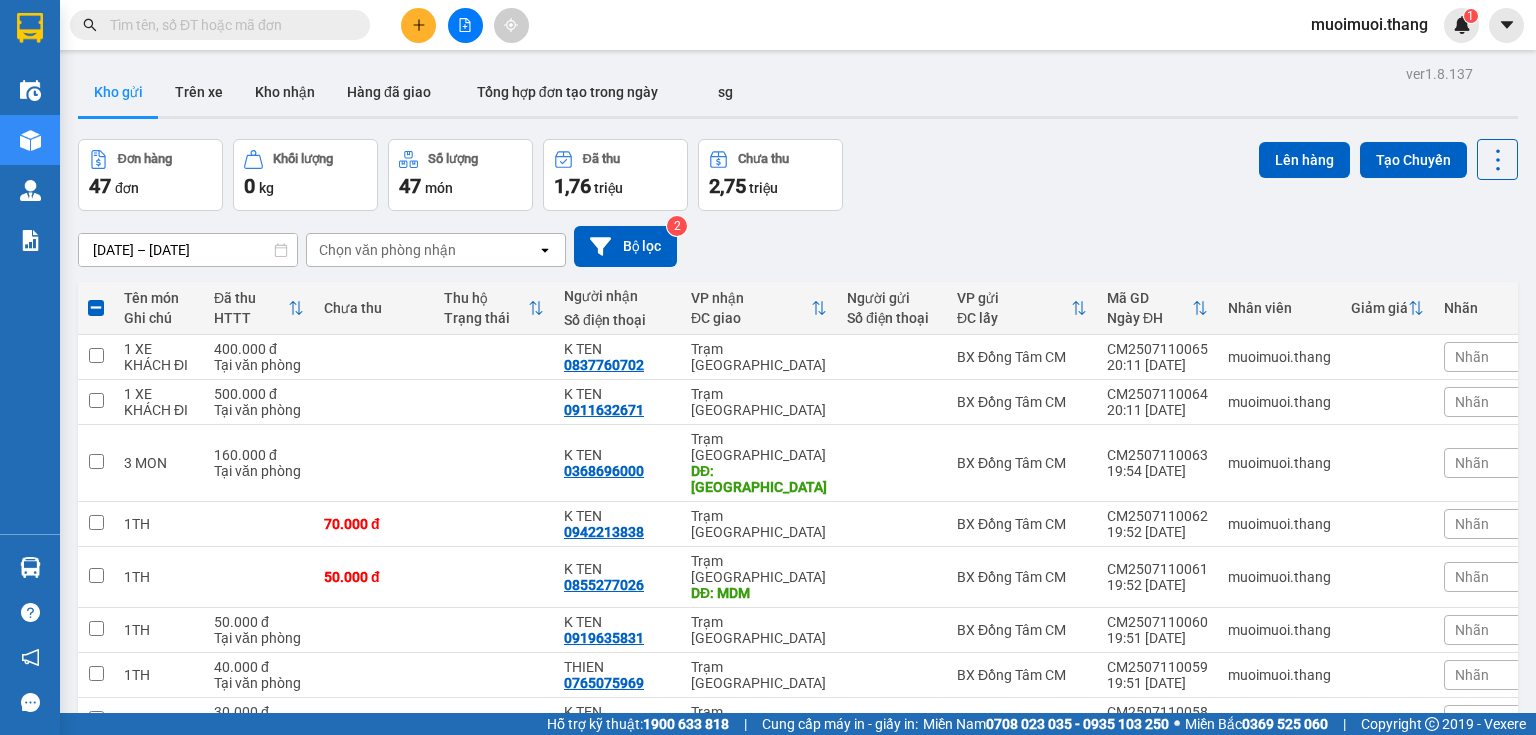 click at bounding box center (96, 308) 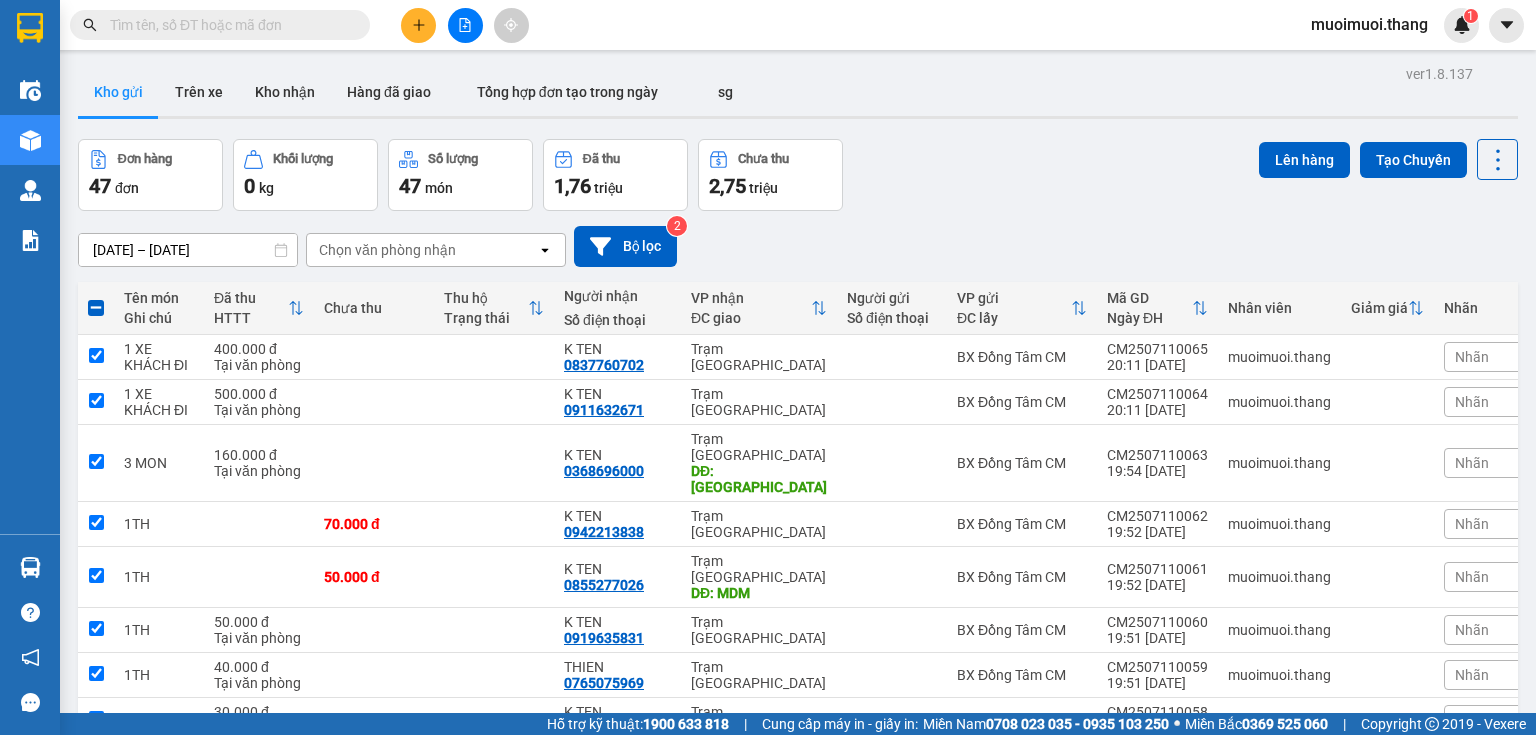 checkbox on "true" 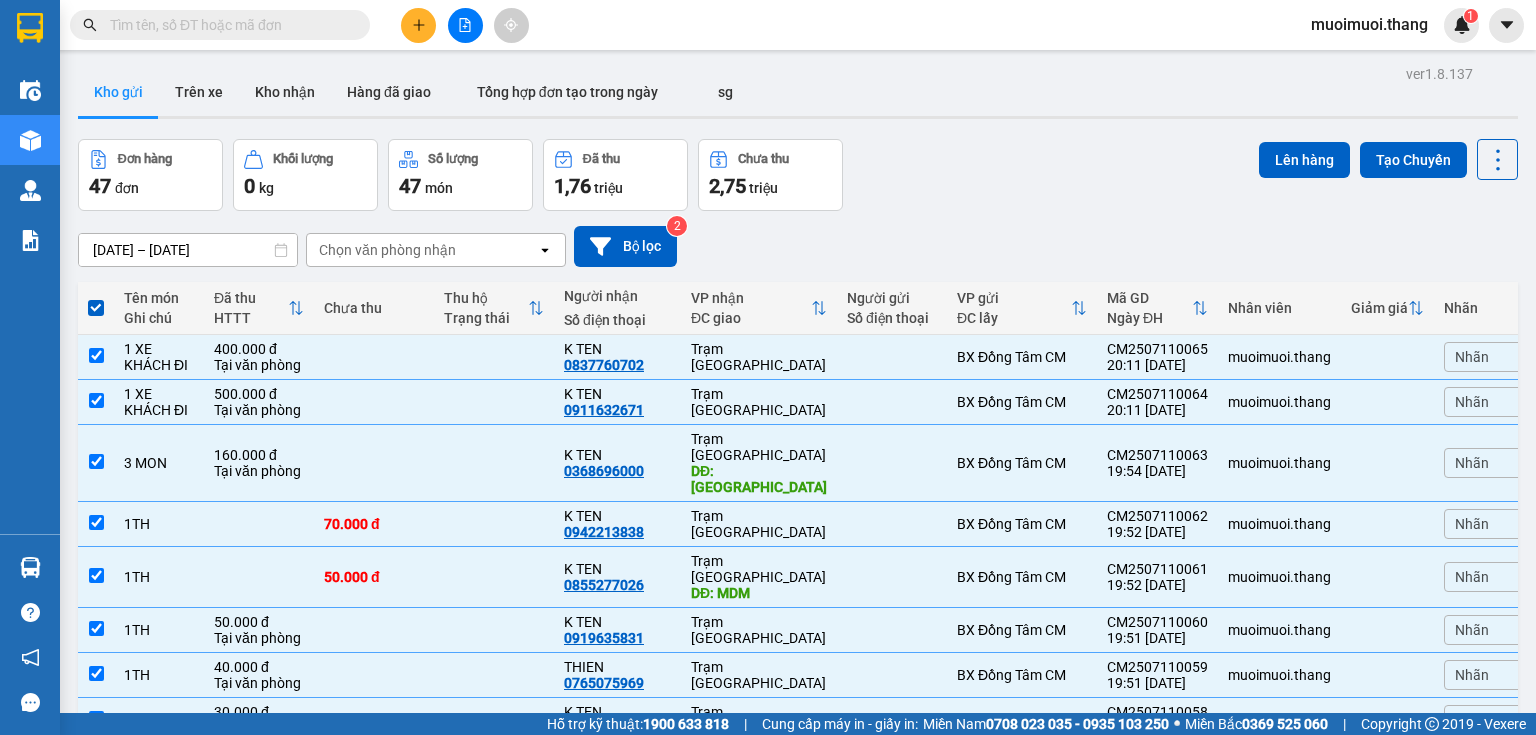 click at bounding box center [96, 308] 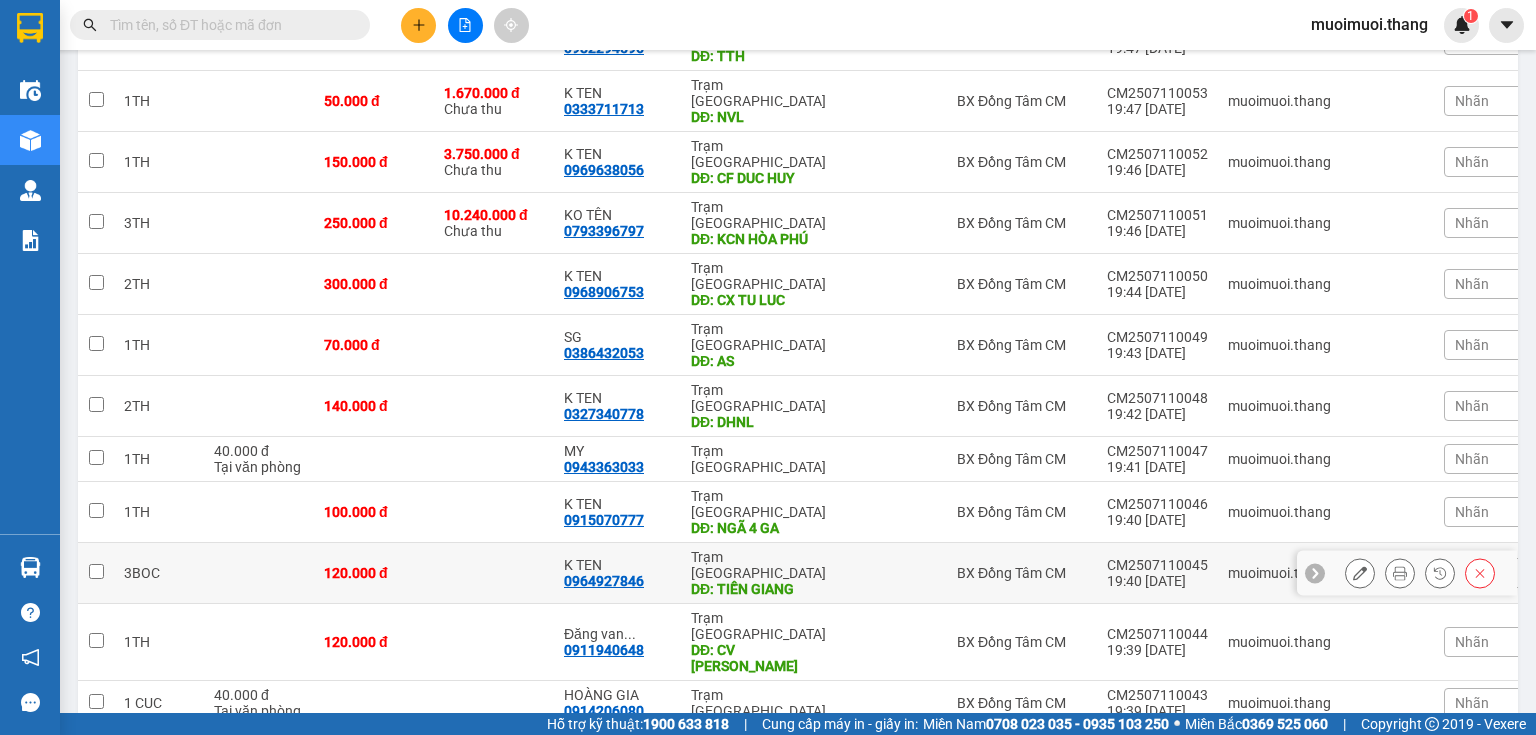scroll, scrollTop: 933, scrollLeft: 0, axis: vertical 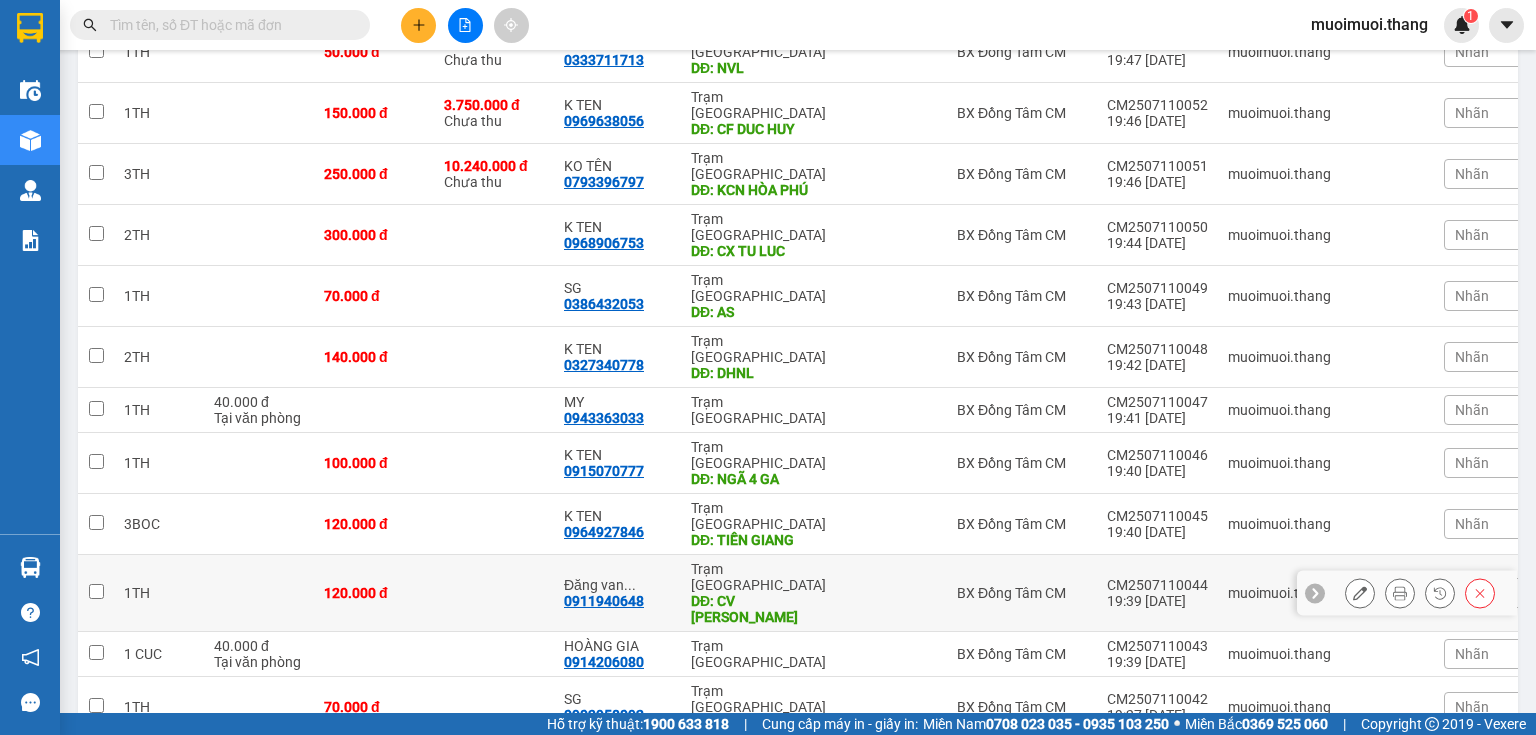 click on "Đăng van ... 0911940648" at bounding box center [617, 593] 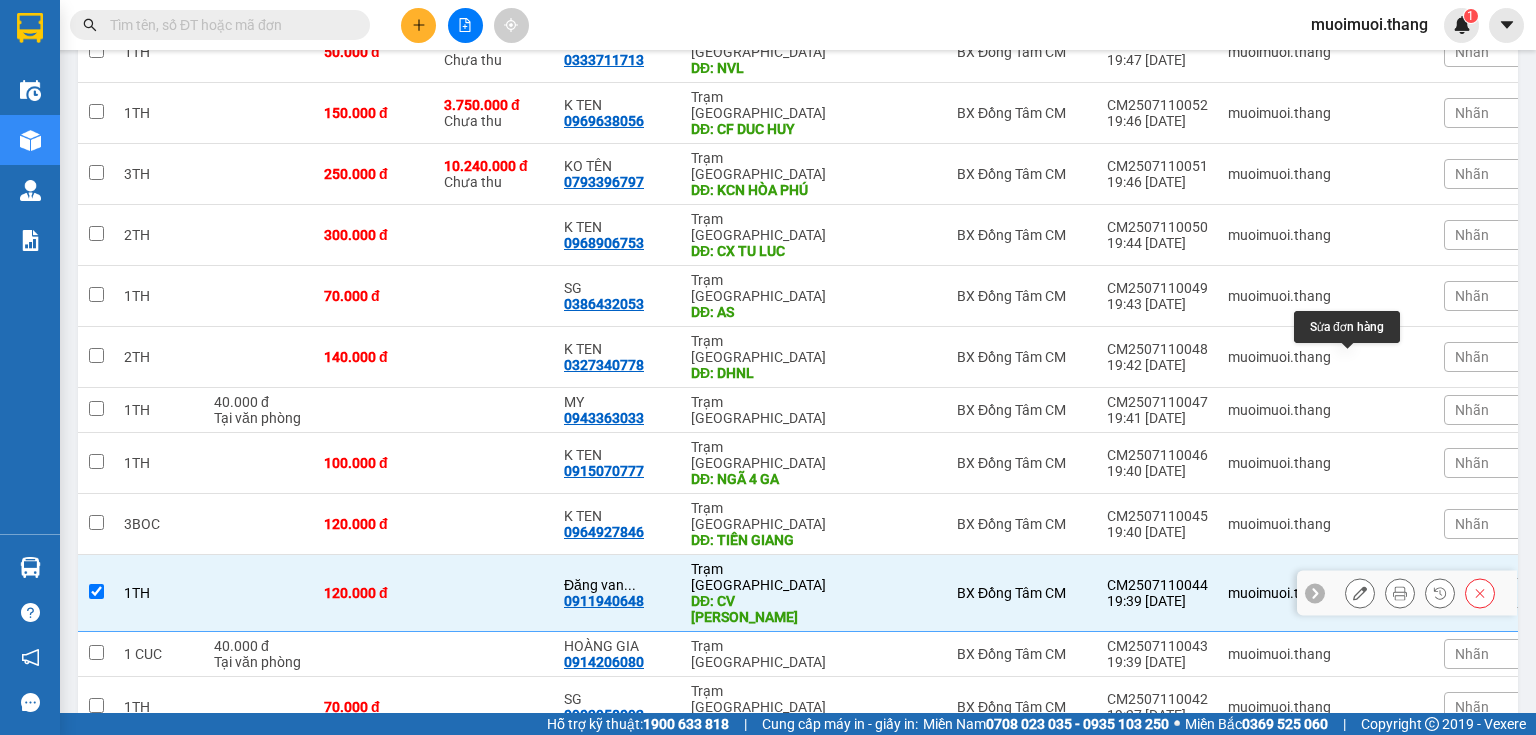 click at bounding box center [1360, 593] 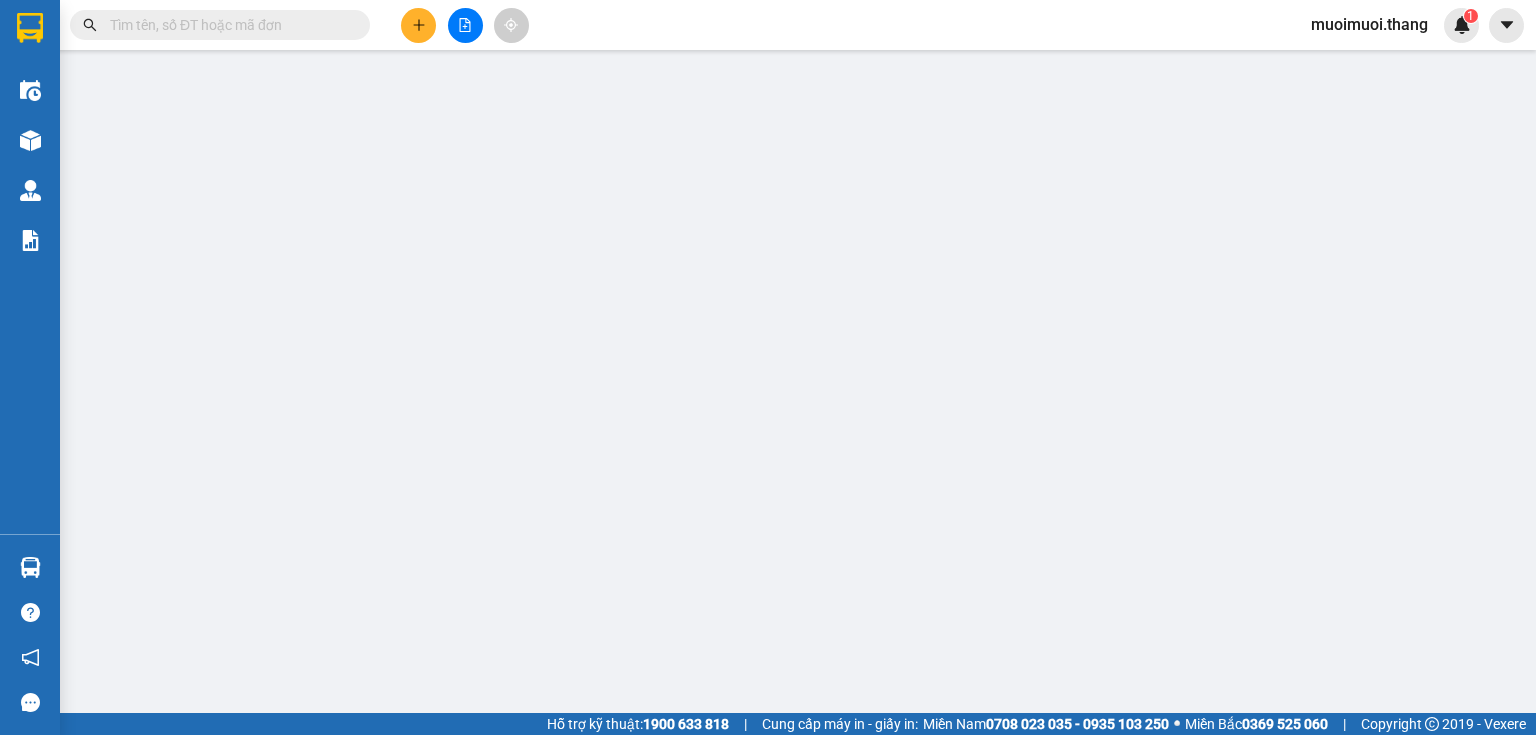 scroll, scrollTop: 0, scrollLeft: 0, axis: both 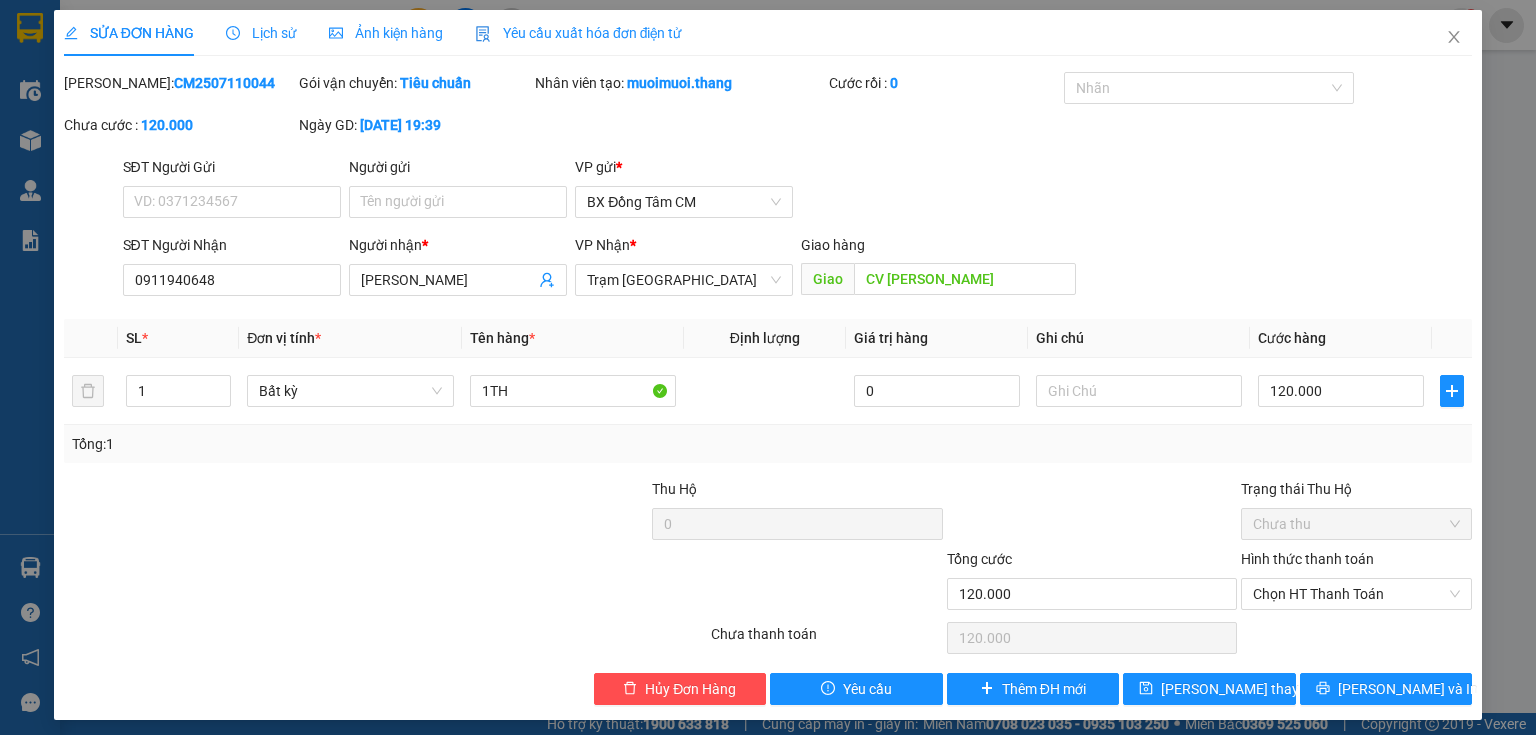 click on "Hình thức thanh toán" at bounding box center (1356, 563) 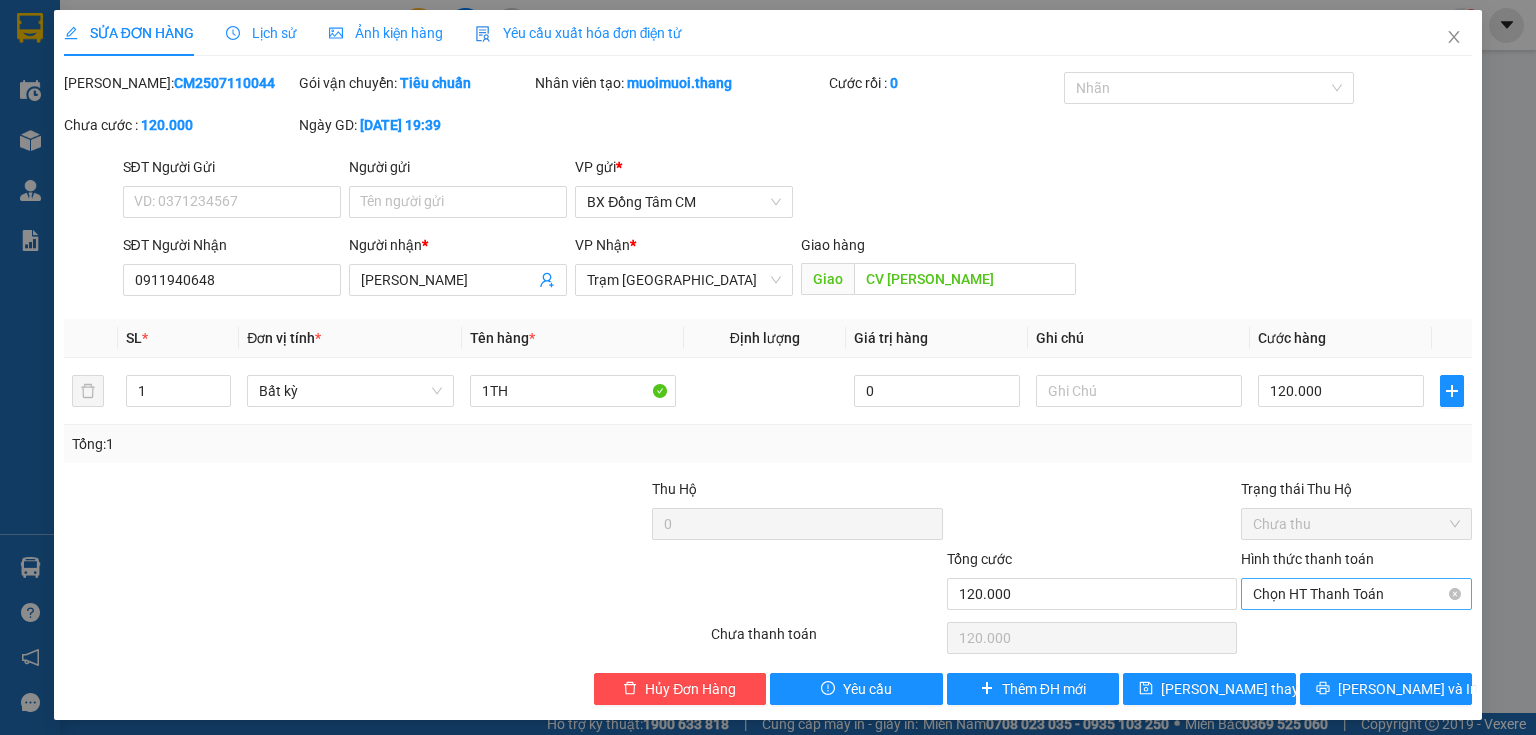 click on "Chọn HT Thanh Toán" at bounding box center [1356, 594] 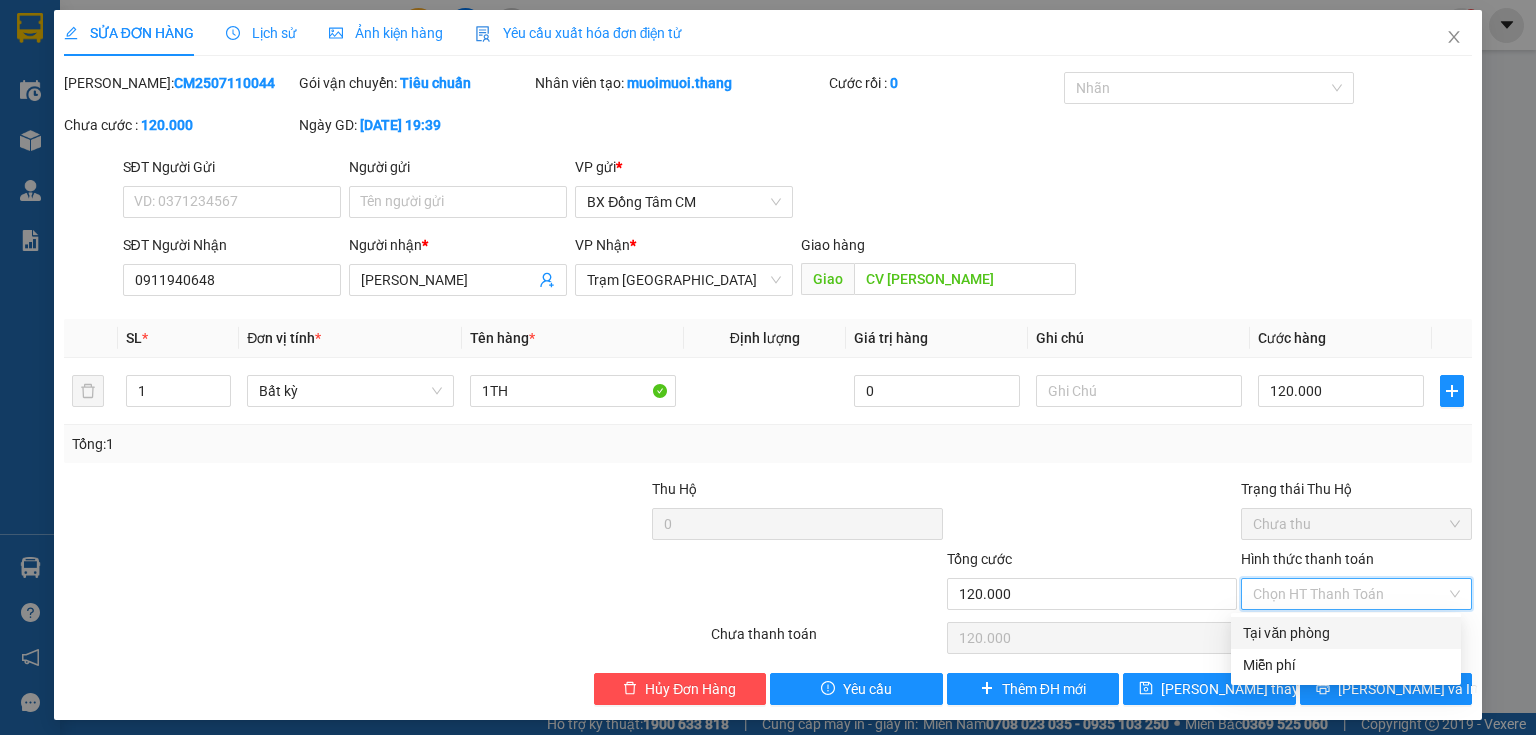 click on "Tại văn phòng" at bounding box center [1346, 633] 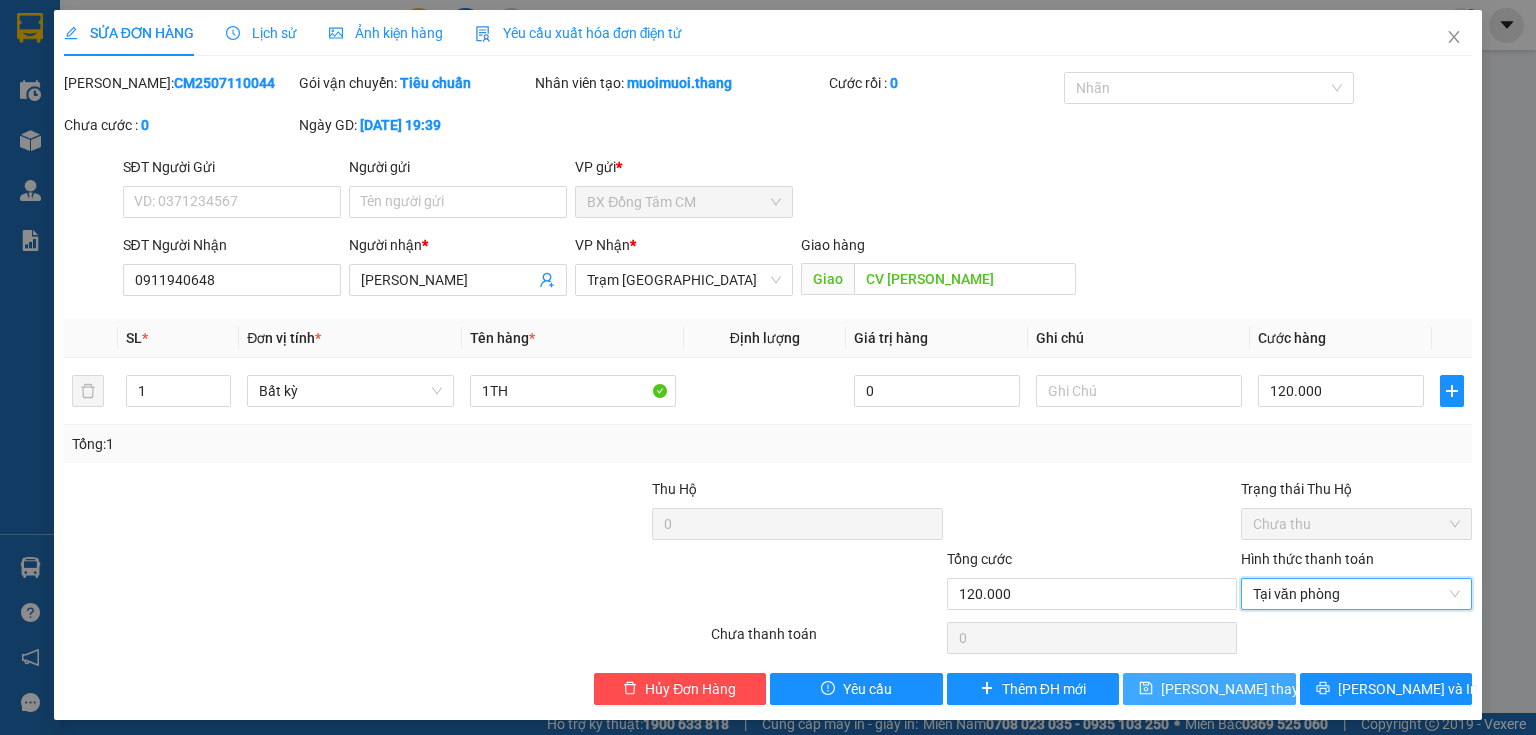 click on "[PERSON_NAME] thay đổi" at bounding box center [1241, 689] 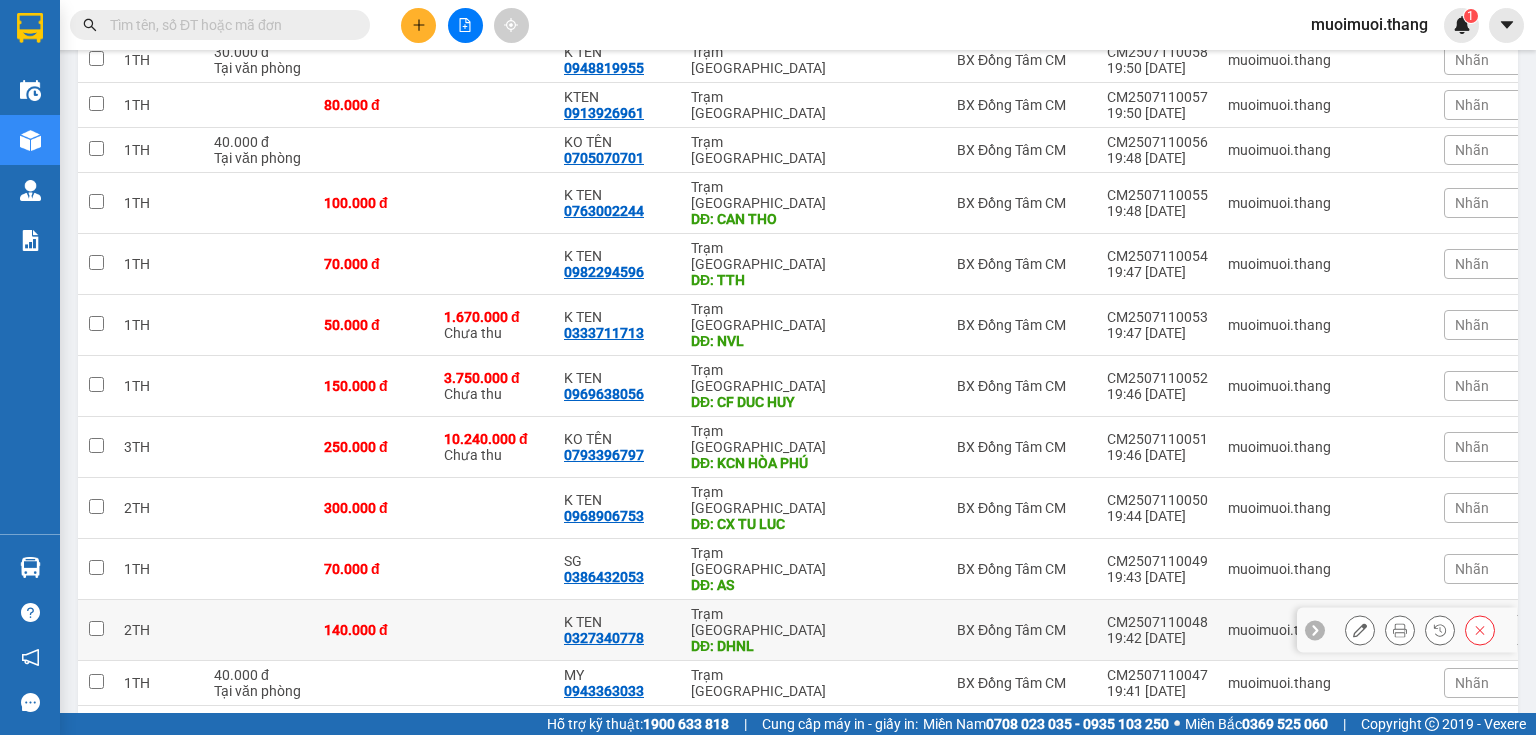 scroll, scrollTop: 800, scrollLeft: 0, axis: vertical 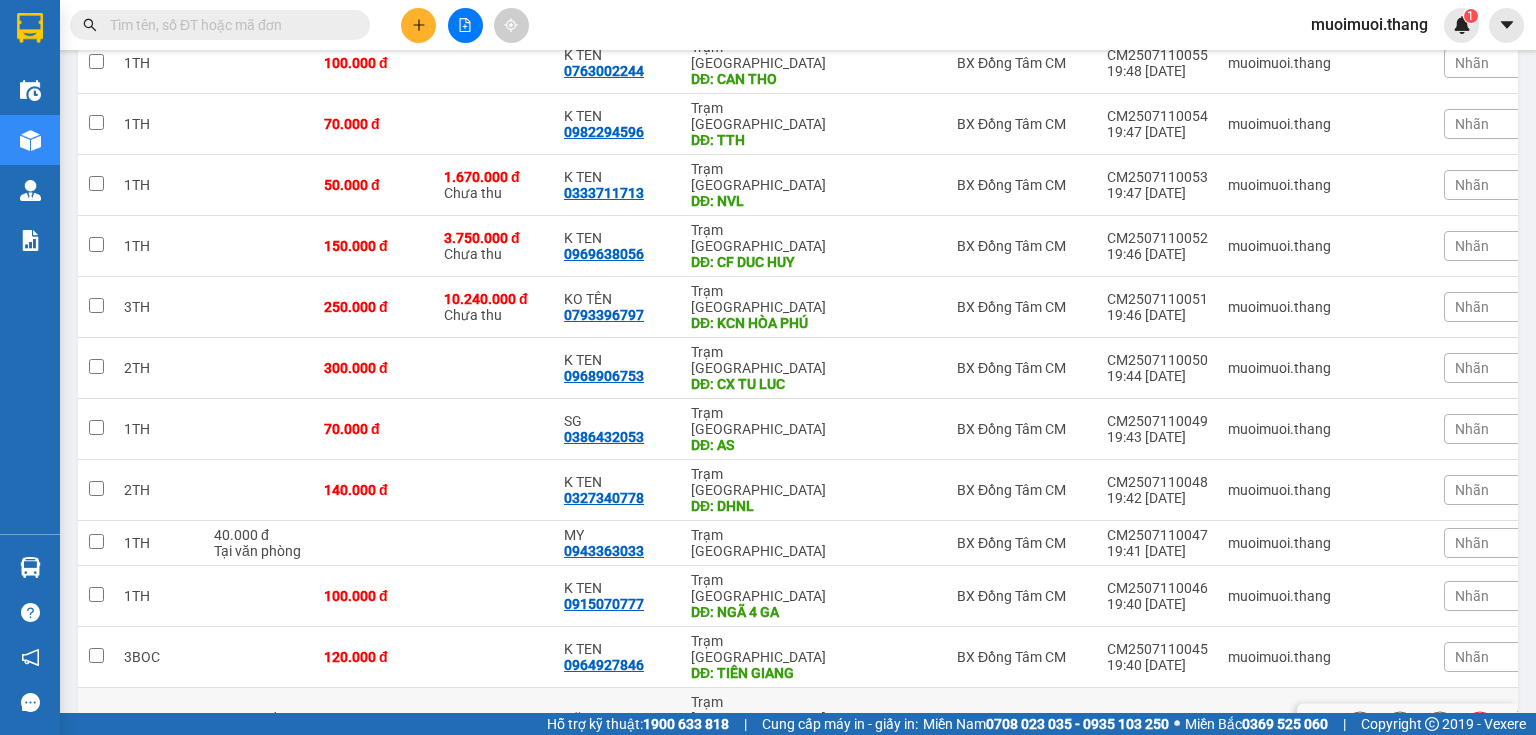 click on "0911940648" at bounding box center [604, 734] 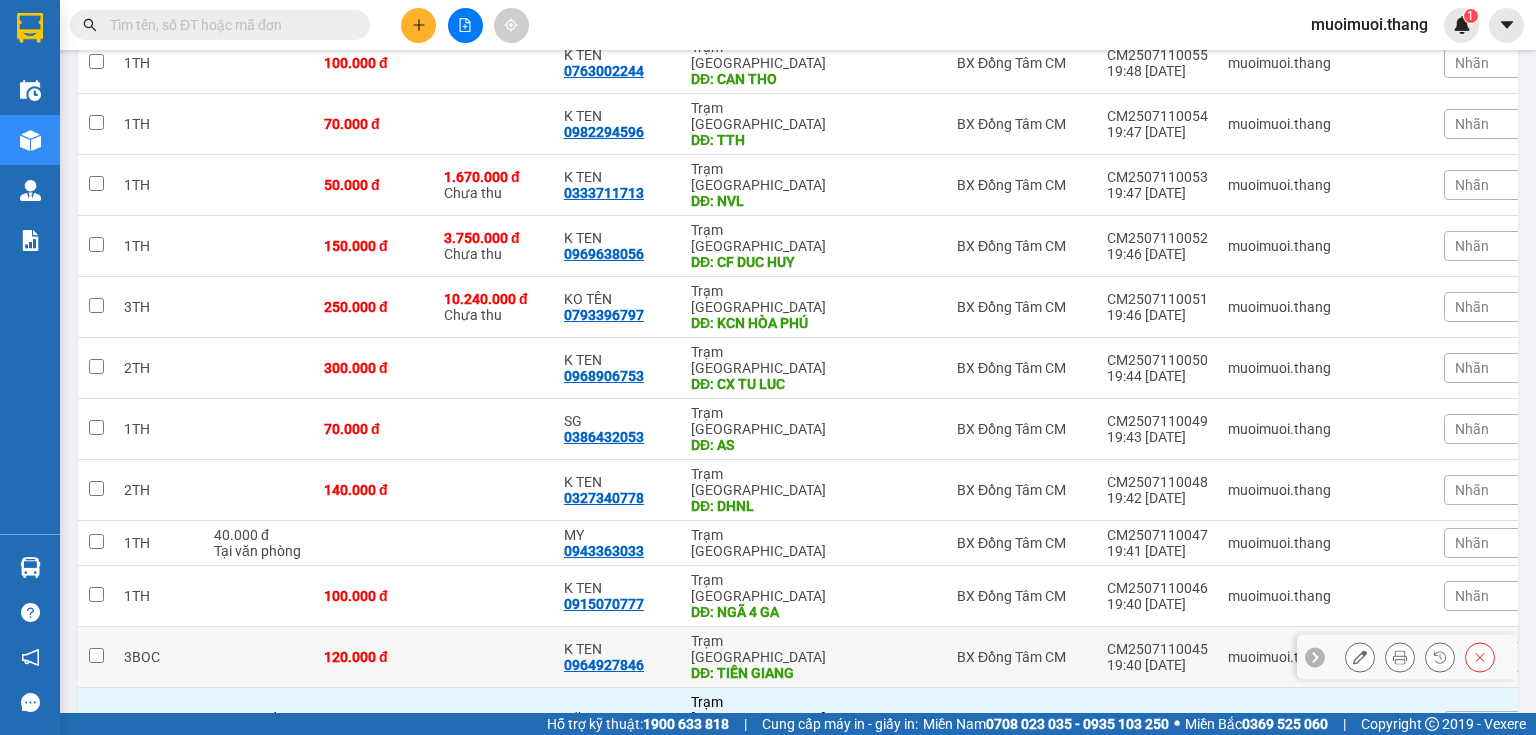 click at bounding box center [494, 657] 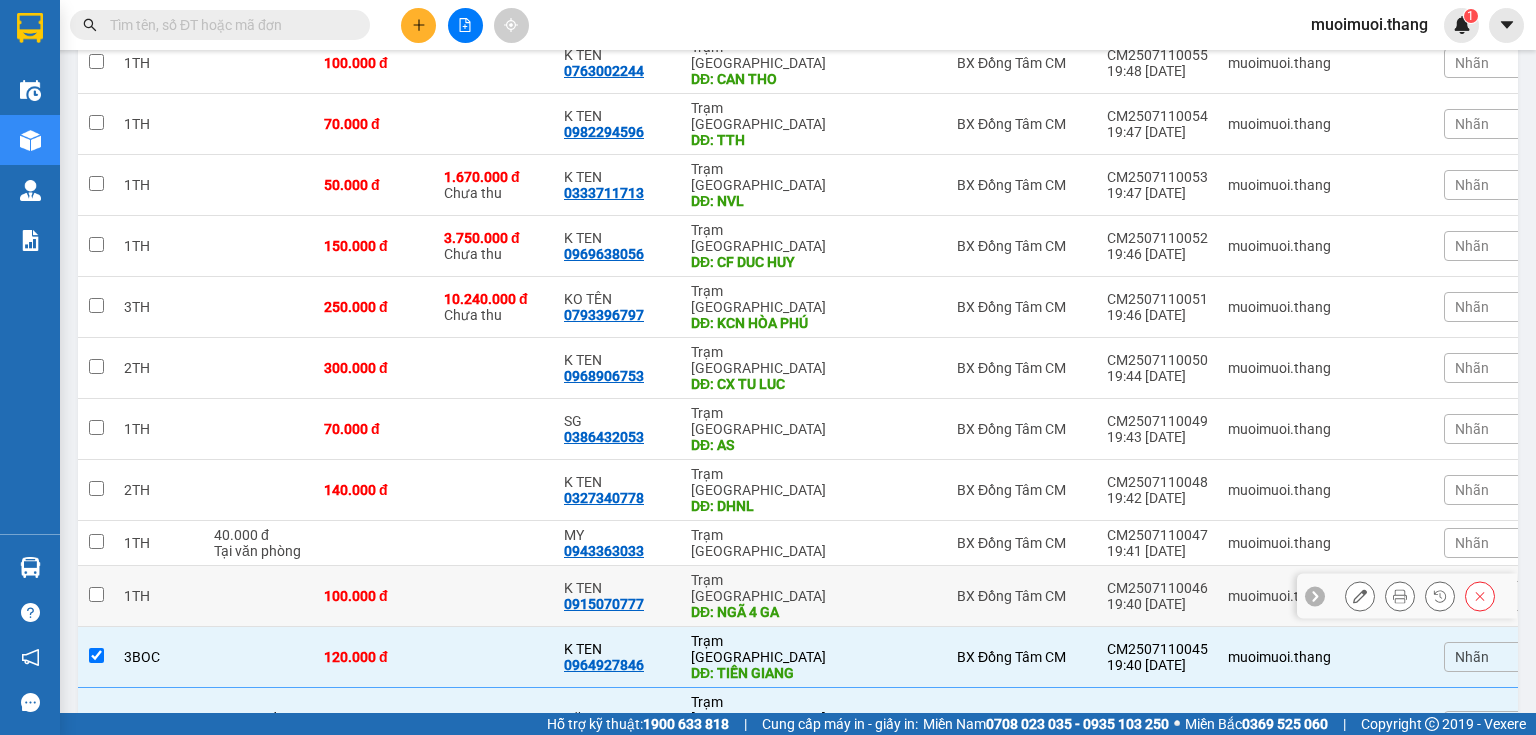 click at bounding box center (494, 596) 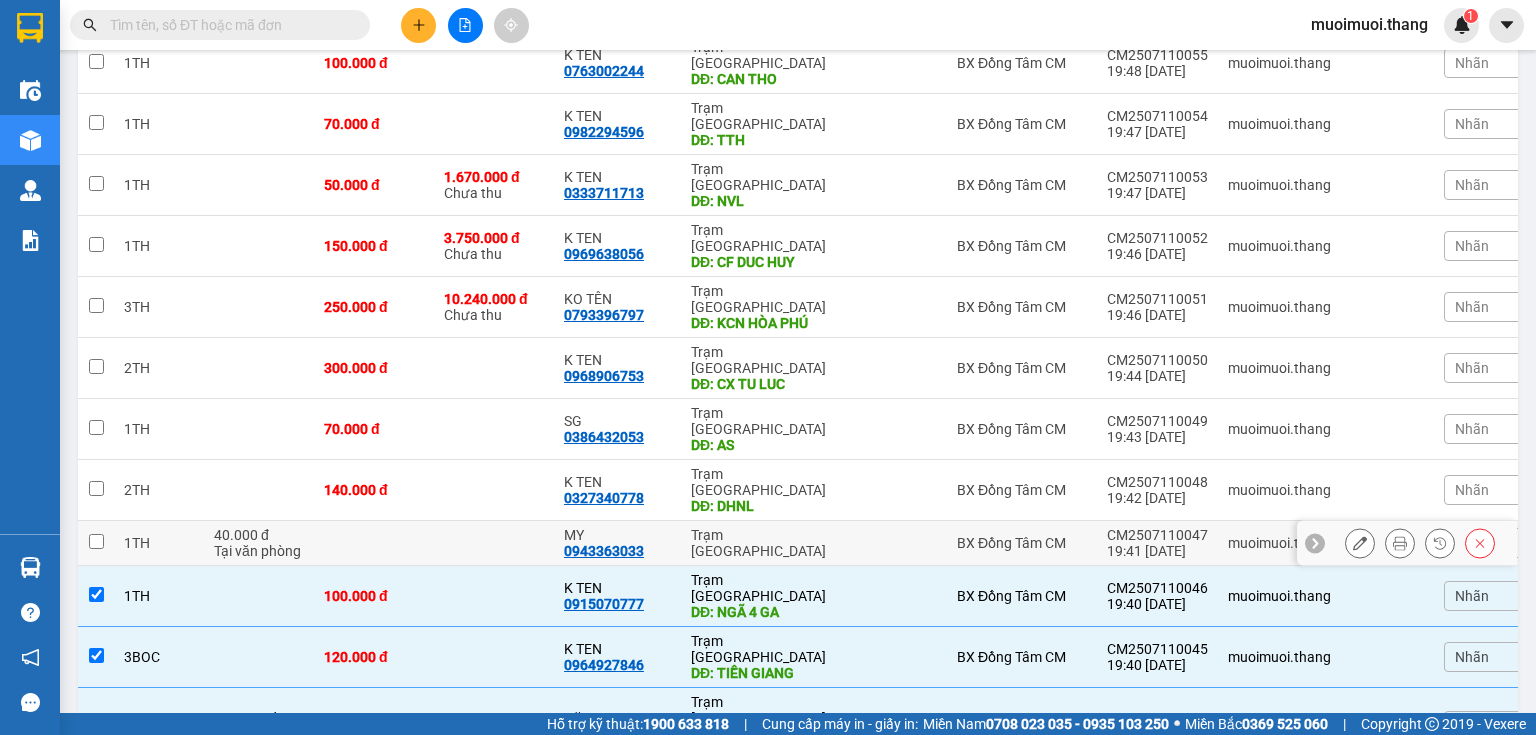 click at bounding box center (494, 543) 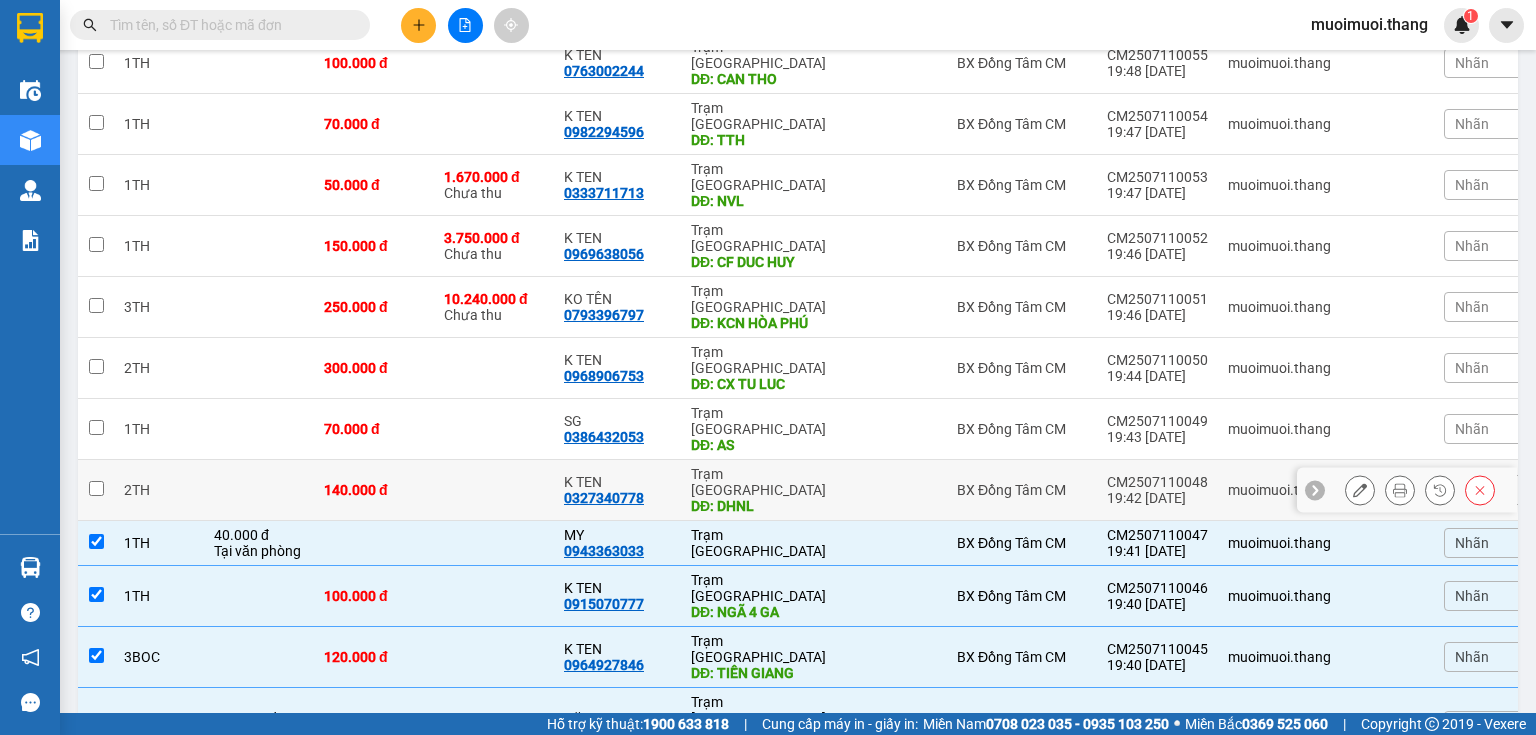 click at bounding box center [494, 490] 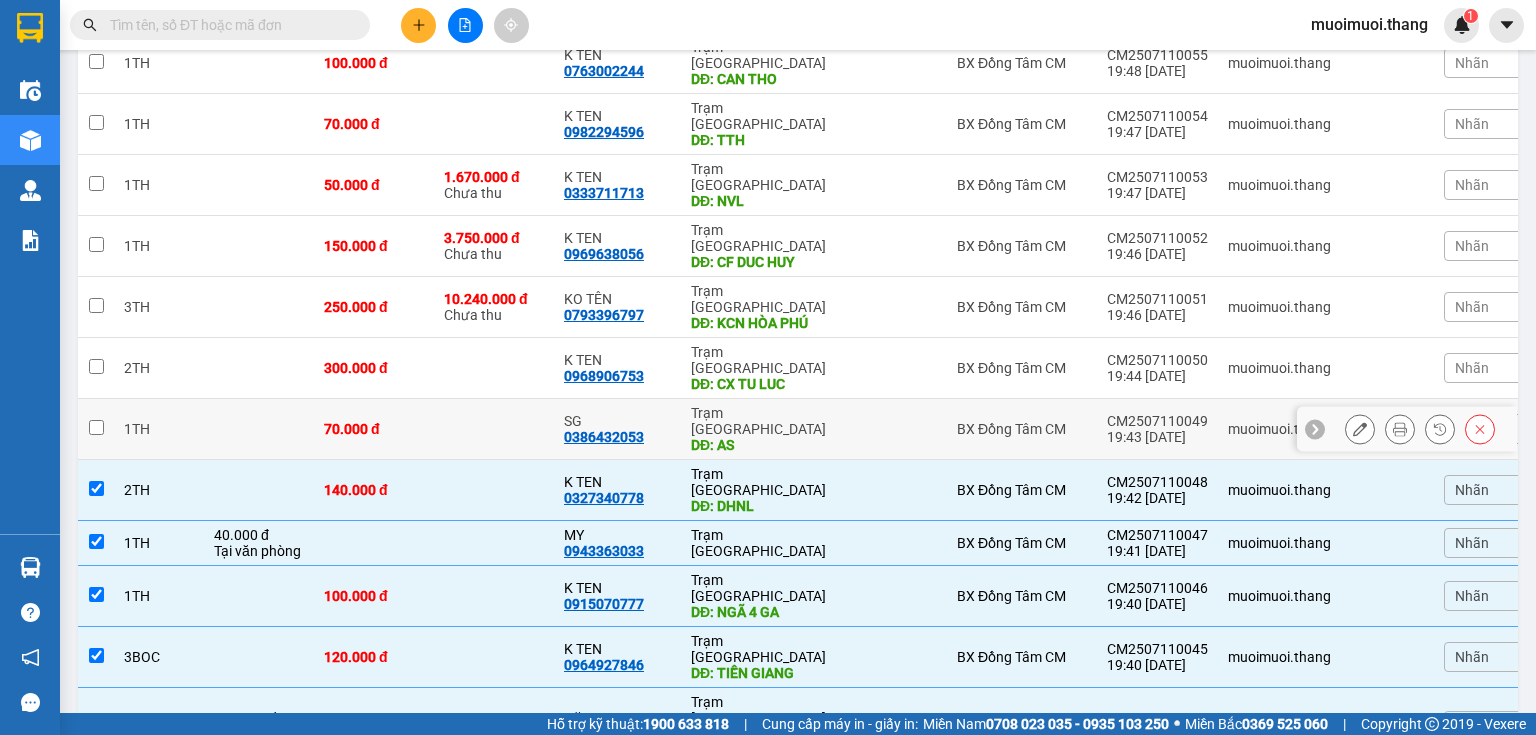 click at bounding box center [494, 429] 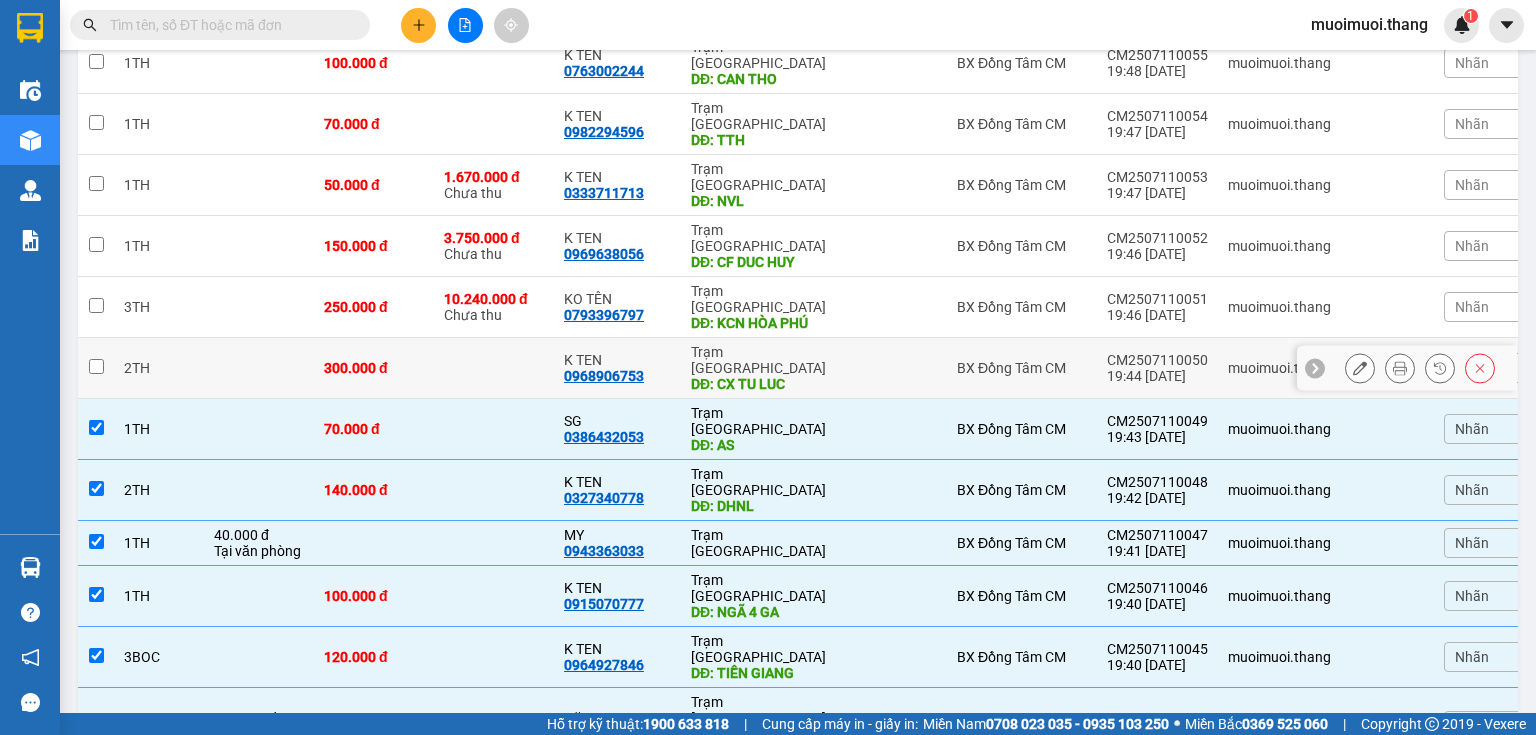 click at bounding box center (494, 368) 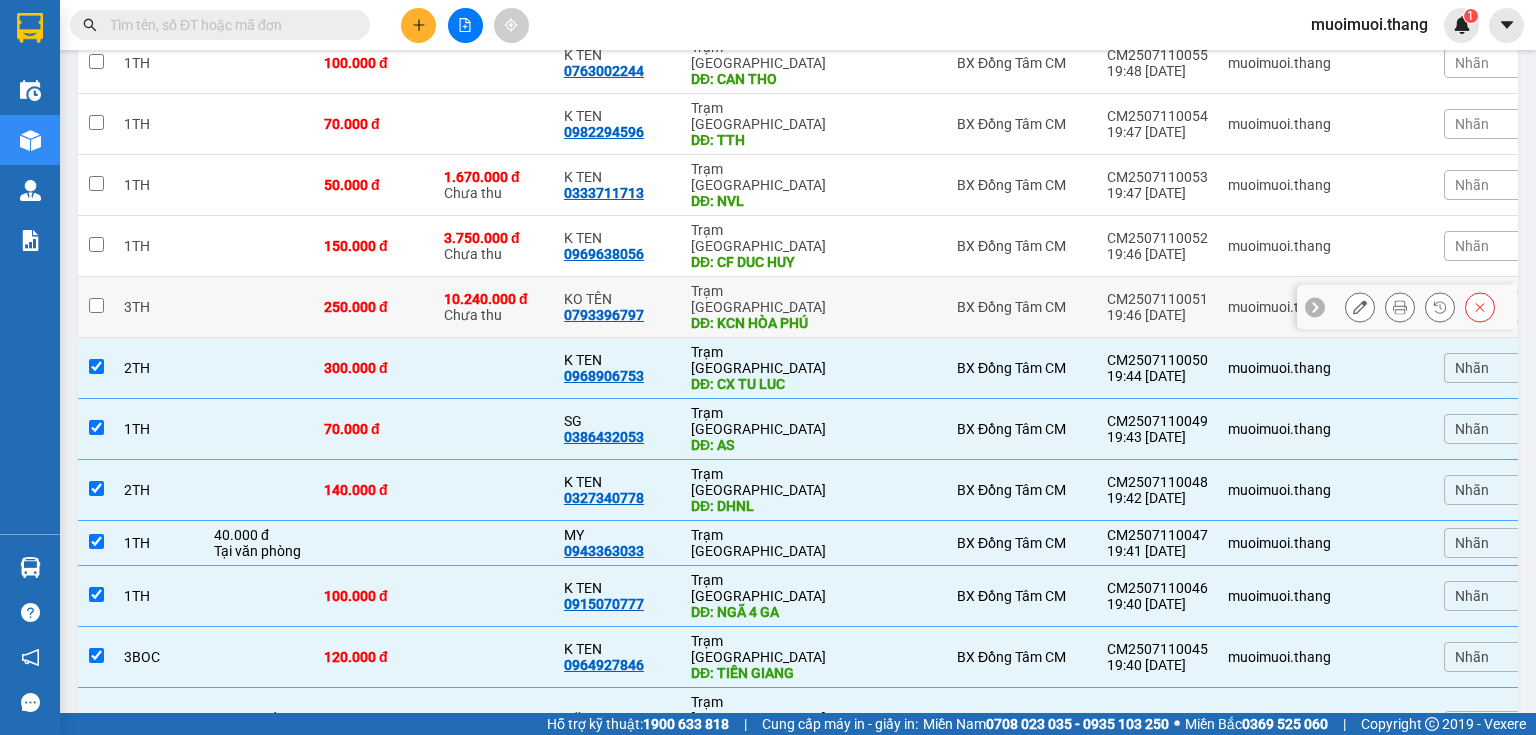 click on "10.240.000 đ Chưa thu" at bounding box center [494, 307] 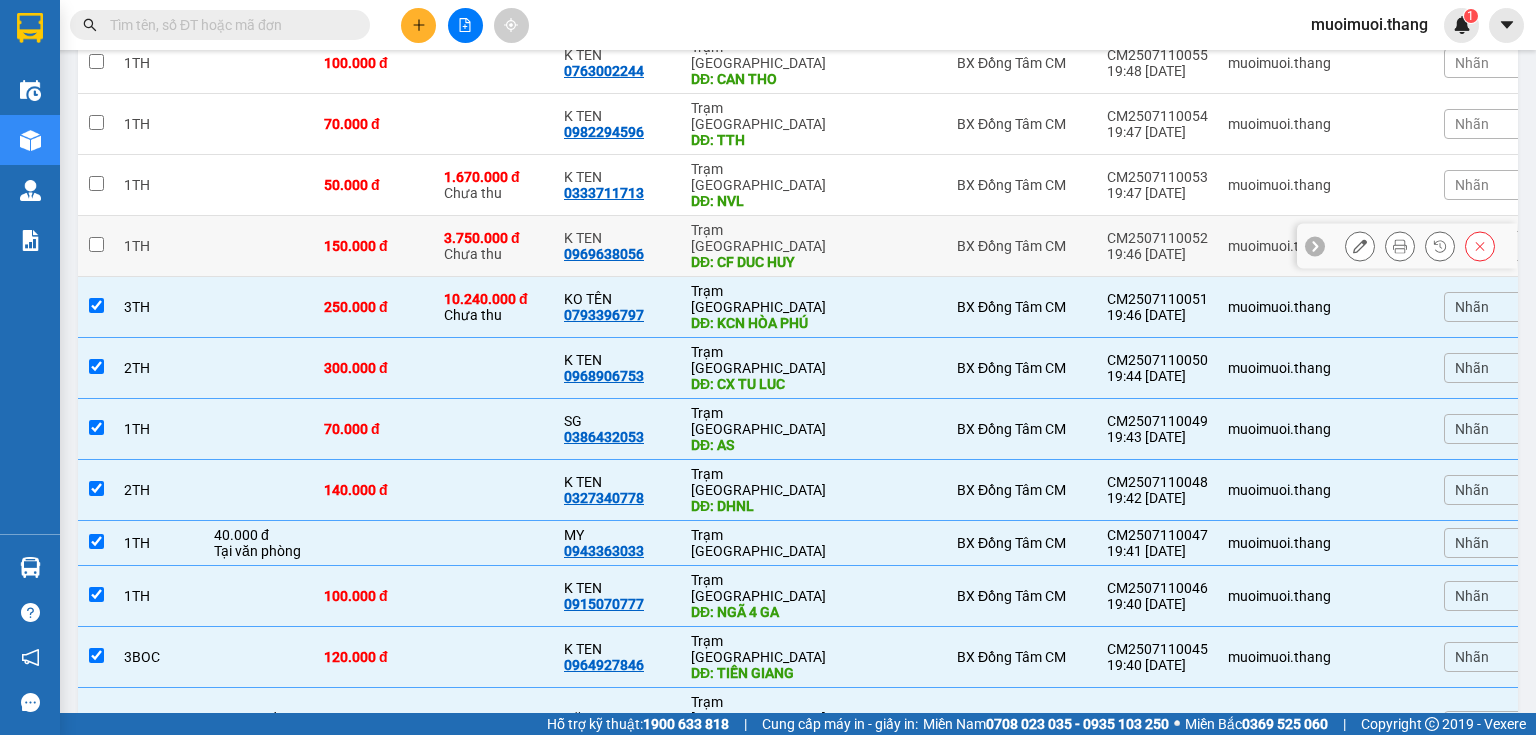 click on "3.750.000 đ Chưa thu" at bounding box center (494, 246) 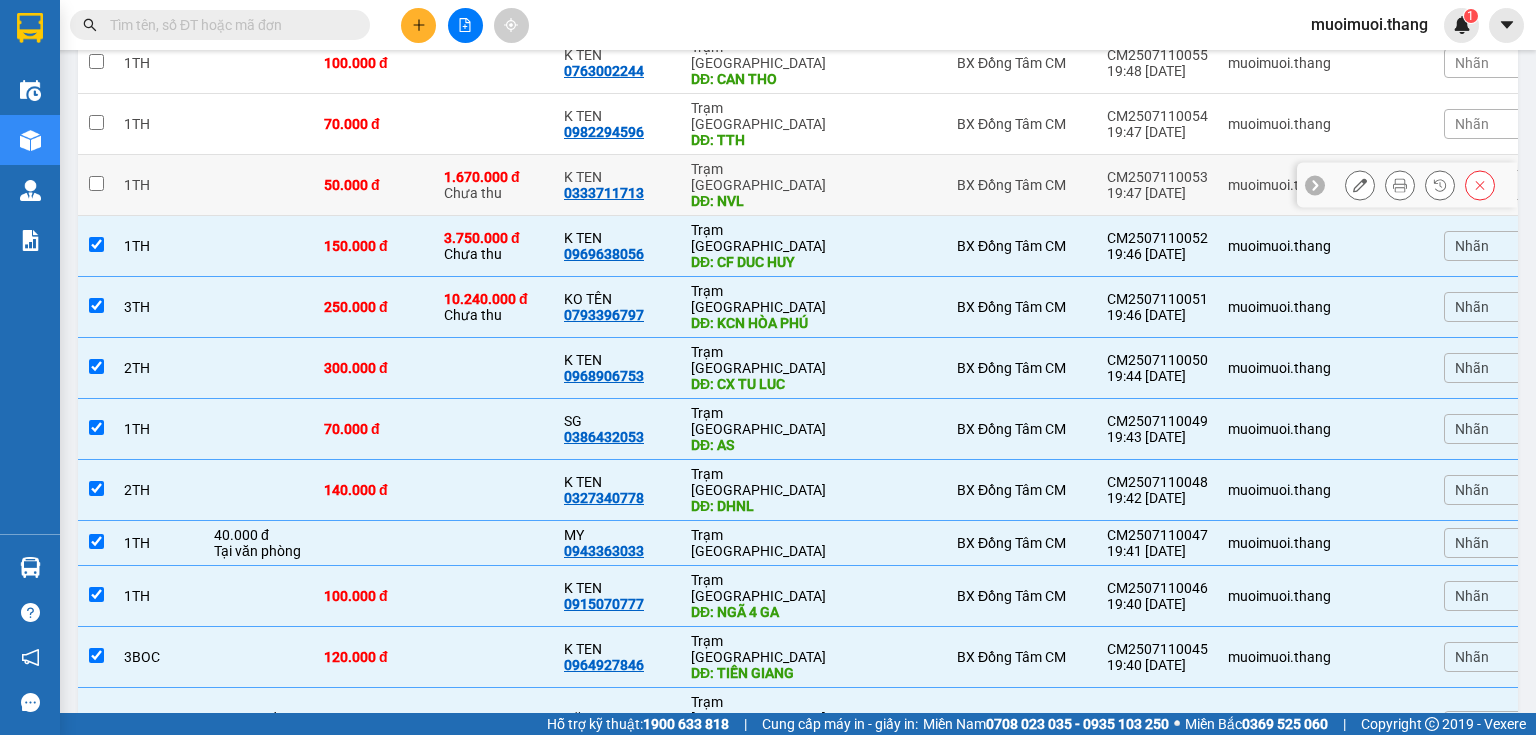 click on "1.670.000 đ Chưa thu" at bounding box center (494, 185) 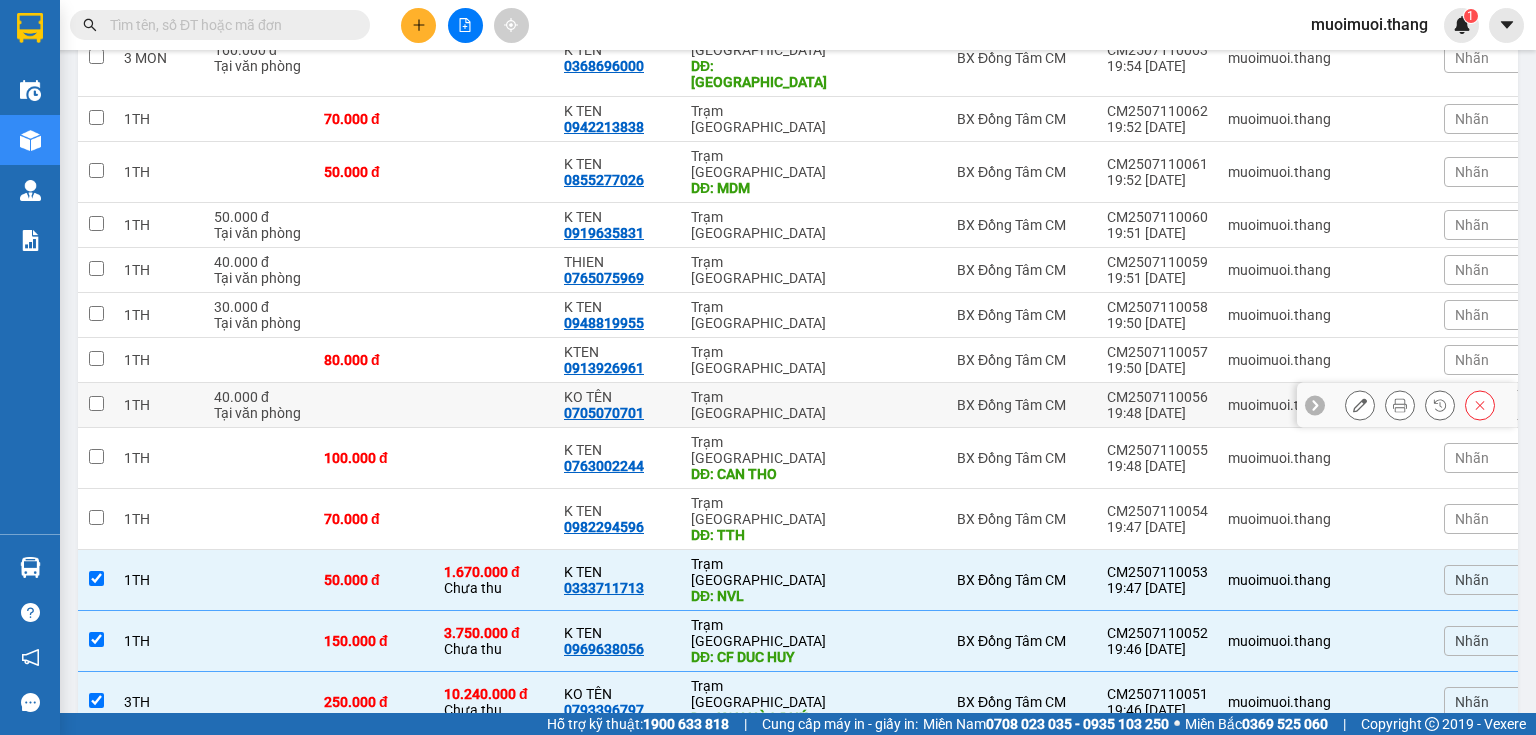 scroll, scrollTop: 400, scrollLeft: 0, axis: vertical 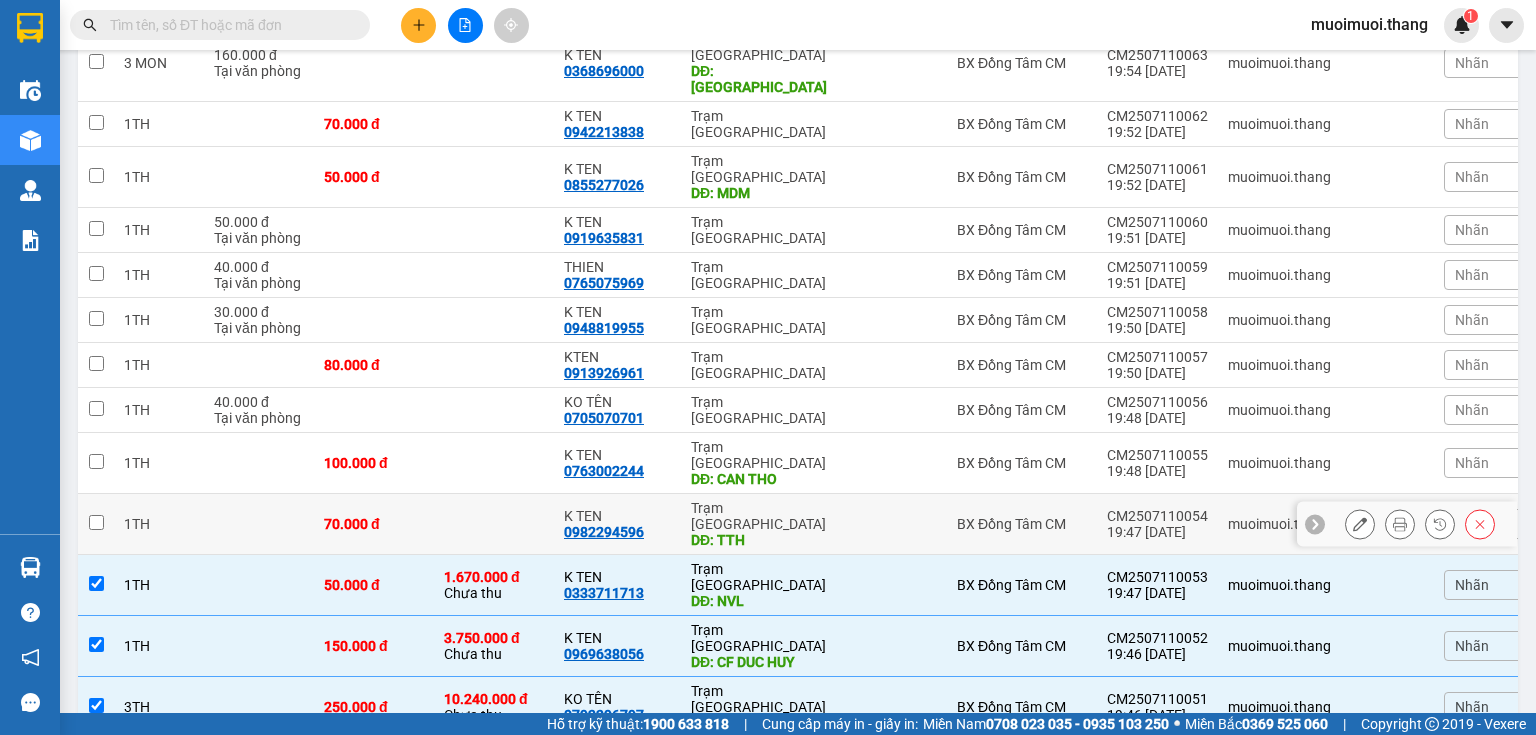 click at bounding box center [494, 524] 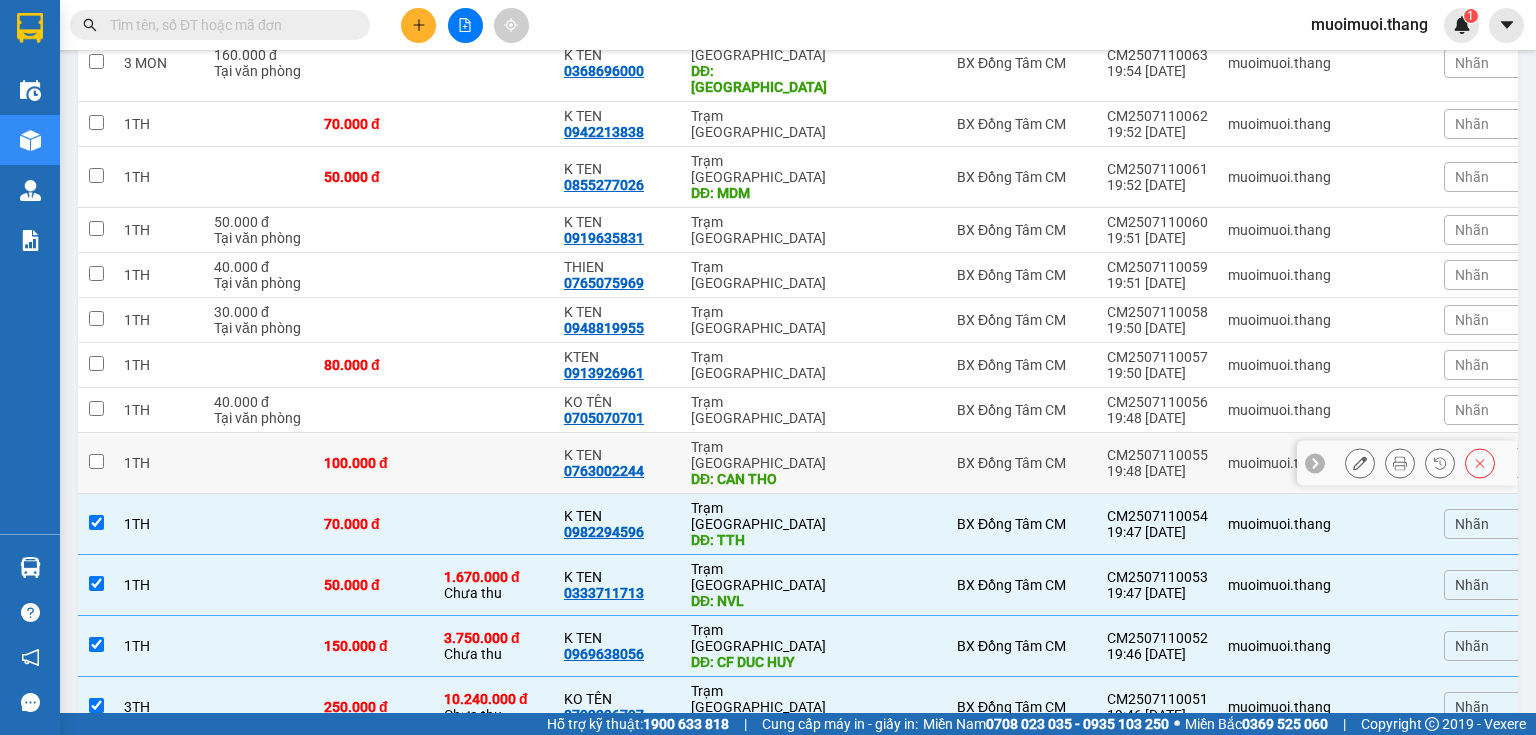 click at bounding box center [494, 463] 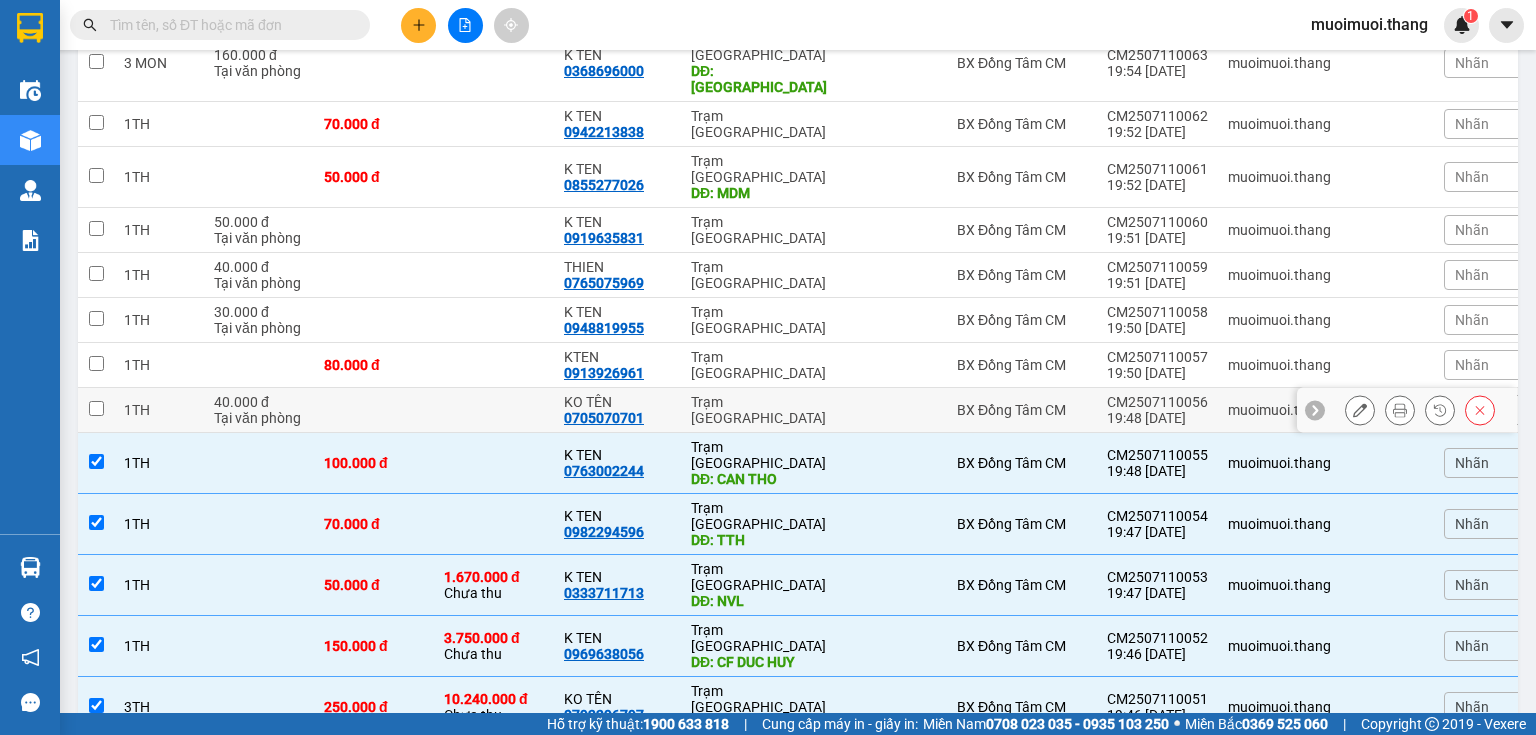 click at bounding box center [494, 410] 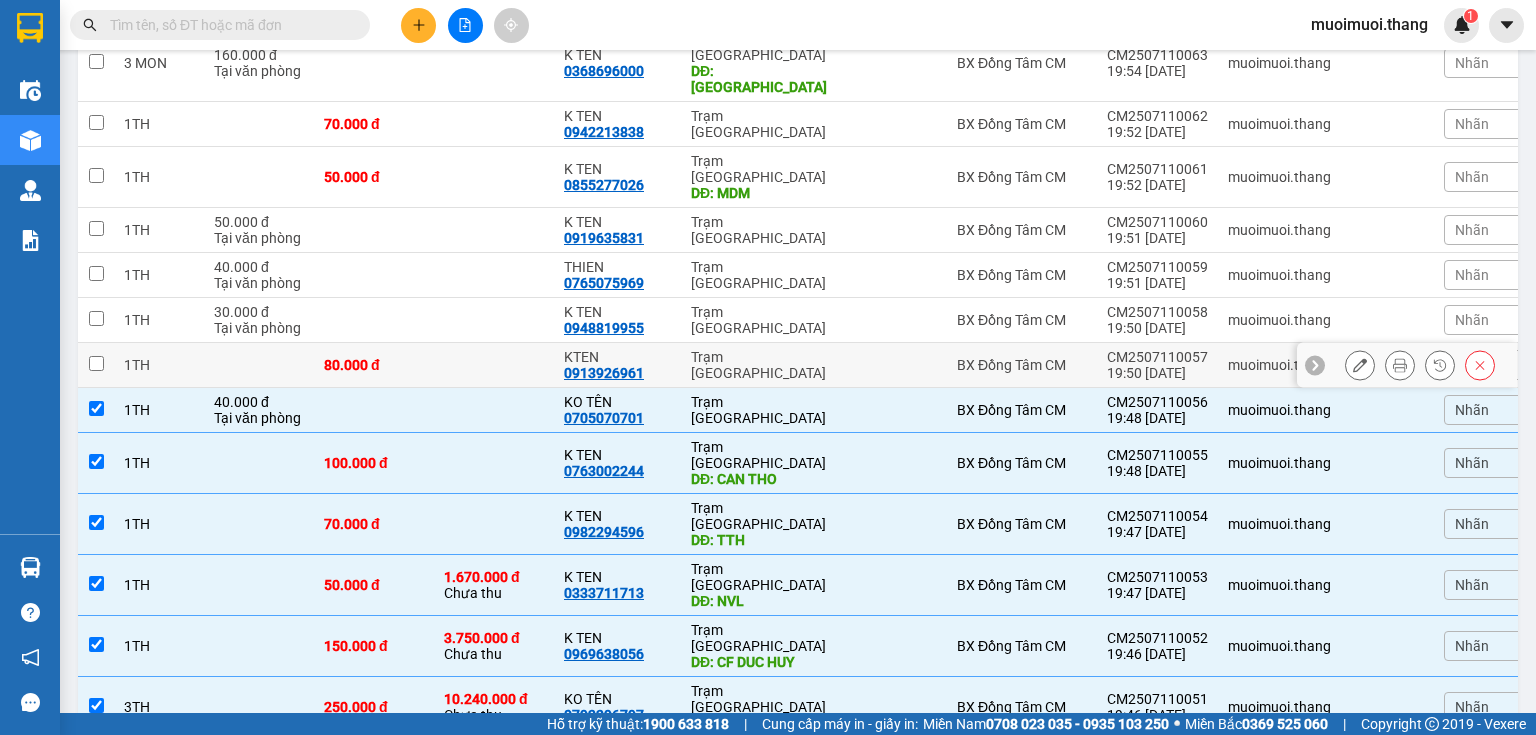 click at bounding box center (494, 365) 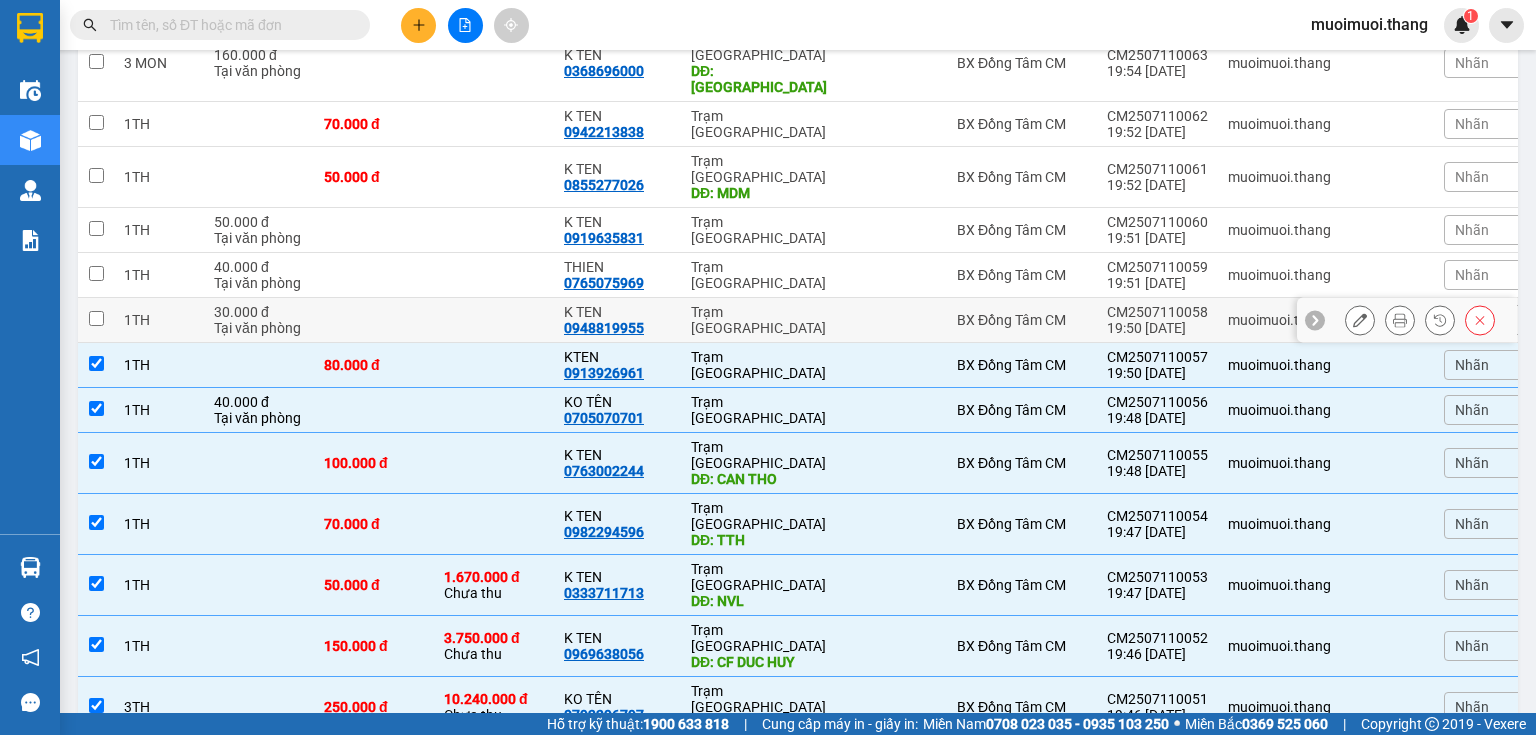 click at bounding box center [494, 320] 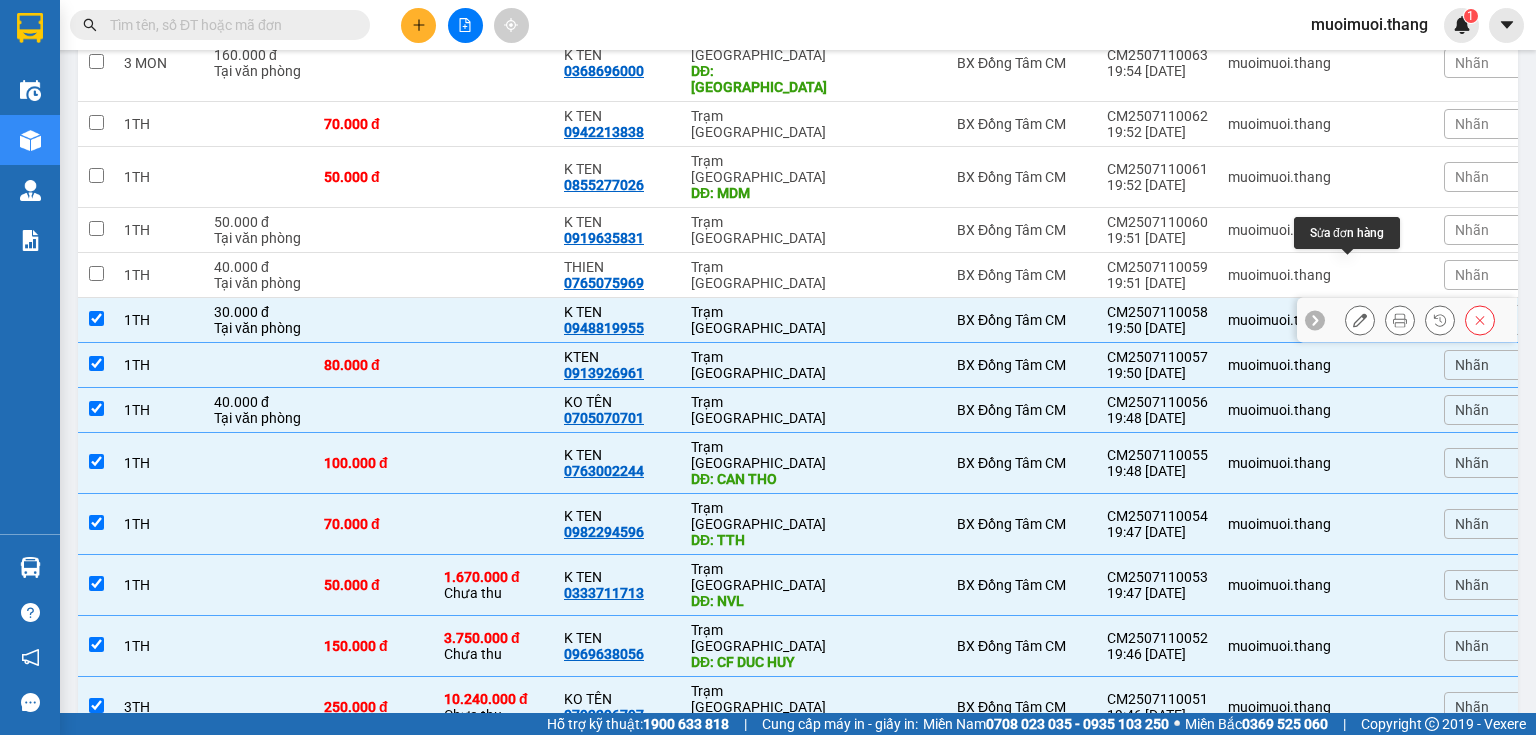 click 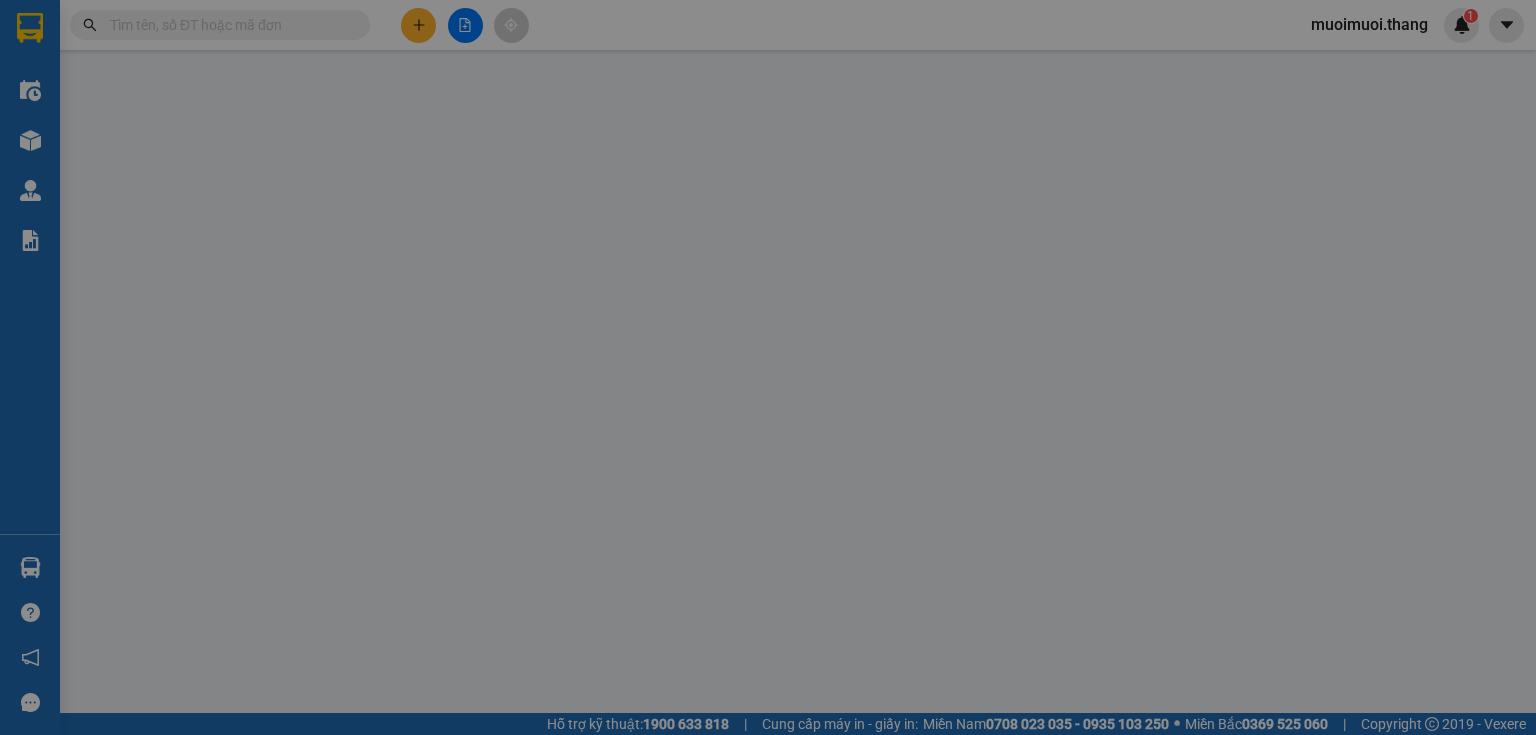 scroll, scrollTop: 0, scrollLeft: 0, axis: both 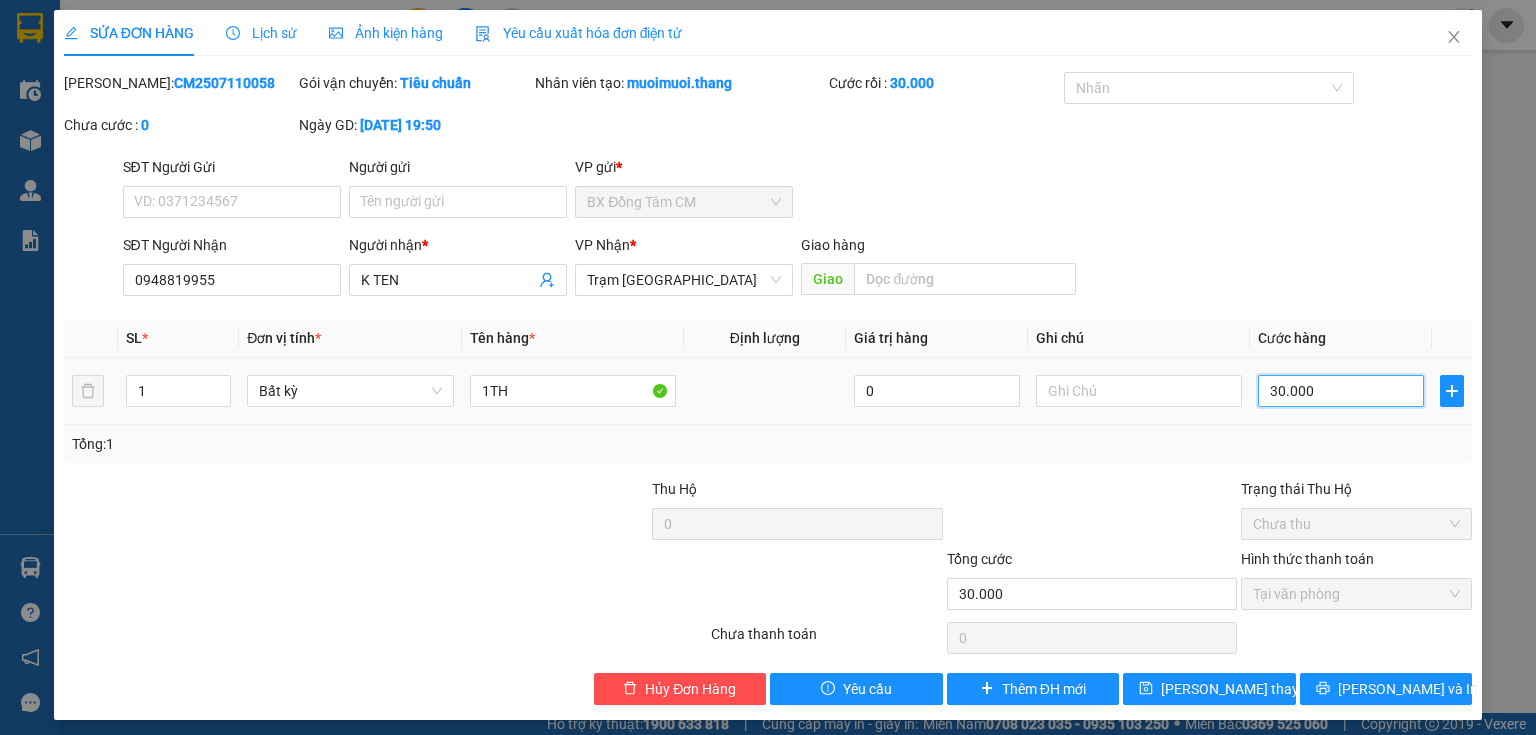 click on "30.000" at bounding box center (1341, 391) 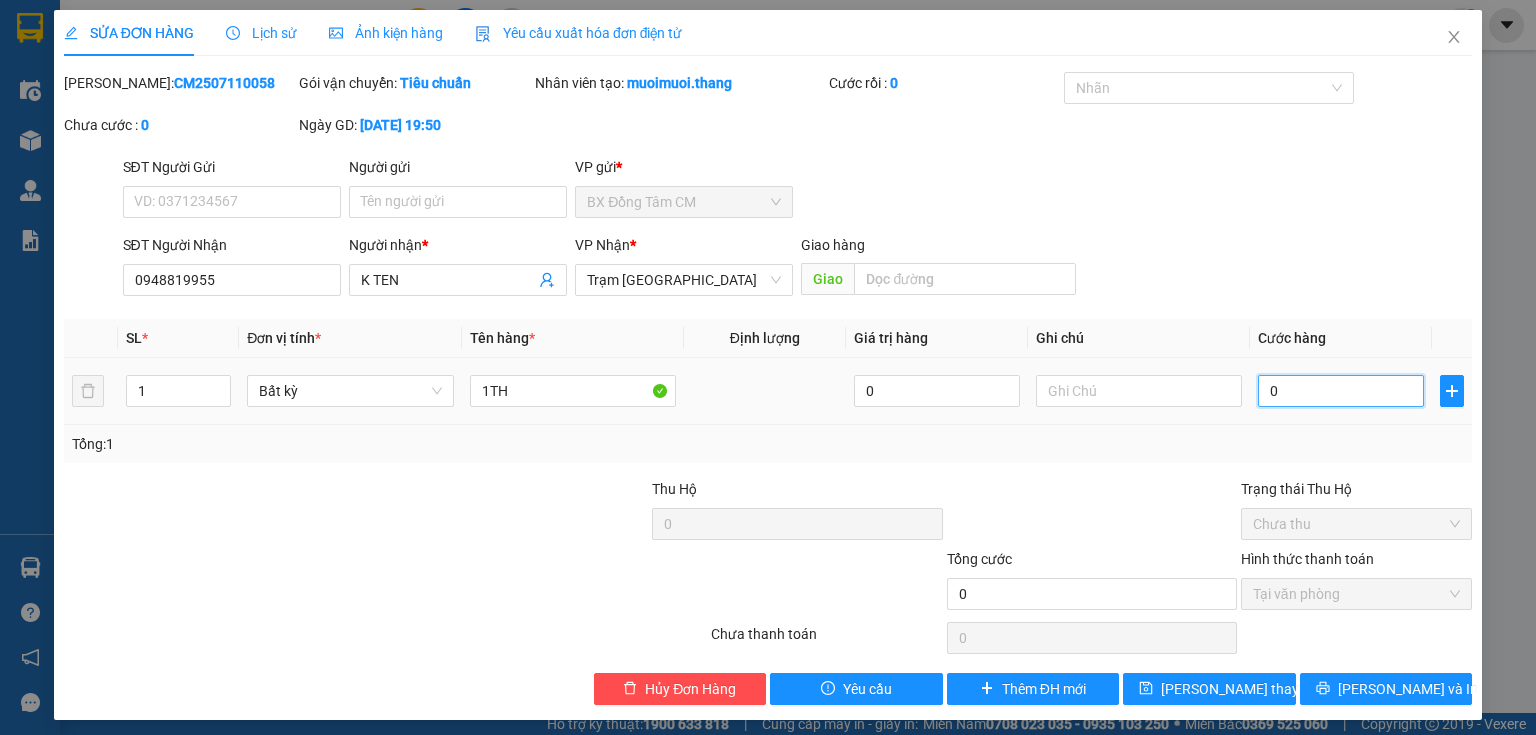 click on "0" at bounding box center (1341, 391) 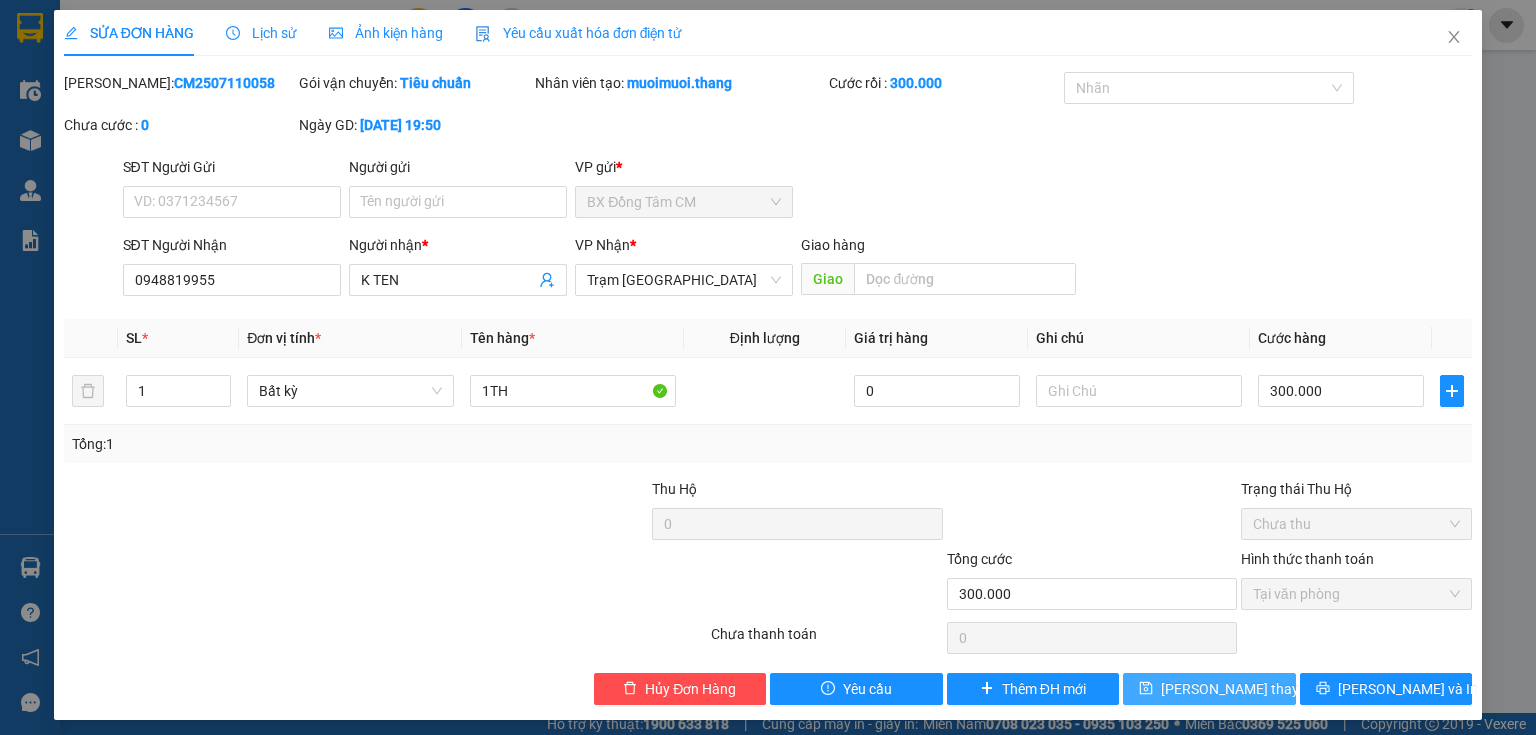 click on "[PERSON_NAME] thay đổi" at bounding box center [1241, 689] 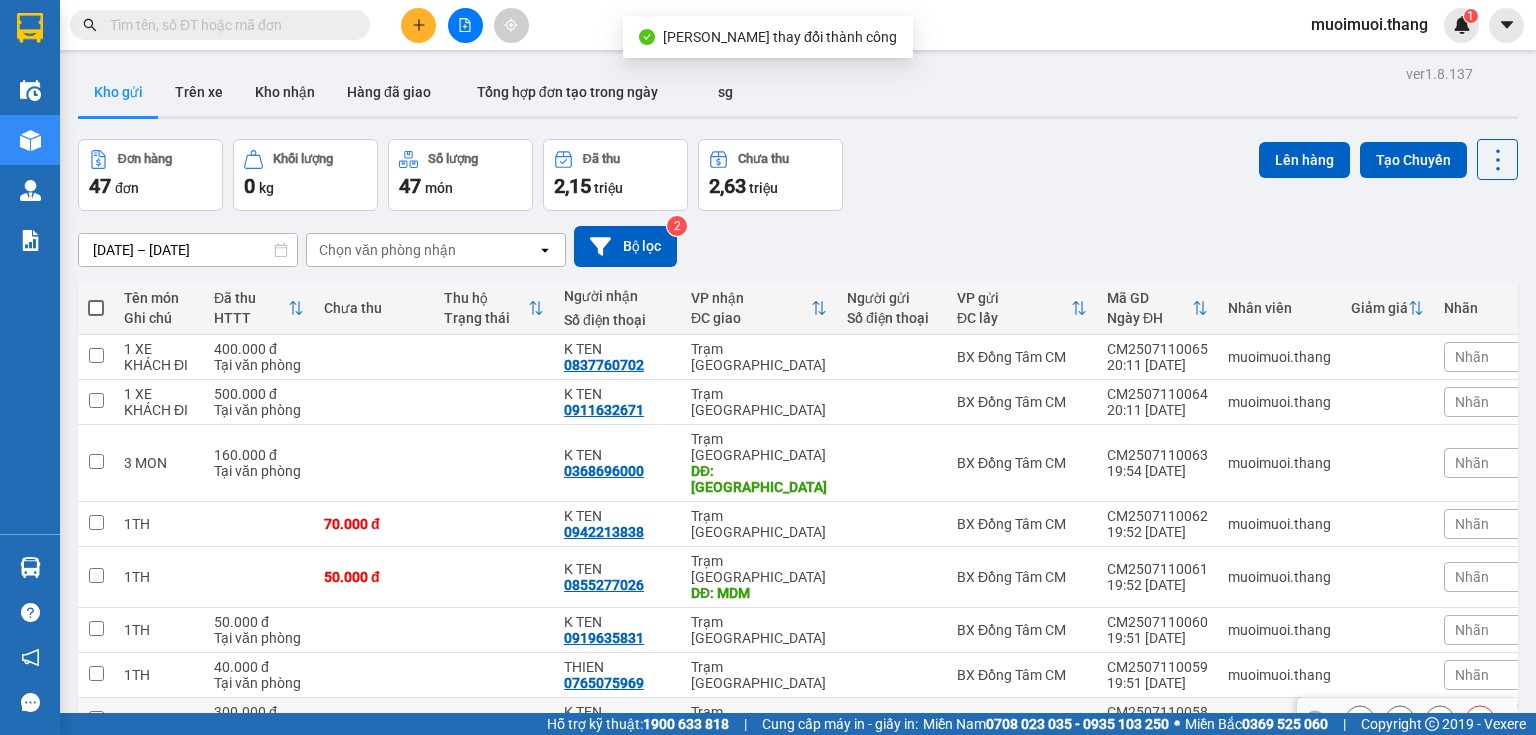 click at bounding box center [494, 720] 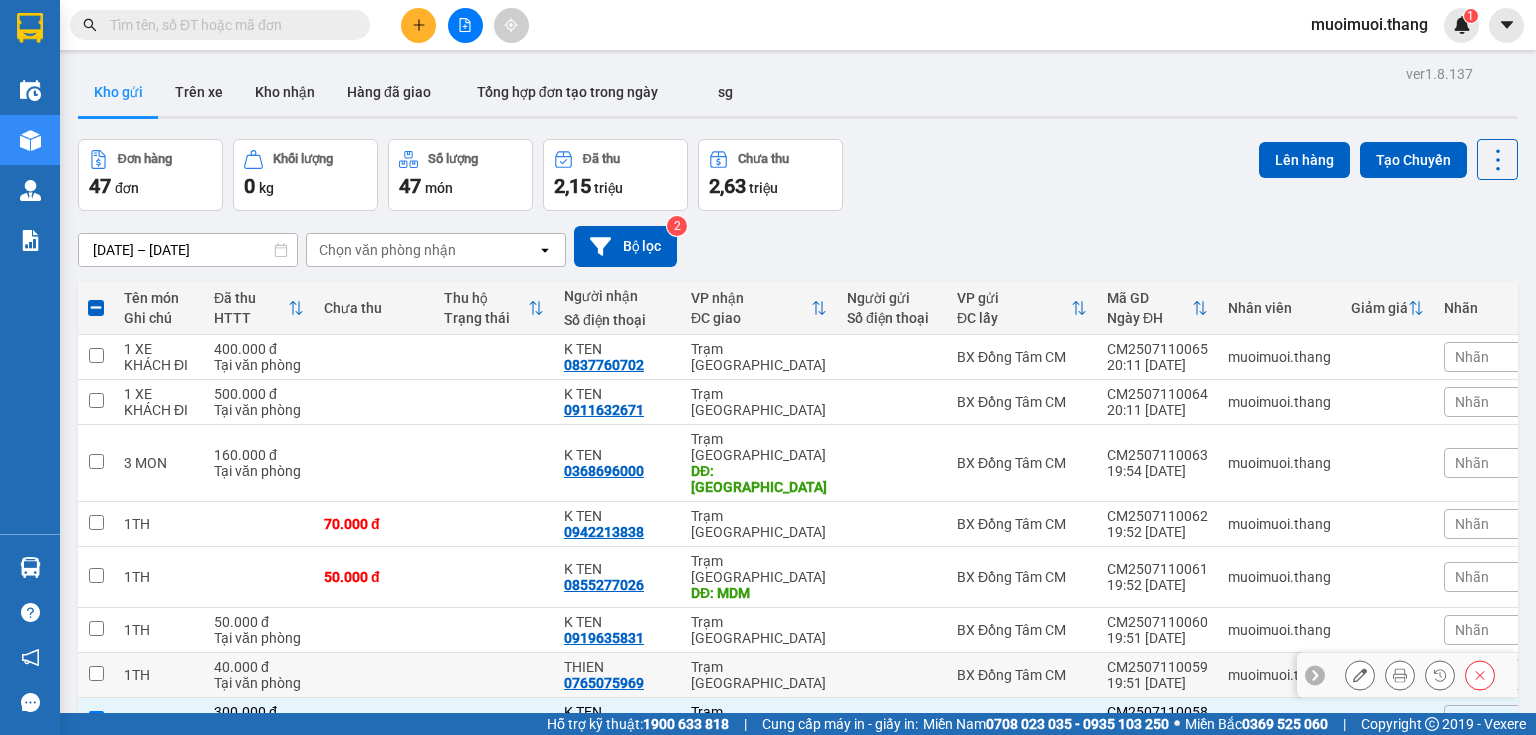 click at bounding box center (494, 675) 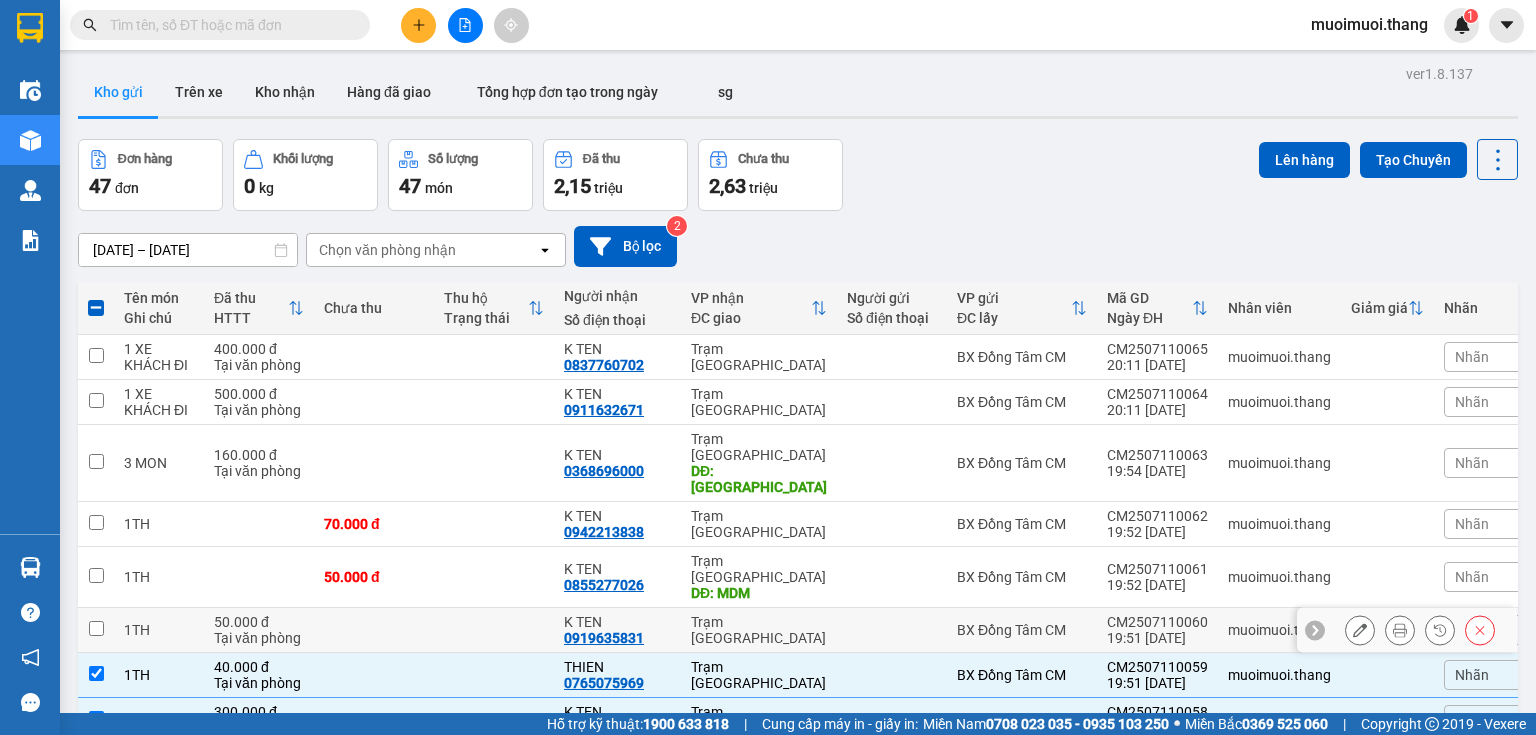 click at bounding box center (494, 630) 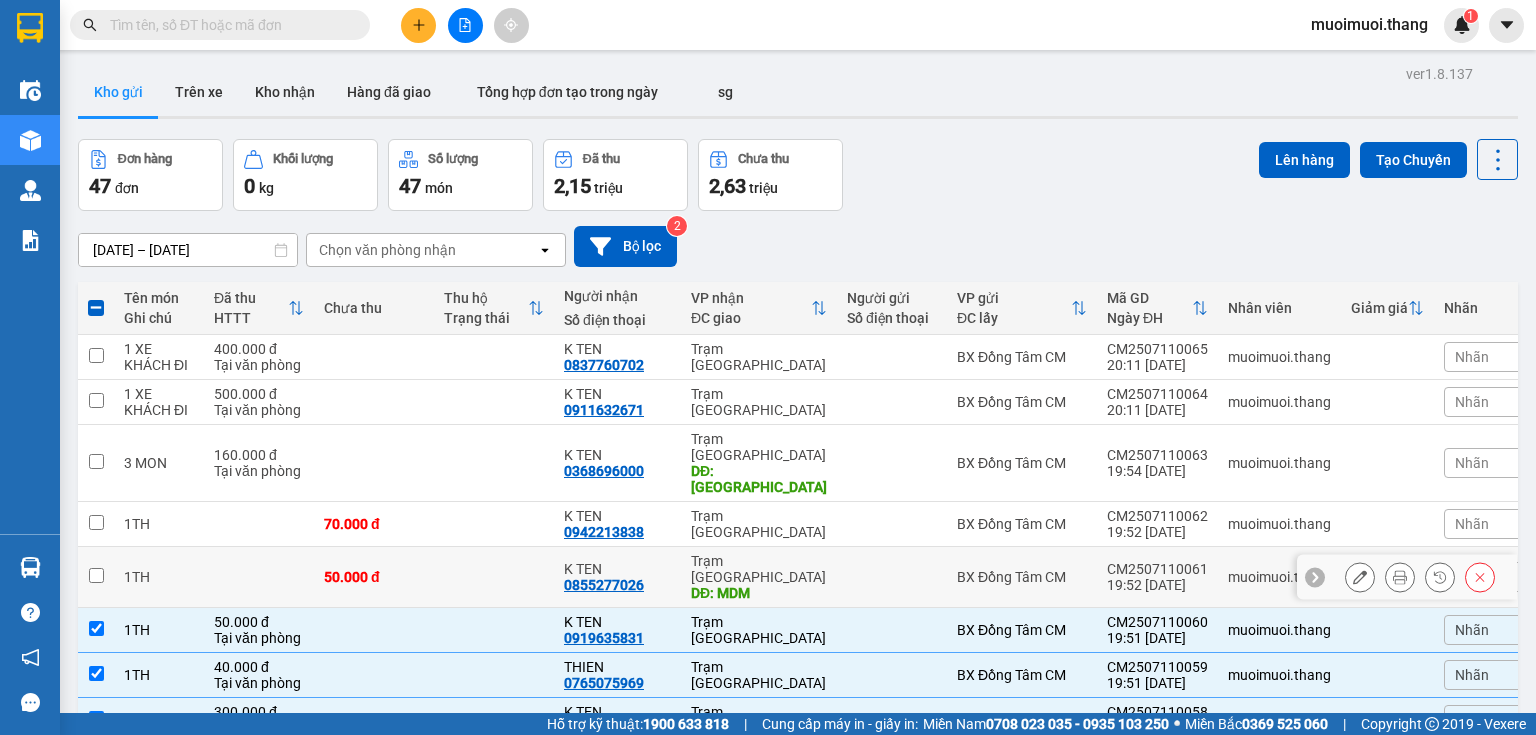 click at bounding box center (494, 577) 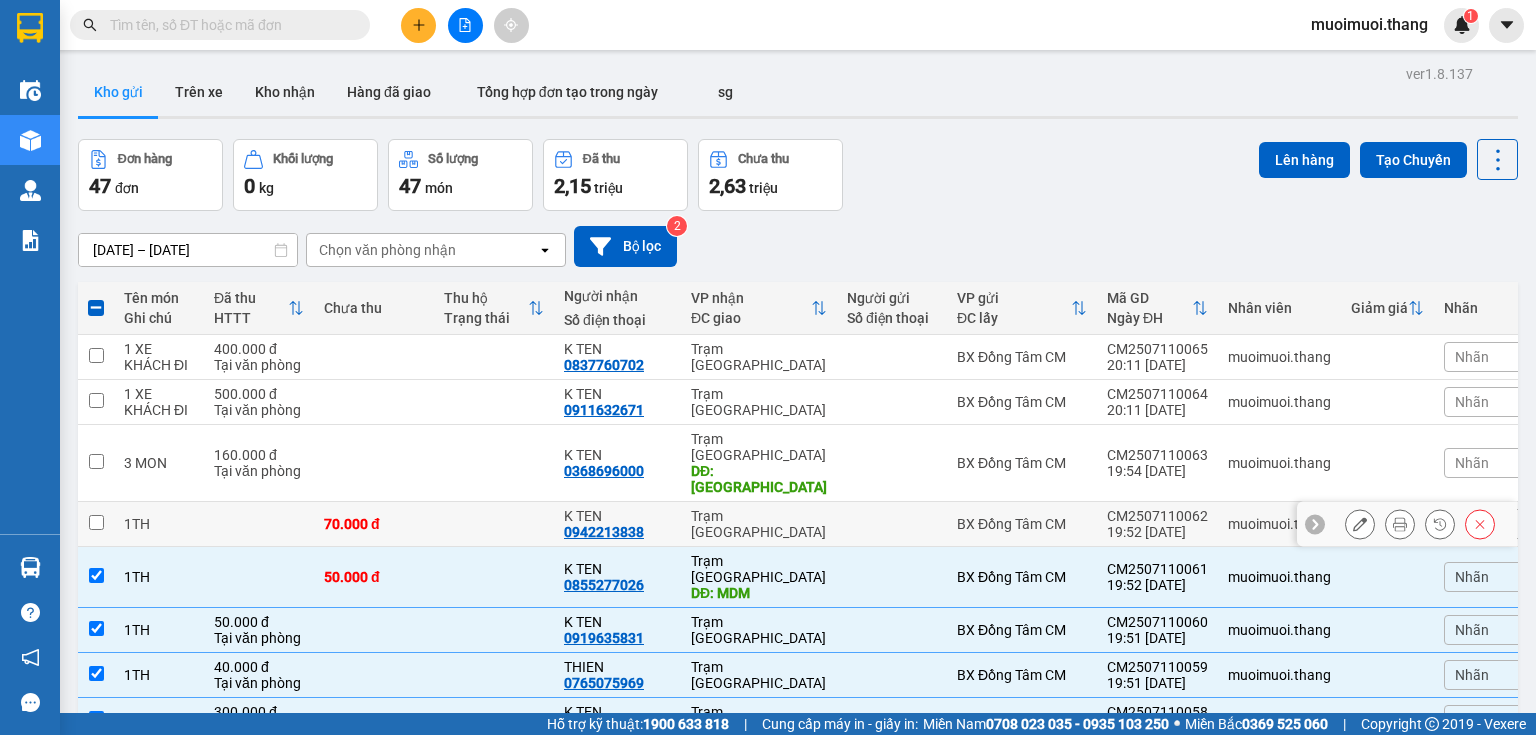 click at bounding box center (494, 524) 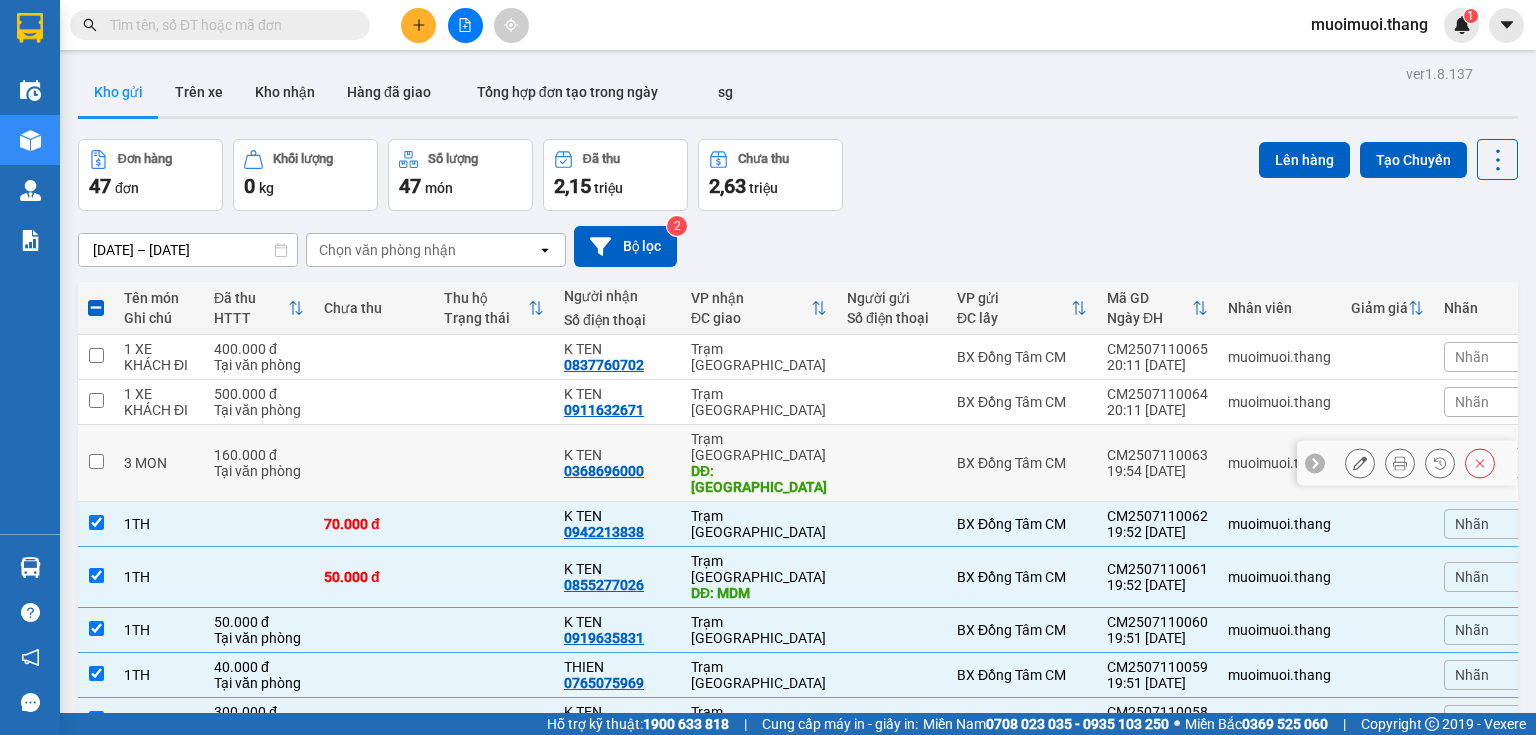 click at bounding box center [494, 463] 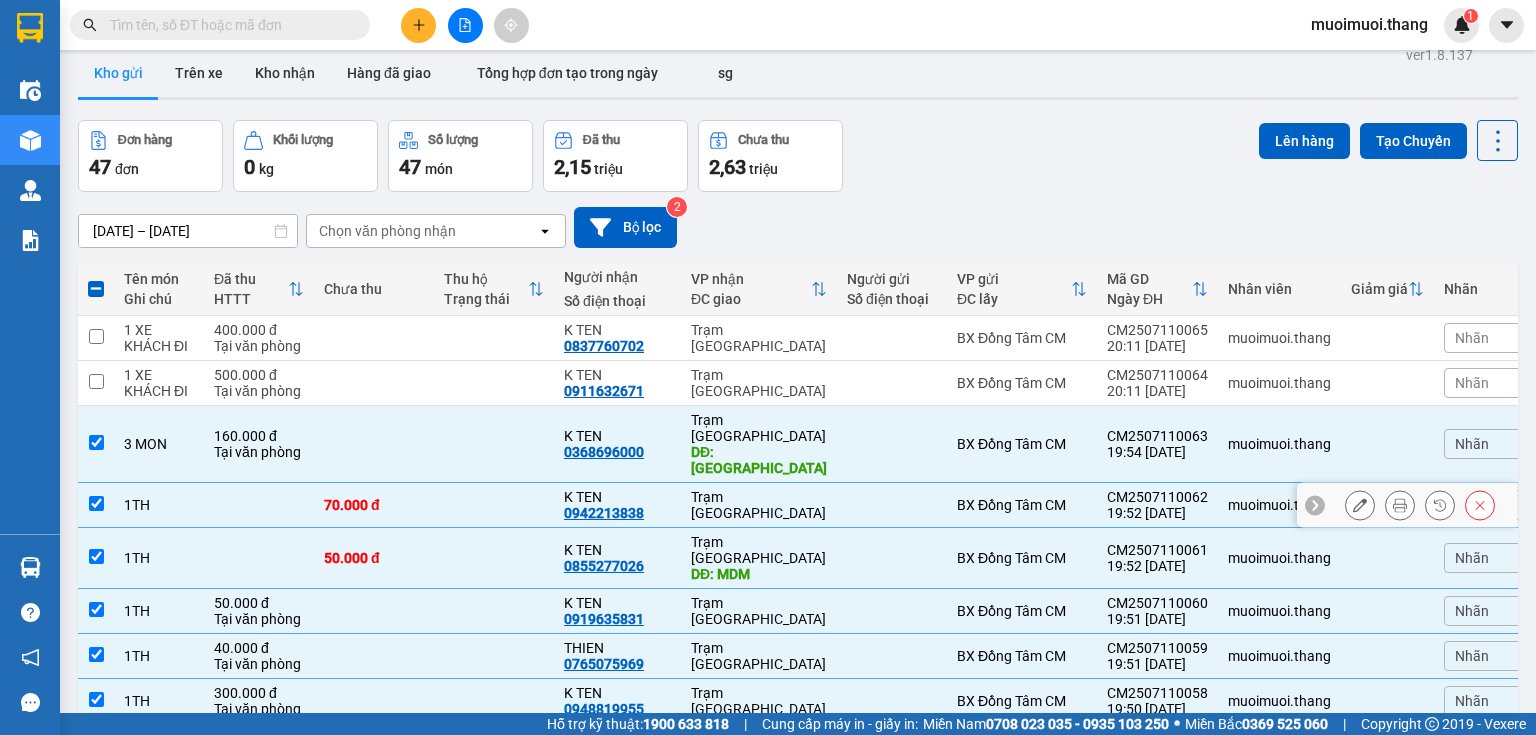 scroll, scrollTop: 0, scrollLeft: 0, axis: both 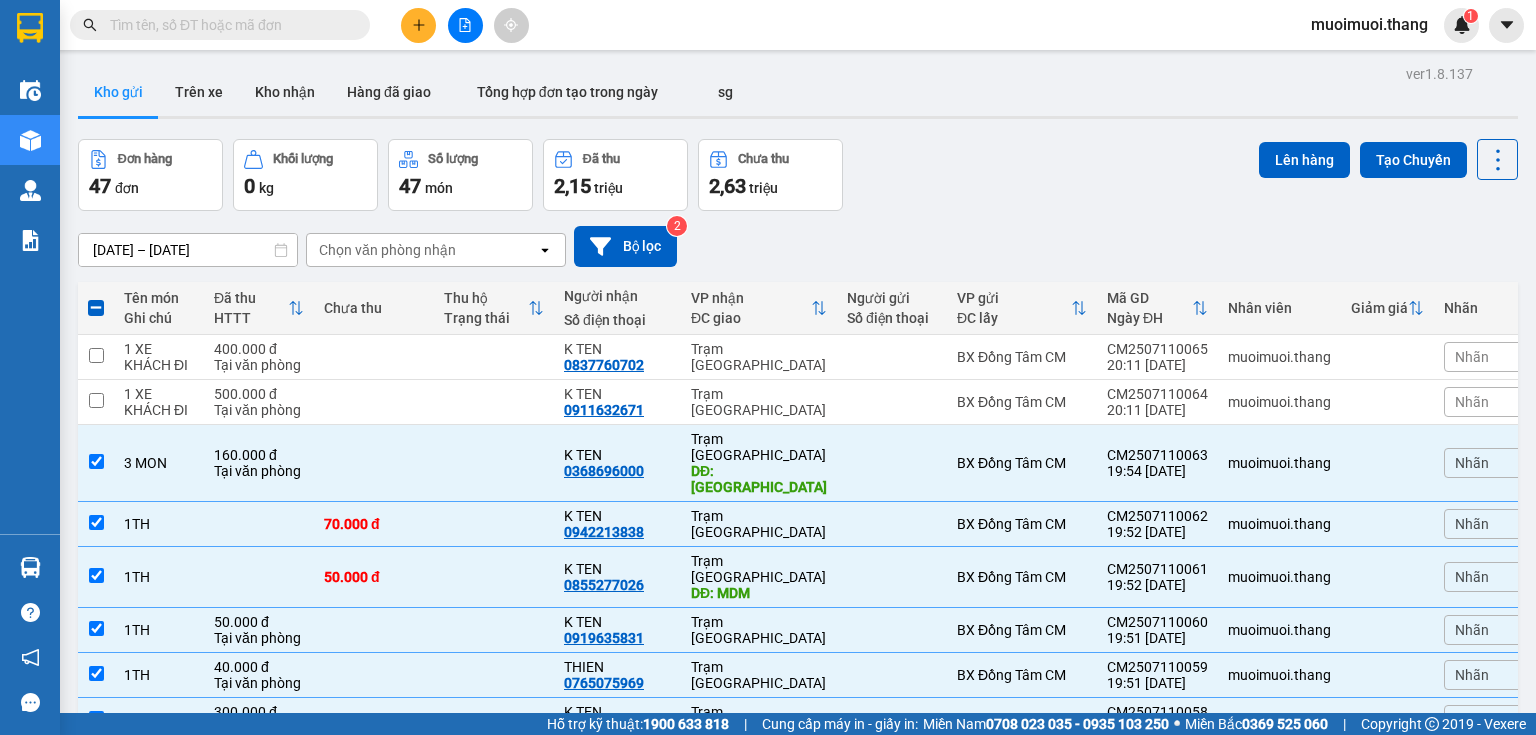 click at bounding box center [96, 308] 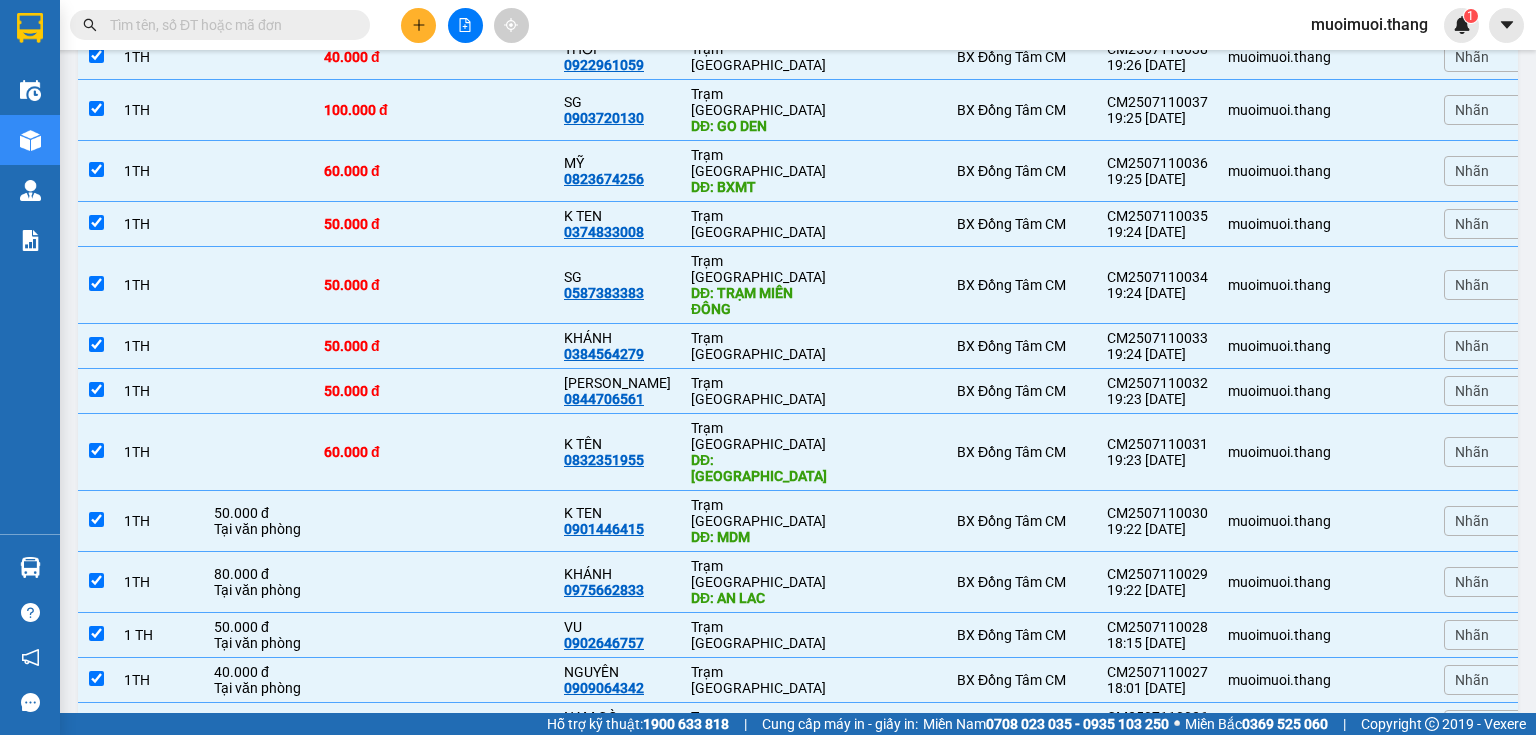 scroll, scrollTop: 1848, scrollLeft: 0, axis: vertical 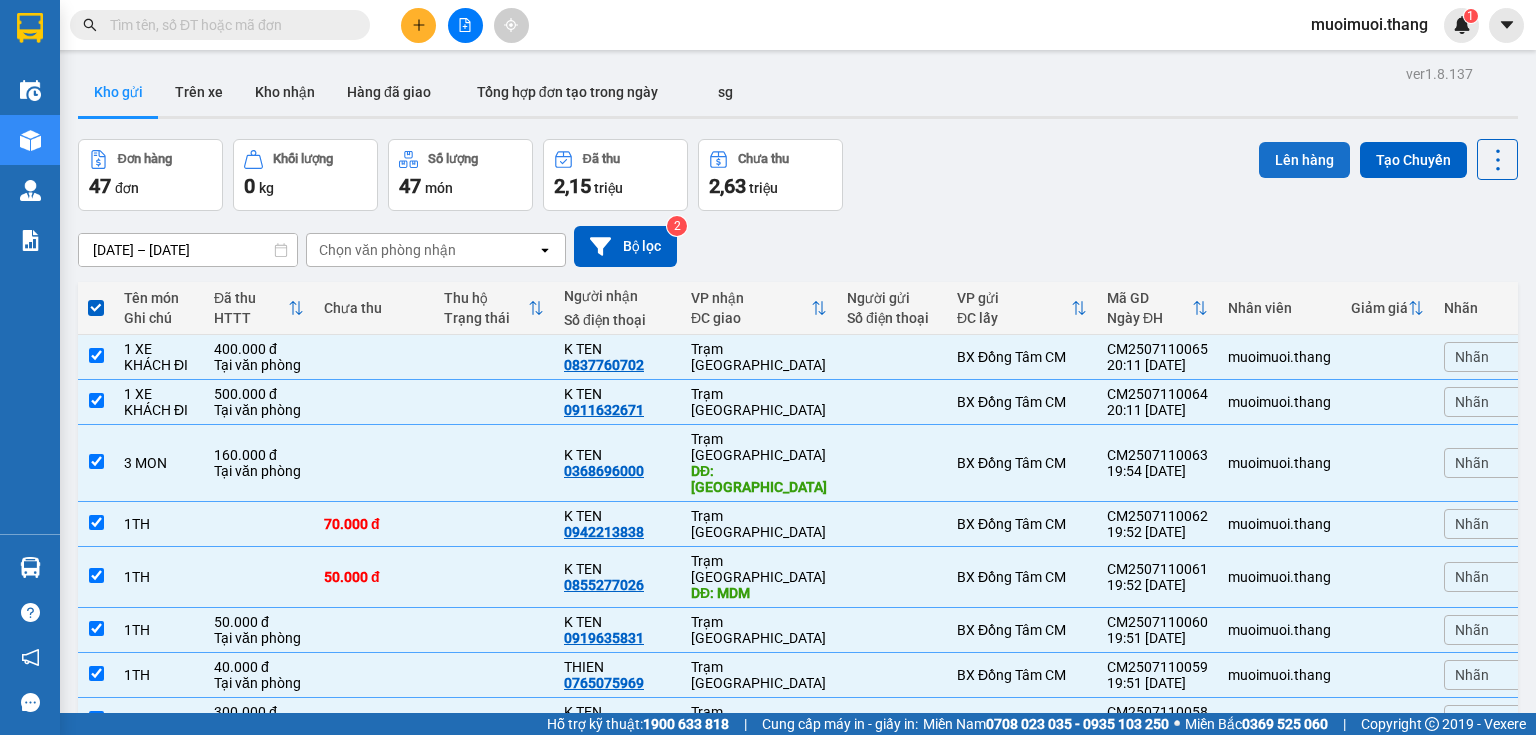 click on "Lên hàng" at bounding box center (1304, 160) 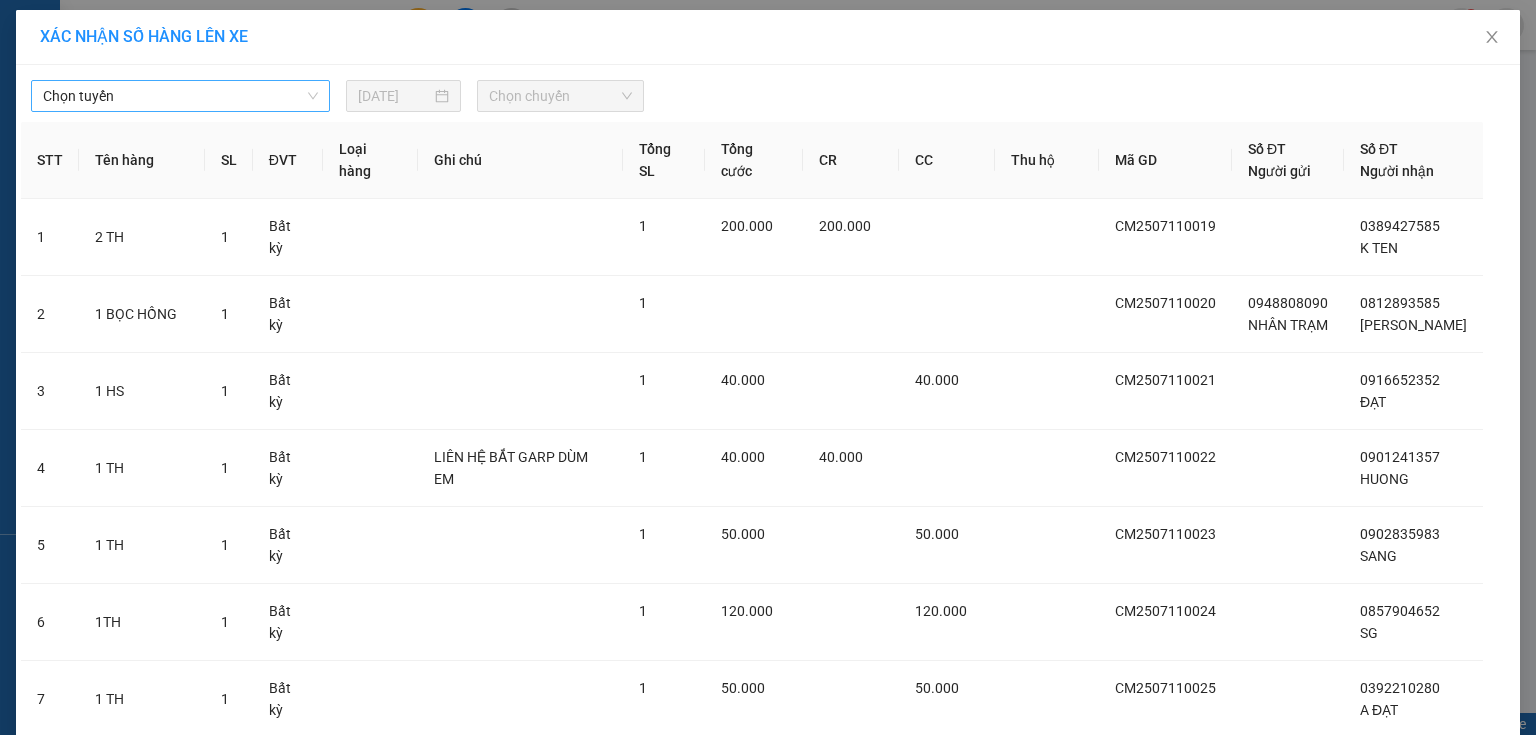 click on "Chọn tuyến" at bounding box center (180, 96) 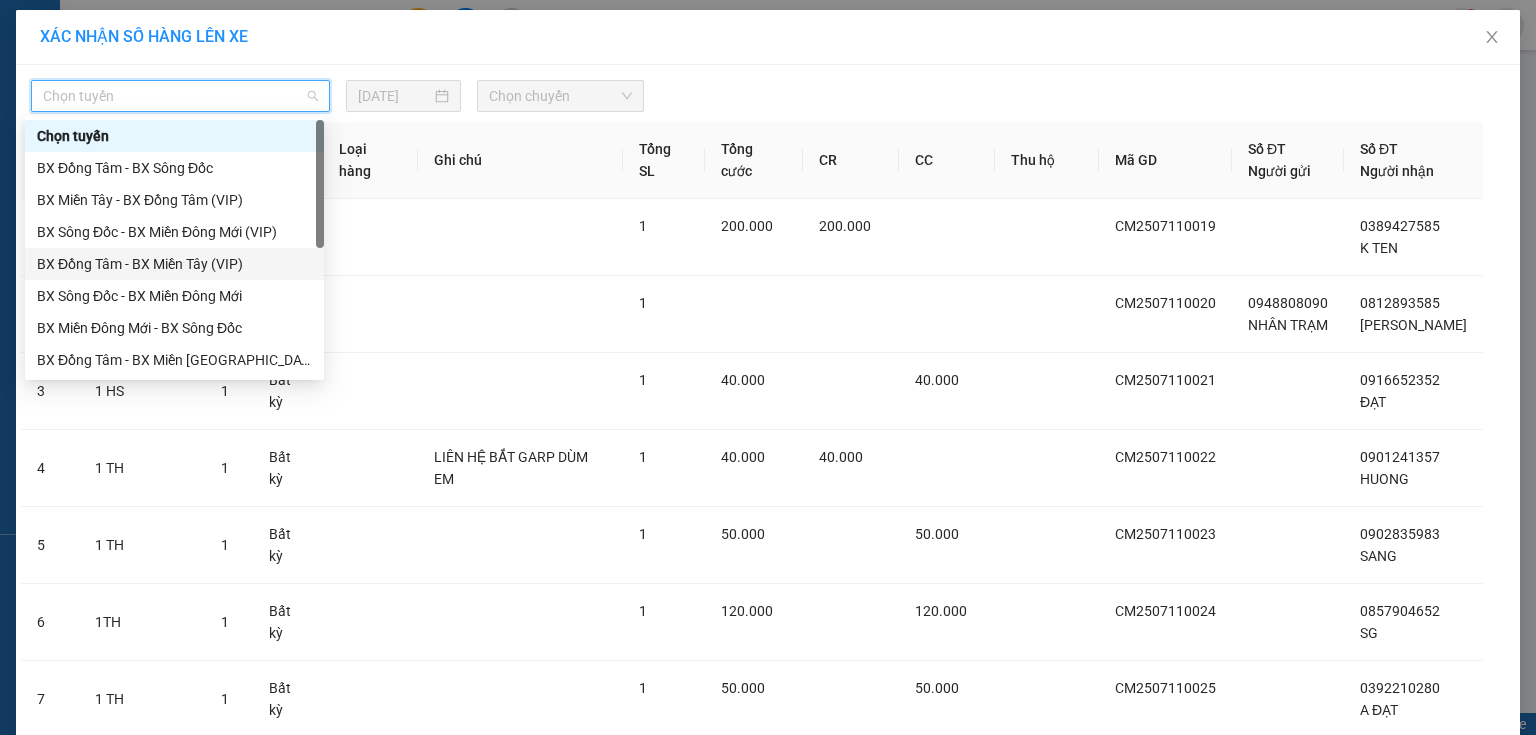 click on "BX Sông Đốc - BX Miền Đông Mới" at bounding box center (174, 296) 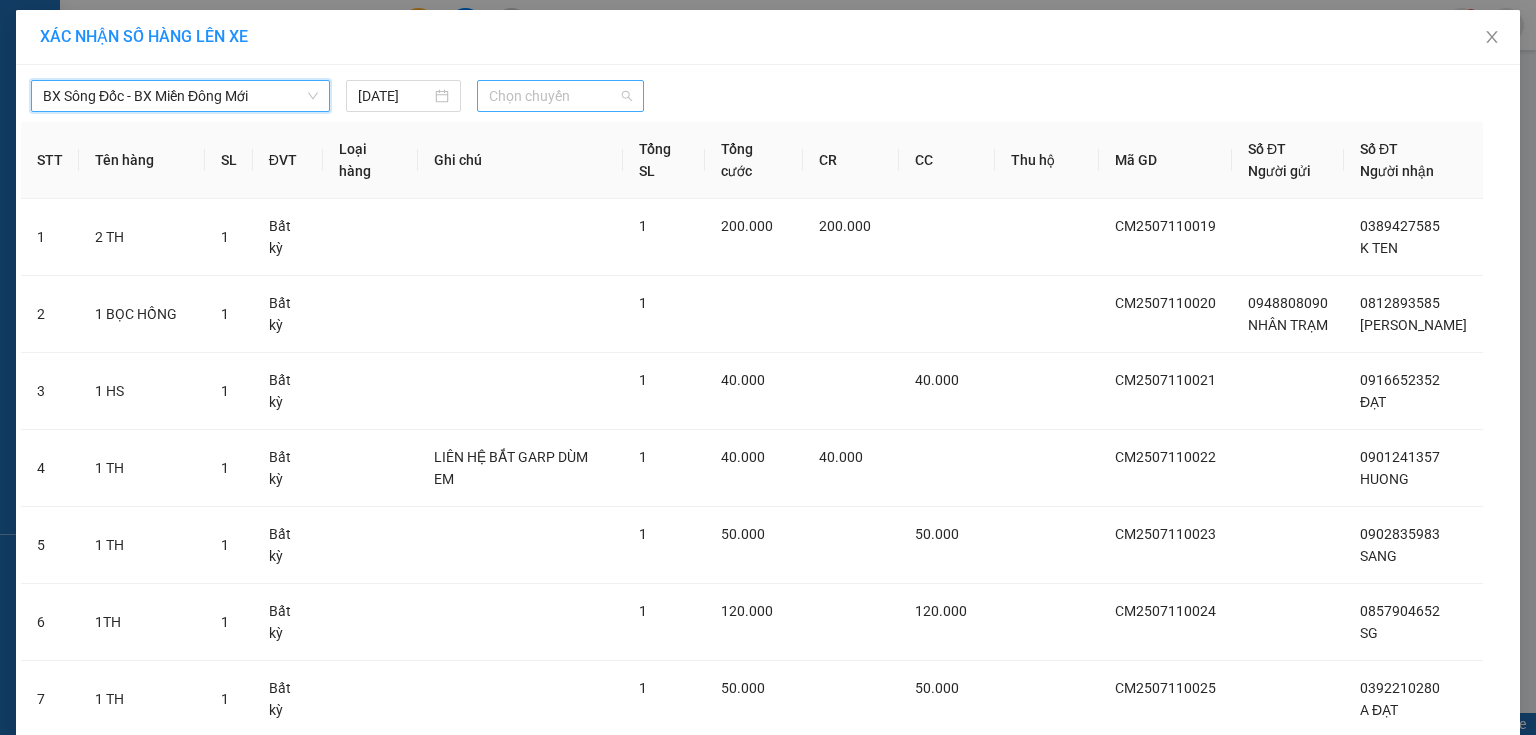 click on "Chọn chuyến" at bounding box center [561, 96] 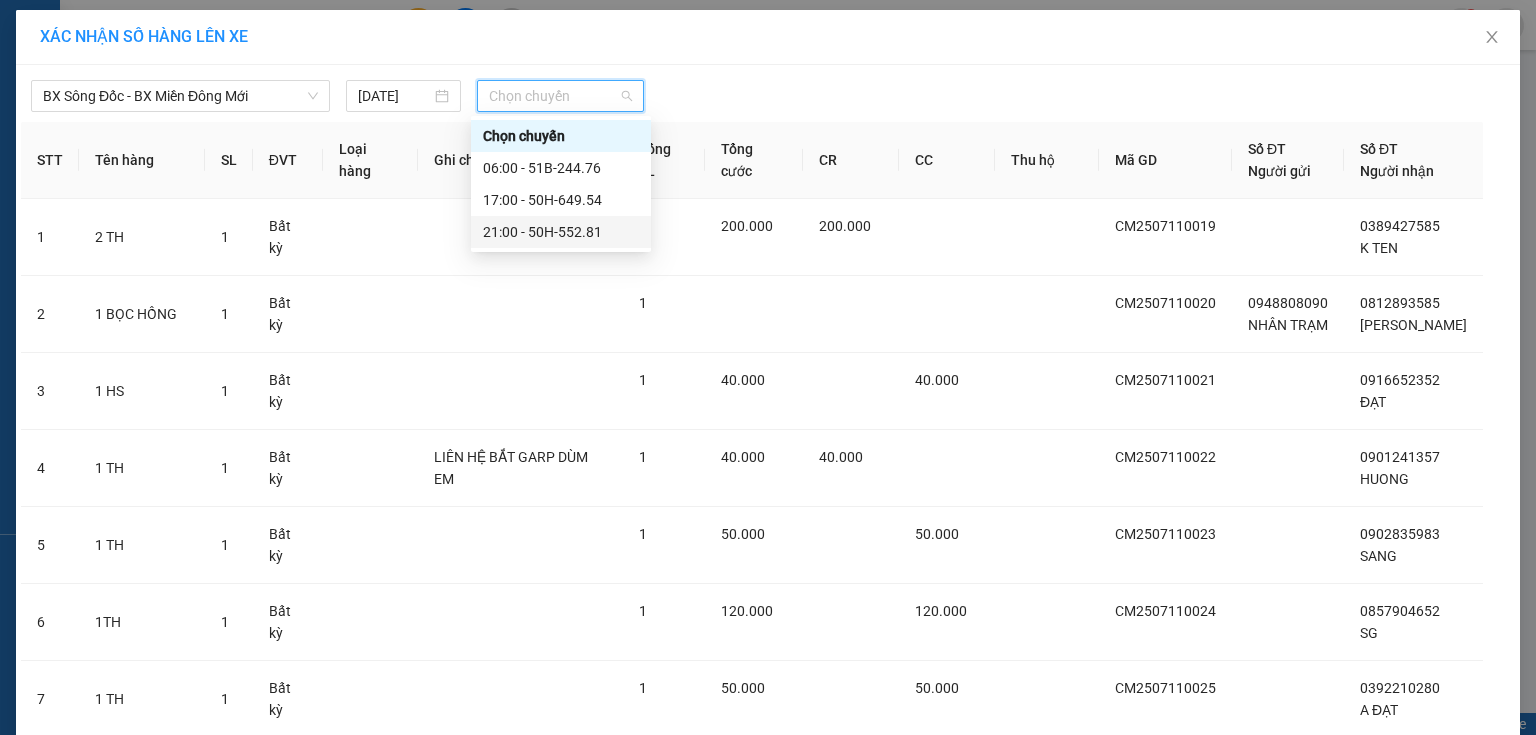 click on "21:00     - 50H-552.81" at bounding box center [561, 232] 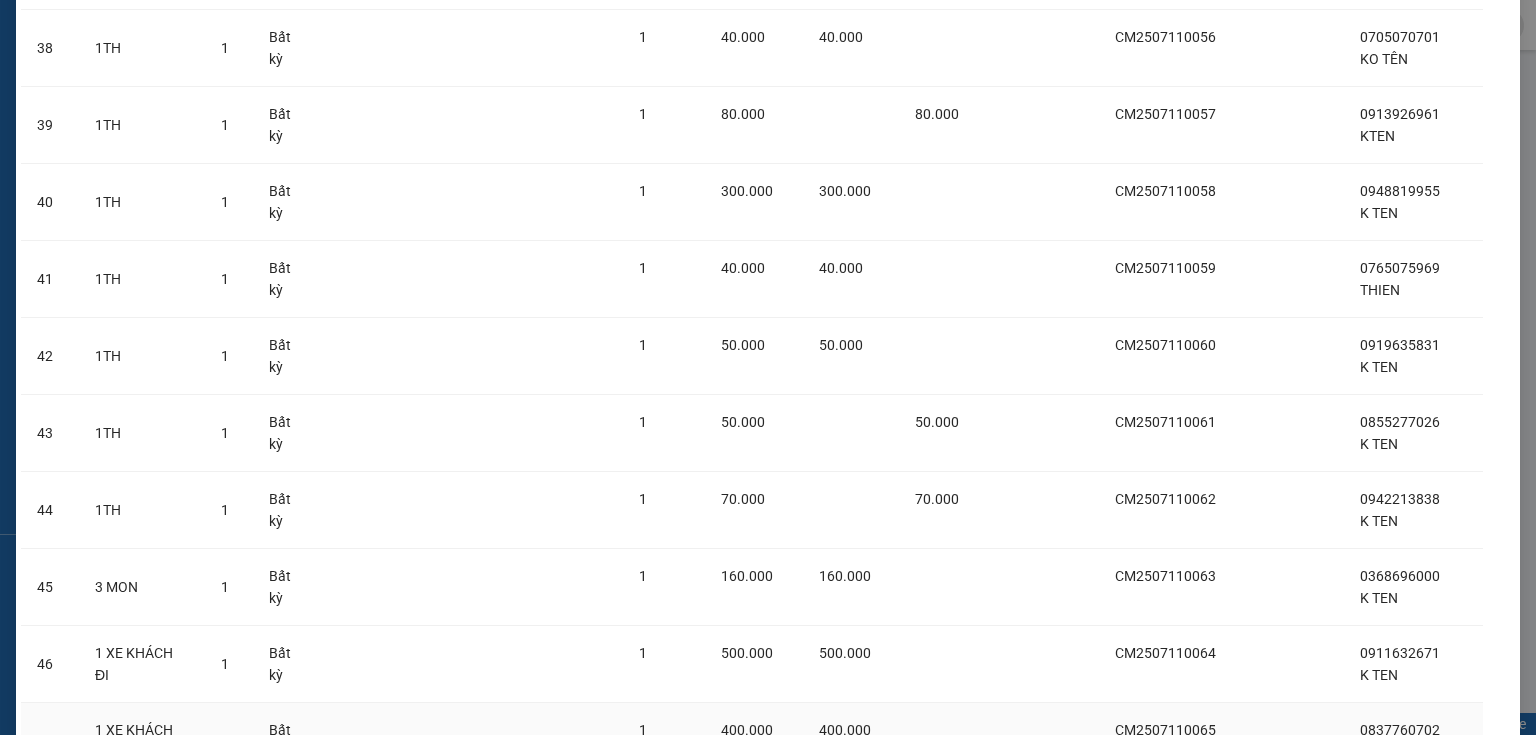 scroll, scrollTop: 3263, scrollLeft: 0, axis: vertical 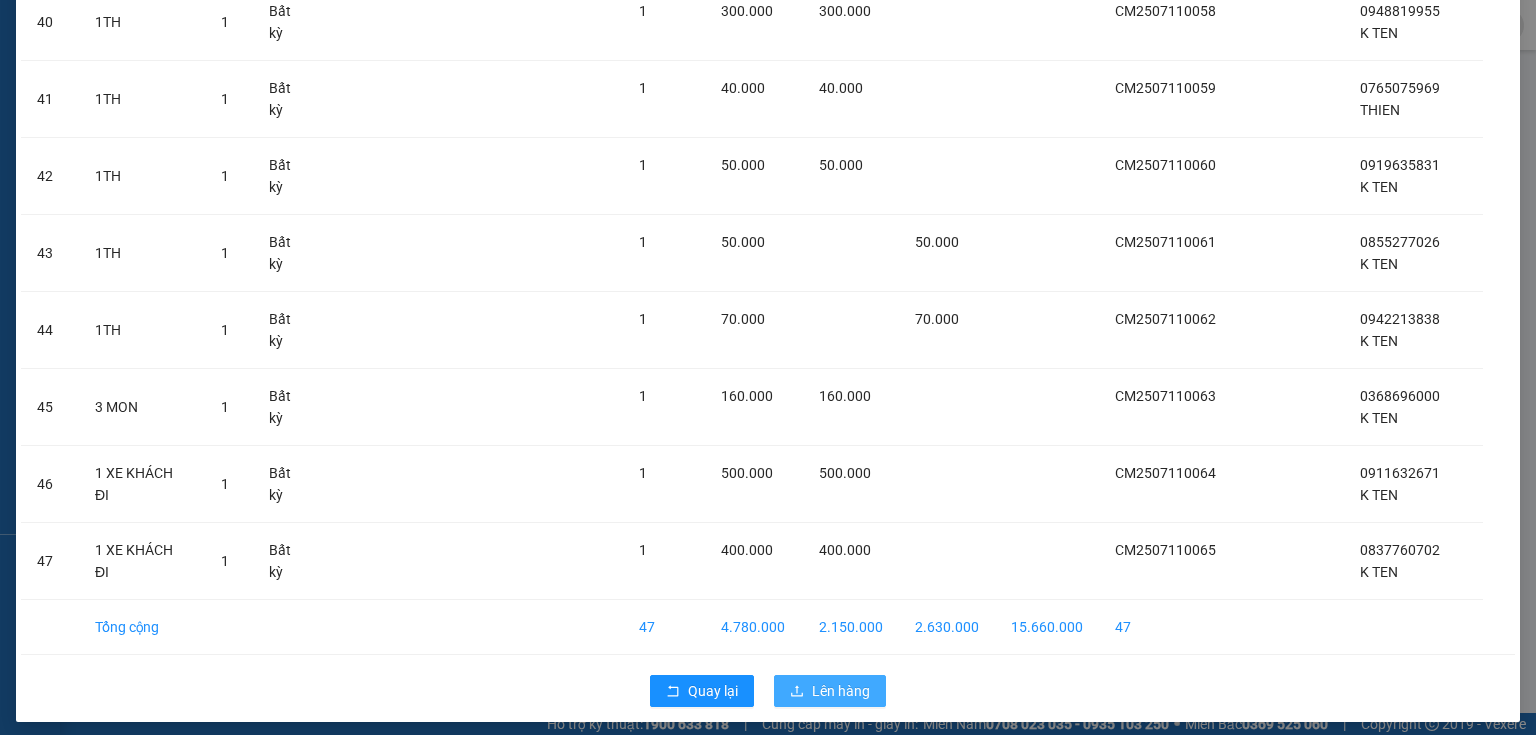 click on "Lên hàng" at bounding box center [841, 691] 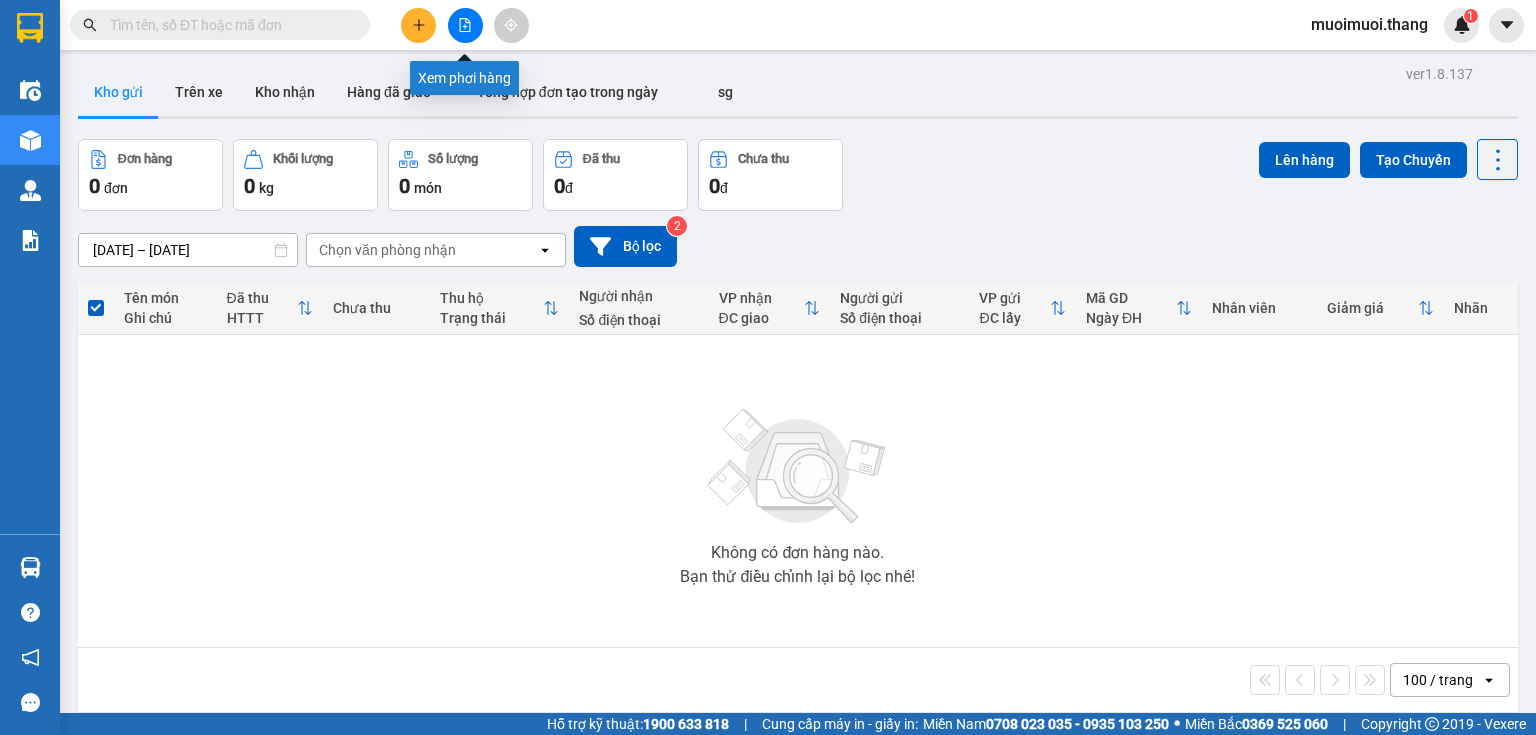 click 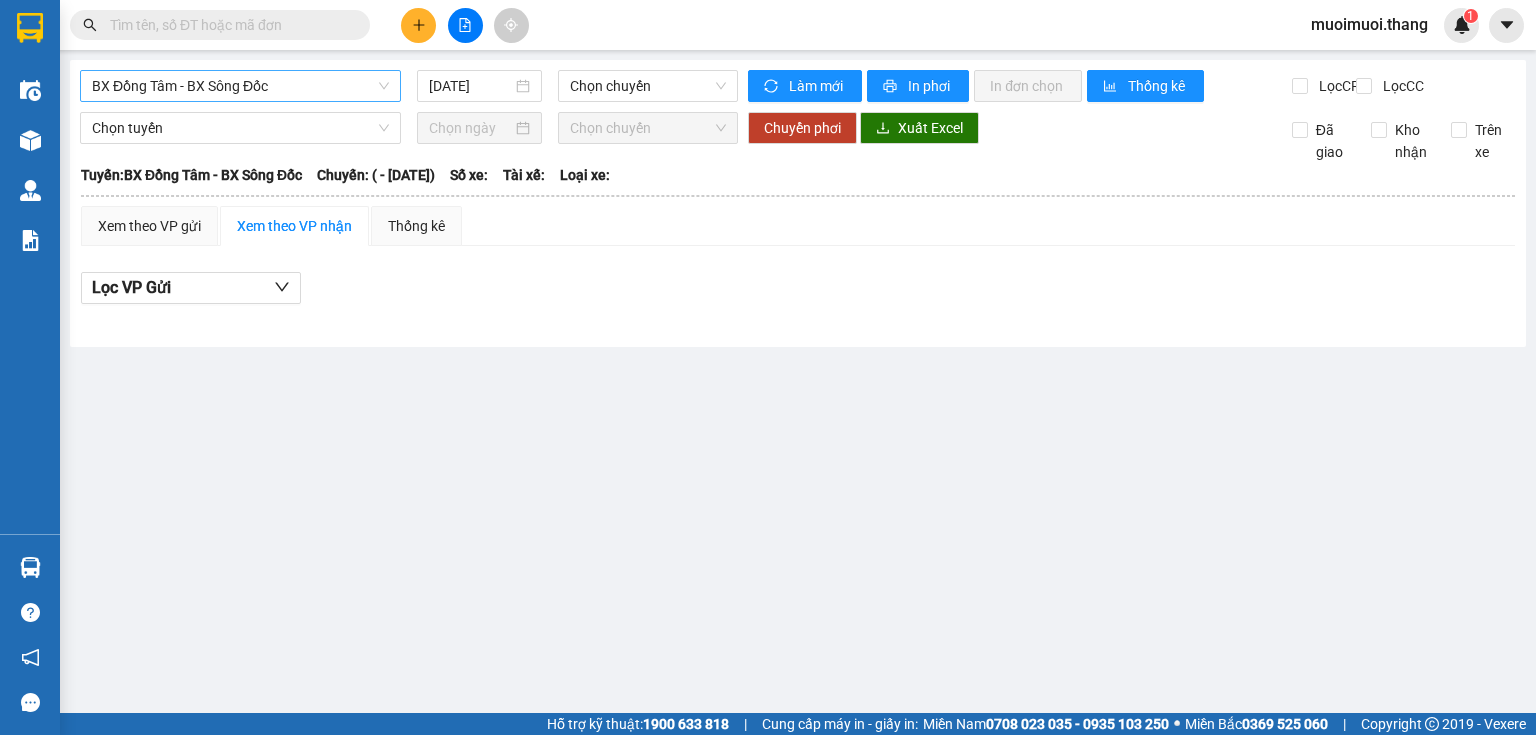 drag, startPoint x: 249, startPoint y: 72, endPoint x: 248, endPoint y: 88, distance: 16.03122 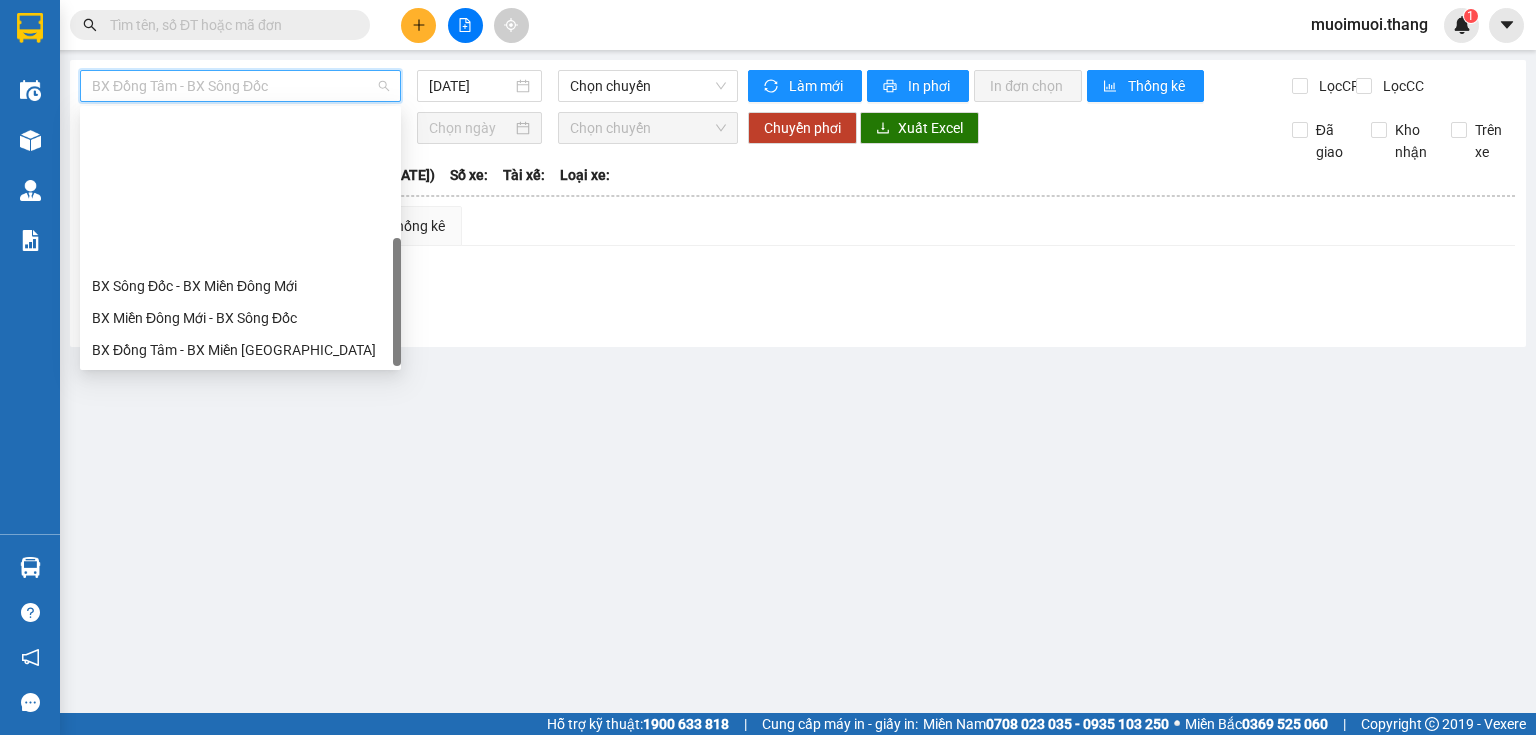 scroll, scrollTop: 192, scrollLeft: 0, axis: vertical 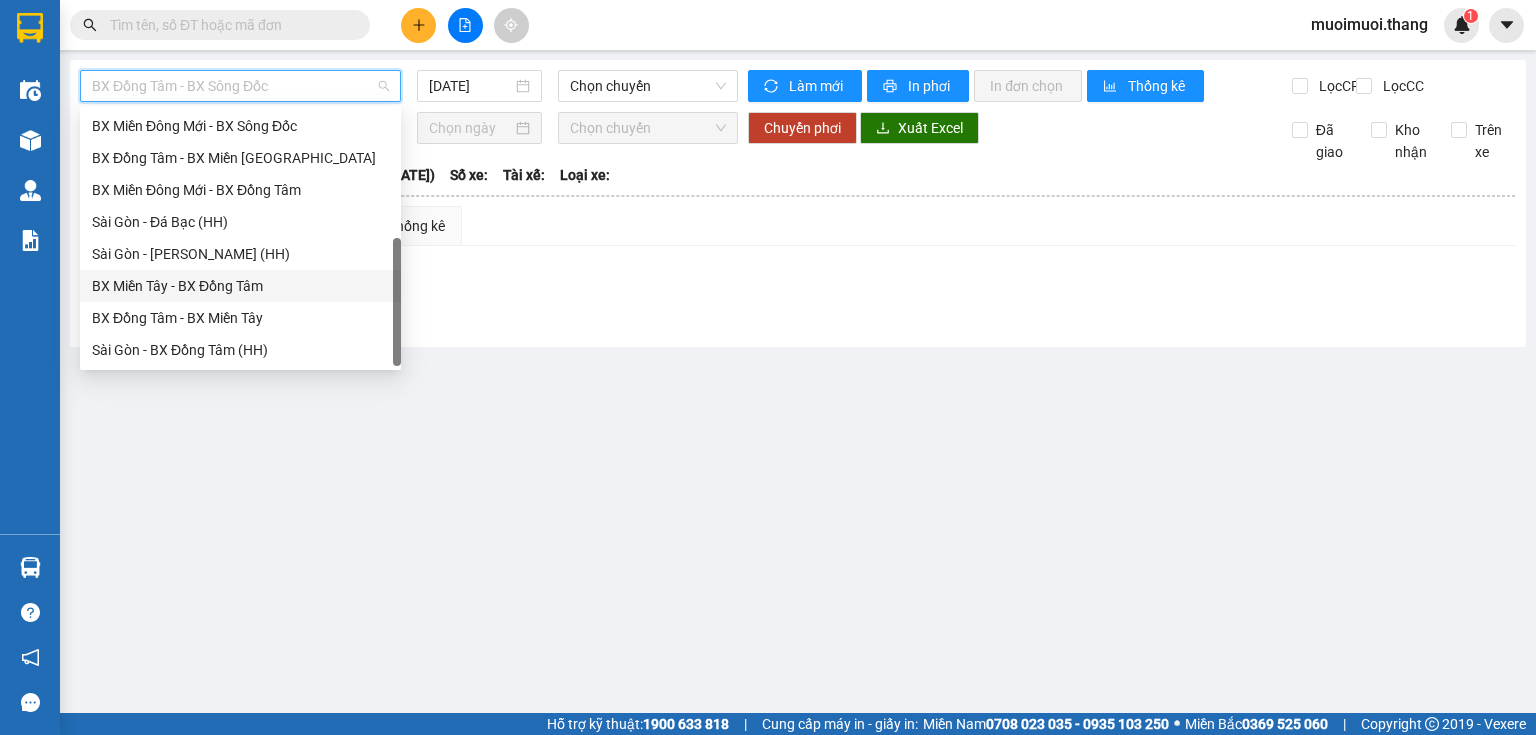 click on "BX Miền Tây - BX Đồng Tâm" at bounding box center [240, 286] 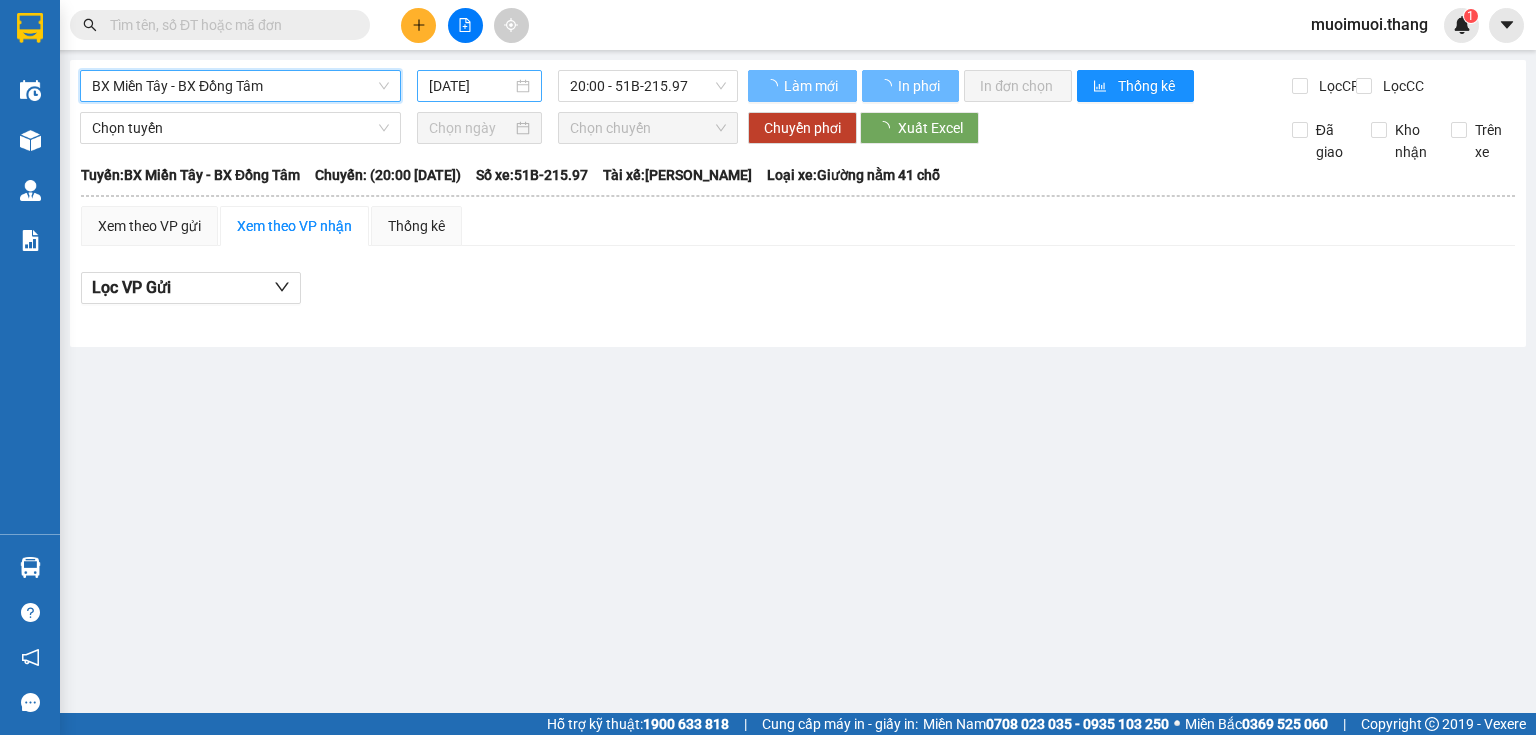 click on "[DATE]" at bounding box center [470, 86] 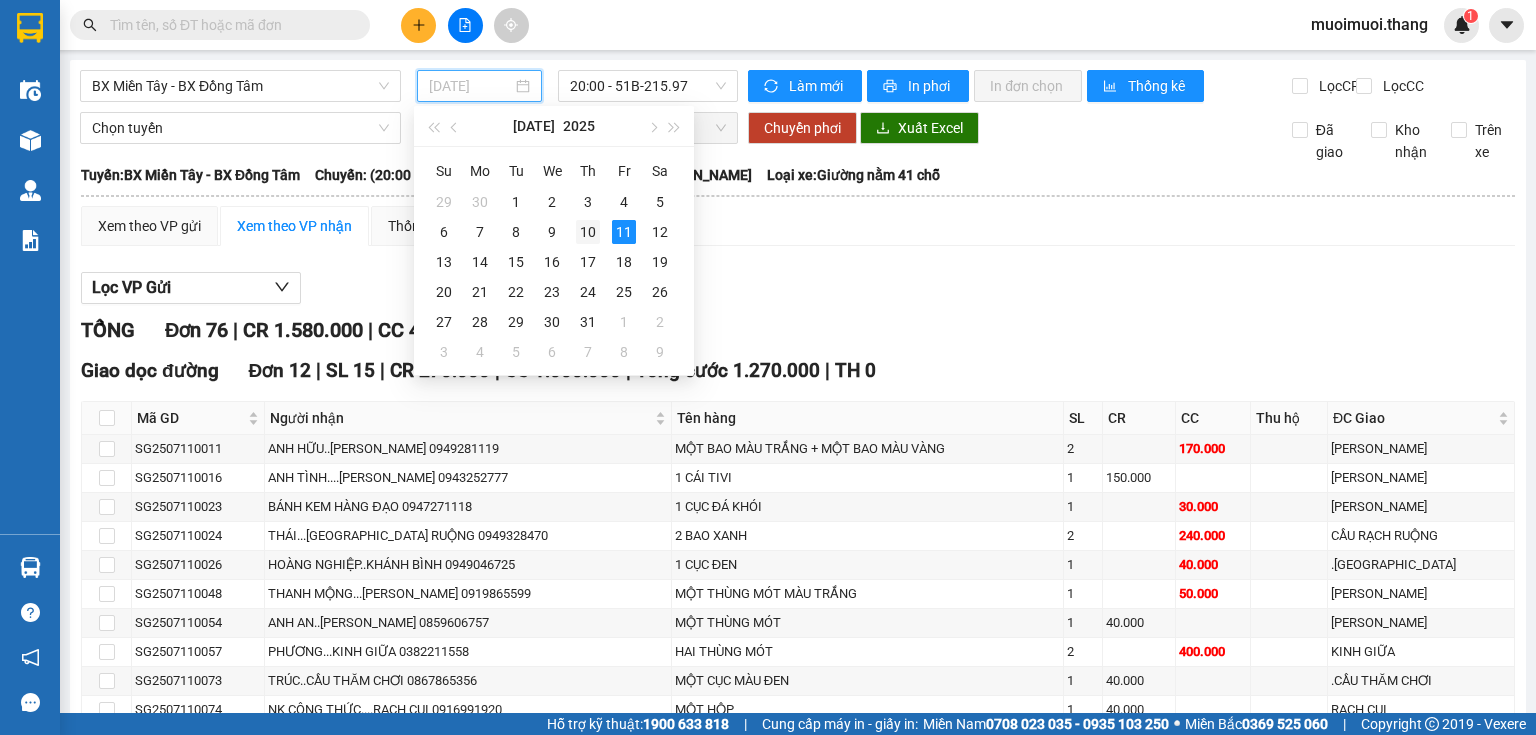 click on "10" at bounding box center [588, 232] 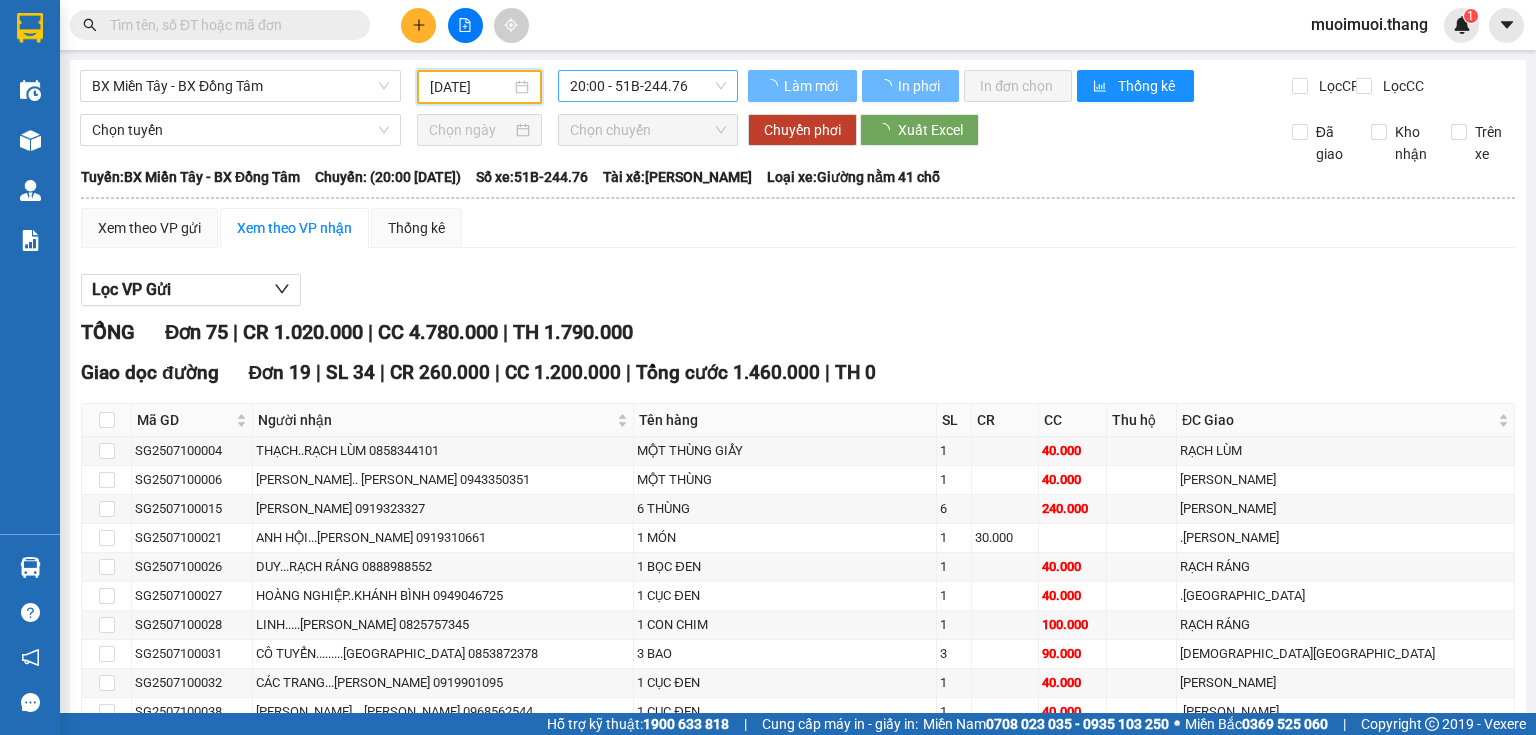 click on "20:00     - 51B-244.76" at bounding box center [648, 86] 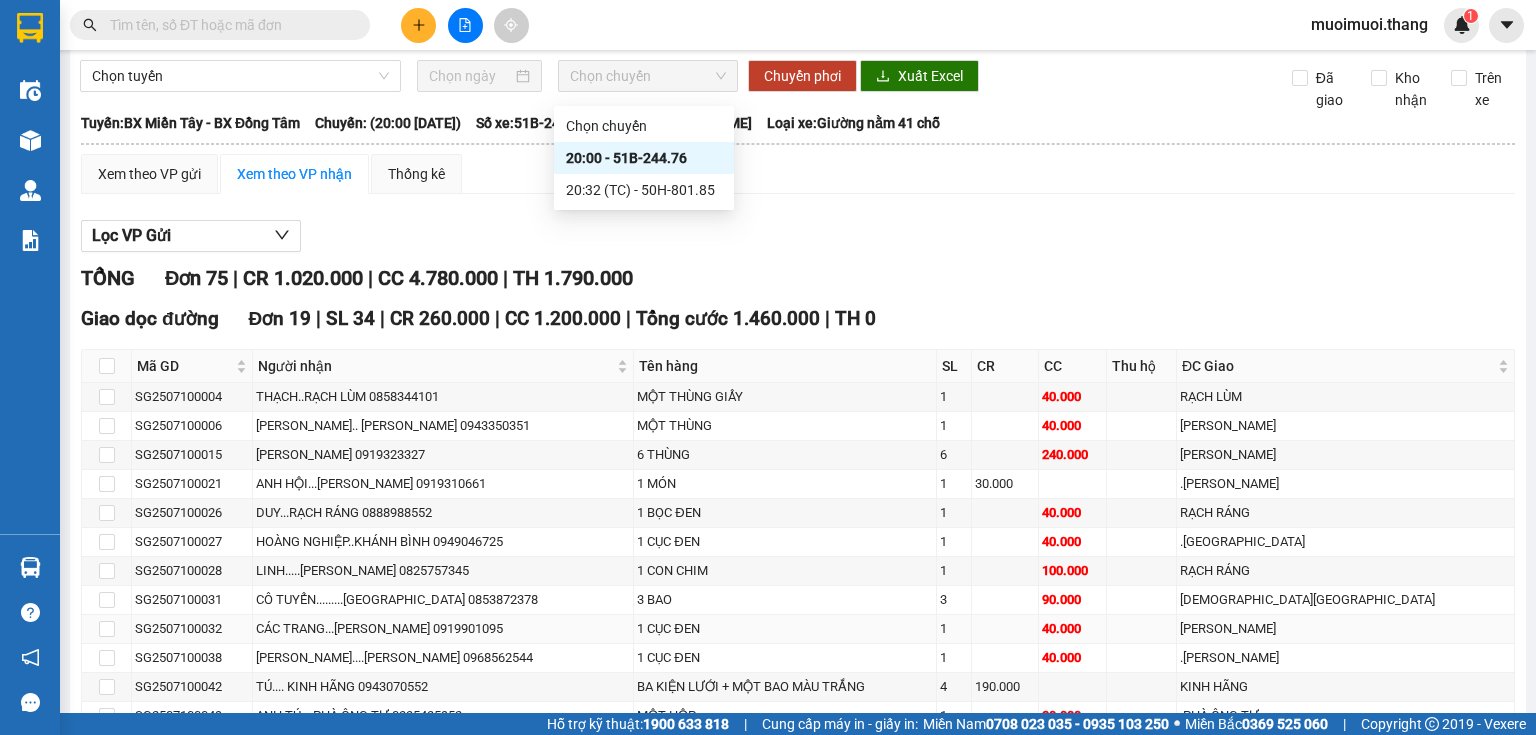 scroll, scrollTop: 0, scrollLeft: 0, axis: both 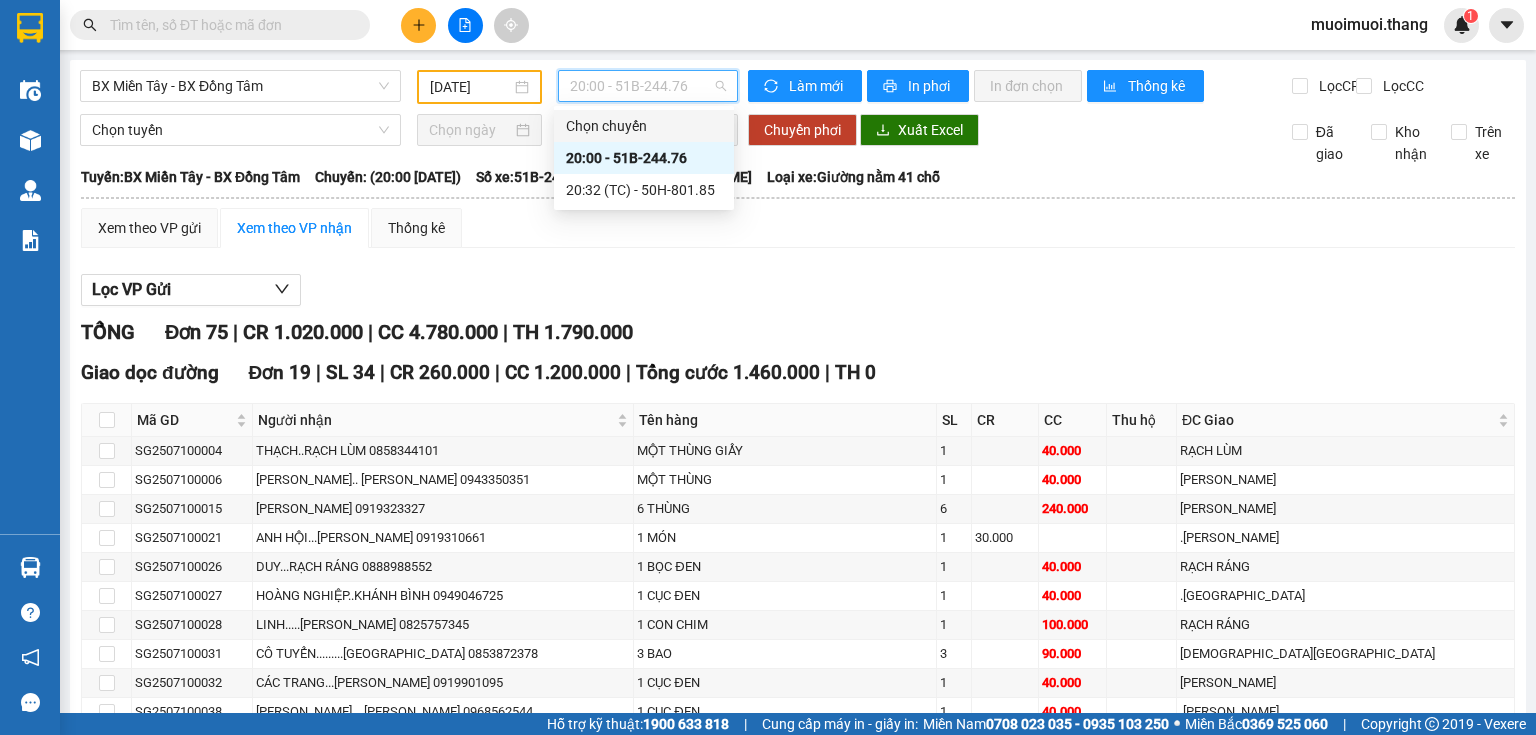 click on "[DATE]" at bounding box center [479, 87] 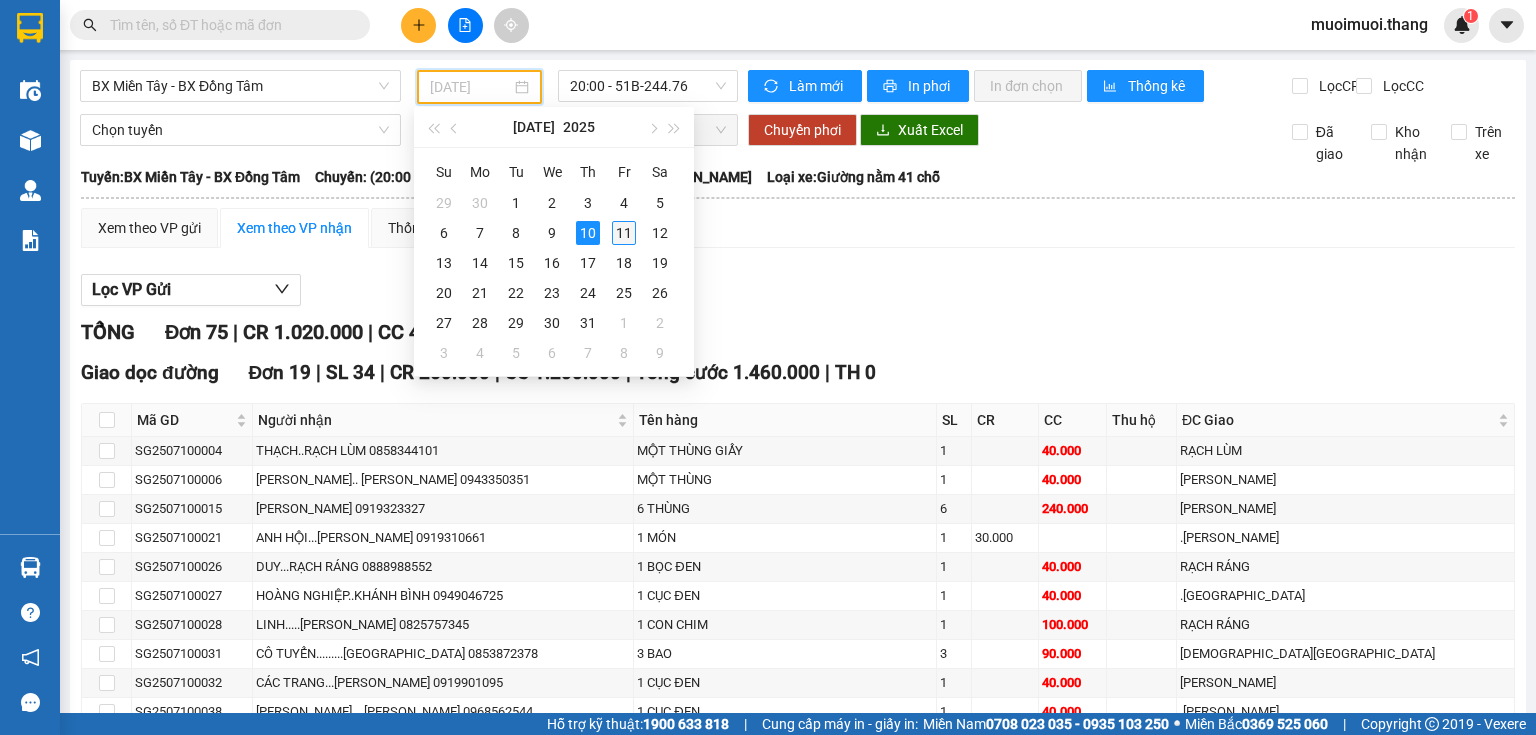 click on "11" at bounding box center (624, 233) 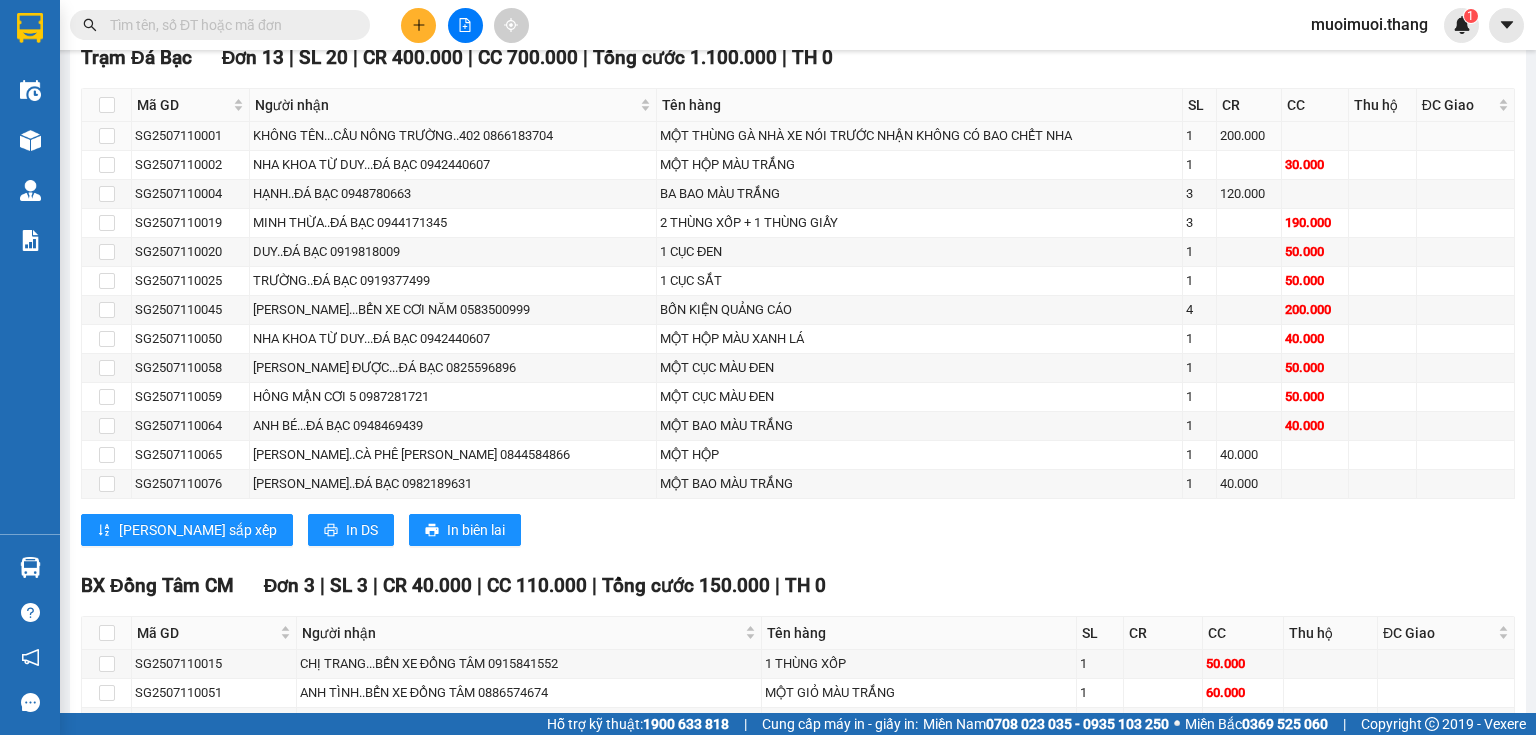 scroll, scrollTop: 2480, scrollLeft: 0, axis: vertical 